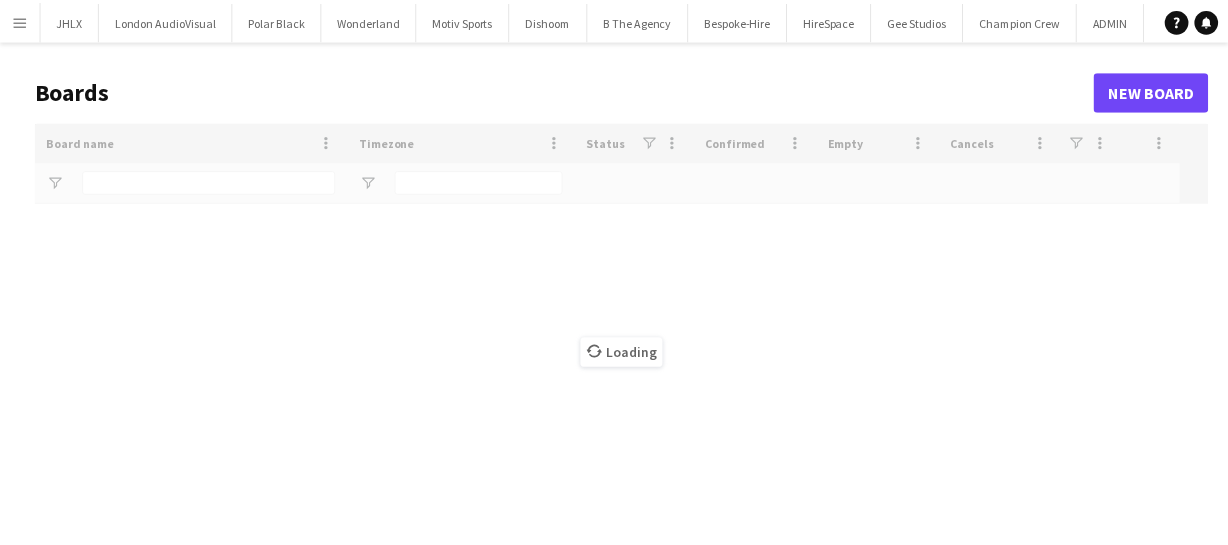scroll, scrollTop: 0, scrollLeft: 0, axis: both 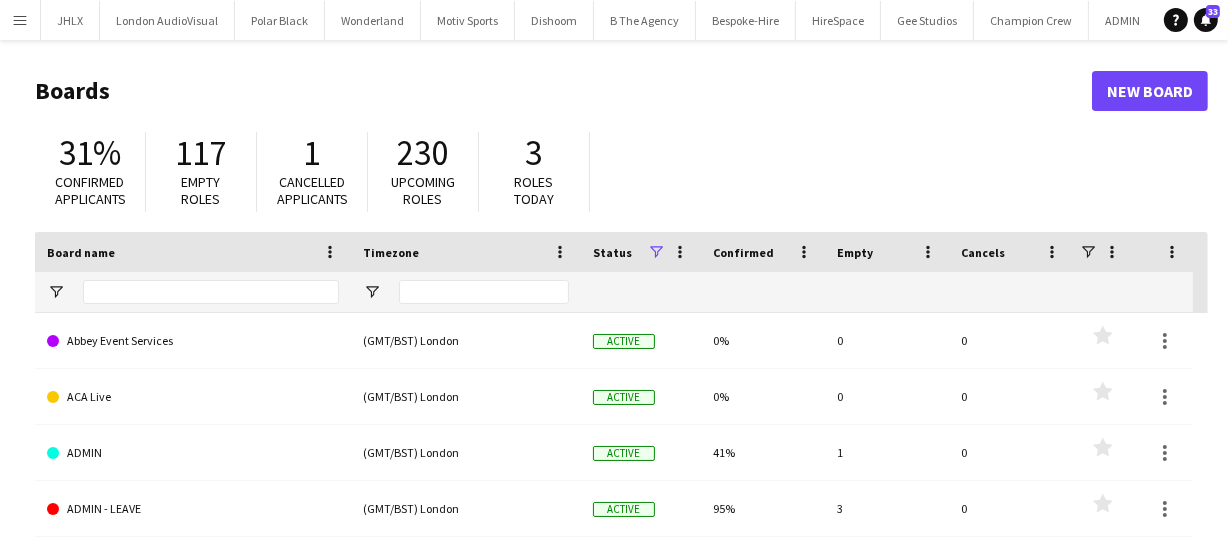 click on "Menu" at bounding box center (20, 20) 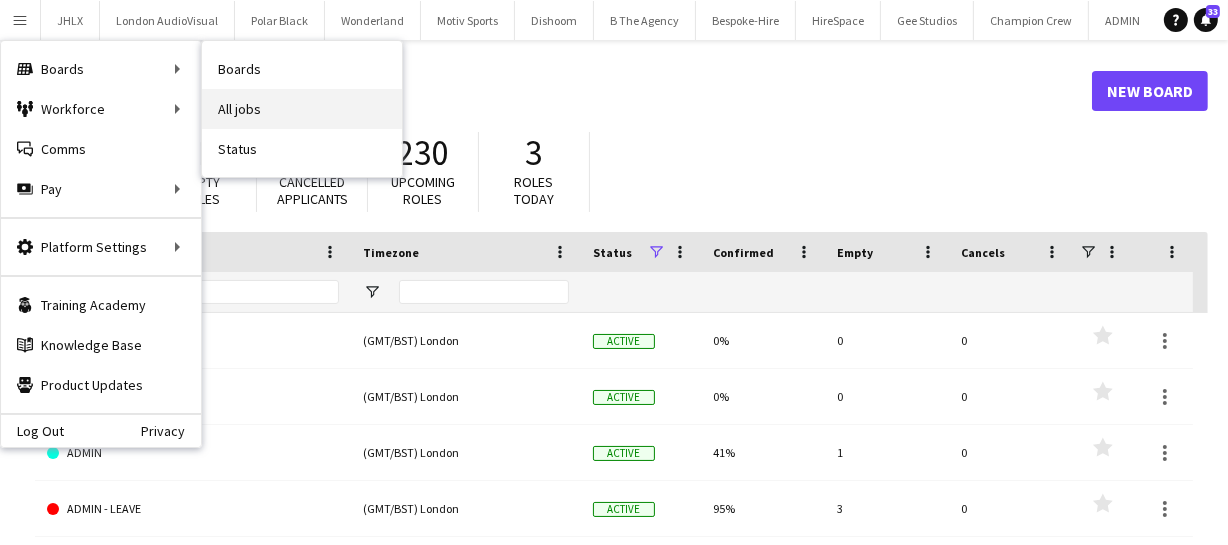 click on "All jobs" at bounding box center (302, 109) 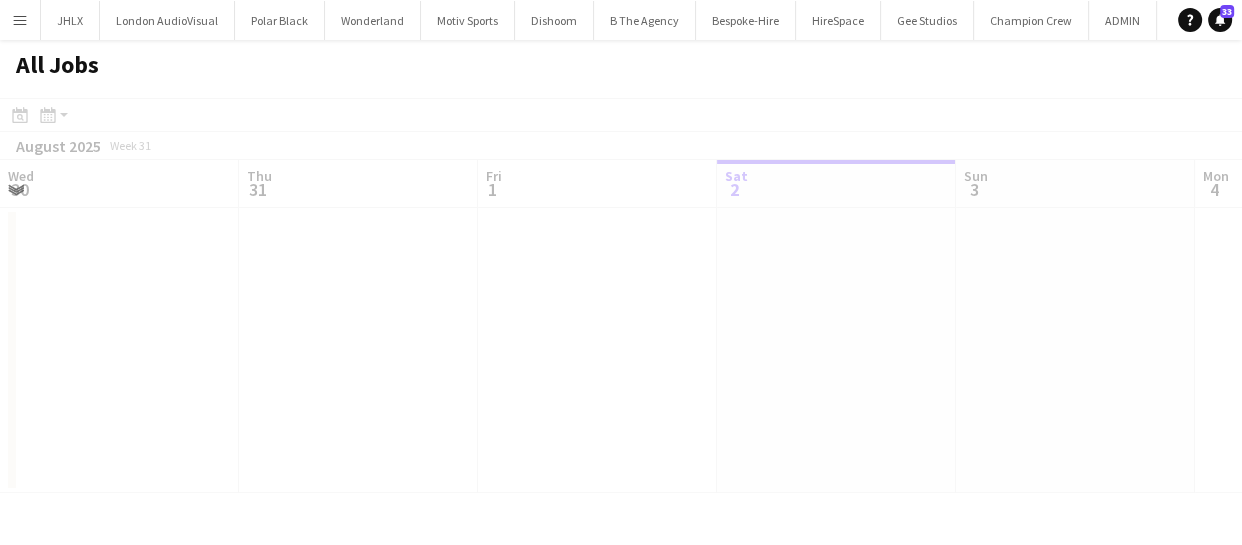 scroll, scrollTop: 0, scrollLeft: 478, axis: horizontal 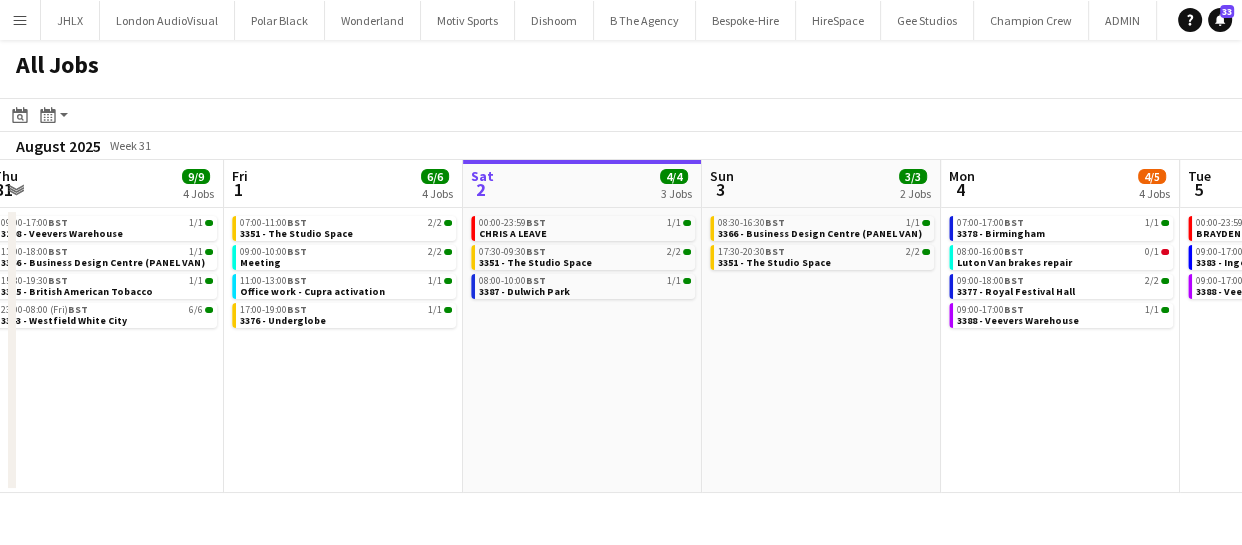drag, startPoint x: 512, startPoint y: 370, endPoint x: 736, endPoint y: 356, distance: 224.43707 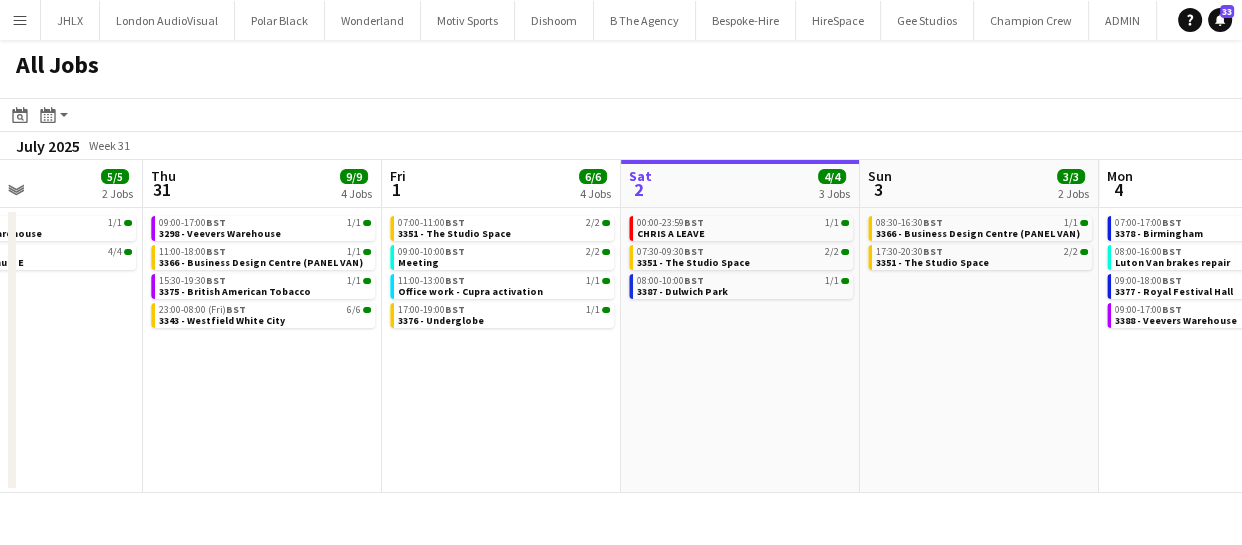 drag, startPoint x: 596, startPoint y: 420, endPoint x: 698, endPoint y: 402, distance: 103.57606 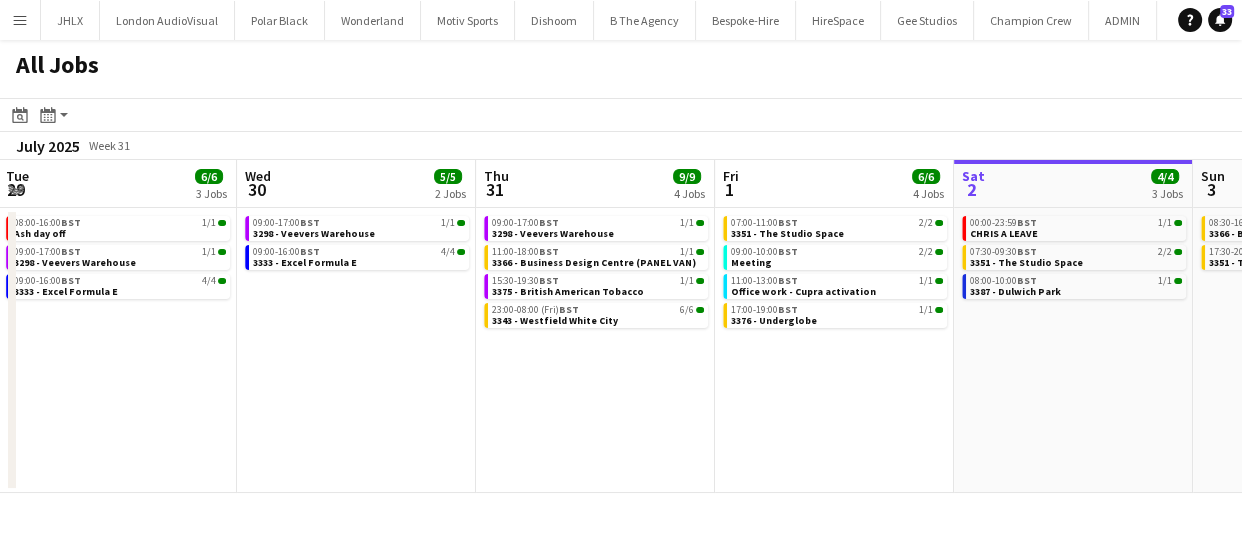 drag, startPoint x: 616, startPoint y: 408, endPoint x: 883, endPoint y: 383, distance: 268.16785 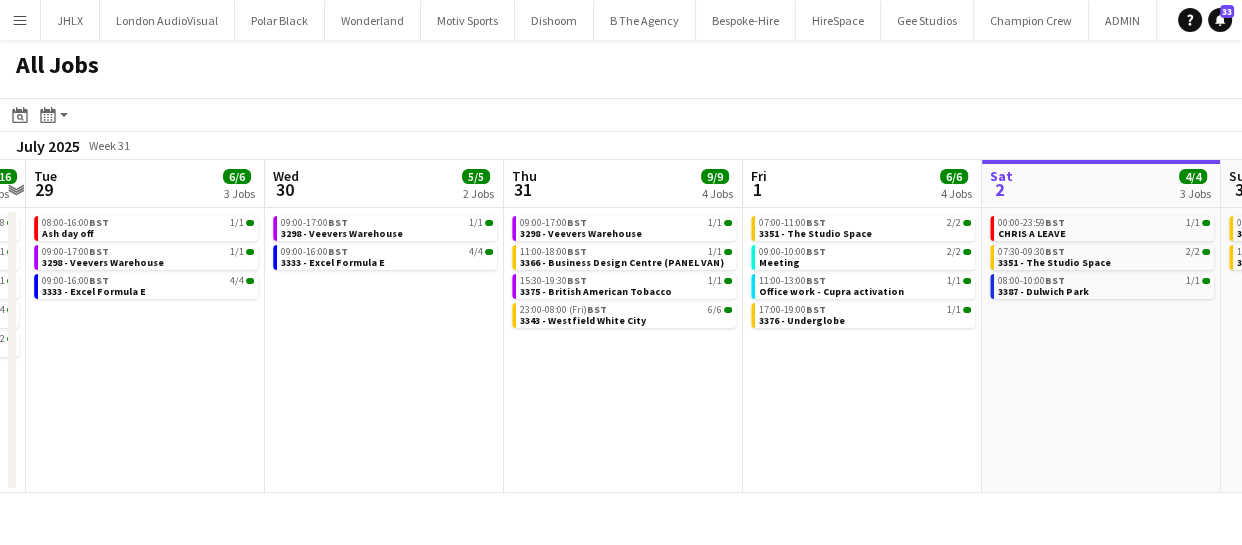 click on "All Jobs
Date picker
AUG 2025 AUG 2025 Monday M Tuesday T Wednesday W Thursday T Friday F Saturday S Sunday S  AUG   1   2   3   4   5   6   7   8   9   10   11   12   13   14   15   16   17   18   19   20   21   22   23   24   25   26   27   28   29   30   31
Comparison range
Comparison range
Today
Month view / Day view
Day view by Board Day view by Job Month view  July 2025   Week 31
Expand/collapse
Sun   27   10/10   4 Jobs   Mon   28   16/16   5 Jobs   Tue   29   6/6   3 Jobs   Wed   30   5/5   2 Jobs   Thu   31   9/9   4 Jobs   Fri   1   6/6   4 Jobs   Sat   2   4/4   3 Jobs   Sun   3   3/3   2 Jobs   Mon   4   4/5   4 Jobs   Tue   5   6/6   3 Jobs   Wed   6   14/14   4 Jobs   00:00-02:00    BST   1/1   3198 - Outernet (LUTON VAN)   08:00-16:00    BST   1/1   3340 - Oxford   17:00-23:00    BST   4/4   3333 - Excel Formula E   BST" 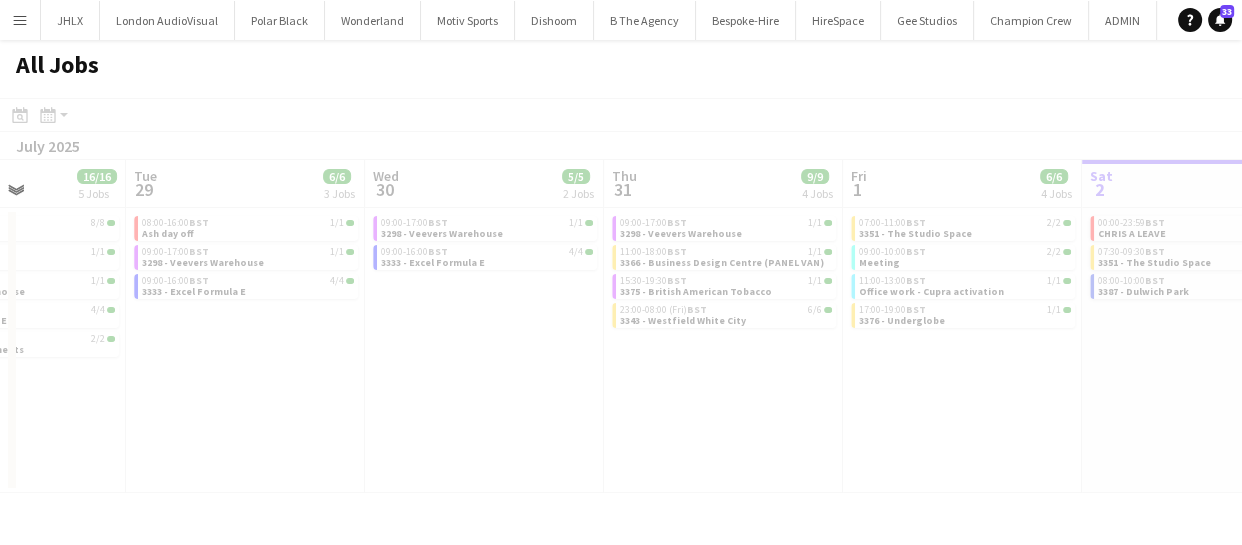 drag, startPoint x: 936, startPoint y: 380, endPoint x: 1019, endPoint y: 359, distance: 85.61542 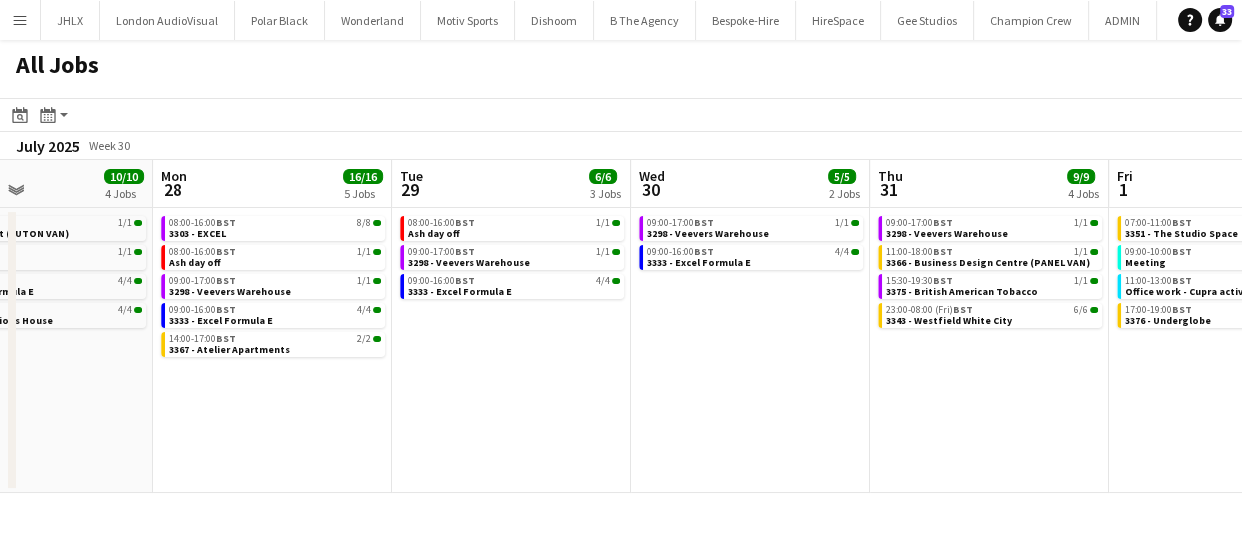drag, startPoint x: 770, startPoint y: 411, endPoint x: 973, endPoint y: 370, distance: 207.09901 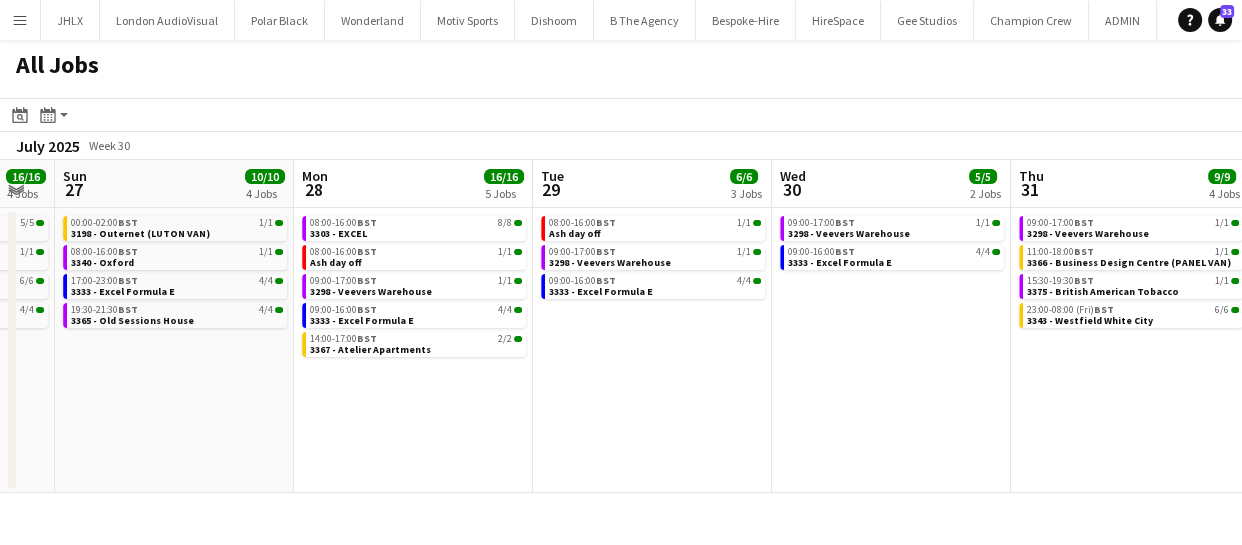 drag, startPoint x: 880, startPoint y: 400, endPoint x: 976, endPoint y: 359, distance: 104.388695 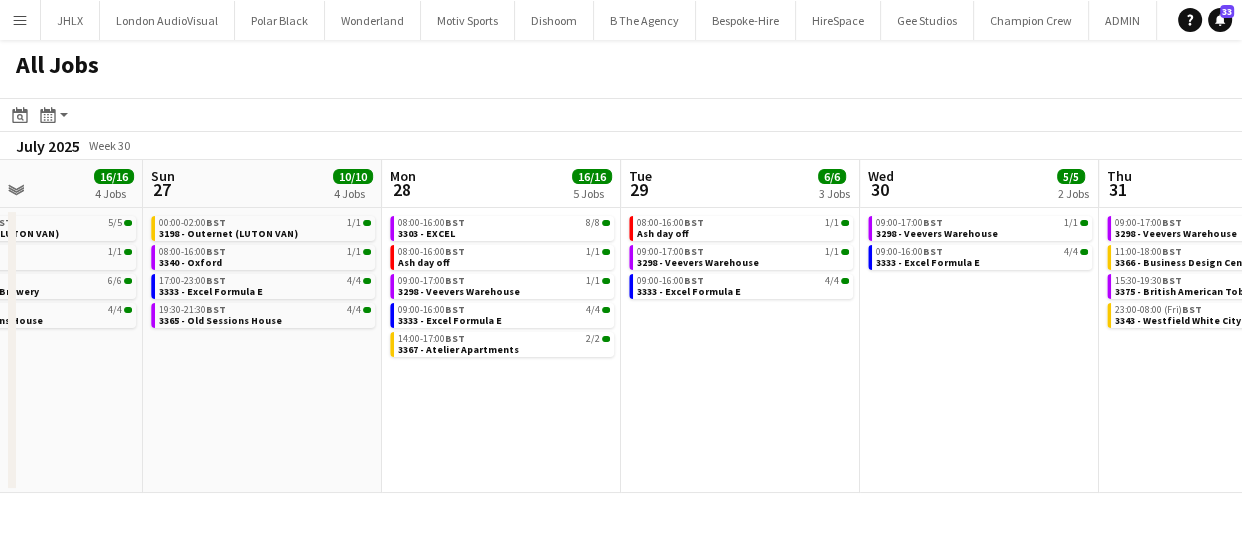 click on "Thu   24   55/59   9 Jobs   Fri   25   24/26   6 Jobs   Sat   26   16/16   4 Jobs   Sun   27   10/10   4 Jobs   Mon   28   16/16   5 Jobs   Tue   29   6/6   3 Jobs   Wed   30   5/5   2 Jobs   Thu   31   9/9   4 Jobs   Fri   1   6/6   4 Jobs   Sat   2   4/4   3 Jobs   Sun   3   3/3   2 Jobs   00:00-00:00 (Fri)   BST   0/1   LUTON REMAINS ON SITE (OUTERNET)   06:30-17:00    BST   10/11   2949 - Apps Court Farm (Breezy Car, Peugeot Van)   07:00-18:00    BST   12/12   3357 - Saffron Walden   07:00-17:00    BST   4/4   3363 - Ingenius Warehosue   08:00-20:00    BST   8/8   3279 - Old Billingsgate Market   09:00-17:00    BST   1/1   3340 - Oxford   10:00-16:00    BST   5/5   3345 - LiT Warehouse   12:00-03:00 (Fri)   BST   13I   1A   •   10/12   3362 - One Marylebone   21:59-09:59 (Fri)   BST   5/5   3198 - Outernet (LUTON VAN)   00:00-02:00    BST   0/1   LUTON REMAINS ON SITE (OUTERNET)   08:00-02:30 (Sat)   BST   16/17   3279 - Old Billingsgate Market   08:00-16:00    BST   1/1   3340 - Oxford   08:00-10:00" at bounding box center [621, 326] 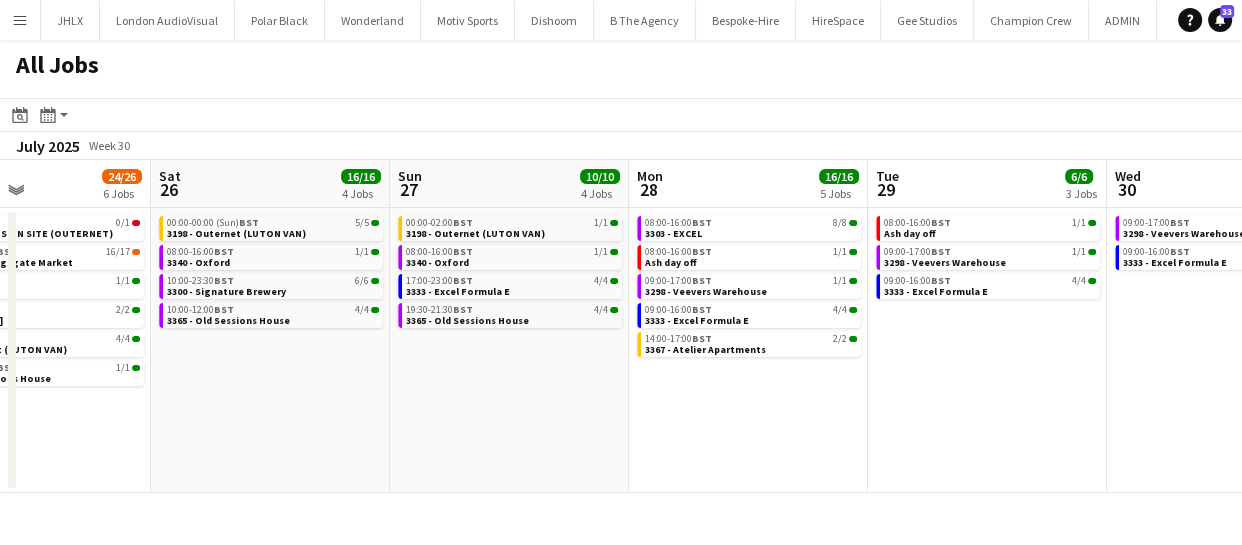 scroll, scrollTop: 0, scrollLeft: 489, axis: horizontal 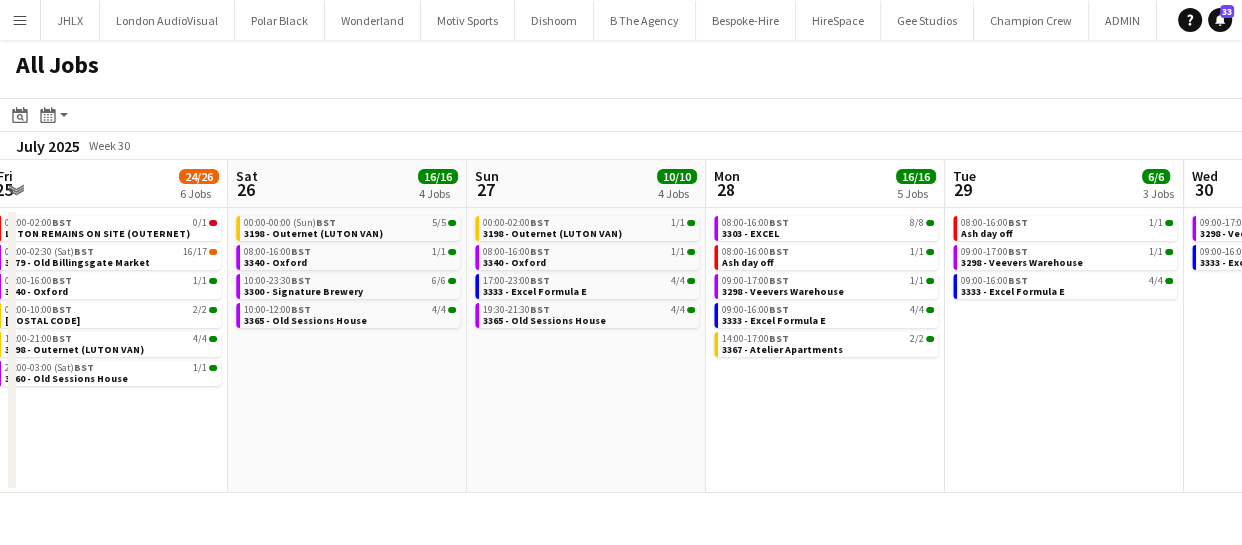 drag, startPoint x: 828, startPoint y: 390, endPoint x: 955, endPoint y: 363, distance: 129.83836 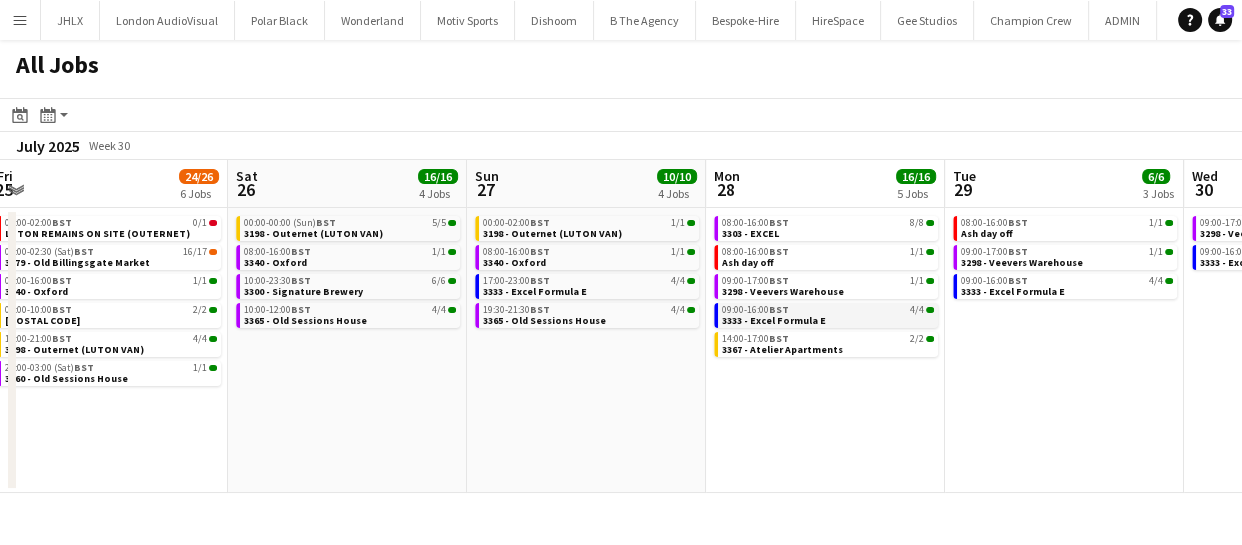 click on "3333 - Excel Formula E" at bounding box center [774, 320] 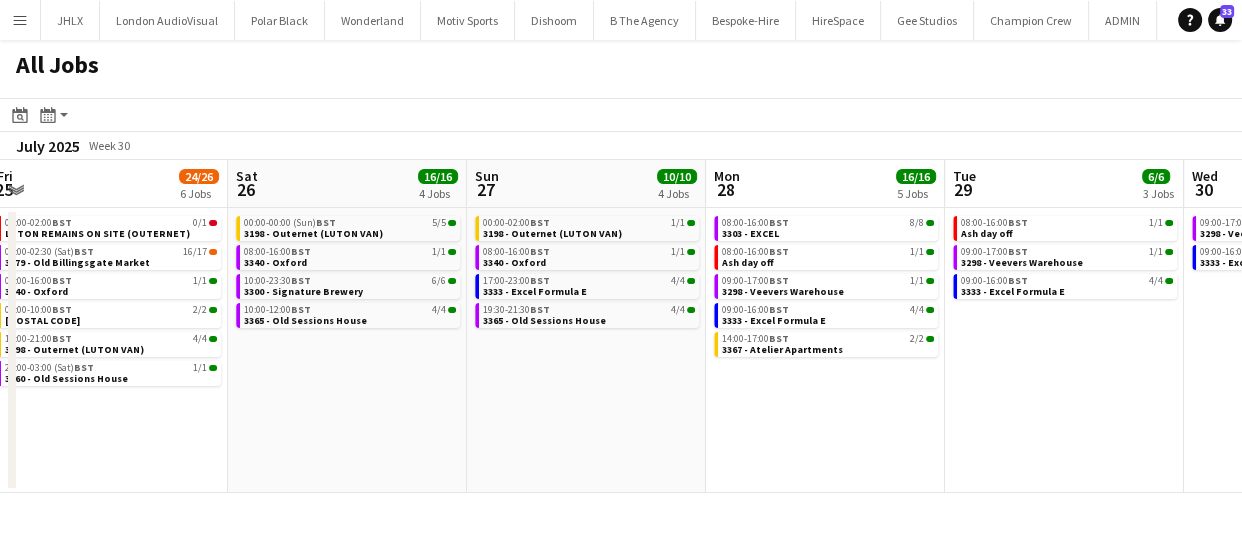 drag, startPoint x: 1012, startPoint y: 391, endPoint x: 816, endPoint y: 392, distance: 196.00255 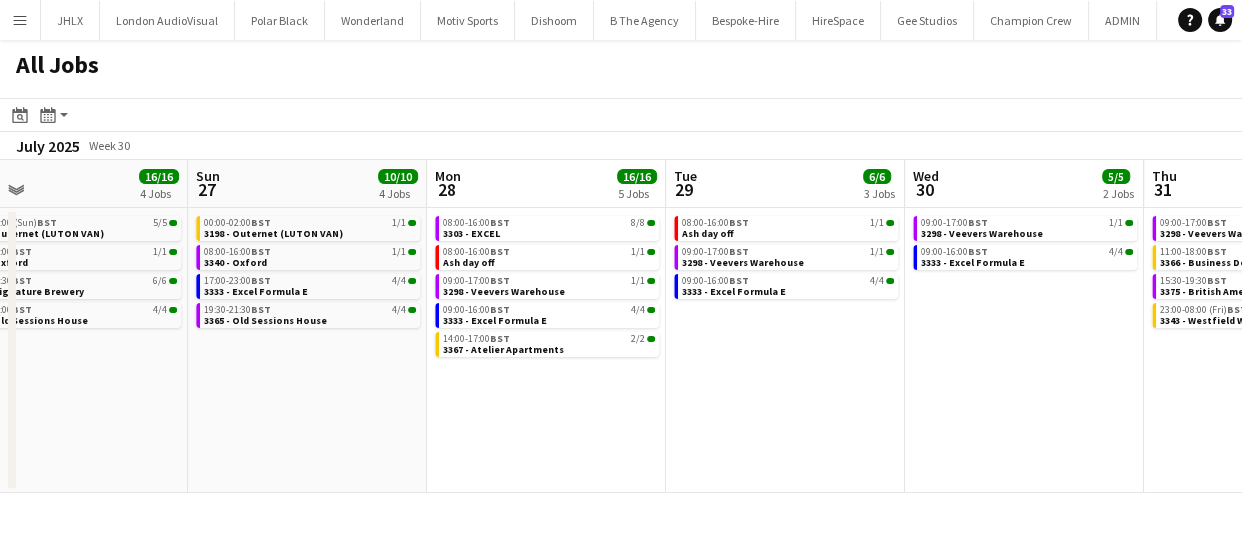 drag, startPoint x: 744, startPoint y: 391, endPoint x: 843, endPoint y: 408, distance: 100.44899 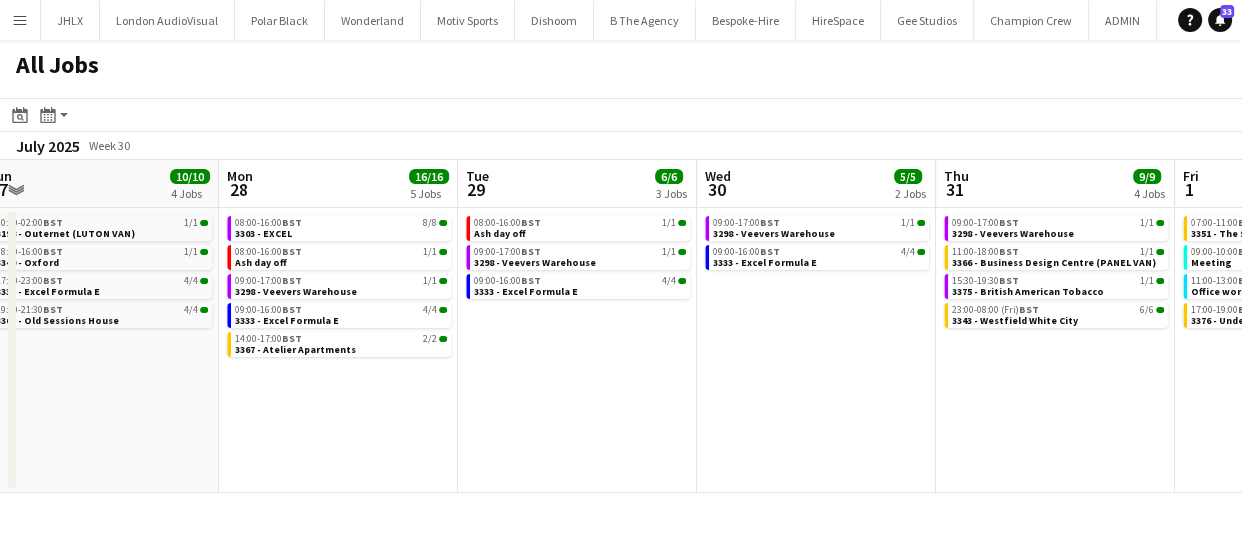 click on "Wed   23   45/45   8 Jobs   Thu   24   55/59   9 Jobs   Fri   25   24/26   6 Jobs   Sat   26   16/16   4 Jobs   Sun   27   10/10   4 Jobs   Mon   28   16/16   5 Jobs   Tue   29   6/6   3 Jobs   Wed   30   5/5   2 Jobs   Thu   31   9/9   4 Jobs   Fri   1   6/6   4 Jobs   Sat   2   4/4   3 Jobs   06:30-23:30    BST   13/13   2949 - Apps Court Farm (Breezy Car)   06:45-22:30    BST   7/7   3296 - Shoreditch Gardens (Peugeot Van)    08:00-20:00    BST   4/4   3279 - Old Billingsgate Market   08:00-14:00    BST   4/4   3303 - EXCEL   09:00-17:00    BST   1/1   3298 - Veevers Warehouse   17:30-22:30    BST   8/8   3314 - Apps Court Farm   18:00-20:00    BST   2/2   3349 - DPW Office   22:00-08:00 (Thu)   BST   6/6   3343 - Westfield White City   00:00-00:00 (Fri)   BST   0/1   LUTON REMAINS ON SITE (OUTERNET)   06:30-17:00    BST   10/11   2949 - Apps Court Farm (Breezy Car, Peugeot Van)   07:00-18:00    BST   12/12   3357 - Saffron Walden   07:00-17:00    BST   4/4   3363 - Ingenius Warehosue   08:00-20:00    1A" at bounding box center [621, 326] 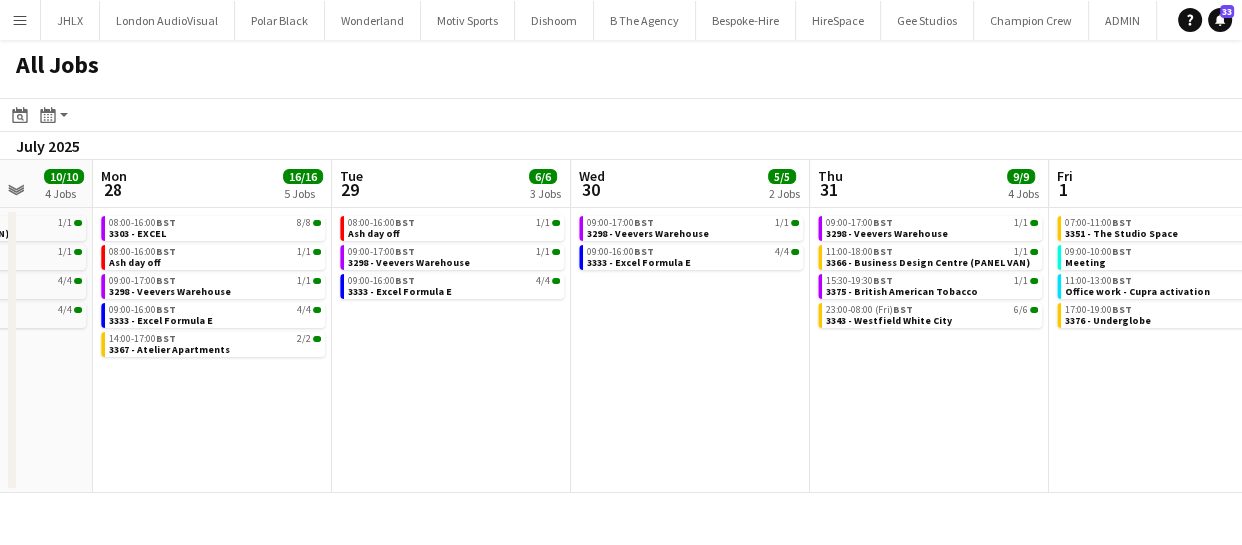 click on "Fri   25   24/26   6 Jobs   Sat   26   16/16   4 Jobs   Sun   27   10/10   4 Jobs   Mon   28   16/16   5 Jobs   Tue   29   6/6   3 Jobs   Wed   30   5/5   2 Jobs   Thu   31   9/9   4 Jobs   Fri   1   6/6   4 Jobs   Sat   2   4/4   3 Jobs   Sun   3   3/3   2 Jobs   Mon   4   4/5   4 Jobs   00:00-02:00    BST   0/1   LUTON REMAINS ON SITE (OUTERNET)   08:00-02:30 (Sat)   BST   16/17   3279 - Old Billingsgate Market   08:00-16:00    BST   1/1   3340 - Oxford   08:00-10:00    BST   2/2   3364 - NW8 9AY   16:00-21:00    BST   4/4   3198 - Outernet (LUTON VAN)   23:00-03:00 (Sat)   BST   1/1   3360 - Old Sessions House   00:00-00:00 (Sun)   BST   5/5   3198 - Outernet (LUTON VAN)   08:00-16:00    BST   1/1   3340 - Oxford   10:00-23:30    BST   6/6   3300 - Signature Brewery   10:00-12:00    BST   4/4   3365 - Old Sessions House   00:00-02:00    BST   1/1   3198 - Outernet (LUTON VAN)   08:00-16:00    BST   1/1   3340 - Oxford   17:00-23:00    BST   4/4   3333 - Excel Formula E   19:30-21:30    BST   4/4   BST" at bounding box center (621, 326) 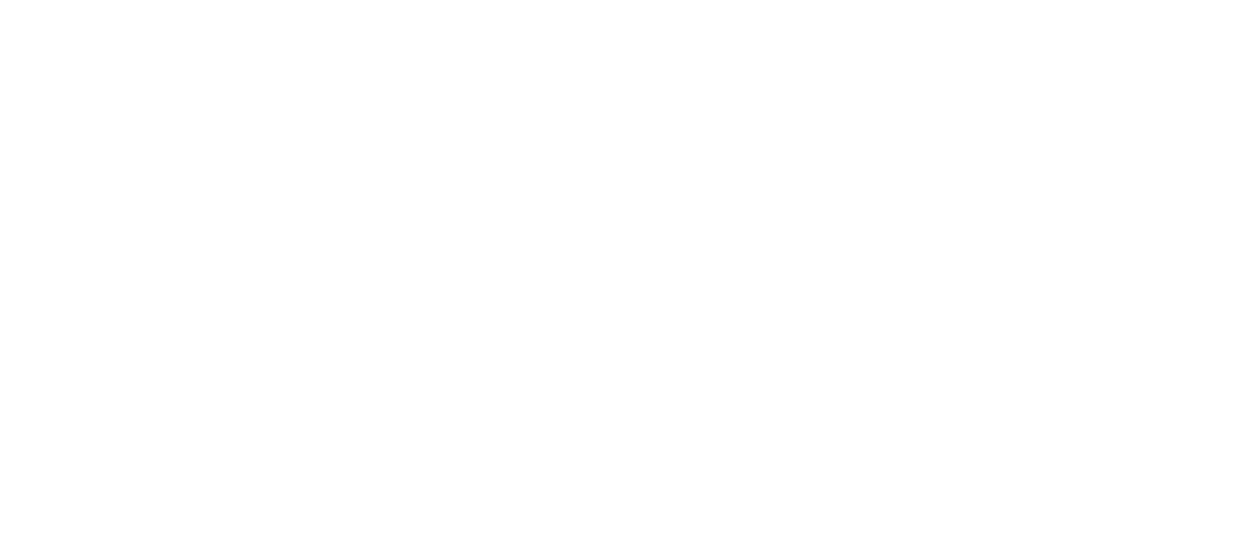 scroll, scrollTop: 0, scrollLeft: 0, axis: both 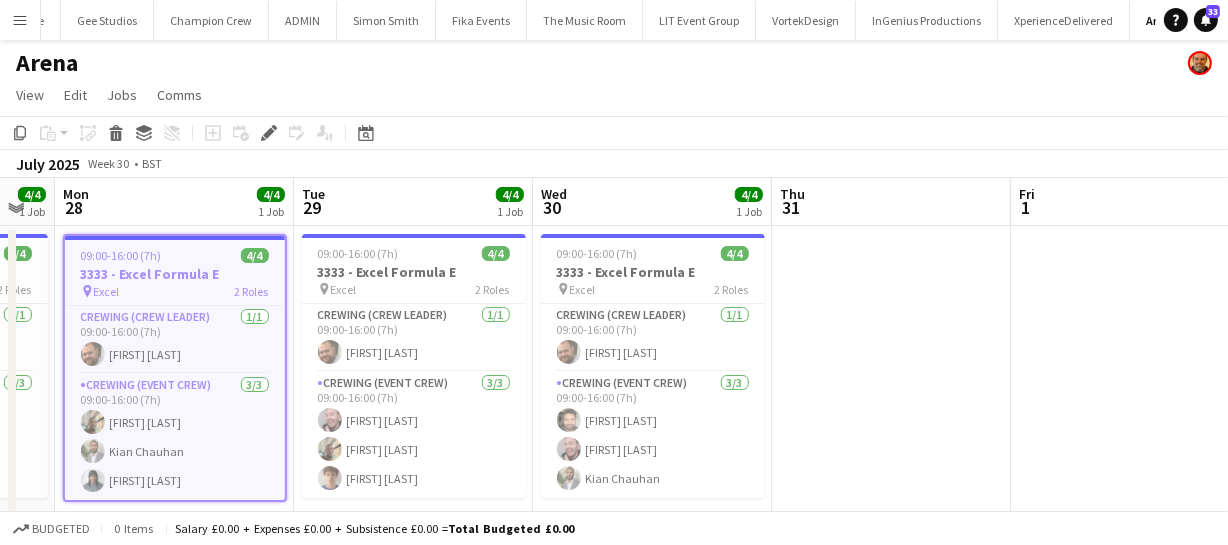 drag, startPoint x: 1083, startPoint y: 296, endPoint x: 850, endPoint y: 295, distance: 233.00215 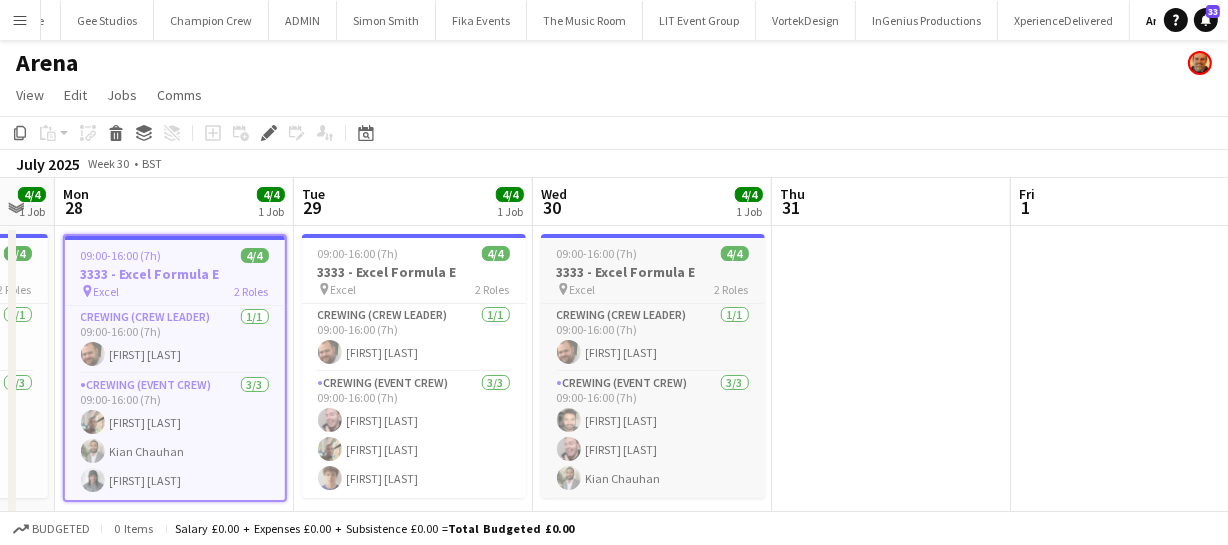 scroll, scrollTop: 0, scrollLeft: 904, axis: horizontal 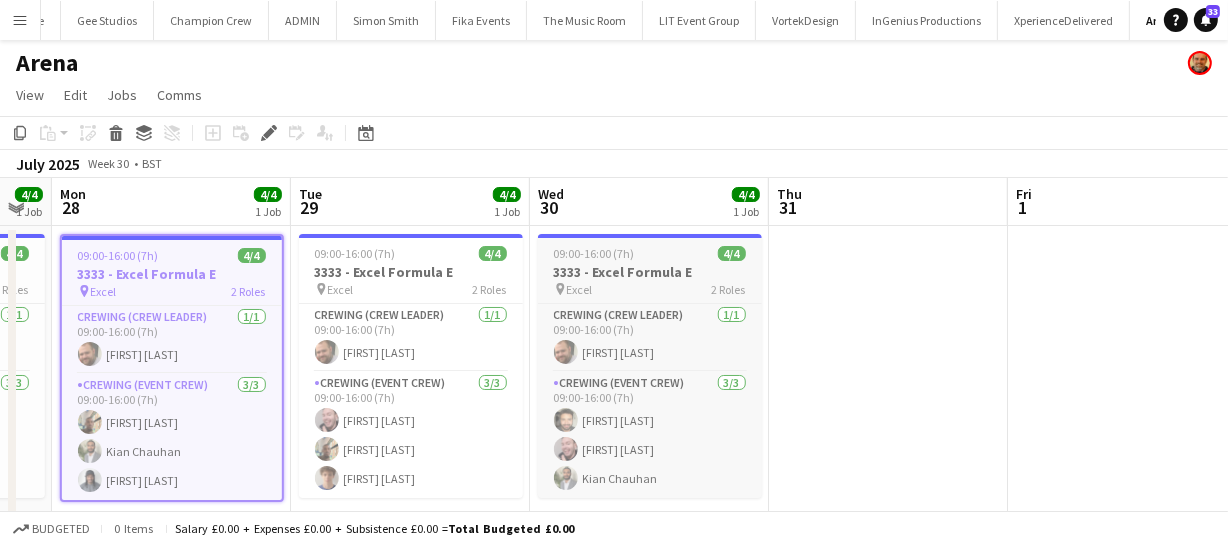 click on "3333 - Excel Formula E" at bounding box center [650, 272] 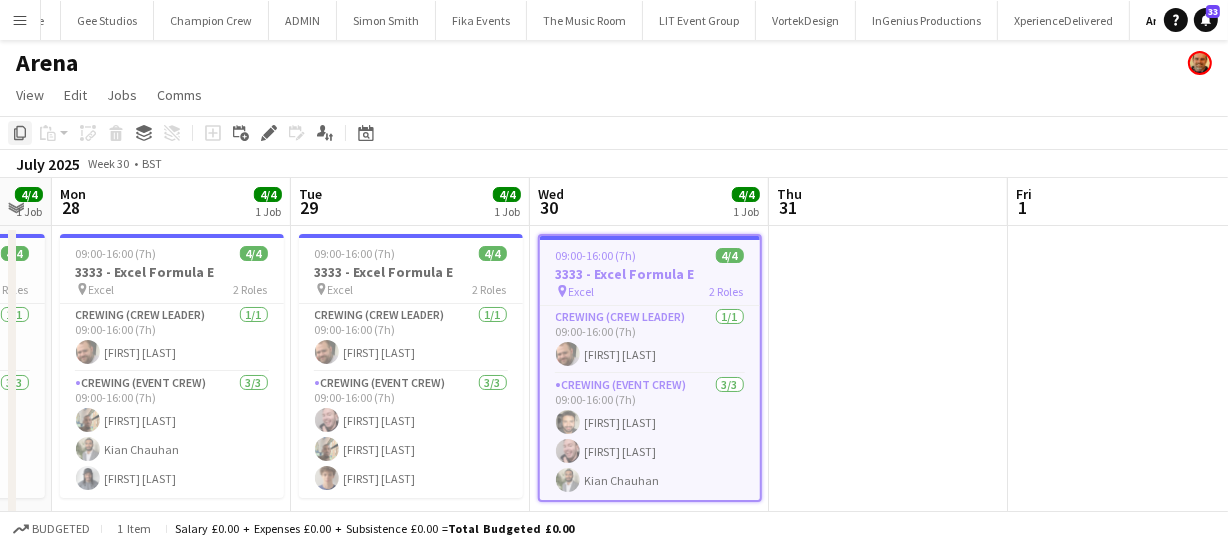 click on "Copy" 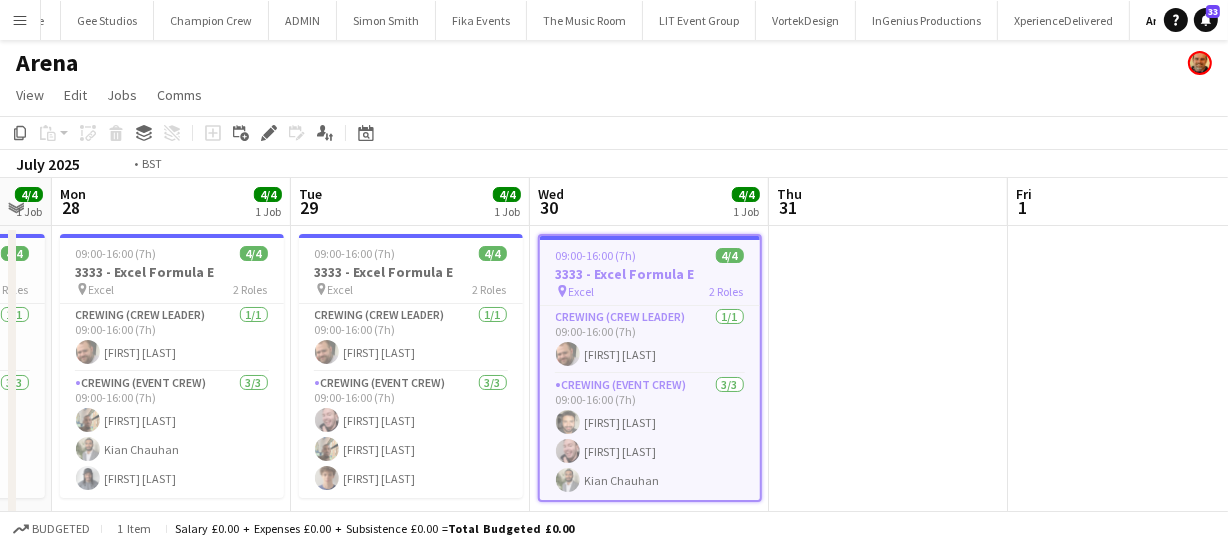 drag, startPoint x: 910, startPoint y: 297, endPoint x: 823, endPoint y: 301, distance: 87.0919 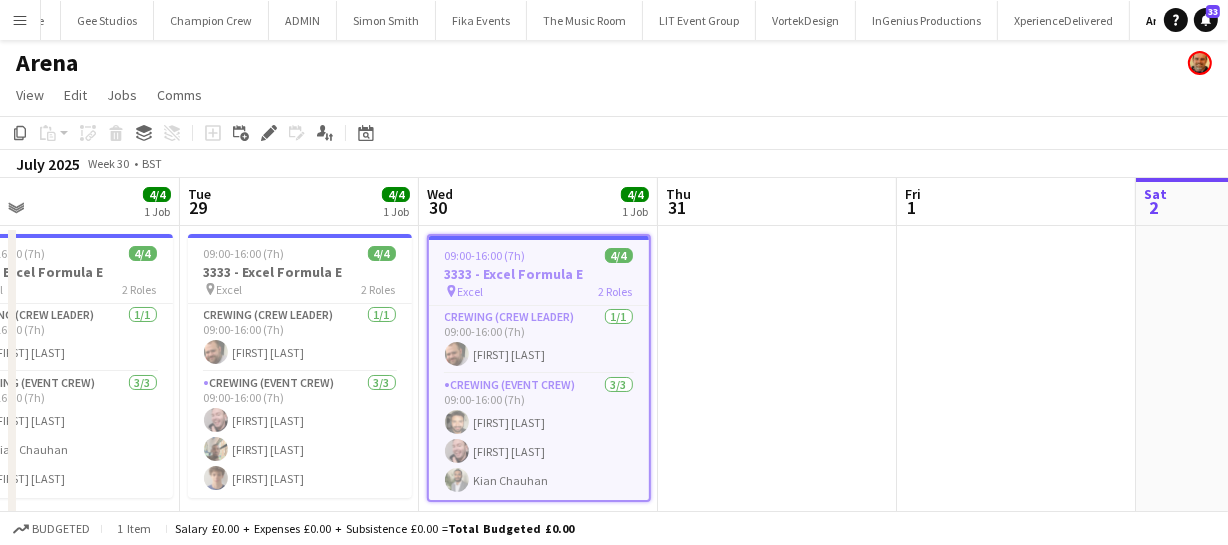 drag, startPoint x: 879, startPoint y: 301, endPoint x: 621, endPoint y: 293, distance: 258.124 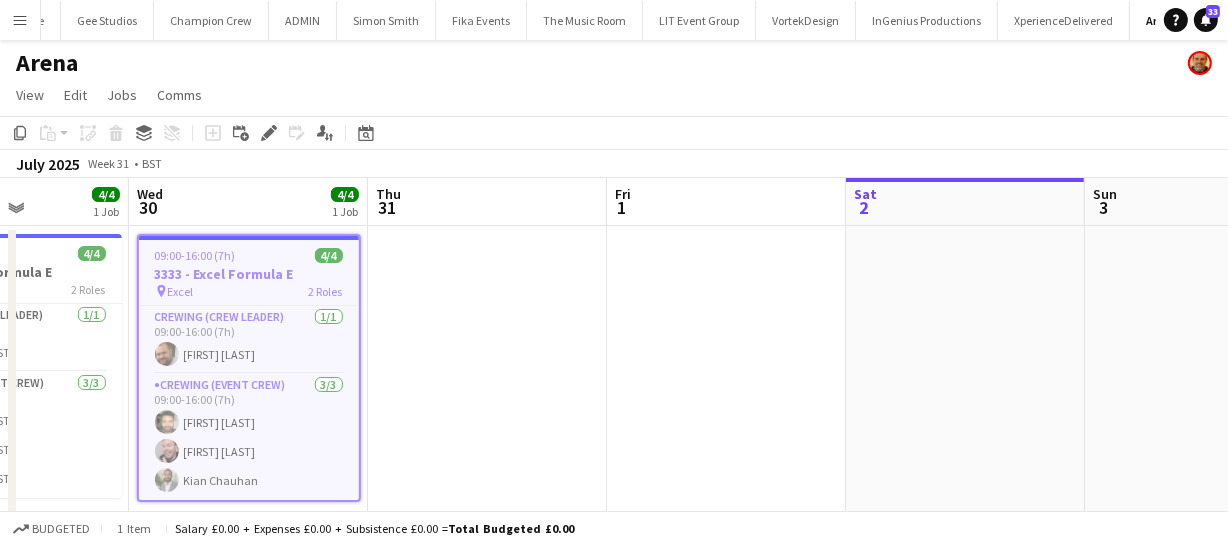 drag, startPoint x: 703, startPoint y: 293, endPoint x: 681, endPoint y: 293, distance: 22 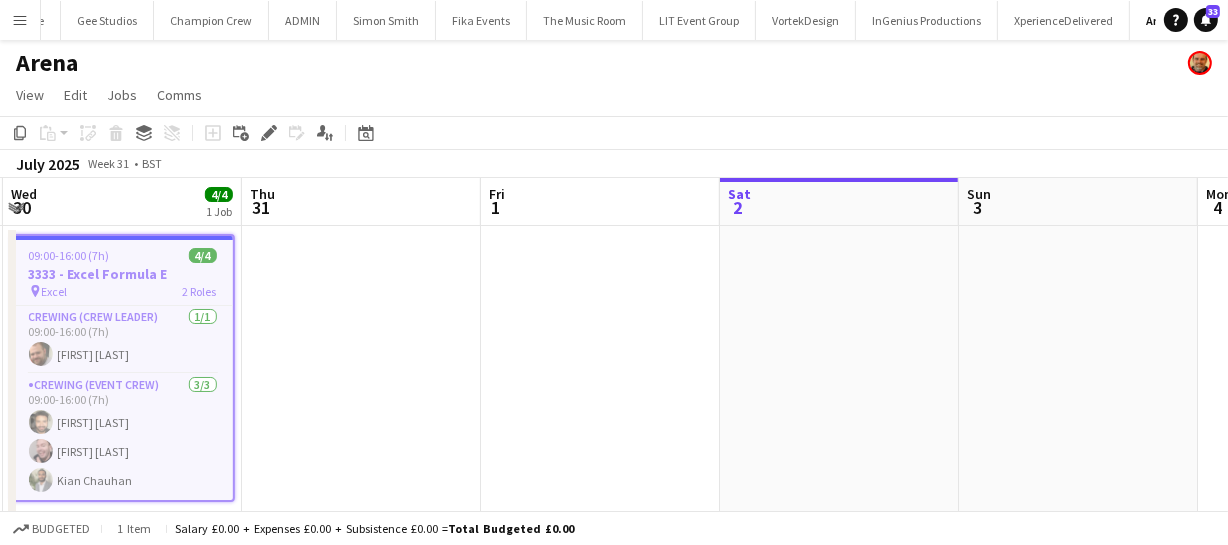 click on "Sat   26   Sun   27   4/4   1 Job   Mon   28   4/4   1 Job   Tue   29   4/4   1 Job   Wed   30   4/4   1 Job   Thu   31   Fri   1   Sat   2   Sun   3   Mon   4   Tue   5      17:00-23:00 (6h)    4/4   3333 - Excel Formula E
pin
Excel   2 Roles   Crewing (Crew Leader)   1/1   17:00-23:00 (6h)
Ben Turner  Crewing (Event Crew)   3/3   17:00-23:00 (6h)
John Vidal Stephon Johnson Corey Arnold     09:00-16:00 (7h)    4/4   3333 - Excel Formula E
pin
Excel   2 Roles   Crewing (Crew Leader)   1/1   09:00-16:00 (7h)
Ben Turner  Crewing (Event Crew)   3/3   09:00-16:00 (7h)
Stephon Johnson Kian Chauhan Kaine Caldeira     09:00-16:00 (7h)    4/4   3333 - Excel Formula E
pin
Excel   2 Roles   Crewing (Crew Leader)   1/1   09:00-16:00 (7h)
Ben Turner  Crewing (Event Crew)   3/3   09:00-16:00 (7h)
Eldon Taylor Stephon Johnson Alexander Caseley     09:00-16:00 (7h)    4/4   3333 - Excel Formula E" at bounding box center [614, 374] 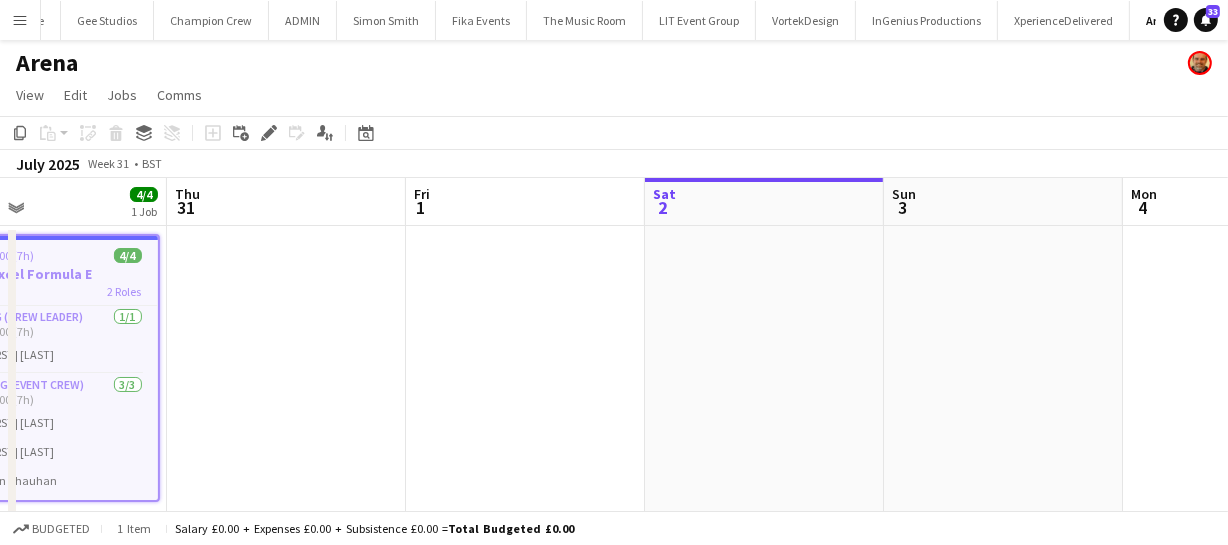 click on "Mon   28   4/4   1 Job   Tue   29   4/4   1 Job   Wed   30   4/4   1 Job   Thu   31   Fri   1   Sat   2   Sun   3   Mon   4   Tue   5   Wed   6   Thu   7      09:00-16:00 (7h)    4/4   3333 - Excel Formula E
pin
Excel   2 Roles   Crewing (Crew Leader)   1/1   09:00-16:00 (7h)
Ben Turner  Crewing (Event Crew)   3/3   09:00-16:00 (7h)
Stephon Johnson Kian Chauhan Kaine Caldeira     09:00-16:00 (7h)    4/4   3333 - Excel Formula E
pin
Excel   2 Roles   Crewing (Crew Leader)   1/1   09:00-16:00 (7h)
Ben Turner  Crewing (Event Crew)   3/3   09:00-16:00 (7h)
Eldon Taylor Stephon Johnson Alexander Caseley     09:00-16:00 (7h)    4/4   3333 - Excel Formula E
pin
Excel   2 Roles   Crewing (Crew Leader)   1/1   09:00-16:00 (7h)
Ben Turner  Crewing (Event Crew)   3/3   09:00-16:00 (7h)
John Vidal Eldon Taylor Kian Chauhan" at bounding box center (614, 374) 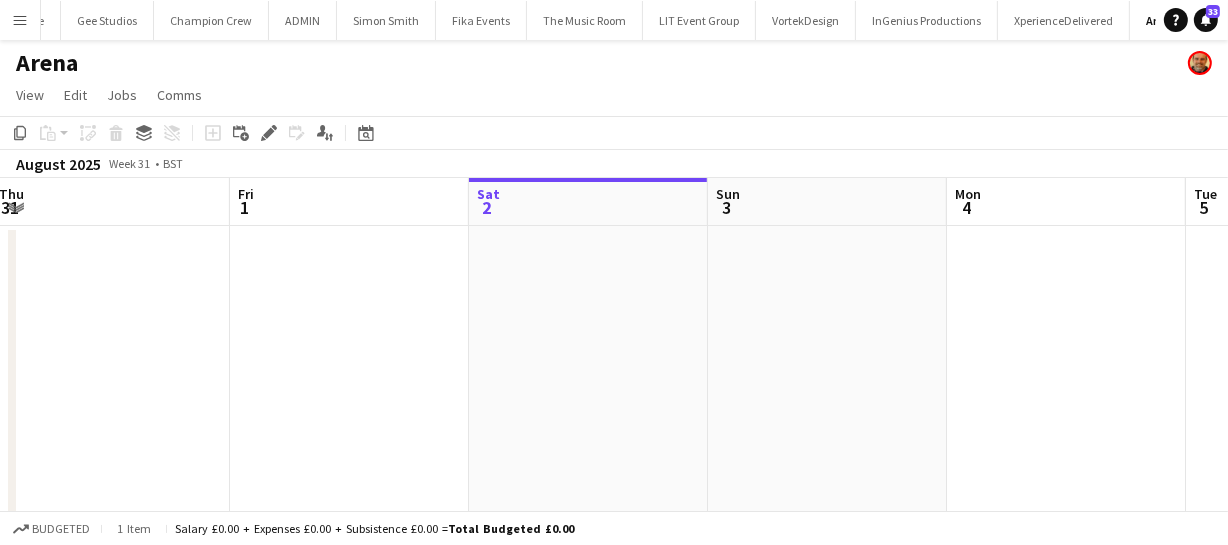 drag, startPoint x: 619, startPoint y: 290, endPoint x: 867, endPoint y: 287, distance: 248.01814 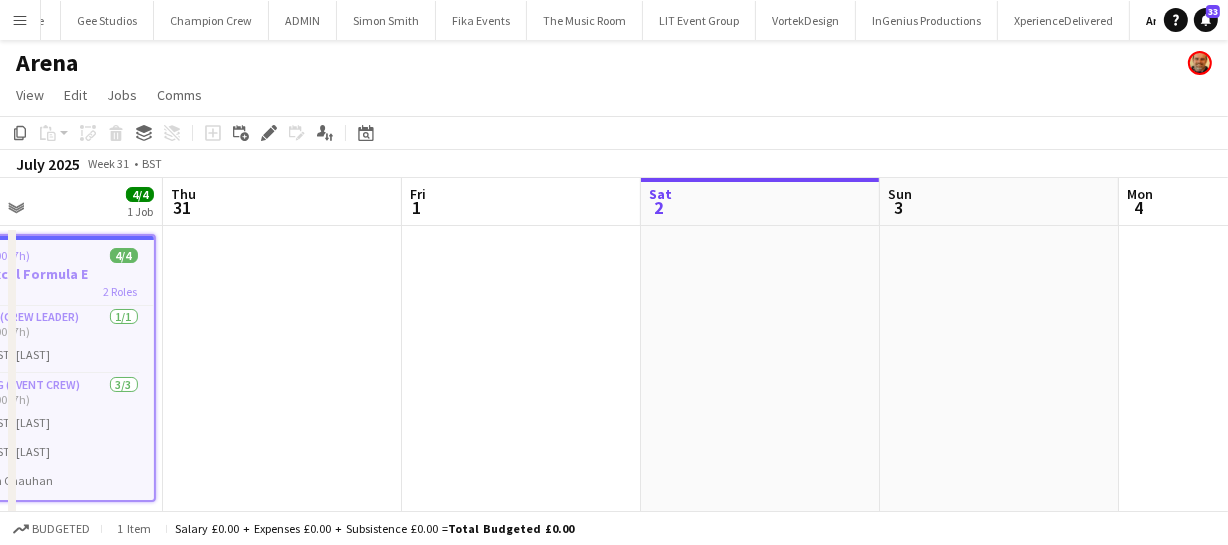 click on "Mon   28   4/4   1 Job   Tue   29   4/4   1 Job   Wed   30   4/4   1 Job   Thu   31   Fri   1   Sat   2   Sun   3   Mon   4   Tue   5   Wed   6   Thu   7      09:00-16:00 (7h)    4/4   3333 - Excel Formula E
pin
Excel   2 Roles   Crewing (Crew Leader)   1/1   09:00-16:00 (7h)
Ben Turner  Crewing (Event Crew)   3/3   09:00-16:00 (7h)
Stephon Johnson Kian Chauhan Kaine Caldeira     09:00-16:00 (7h)    4/4   3333 - Excel Formula E
pin
Excel   2 Roles   Crewing (Crew Leader)   1/1   09:00-16:00 (7h)
Ben Turner  Crewing (Event Crew)   3/3   09:00-16:00 (7h)
Eldon Taylor Stephon Johnson Alexander Caseley     09:00-16:00 (7h)    4/4   3333 - Excel Formula E
pin
Excel   2 Roles   Crewing (Crew Leader)   1/1   09:00-16:00 (7h)
Ben Turner  Crewing (Event Crew)   3/3   09:00-16:00 (7h)
John Vidal Eldon Taylor Kian Chauhan" at bounding box center (614, 374) 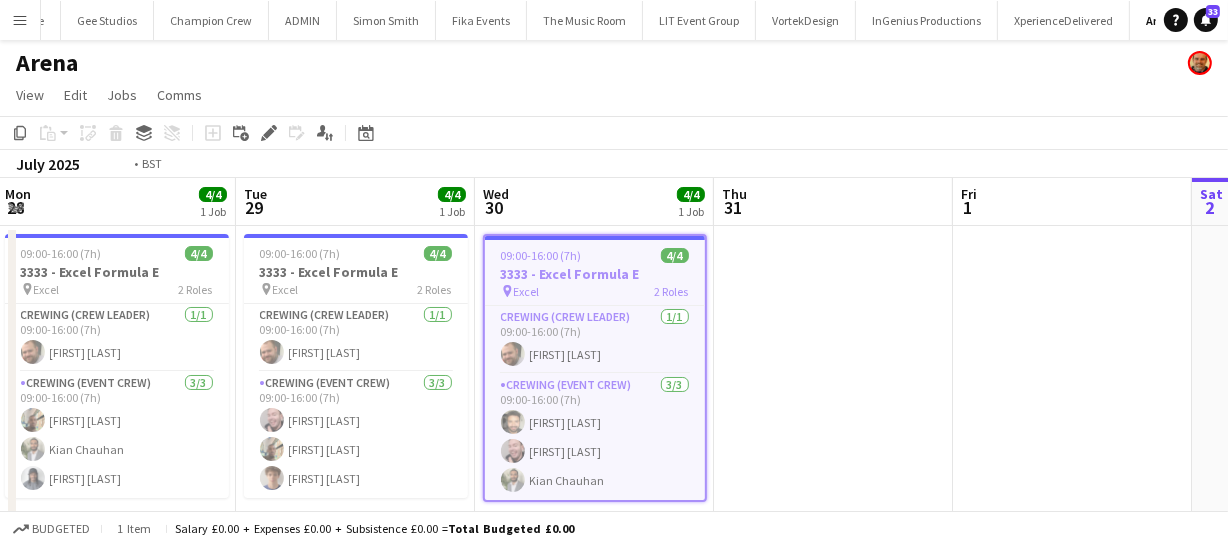 drag, startPoint x: 859, startPoint y: 333, endPoint x: 897, endPoint y: 359, distance: 46.043457 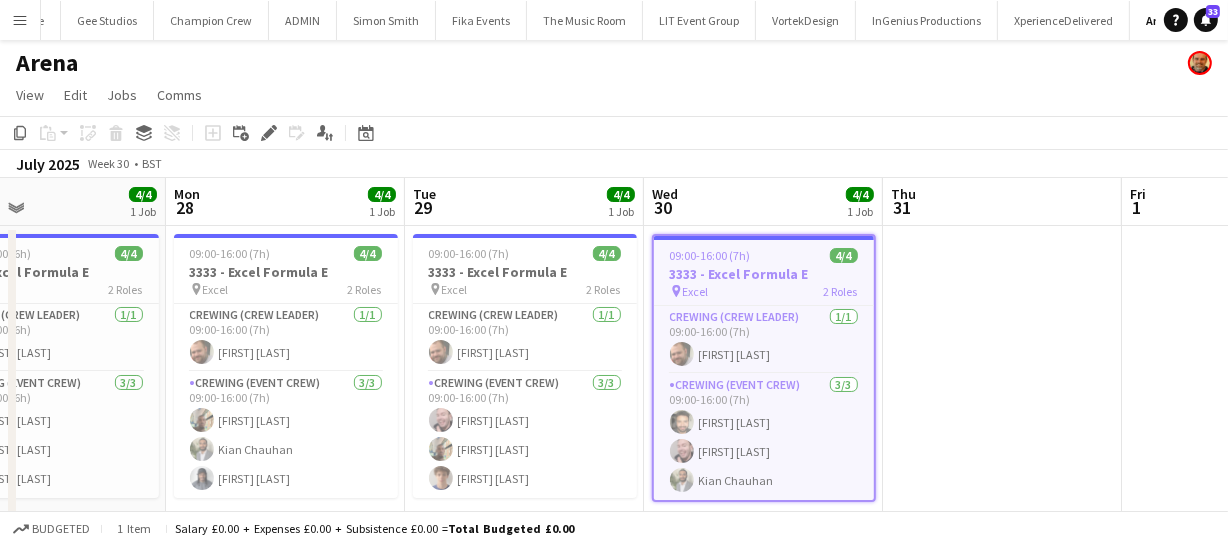 click on "Fri   25   Sat   26   Sun   27   4/4   1 Job   Mon   28   4/4   1 Job   Tue   29   4/4   1 Job   Wed   30   4/4   1 Job   Thu   31   Fri   1   Sat   2   Sun   3   Mon   4      17:00-23:00 (6h)    4/4   3333 - Excel Formula E
pin
Excel   2 Roles   Crewing (Crew Leader)   1/1   17:00-23:00 (6h)
Ben Turner  Crewing (Event Crew)   3/3   17:00-23:00 (6h)
John Vidal Stephon Johnson Corey Arnold     09:00-16:00 (7h)    4/4   3333 - Excel Formula E
pin
Excel   2 Roles   Crewing (Crew Leader)   1/1   09:00-16:00 (7h)
Ben Turner  Crewing (Event Crew)   3/3   09:00-16:00 (7h)
Stephon Johnson Kian Chauhan Kaine Caldeira     09:00-16:00 (7h)    4/4   3333 - Excel Formula E
pin
Excel   2 Roles   Crewing (Crew Leader)   1/1   09:00-16:00 (7h)
Ben Turner  Crewing (Event Crew)   3/3   09:00-16:00 (7h)
Eldon Taylor Stephon Johnson Alexander Caseley     09:00-16:00 (7h)    4/4   3333 - Excel Formula E" at bounding box center [614, 374] 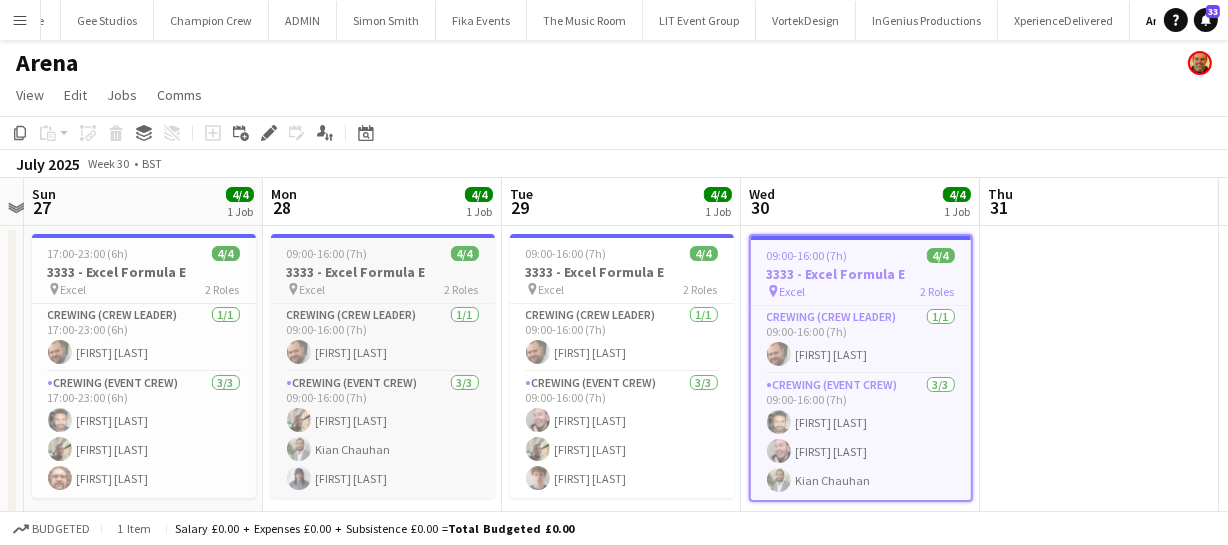drag, startPoint x: 433, startPoint y: 301, endPoint x: 563, endPoint y: 302, distance: 130.00385 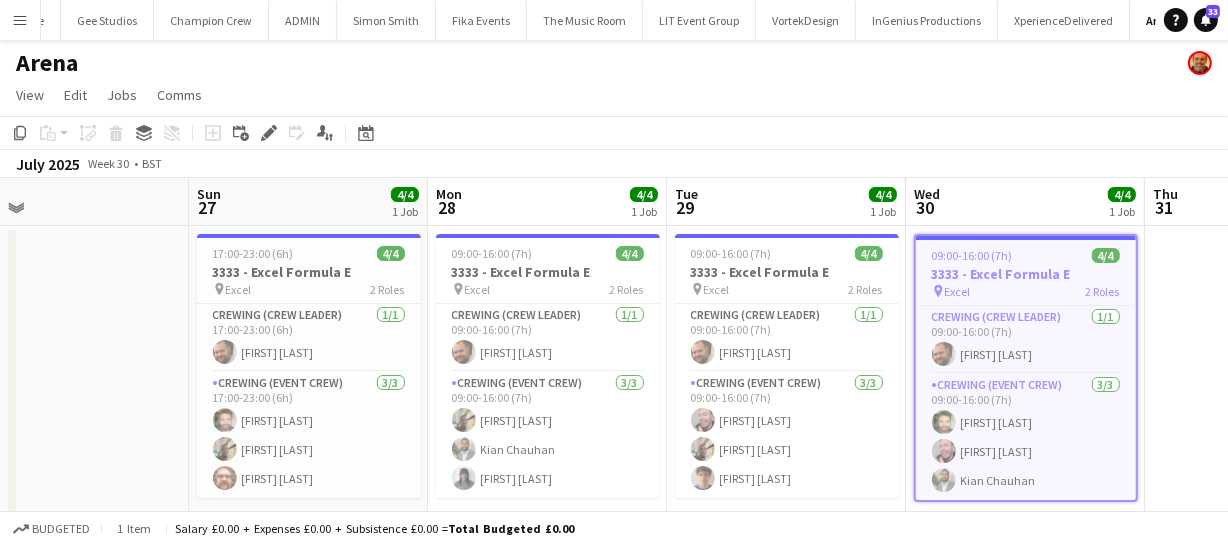 drag, startPoint x: 682, startPoint y: 295, endPoint x: 780, endPoint y: 295, distance: 98 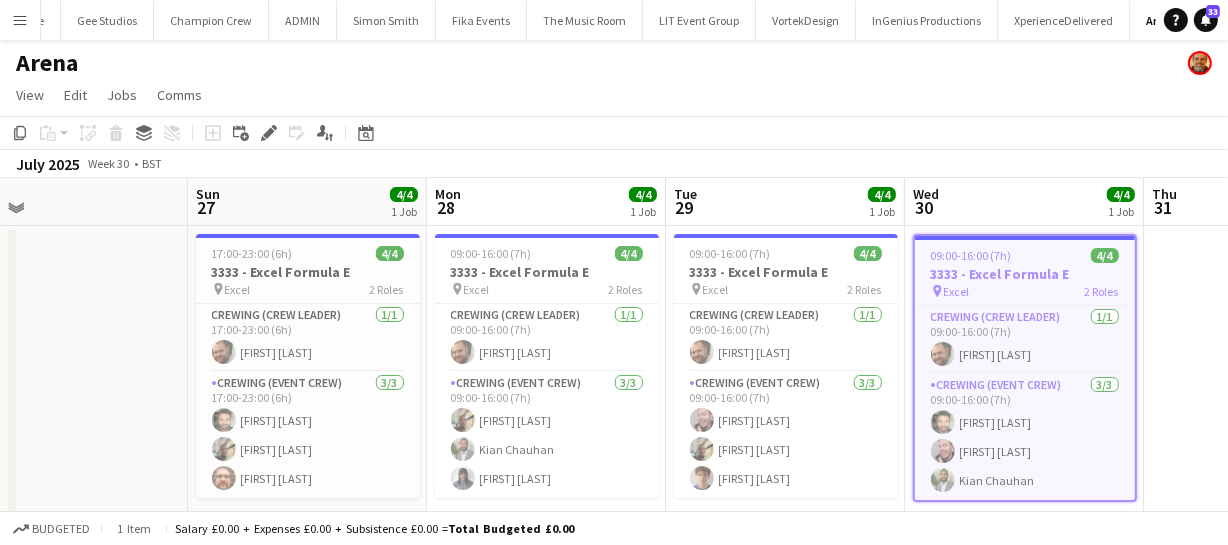 drag, startPoint x: 556, startPoint y: 318, endPoint x: 741, endPoint y: 303, distance: 185.60712 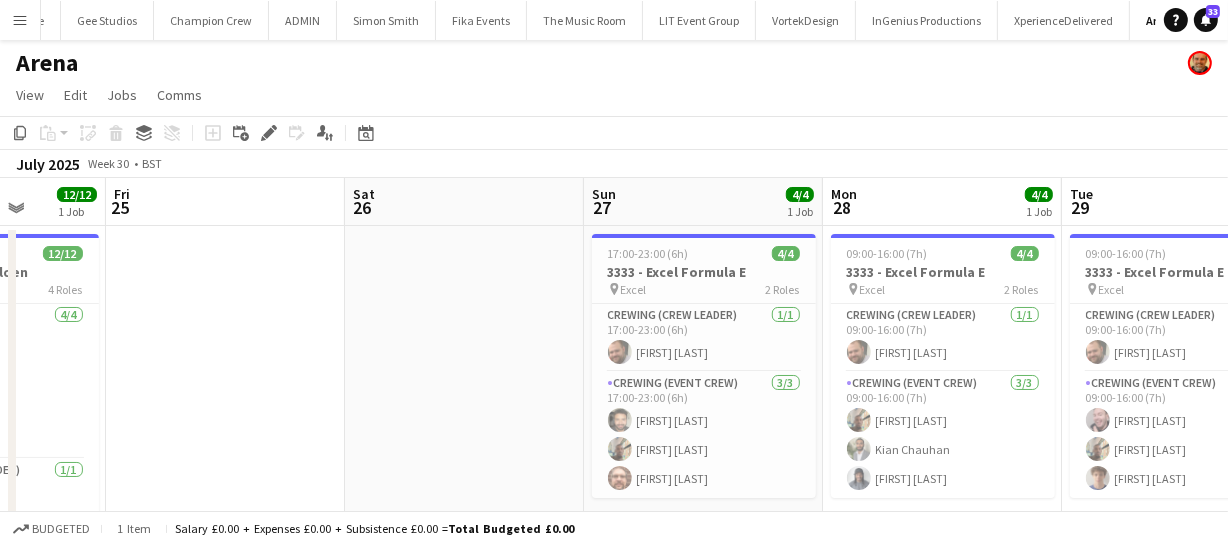 click on "Tue   22   Wed   23   Thu   24   12/12   1 Job   Fri   25   Sat   26   Sun   27   4/4   1 Job   Mon   28   4/4   1 Job   Tue   29   4/4   1 Job   Wed   30   4/4   1 Job   Thu   31   Fri   1      07:00-18:00 (11h)    12/12   3357 - Saffron Walden
pin
Abbey Wood   4 Roles   Crew Travel Time   4/4   07:00-09:00 (2h)
Shane King Alexander Caseley Kyrese West Leonardo Baxendale  Crewing (Crew Leader)   1/1   09:00-16:00 (7h)
Shane King  Crewing (Event Crew)   3/3   09:00-16:00 (7h)
Alexander Caseley Leonardo Baxendale Kyrese West  Crew Travel Time   4/4   16:00-18:00 (2h)
Shane King Alexander Caseley Leonardo Baxendale Kyrese West     17:00-23:00 (6h)    4/4   3333 - Excel Formula E
pin
Excel   2 Roles   Crewing (Crew Leader)   1/1   17:00-23:00 (6h)
Ben Turner  Crewing (Event Crew)   3/3   17:00-23:00 (6h)
John Vidal Stephon Johnson Corey Arnold     09:00-16:00 (7h)    4/4   3333 - Excel Formula E
pin" at bounding box center [614, 374] 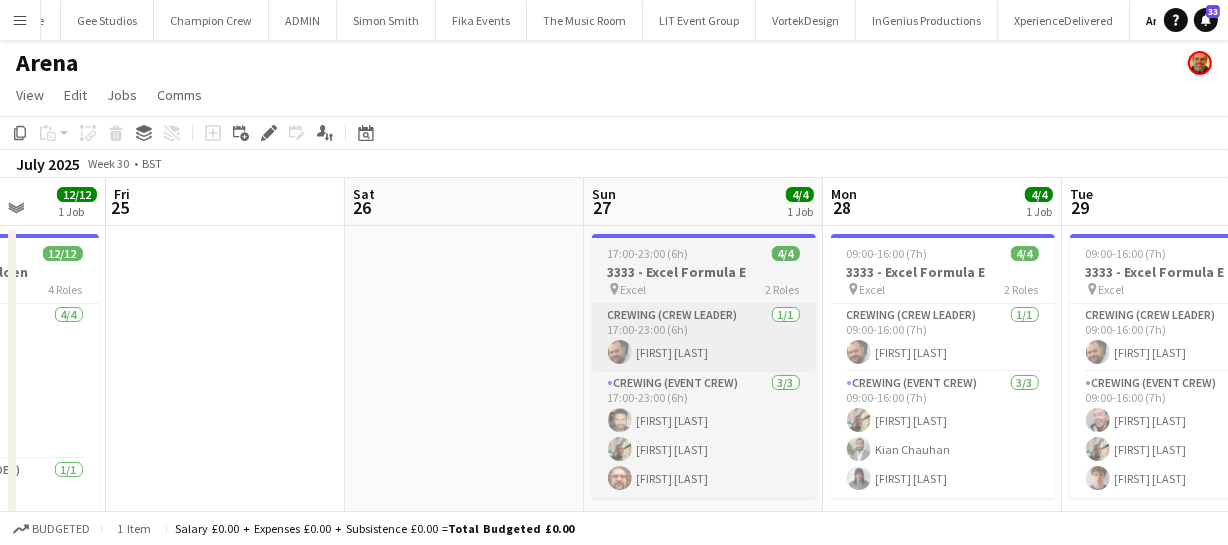 scroll, scrollTop: 0, scrollLeft: 514, axis: horizontal 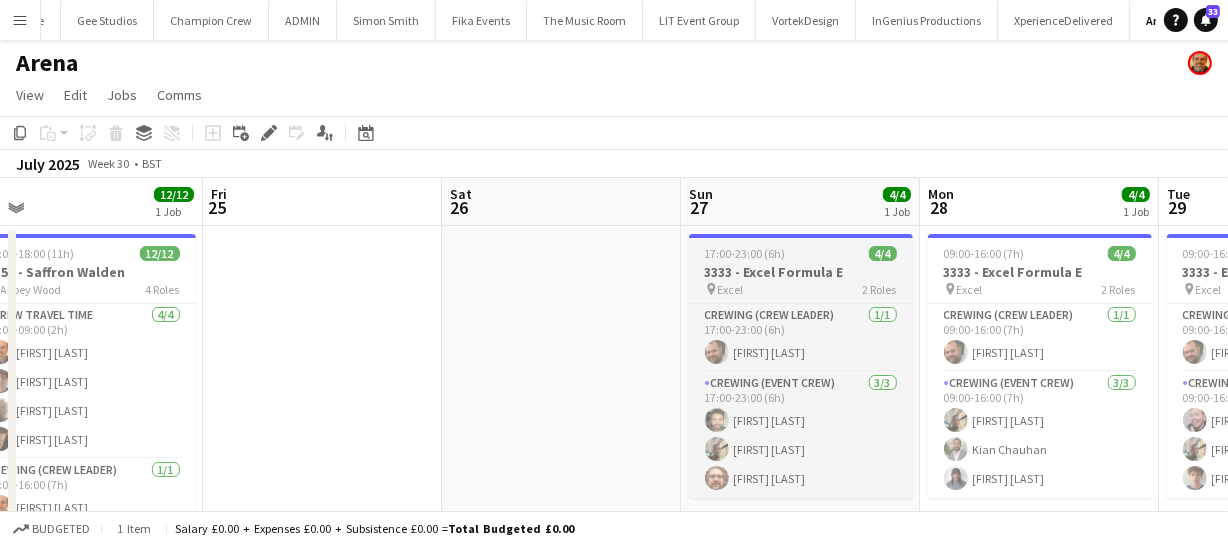 click on "3333 - Excel Formula E" at bounding box center (801, 272) 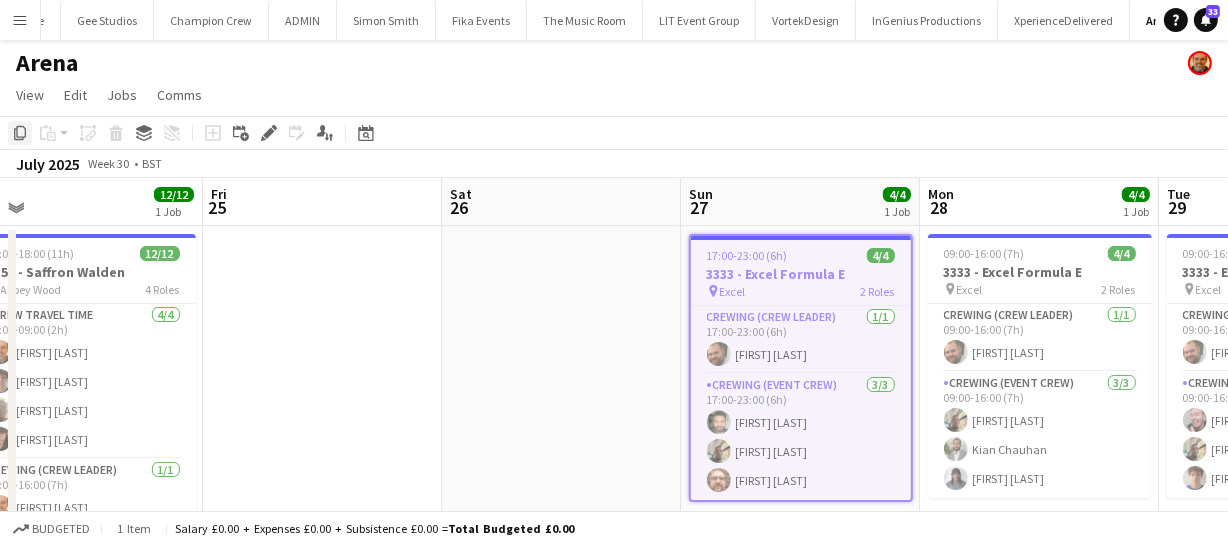 click on "Copy" 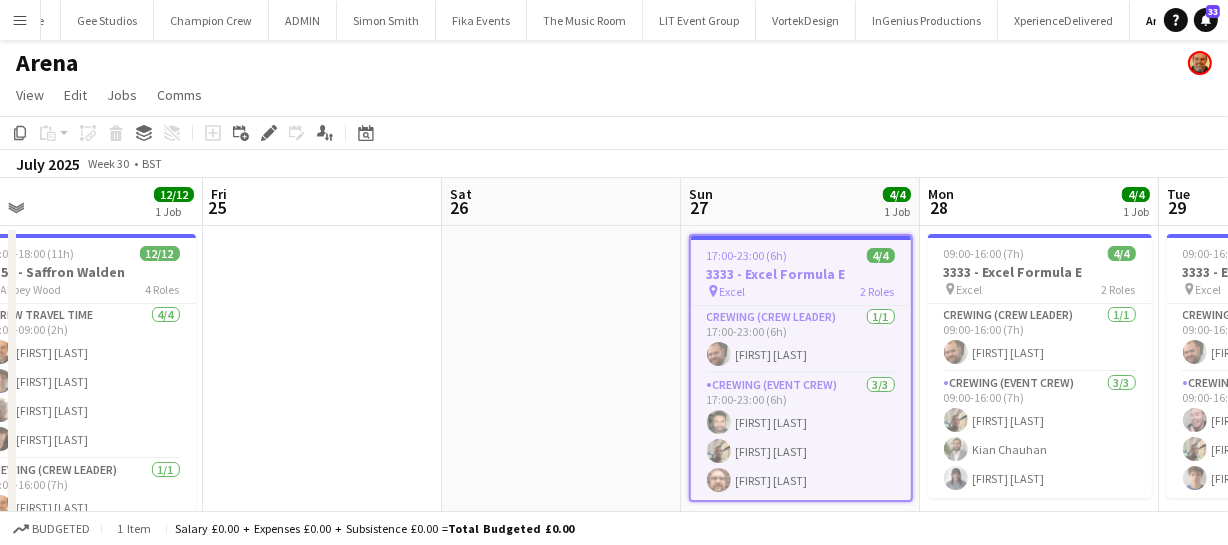 click on "Tue   22   1/1   1 Job   Wed   23   Thu   24   12/12   1 Job   Fri   25   Sat   26   Sun   27   4/4   1 Job   Mon   28   4/4   1 Job   Tue   29   4/4   1 Job   Wed   30   4/4   1 Job   Thu   31   Fri   1      09:00-16:00 (7h)    1/1   3333 - Excel Formula E
pin
Excel   1 Role   Crewing (Event Crew)   1/1   09:00-16:00 (7h)
Ben Turner     07:00-18:00 (11h)    12/12   3357 - Saffron Walden
pin
Abbey Wood   4 Roles   Crew Travel Time   4/4   07:00-09:00 (2h)
Shane King Alexander Caseley Kyrese West Leonardo Baxendale  Crewing (Crew Leader)   1/1   09:00-16:00 (7h)
Shane King  Crewing (Event Crew)   3/3   09:00-16:00 (7h)
Alexander Caseley Leonardo Baxendale Kyrese West  Crew Travel Time   4/4   16:00-18:00 (2h)
Shane King Alexander Caseley Leonardo Baxendale Kyrese West     17:00-23:00 (6h)    4/4   3333 - Excel Formula E
pin
Excel   2 Roles   Crewing (Crew Leader)   1/1   17:00-23:00 (6h)" at bounding box center (614, 374) 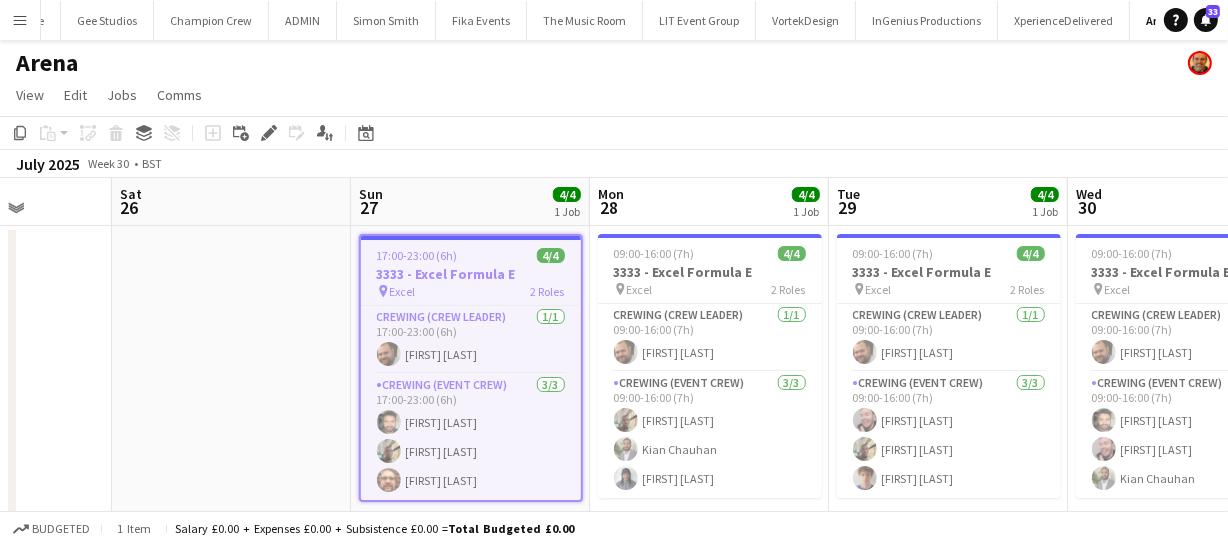click on "Tue   22   1/1   1 Job   Wed   23   Thu   24   12/12   1 Job   Fri   25   Sat   26   Sun   27   4/4   1 Job   Mon   28   4/4   1 Job   Tue   29   4/4   1 Job   Wed   30   4/4   1 Job   Thu   31   Fri   1      09:00-16:00 (7h)    1/1   3333 - Excel Formula E
pin
Excel   1 Role   Crewing (Event Crew)   1/1   09:00-16:00 (7h)
Ben Turner     07:00-18:00 (11h)    12/12   3357 - Saffron Walden
pin
Abbey Wood   4 Roles   Crew Travel Time   4/4   07:00-09:00 (2h)
Shane King Alexander Caseley Kyrese West Leonardo Baxendale  Crewing (Crew Leader)   1/1   09:00-16:00 (7h)
Shane King  Crewing (Event Crew)   3/3   09:00-16:00 (7h)
Alexander Caseley Leonardo Baxendale Kyrese West  Crew Travel Time   4/4   16:00-18:00 (2h)
Shane King Alexander Caseley Leonardo Baxendale Kyrese West     17:00-23:00 (6h)    4/4   3333 - Excel Formula E
pin
Excel   2 Roles   Crewing (Crew Leader)   1/1   17:00-23:00 (6h)" at bounding box center (614, 374) 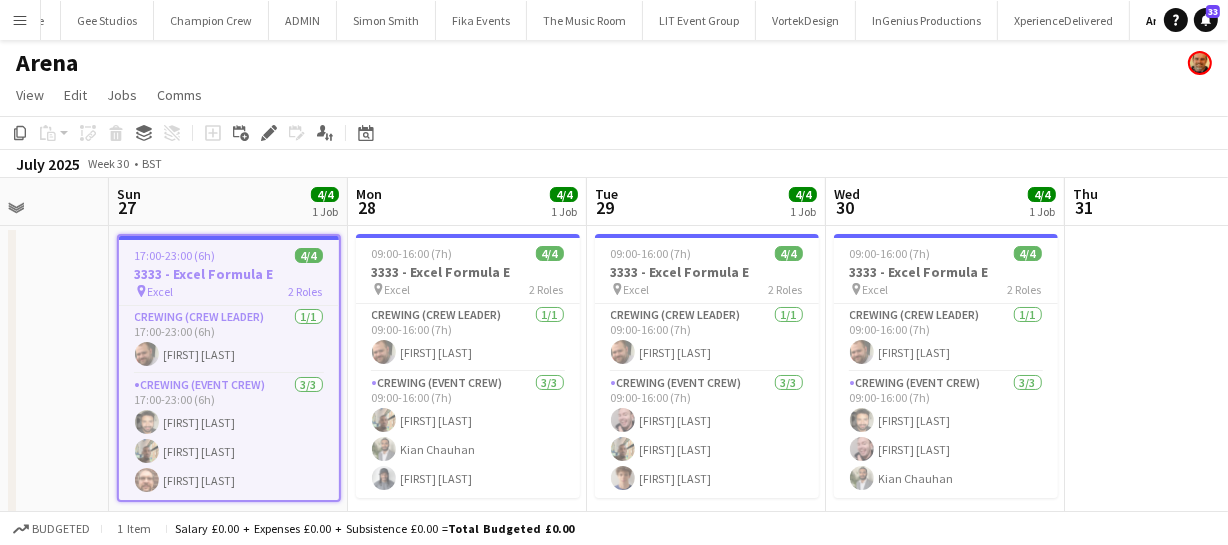 click on "Thu   24   12/12   1 Job   Fri   25   Sat   26   Sun   27   4/4   1 Job   Mon   28   4/4   1 Job   Tue   29   4/4   1 Job   Wed   30   4/4   1 Job   Thu   31   Fri   1   Sat   2   Sun   3      07:00-18:00 (11h)    12/12   3357 - Saffron Walden
pin
Abbey Wood   4 Roles   Crew Travel Time   4/4   07:00-09:00 (2h)
Shane King Alexander Caseley Kyrese West Leonardo Baxendale  Crewing (Crew Leader)   1/1   09:00-16:00 (7h)
Shane King  Crewing (Event Crew)   3/3   09:00-16:00 (7h)
Alexander Caseley Leonardo Baxendale Kyrese West  Crew Travel Time   4/4   16:00-18:00 (2h)
Shane King Alexander Caseley Leonardo Baxendale Kyrese West     17:00-23:00 (6h)    4/4   3333 - Excel Formula E
pin
Excel   2 Roles   Crewing (Crew Leader)   1/1   17:00-23:00 (6h)
Ben Turner  Crewing (Event Crew)   3/3   17:00-23:00 (6h)
John Vidal Stephon Johnson Corey Arnold     09:00-16:00 (7h)    4/4   3333 - Excel Formula E
pin" at bounding box center [614, 374] 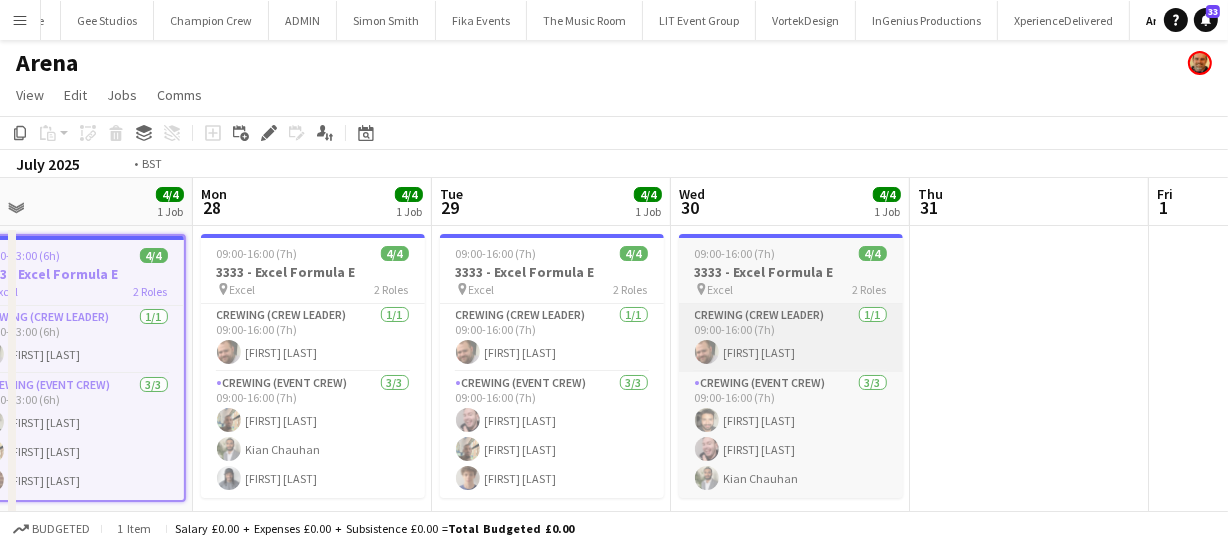 click on "Thu   24   12/12   1 Job   Fri   25   Sat   26   Sun   27   4/4   1 Job   Mon   28   4/4   1 Job   Tue   29   4/4   1 Job   Wed   30   4/4   1 Job   Thu   31   Fri   1   Sat   2   Sun   3      07:00-18:00 (11h)    12/12   3357 - Saffron Walden
pin
Abbey Wood   4 Roles   Crew Travel Time   4/4   07:00-09:00 (2h)
Shane King Alexander Caseley Kyrese West Leonardo Baxendale  Crewing (Crew Leader)   1/1   09:00-16:00 (7h)
Shane King  Crewing (Event Crew)   3/3   09:00-16:00 (7h)
Alexander Caseley Leonardo Baxendale Kyrese West  Crew Travel Time   4/4   16:00-18:00 (2h)
Shane King Alexander Caseley Leonardo Baxendale Kyrese West     17:00-23:00 (6h)    4/4   3333 - Excel Formula E
pin
Excel   2 Roles   Crewing (Crew Leader)   1/1   17:00-23:00 (6h)
Ben Turner  Crewing (Event Crew)   3/3   17:00-23:00 (6h)
John Vidal Stephon Johnson Corey Arnold     09:00-16:00 (7h)    4/4   3333 - Excel Formula E
pin" at bounding box center [614, 374] 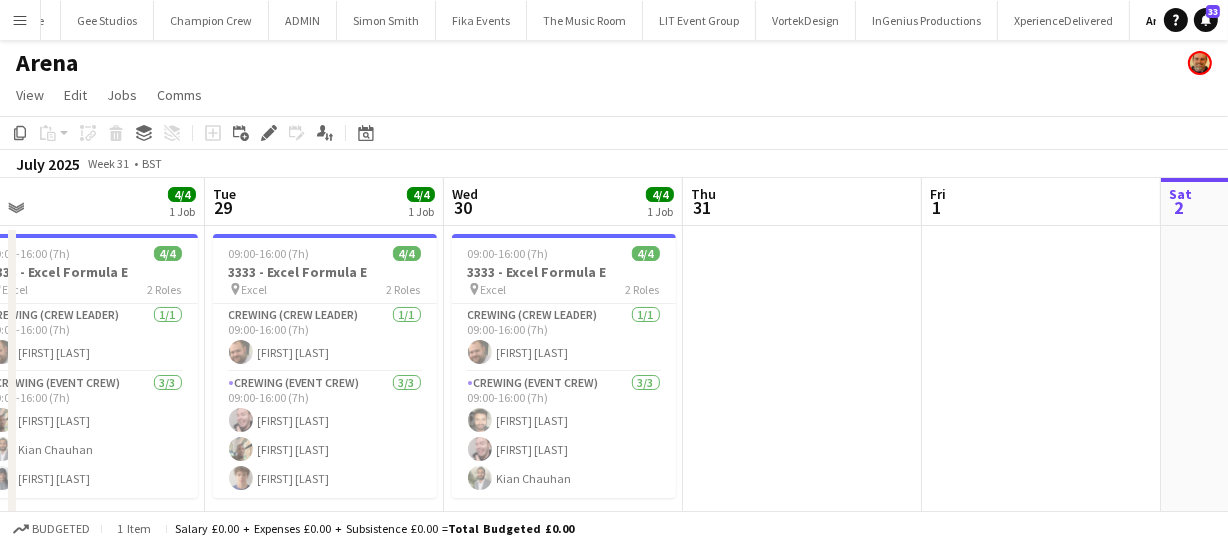 click on "Sat   26   Sun   27   4/4   1 Job   Mon   28   4/4   1 Job   Tue   29   4/4   1 Job   Wed   30   4/4   1 Job   Thu   31   Fri   1   Sat   2   Sun   3   Mon   4   Tue   5      17:00-23:00 (6h)    4/4   3333 - Excel Formula E
pin
Excel   2 Roles   Crewing (Crew Leader)   1/1   17:00-23:00 (6h)
Ben Turner  Crewing (Event Crew)   3/3   17:00-23:00 (6h)
John Vidal Stephon Johnson Corey Arnold     09:00-16:00 (7h)    4/4   3333 - Excel Formula E
pin
Excel   2 Roles   Crewing (Crew Leader)   1/1   09:00-16:00 (7h)
Ben Turner  Crewing (Event Crew)   3/3   09:00-16:00 (7h)
Stephon Johnson Kian Chauhan Kaine Caldeira     09:00-16:00 (7h)    4/4   3333 - Excel Formula E
pin
Excel   2 Roles   Crewing (Crew Leader)   1/1   09:00-16:00 (7h)
Ben Turner  Crewing (Event Crew)   3/3   09:00-16:00 (7h)
Eldon Taylor Stephon Johnson Alexander Caseley     09:00-16:00 (7h)    4/4   3333 - Excel Formula E" at bounding box center (614, 374) 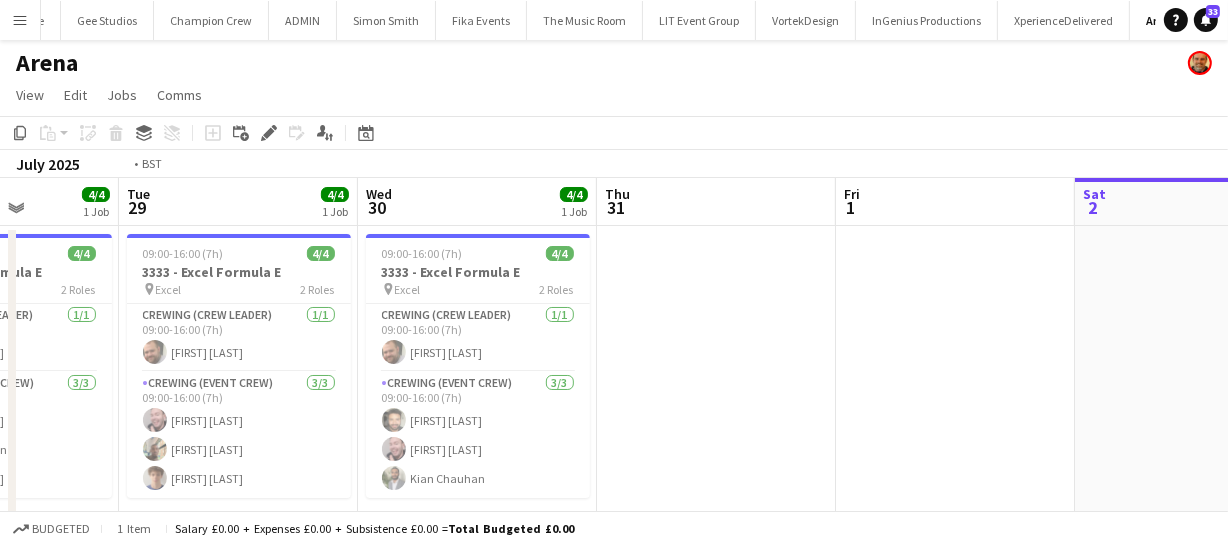drag, startPoint x: 714, startPoint y: 293, endPoint x: 1006, endPoint y: 275, distance: 292.55426 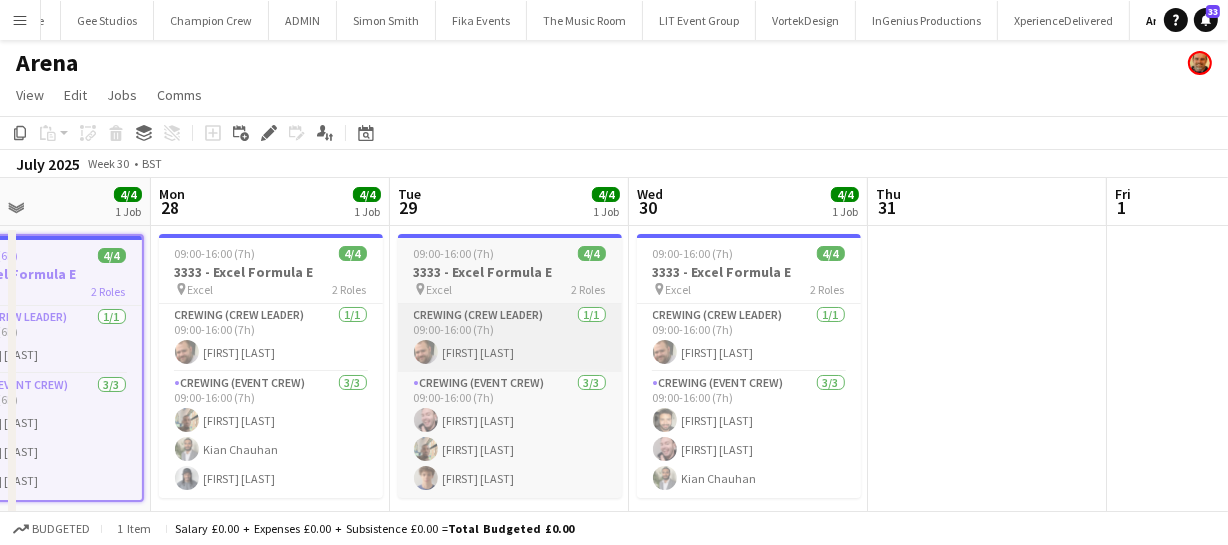 drag, startPoint x: 691, startPoint y: 308, endPoint x: 757, endPoint y: 318, distance: 66.75328 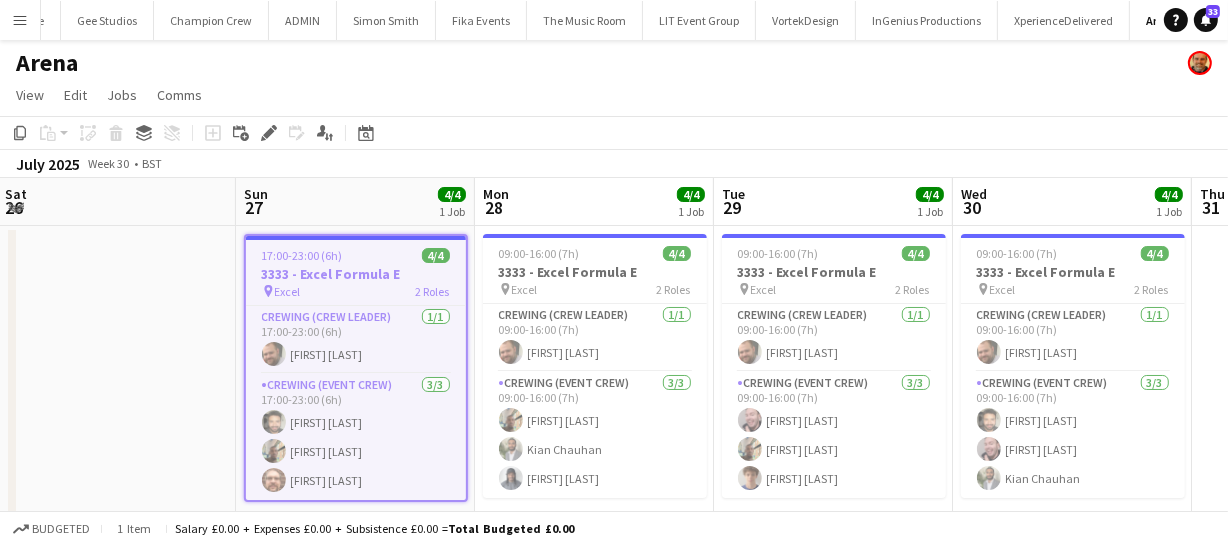 click on "Thu   24   12/12   1 Job   Fri   25   Sat   26   Sun   27   4/4   1 Job   Mon   28   4/4   1 Job   Tue   29   4/4   1 Job   Wed   30   4/4   1 Job   Thu   31   Fri   1   Sat   2   Sun   3      07:00-18:00 (11h)    12/12   3357 - Saffron Walden
pin
Abbey Wood   4 Roles   Crew Travel Time   4/4   07:00-09:00 (2h)
Shane King Alexander Caseley Kyrese West Leonardo Baxendale  Crewing (Crew Leader)   1/1   09:00-16:00 (7h)
Shane King  Crewing (Event Crew)   3/3   09:00-16:00 (7h)
Alexander Caseley Leonardo Baxendale Kyrese West  Crew Travel Time   4/4   16:00-18:00 (2h)
Shane King Alexander Caseley Leonardo Baxendale Kyrese West     17:00-23:00 (6h)    4/4   3333 - Excel Formula E
pin
Excel   2 Roles   Crewing (Crew Leader)   1/1   17:00-23:00 (6h)
Ben Turner  Crewing (Event Crew)   3/3   17:00-23:00 (6h)
John Vidal Stephon Johnson Corey Arnold     09:00-16:00 (7h)    4/4   3333 - Excel Formula E
pin" at bounding box center [614, 374] 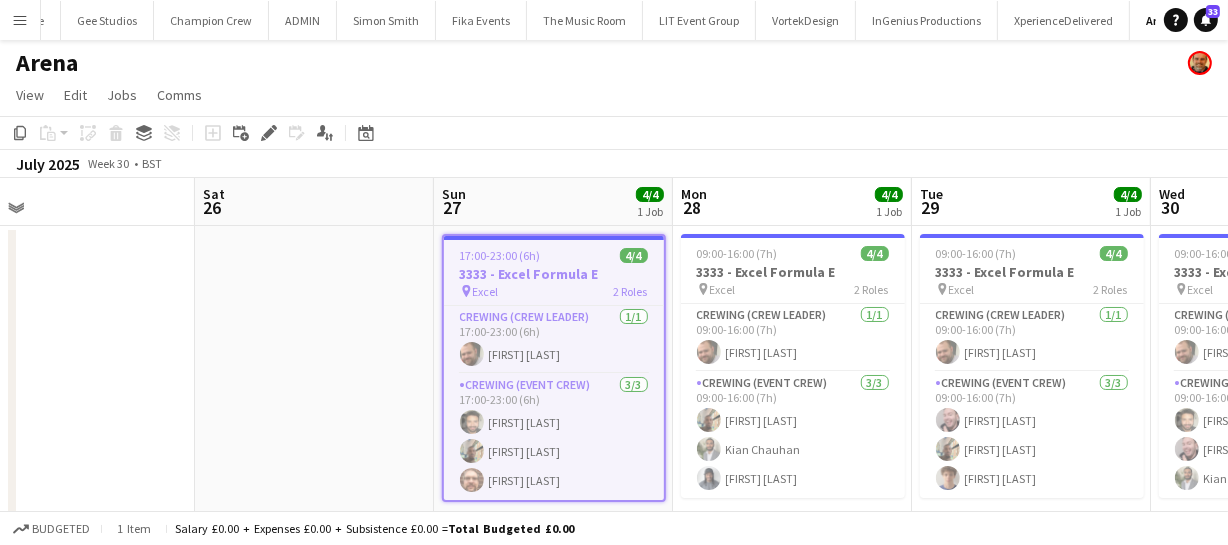 click on "Wed   23   Thu   24   12/12   1 Job   Fri   25   Sat   26   Sun   27   4/4   1 Job   Mon   28   4/4   1 Job   Tue   29   4/4   1 Job   Wed   30   4/4   1 Job   Thu   31   Fri   1   Sat   2      07:00-18:00 (11h)    12/12   3357 - Saffron Walden
pin
Abbey Wood   4 Roles   Crew Travel Time   4/4   07:00-09:00 (2h)
Shane King Alexander Caseley Kyrese West Leonardo Baxendale  Crewing (Crew Leader)   1/1   09:00-16:00 (7h)
Shane King  Crewing (Event Crew)   3/3   09:00-16:00 (7h)
Alexander Caseley Leonardo Baxendale Kyrese West  Crew Travel Time   4/4   16:00-18:00 (2h)
Shane King Alexander Caseley Leonardo Baxendale Kyrese West     17:00-23:00 (6h)    4/4   3333 - Excel Formula E
pin
Excel   2 Roles   Crewing (Crew Leader)   1/1   17:00-23:00 (6h)
Ben Turner  Crewing (Event Crew)   3/3   17:00-23:00 (6h)
John Vidal Stephon Johnson Corey Arnold     09:00-16:00 (7h)    4/4   3333 - Excel Formula E
pin" at bounding box center [614, 374] 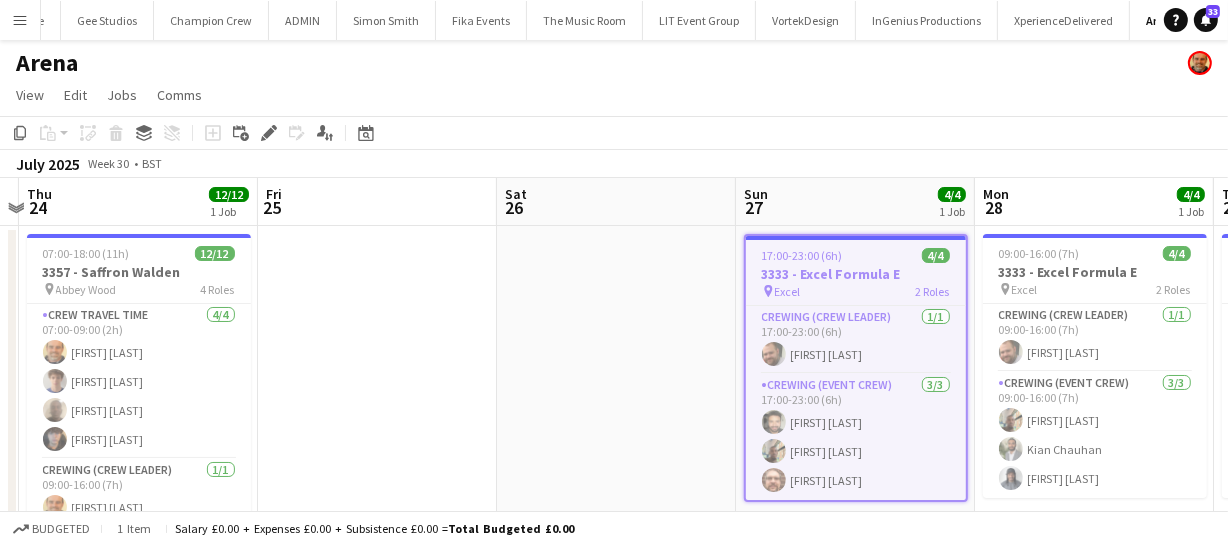drag, startPoint x: 477, startPoint y: 310, endPoint x: 700, endPoint y: 338, distance: 224.75098 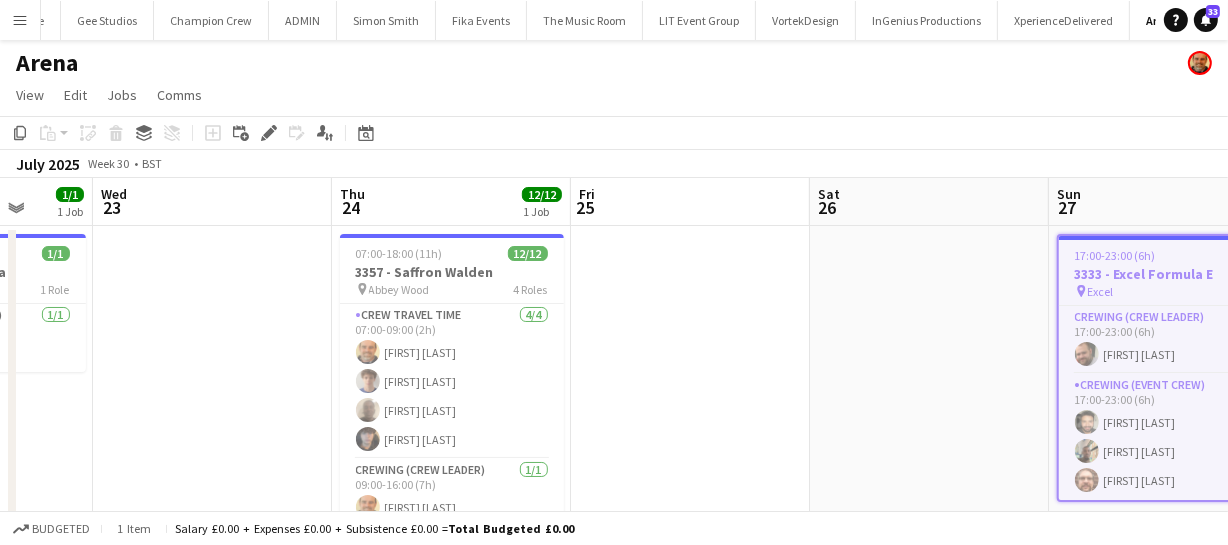click on "Sun   20   Mon   21   Tue   22   1/1   1 Job   Wed   23   Thu   24   12/12   1 Job   Fri   25   Sat   26   Sun   27   4/4   1 Job   Mon   28   4/4   1 Job   Tue   29   4/4   1 Job   Wed   30   4/4   1 Job      09:00-16:00 (7h)    1/1   3333 - Excel Formula E
pin
Excel   1 Role   Crewing (Event Crew)   1/1   09:00-16:00 (7h)
Ben Turner     07:00-18:00 (11h)    12/12   3357 - Saffron Walden
pin
Abbey Wood   4 Roles   Crew Travel Time   4/4   07:00-09:00 (2h)
Shane King Alexander Caseley Kyrese West Leonardo Baxendale  Crewing (Crew Leader)   1/1   09:00-16:00 (7h)
Shane King  Crewing (Event Crew)   3/3   09:00-16:00 (7h)
Alexander Caseley Leonardo Baxendale Kyrese West  Crew Travel Time   4/4   16:00-18:00 (2h)
Shane King Alexander Caseley Leonardo Baxendale Kyrese West     17:00-23:00 (6h)    4/4   3333 - Excel Formula E
pin
Excel   2 Roles   Crewing (Crew Leader)   1/1   17:00-23:00 (6h)" at bounding box center (614, 374) 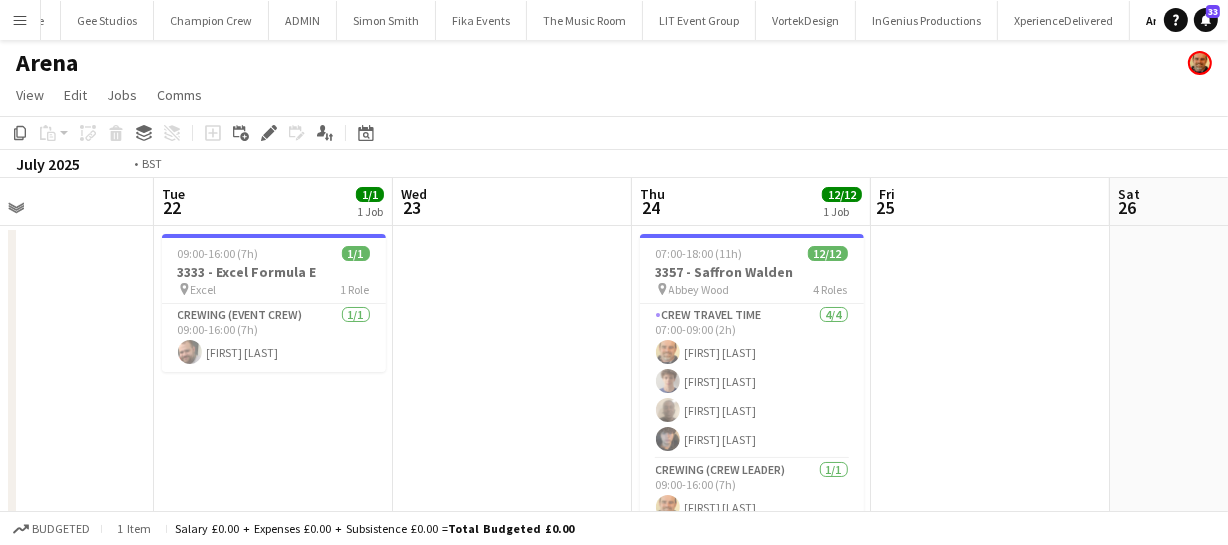 click on "Sat   19   4/4   1 Job   Sun   20   Mon   21   Tue   22   1/1   1 Job   Wed   23   Thu   24   12/12   1 Job   Fri   25   Sat   26   Sun   27   4/4   1 Job   Mon   28   4/4   1 Job   Tue   29   4/4   1 Job      09:00-16:00 (7h)    4/4   3333 - Excel Formula E
pin
Excel   2 Roles   Crewing (Crew Leader)   1/1   09:00-16:00 (7h)
Ben Turner  Crewing (Event Crew)   3/3   09:00-16:00 (7h)
! Calum Ward Faris Ali Sam Kermode     09:00-16:00 (7h)    1/1   3333 - Excel Formula E
pin
Excel   1 Role   Crewing (Event Crew)   1/1   09:00-16:00 (7h)
Ben Turner     07:00-18:00 (11h)    12/12   3357 - Saffron Walden
pin
Abbey Wood   4 Roles   Crew Travel Time   4/4   07:00-09:00 (2h)
Shane King Alexander Caseley Kyrese West Leonardo Baxendale  Crewing (Crew Leader)   1/1   09:00-16:00 (7h)
Shane King  Crewing (Event Crew)   3/3   09:00-16:00 (7h)
Alexander Caseley Leonardo Baxendale Kyrese West  4/4     pin" at bounding box center (614, 374) 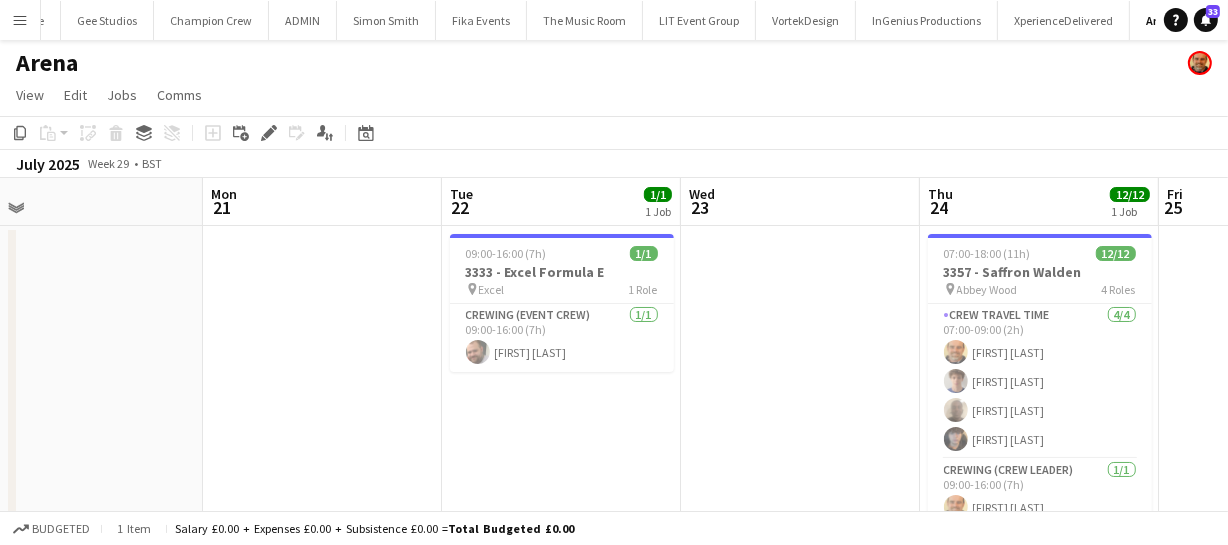 click on "Fri   18   4/4   1 Job   Sat   19   4/4   1 Job   Sun   20   Mon   21   Tue   22   1/1   1 Job   Wed   23   Thu   24   12/12   1 Job   Fri   25   Sat   26   Sun   27   4/4   1 Job   Mon   28   4/4   1 Job      09:00-16:00 (7h)    4/4   3333 - Excel Formula E
pin
Excel   2 Roles   Crewing (Crew Leader)   1/1   09:00-16:00 (7h)
Ben Turner  Crewing (Event Crew)   3/3   09:00-16:00 (7h)
John Vidal Eldon Taylor Kian Chauhan     09:00-16:00 (7h)    4/4   3333 - Excel Formula E
pin
Excel   2 Roles   Crewing (Crew Leader)   1/1   09:00-16:00 (7h)
Ben Turner  Crewing (Event Crew)   3/3   09:00-16:00 (7h)
! Calum Ward Faris Ali Sam Kermode     09:00-16:00 (7h)    1/1   3333 - Excel Formula E
pin
Excel   1 Role   Crewing (Event Crew)   1/1   09:00-16:00 (7h)
Ben Turner     07:00-18:00 (11h)    12/12   3357 - Saffron Walden
pin
Abbey Wood   4 Roles   4/4  Shane King" at bounding box center (614, 374) 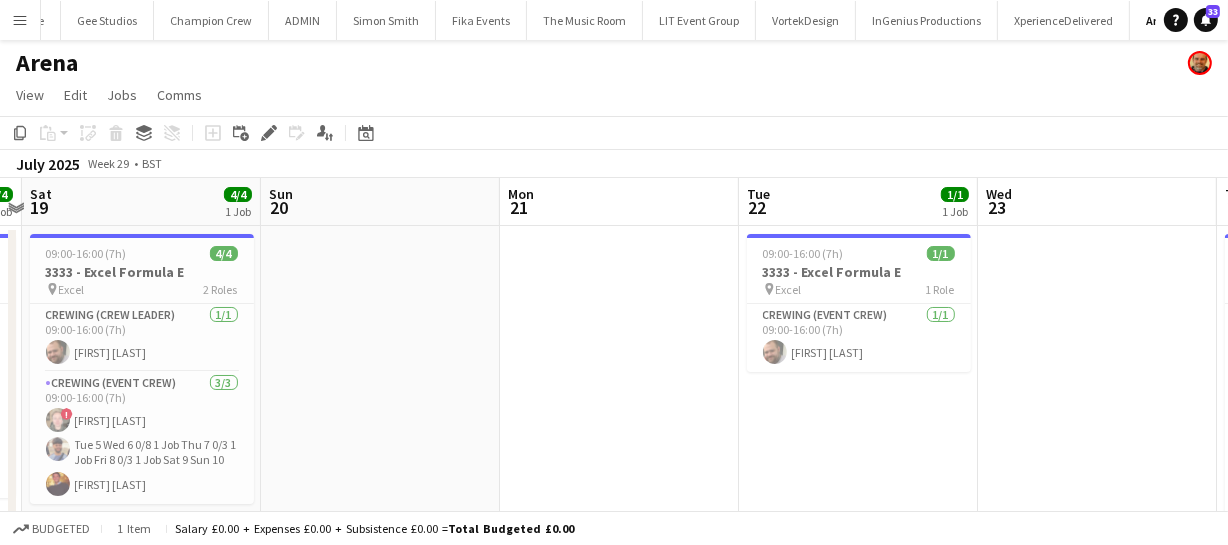 click on "Thu   17   Fri   18   4/4   1 Job   Sat   19   4/4   1 Job   Sun   20   Mon   21   Tue   22   1/1   1 Job   Wed   23   Thu   24   12/12   1 Job   Fri   25   Sat   26   Sun   27   4/4   1 Job      09:00-16:00 (7h)    4/4   3333 - Excel Formula E
pin
Excel   2 Roles   Crewing (Crew Leader)   1/1   09:00-16:00 (7h)
Ben Turner  Crewing (Event Crew)   3/3   09:00-16:00 (7h)
John Vidal Eldon Taylor Kian Chauhan     09:00-16:00 (7h)    4/4   3333 - Excel Formula E
pin
Excel   2 Roles   Crewing (Crew Leader)   1/1   09:00-16:00 (7h)
Ben Turner  Crewing (Event Crew)   3/3   09:00-16:00 (7h)
! Calum Ward Faris Ali Sam Kermode     09:00-16:00 (7h)    1/1   3333 - Excel Formula E
pin
Excel   1 Role   Crewing (Event Crew)   1/1   09:00-16:00 (7h)
Ben Turner     07:00-18:00 (11h)    12/12   3357 - Saffron Walden
pin
Abbey Wood   4 Roles   Crew Travel Time   4/4   1/1" at bounding box center [614, 374] 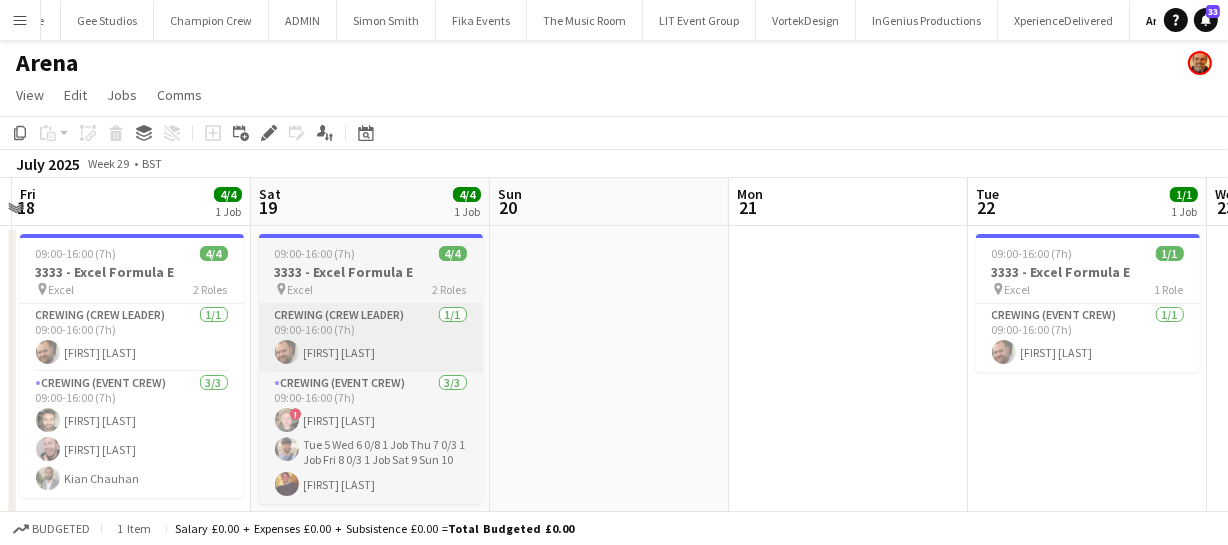 click on "Wed   16   4/4   1 Job   Thu   17   Fri   18   4/4   1 Job   Sat   19   4/4   1 Job   Sun   20   Mon   21   Tue   22   1/1   1 Job   Wed   23   Thu   24   12/12   1 Job   Fri   25   Sat   26      09:00-16:00 (7h)    4/4   3333 - Excel Formula E
pin
Excel   2 Roles   Crewing (Crew Leader)   1/1   09:00-16:00 (7h)
Ben Turner  Crewing (Event Crew)   3/3   09:00-16:00 (7h)
Brayden Davison Adam McCarter Alexander Caseley     09:00-16:00 (7h)    4/4   3333 - Excel Formula E
pin
Excel   2 Roles   Crewing (Crew Leader)   1/1   09:00-16:00 (7h)
Ben Turner  Crewing (Event Crew)   3/3   09:00-16:00 (7h)
John Vidal Eldon Taylor Kian Chauhan     09:00-16:00 (7h)    4/4   3333 - Excel Formula E
pin
Excel   2 Roles   Crewing (Crew Leader)   1/1   09:00-16:00 (7h)
Ben Turner  Crewing (Event Crew)   3/3   09:00-16:00 (7h)
! Calum Ward Faris Ali Sam Kermode     09:00-16:00 (7h)    1/1
pin" at bounding box center (614, 374) 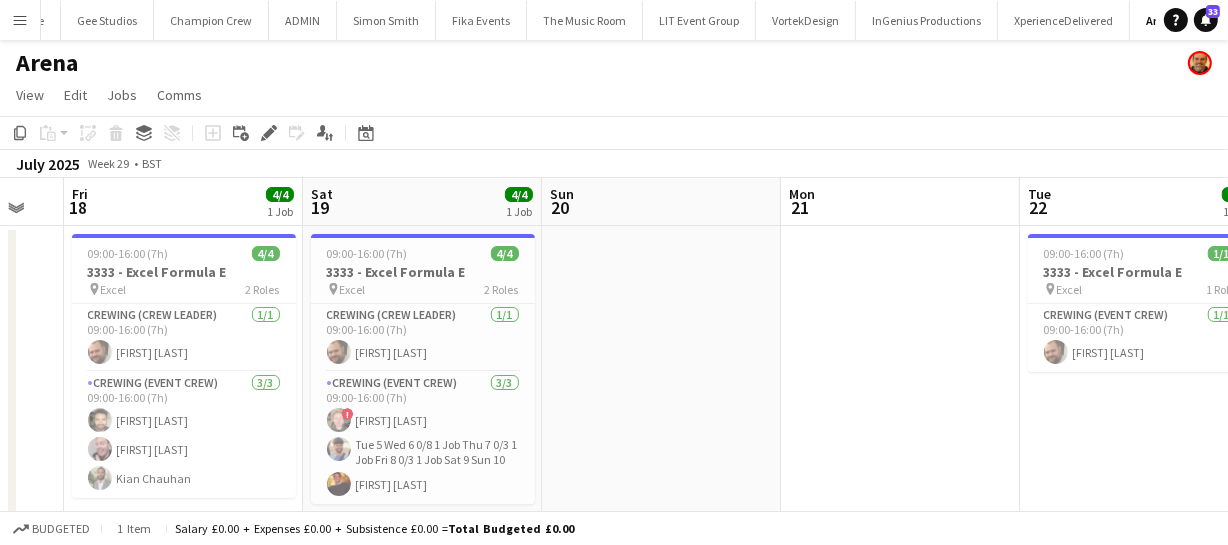 drag, startPoint x: 590, startPoint y: 307, endPoint x: 878, endPoint y: 293, distance: 288.3401 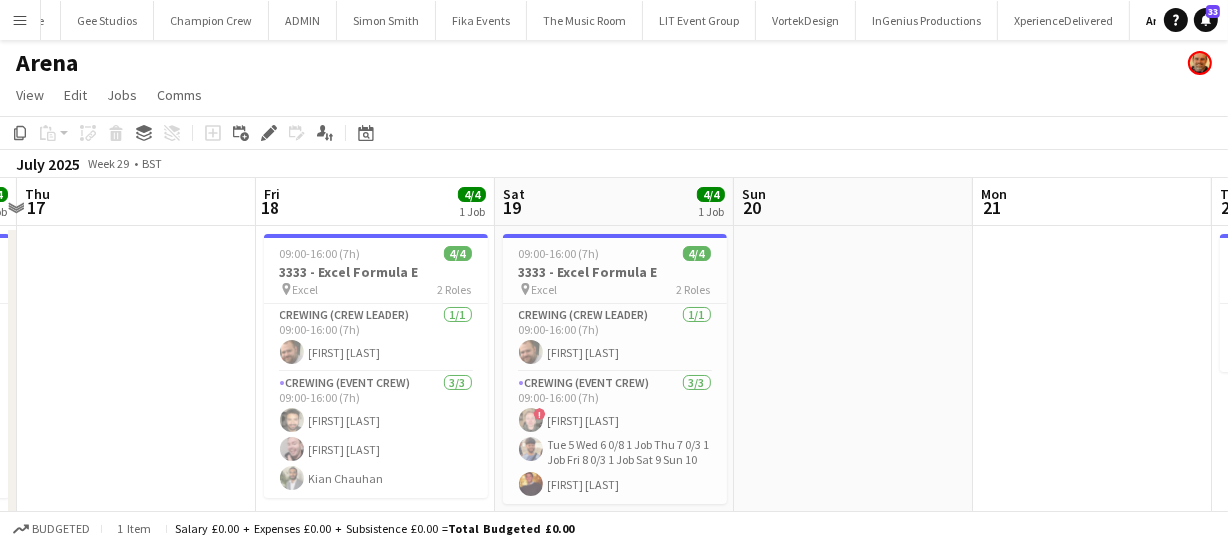 drag, startPoint x: 855, startPoint y: 316, endPoint x: 447, endPoint y: 301, distance: 408.27563 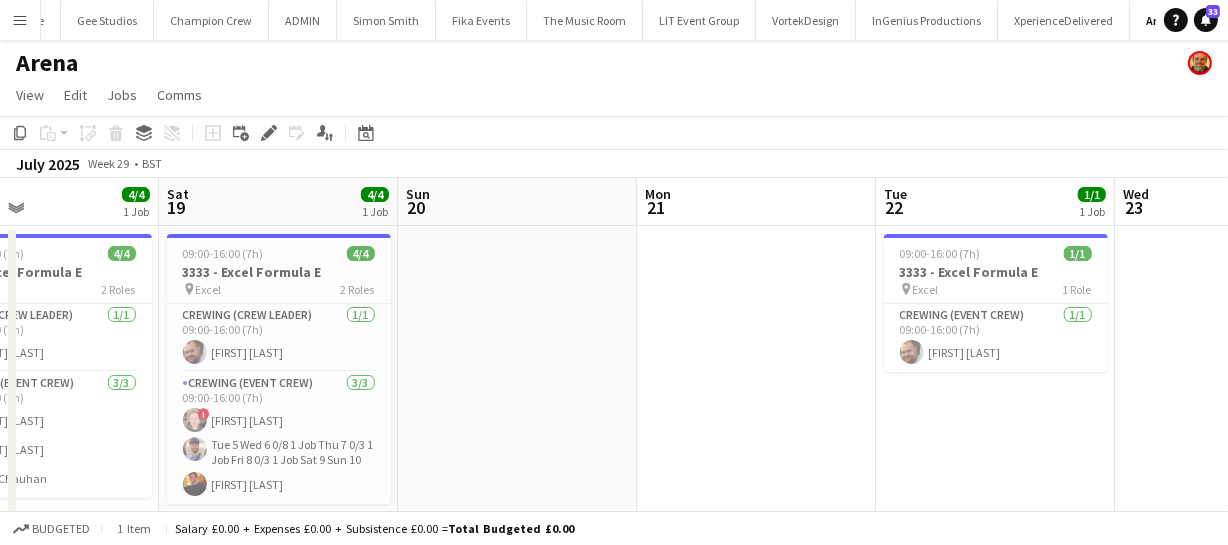 click on "Tue   15   Wed   16   4/4   1 Job   Thu   17   Fri   18   4/4   1 Job   Sat   19   4/4   1 Job   Sun   20   Mon   21   Tue   22   1/1   1 Job   Wed   23   Thu   24   12/12   1 Job   Fri   25      09:00-16:00 (7h)    4/4   3333 - Excel Formula E
pin
Excel   2 Roles   Crewing (Crew Leader)   1/1   09:00-16:00 (7h)
Ben Turner  Crewing (Event Crew)   3/3   09:00-16:00 (7h)
Brayden Davison Adam McCarter Alexander Caseley     09:00-16:00 (7h)    4/4   3333 - Excel Formula E
pin
Excel   2 Roles   Crewing (Crew Leader)   1/1   09:00-16:00 (7h)
Ben Turner  Crewing (Event Crew)   3/3   09:00-16:00 (7h)
John Vidal Eldon Taylor Kian Chauhan     09:00-16:00 (7h)    4/4   3333 - Excel Formula E
pin
Excel   2 Roles   Crewing (Crew Leader)   1/1   09:00-16:00 (7h)
Ben Turner  Crewing (Event Crew)   3/3   09:00-16:00 (7h)
! Calum Ward Faris Ali Sam Kermode     09:00-16:00 (7h)    1/1
pin" at bounding box center (614, 374) 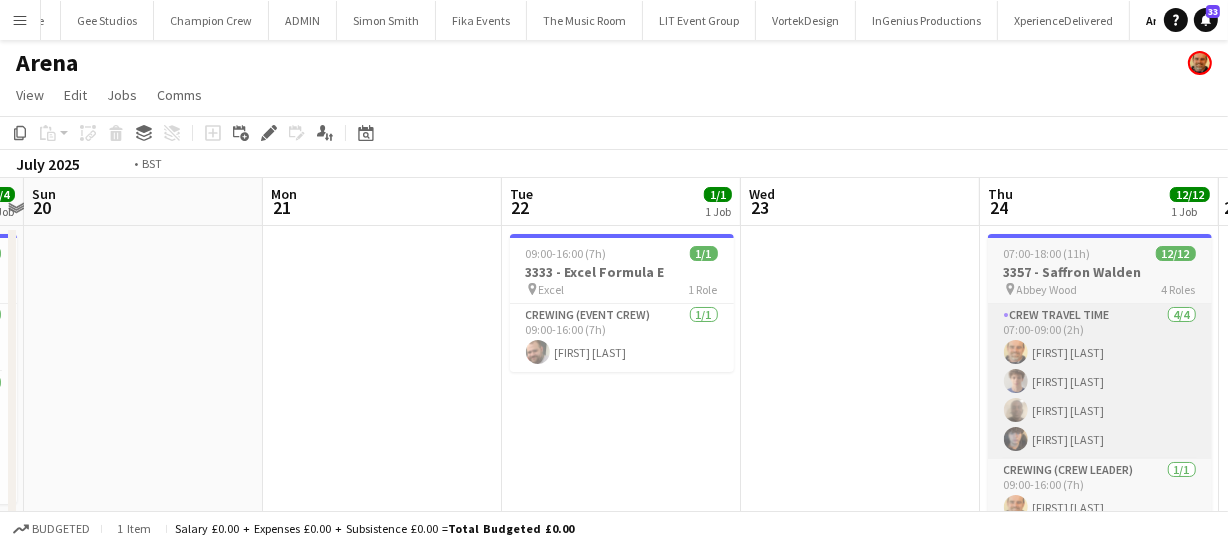 drag, startPoint x: 828, startPoint y: 305, endPoint x: 767, endPoint y: 309, distance: 61.13101 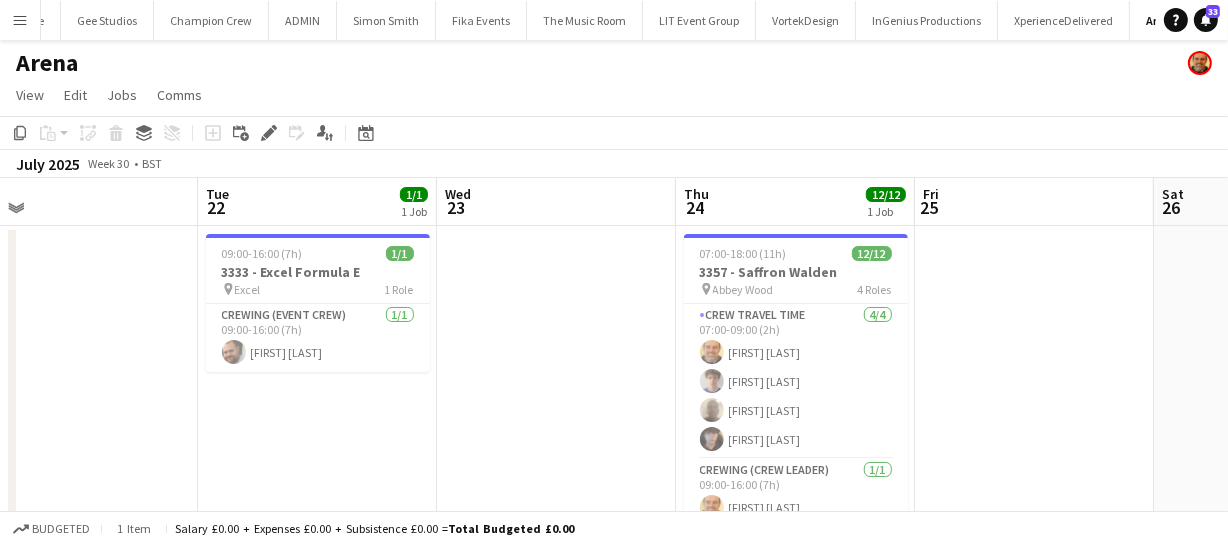 click on "Sat   19   4/4   1 Job   Sun   20   Mon   21   Tue   22   1/1   1 Job   Wed   23   Thu   24   12/12   1 Job   Fri   25   Sat   26   Sun   27   4/4   1 Job   Mon   28   4/4   1 Job   Tue   29   4/4   1 Job      09:00-16:00 (7h)    4/4   3333 - Excel Formula E
pin
Excel   2 Roles   Crewing (Crew Leader)   1/1   09:00-16:00 (7h)
Ben Turner  Crewing (Event Crew)   3/3   09:00-16:00 (7h)
! Calum Ward Faris Ali Sam Kermode     09:00-16:00 (7h)    1/1   3333 - Excel Formula E
pin
Excel   1 Role   Crewing (Event Crew)   1/1   09:00-16:00 (7h)
Ben Turner     07:00-18:00 (11h)    12/12   3357 - Saffron Walden
pin
Abbey Wood   4 Roles   Crew Travel Time   4/4   07:00-09:00 (2h)
Shane King Alexander Caseley Kyrese West Leonardo Baxendale  Crewing (Crew Leader)   1/1   09:00-16:00 (7h)
Shane King  Crewing (Event Crew)   3/3   09:00-16:00 (7h)
Alexander Caseley Leonardo Baxendale Kyrese West  4/4     pin" at bounding box center [614, 374] 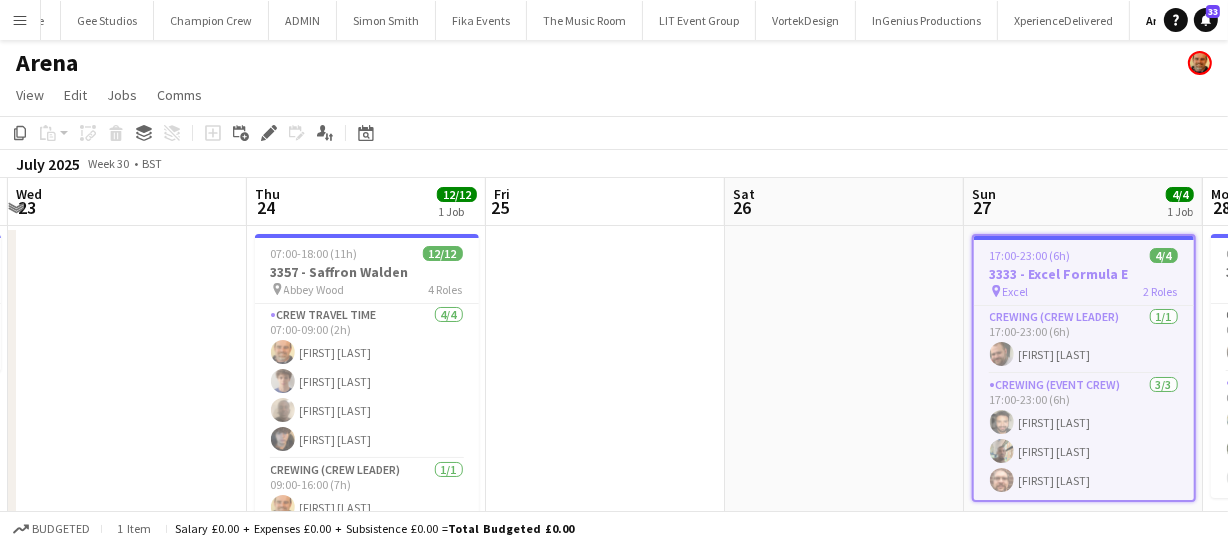 drag, startPoint x: 656, startPoint y: 301, endPoint x: 513, endPoint y: 288, distance: 143.58969 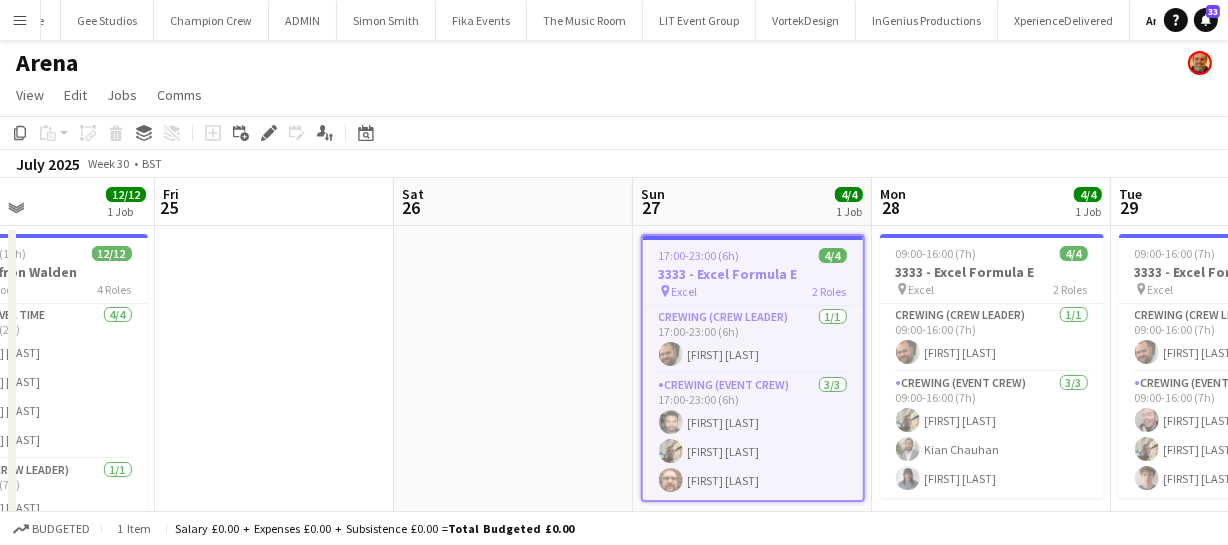drag, startPoint x: 736, startPoint y: 249, endPoint x: 279, endPoint y: 247, distance: 457.00436 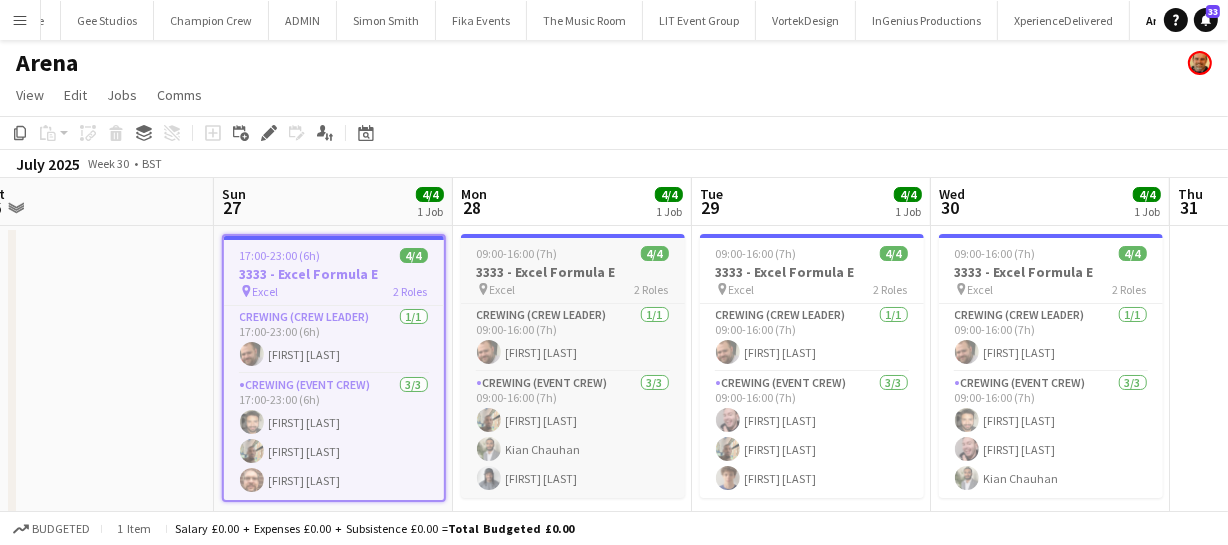 drag, startPoint x: 520, startPoint y: 244, endPoint x: 355, endPoint y: 262, distance: 165.97891 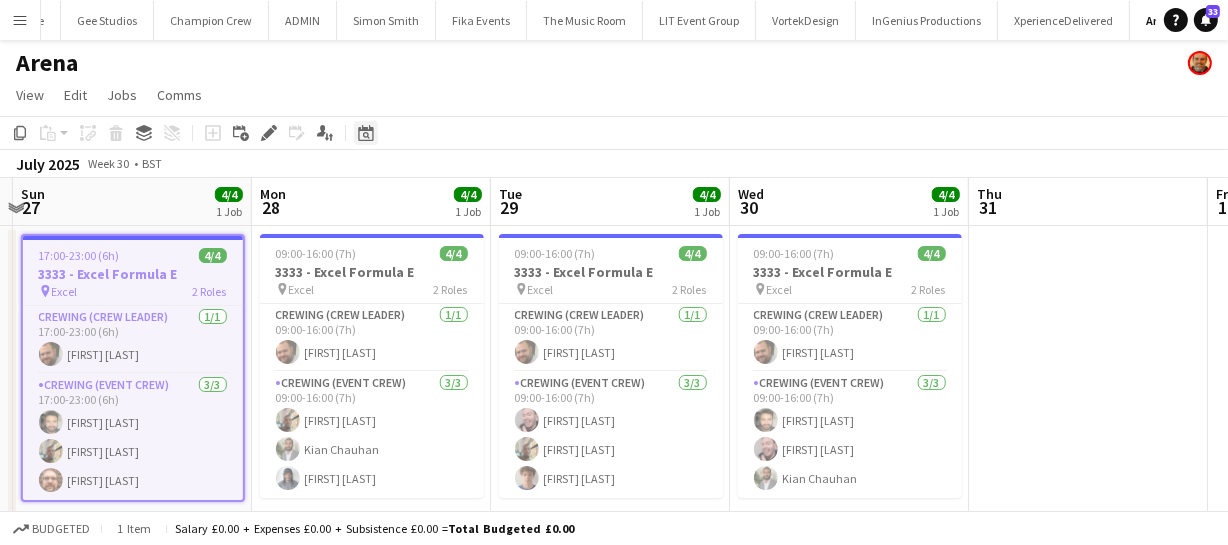 click 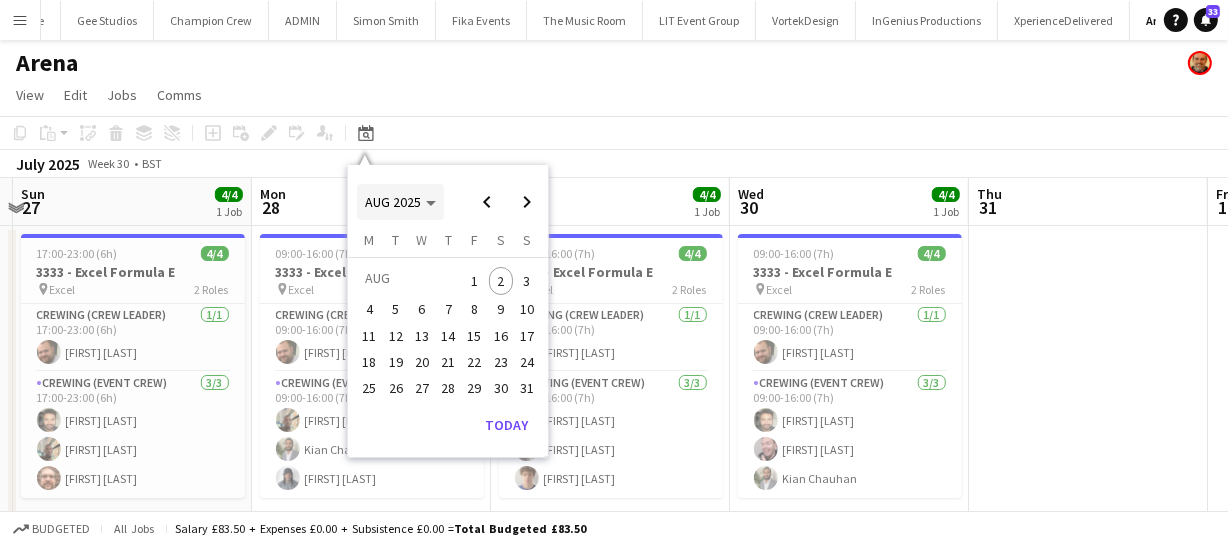 click on "AUG 2025" at bounding box center (400, 202) 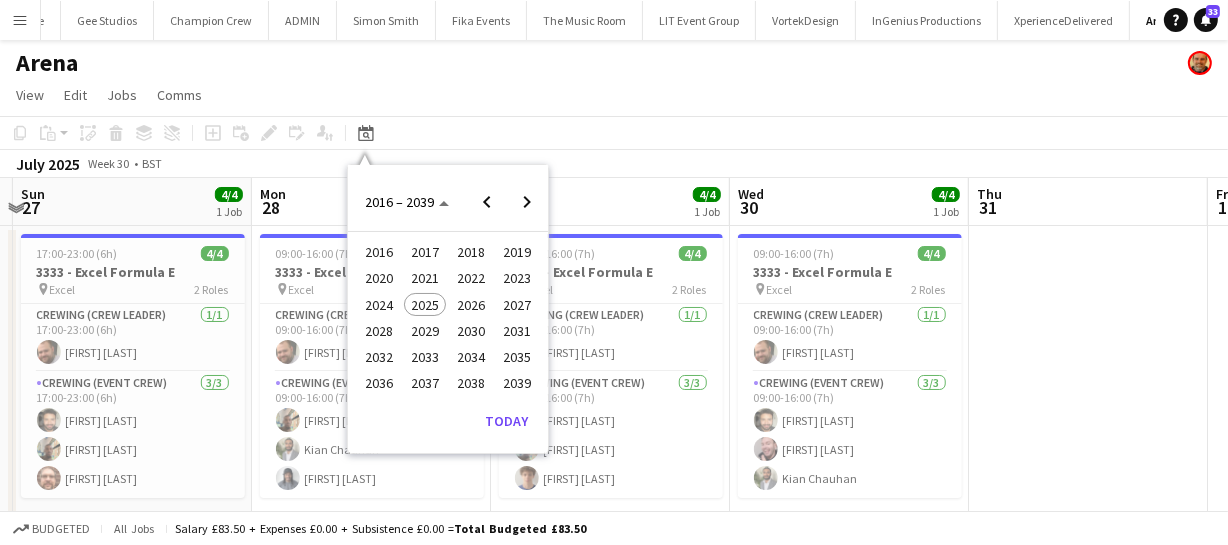 click on "2024" at bounding box center [379, 305] 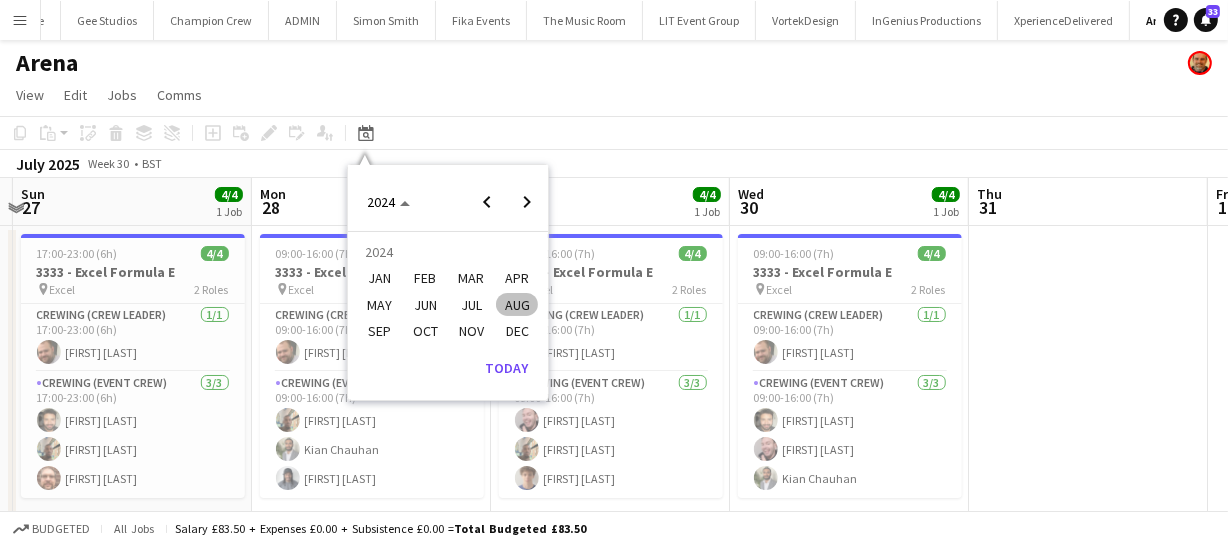 click on "AUG" at bounding box center (516, 305) 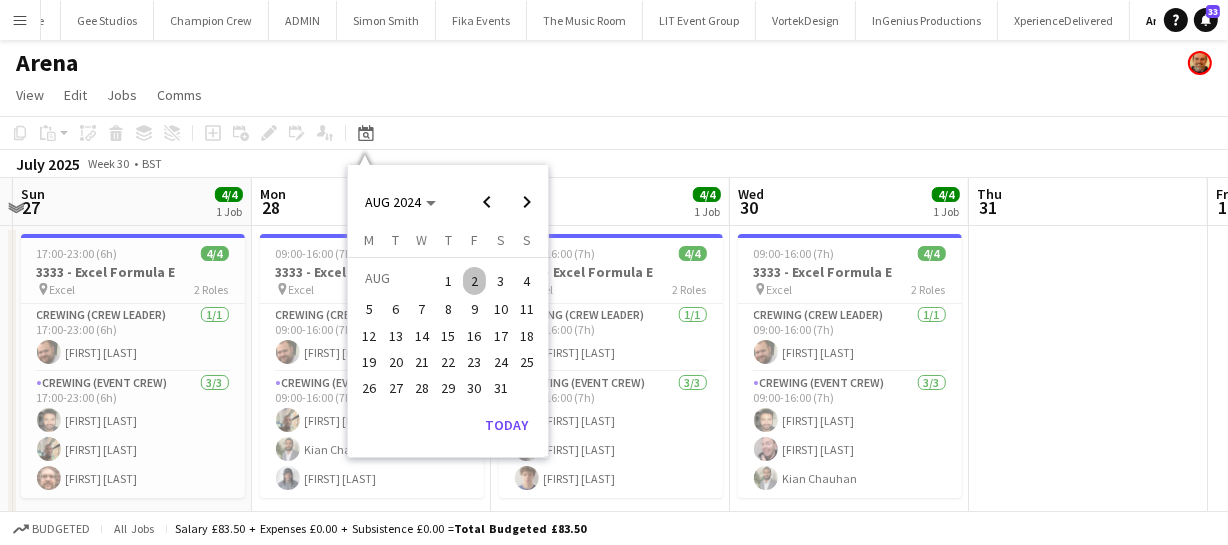click on "3" at bounding box center (501, 281) 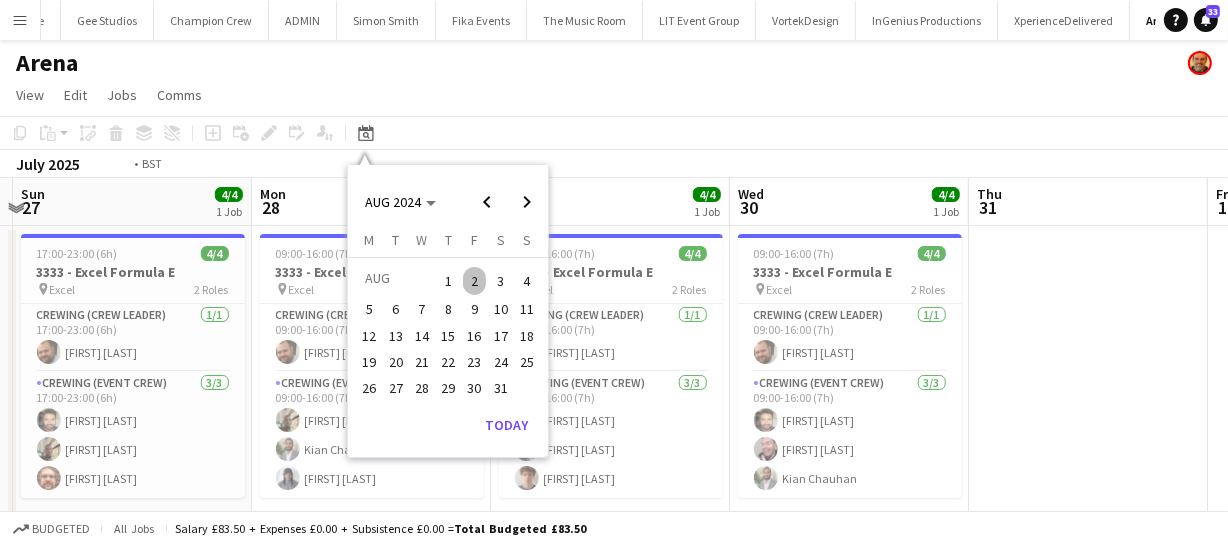 scroll, scrollTop: 0, scrollLeft: 688, axis: horizontal 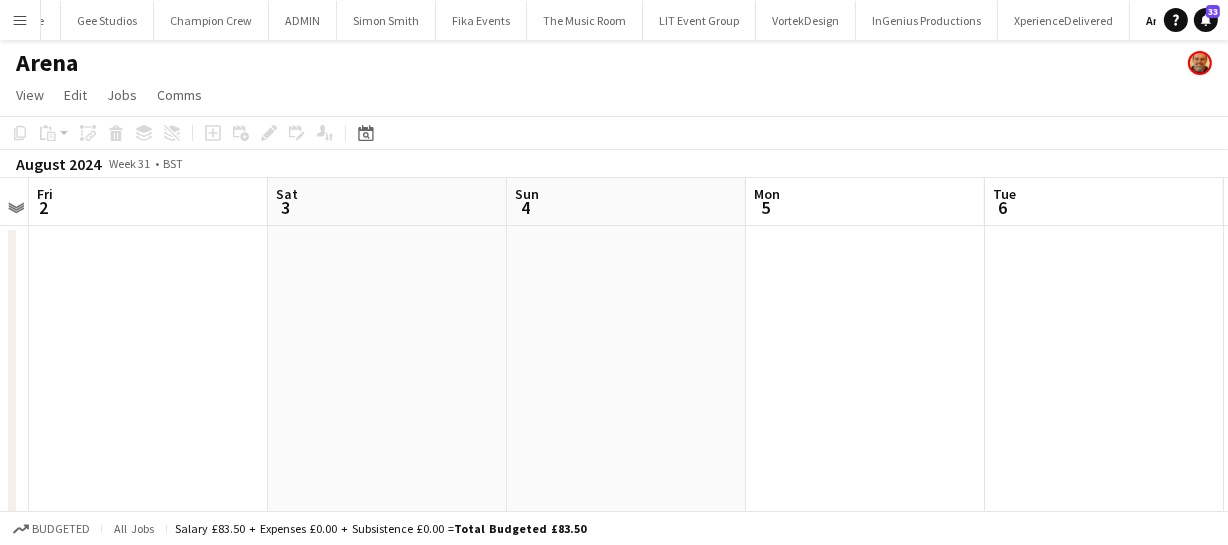 drag, startPoint x: 540, startPoint y: 312, endPoint x: 469, endPoint y: 307, distance: 71.17584 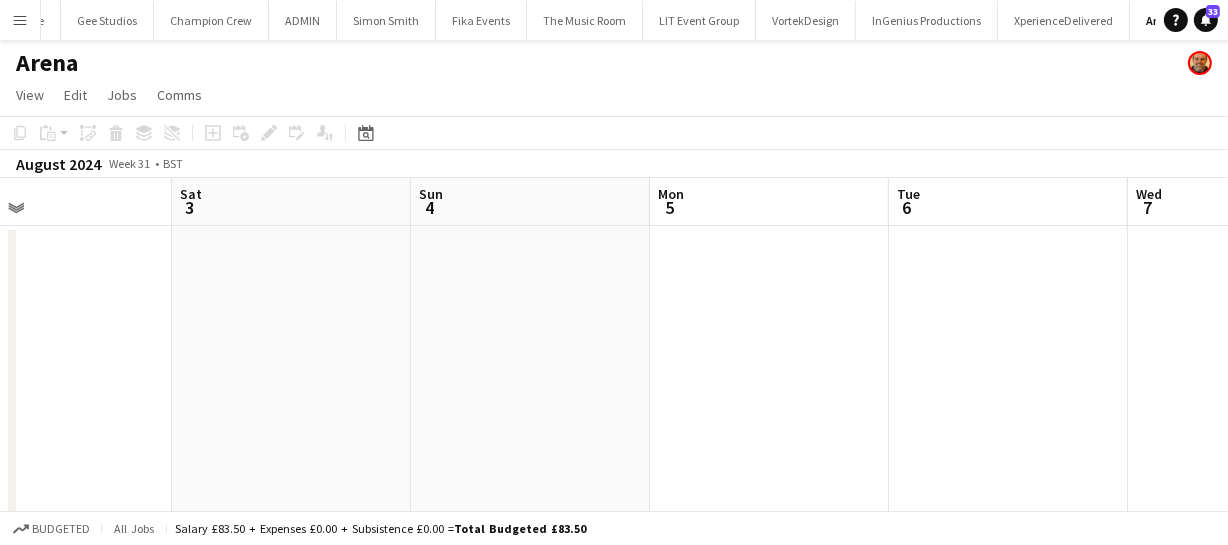 click on "Tue   30   Wed   31   Thu   1   Fri   2   Sat   3   Sun   4   Mon   5   Tue   6   Wed   7   Thu   8   Fri   9" at bounding box center (614, 374) 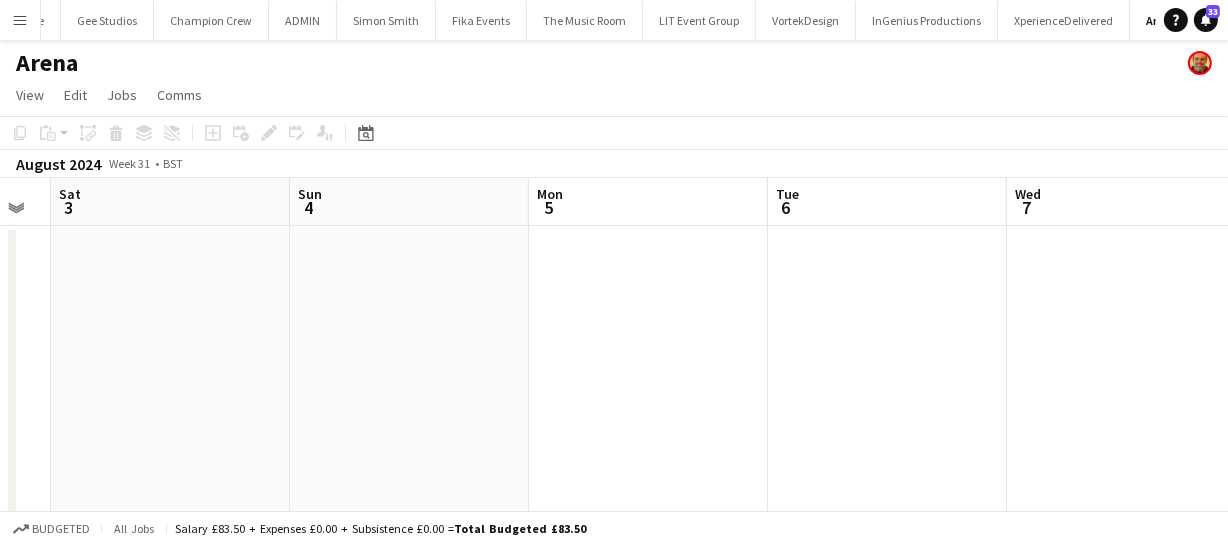 click on "Tue   30   Wed   31   Thu   1   Fri   2   Sat   3   Sun   4   Mon   5   Tue   6   Wed   7   Thu   8   Fri   9" at bounding box center [614, 374] 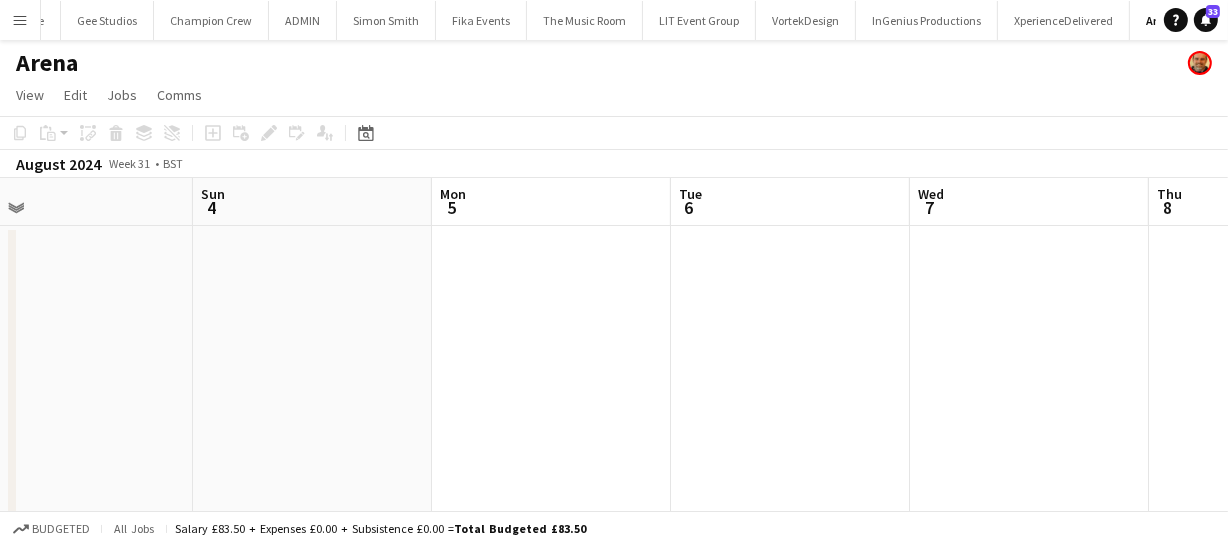 drag, startPoint x: 629, startPoint y: 318, endPoint x: 608, endPoint y: 324, distance: 21.84033 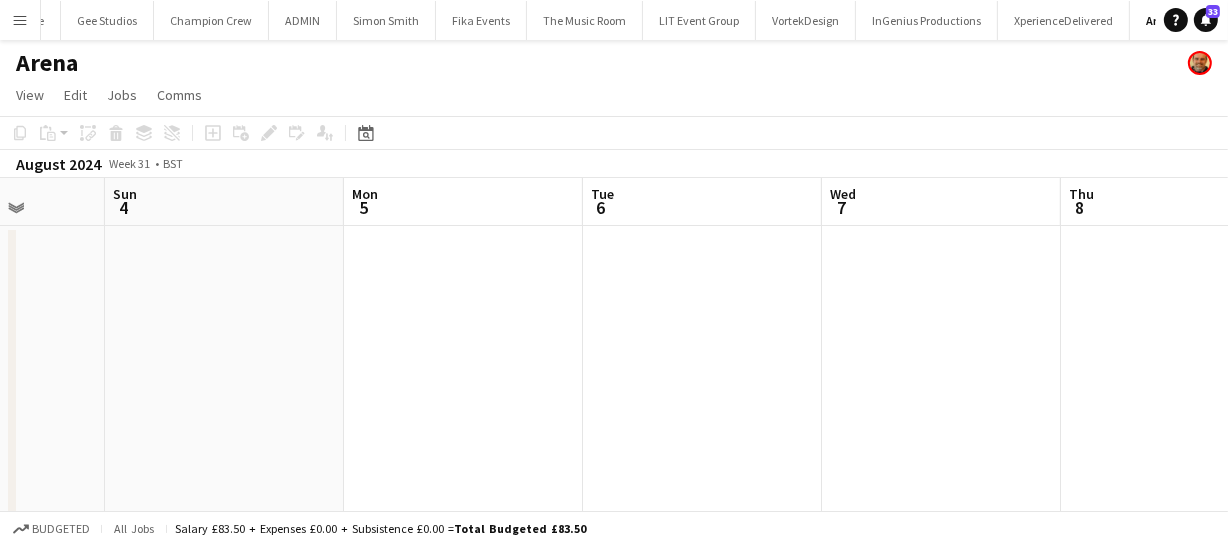 click on "Thu   1   Fri   2   Sat   3   Sun   4   Mon   5   Tue   6   Wed   7   Thu   8   Fri   9   Sat   10   Sun   11" at bounding box center [614, 374] 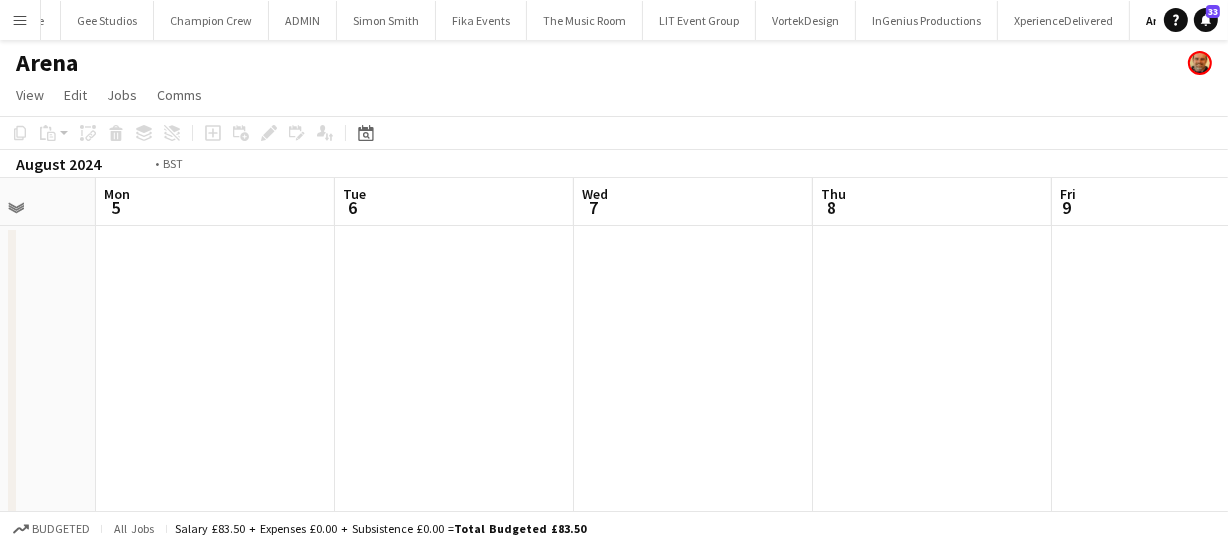 drag, startPoint x: 373, startPoint y: 335, endPoint x: 608, endPoint y: 307, distance: 236.6622 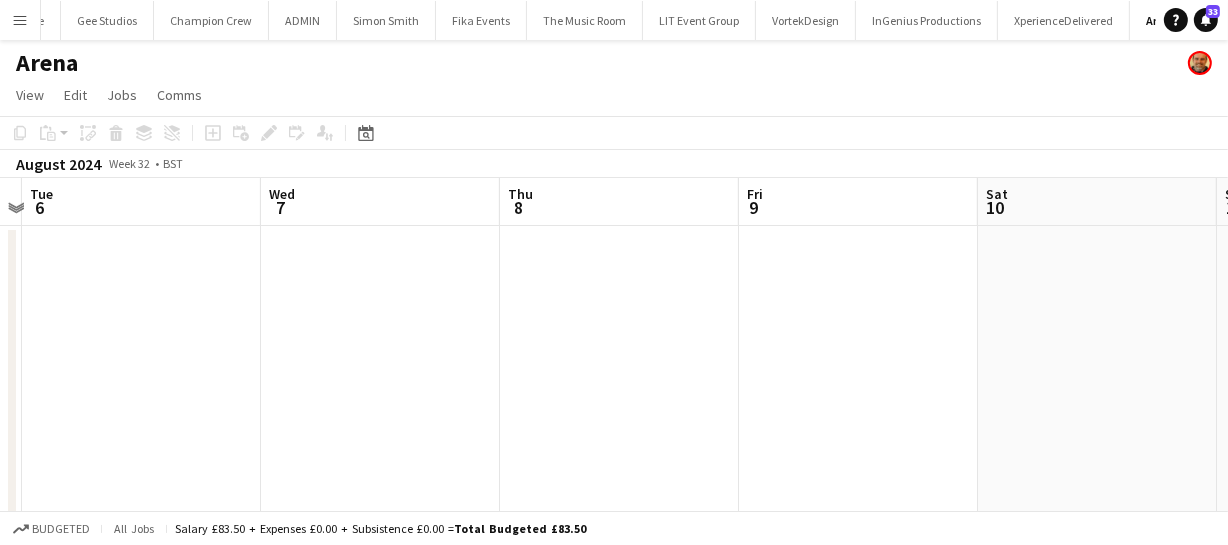 click on "Sat   3   Sun   4   Mon   5   Tue   6   Wed   7   Thu   8   Fri   9   Sat   10   Sun   11   Mon   12   Tue   13" at bounding box center [614, 374] 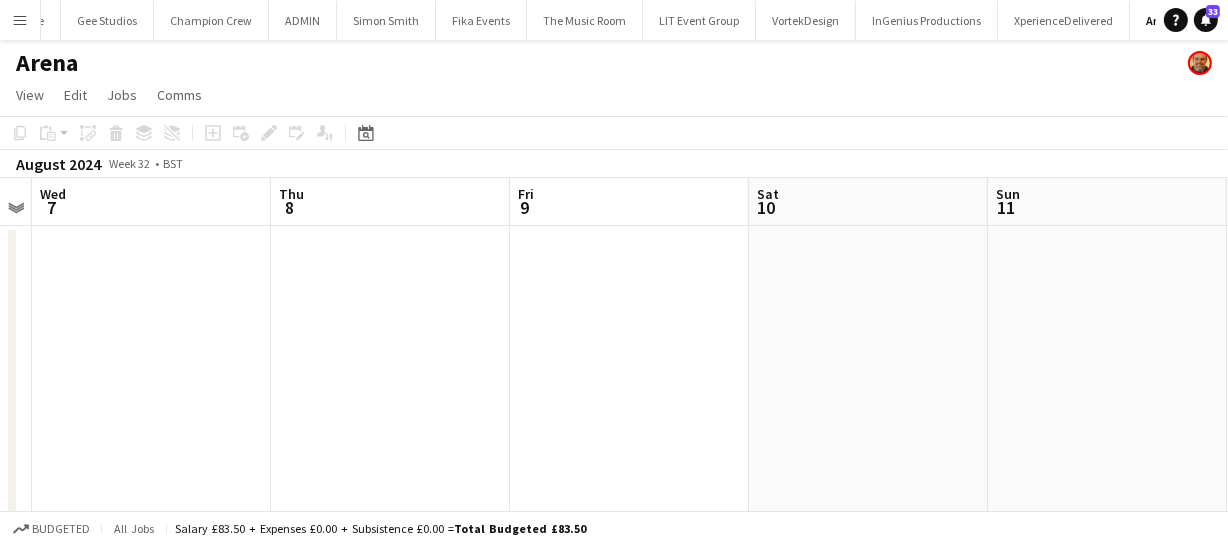 drag, startPoint x: 479, startPoint y: 330, endPoint x: 698, endPoint y: 301, distance: 220.91174 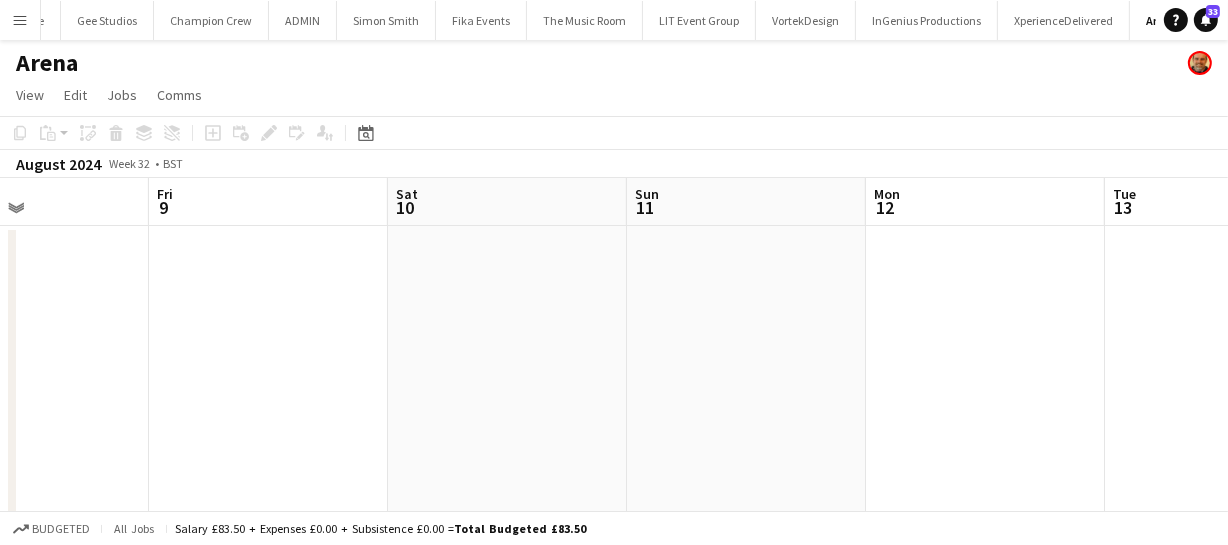 click on "Mon   5   Tue   6   Wed   7   Thu   8   Fri   9   Sat   10   Sun   11   Mon   12   Tue   13   Wed   14   Thu   15" at bounding box center (614, 374) 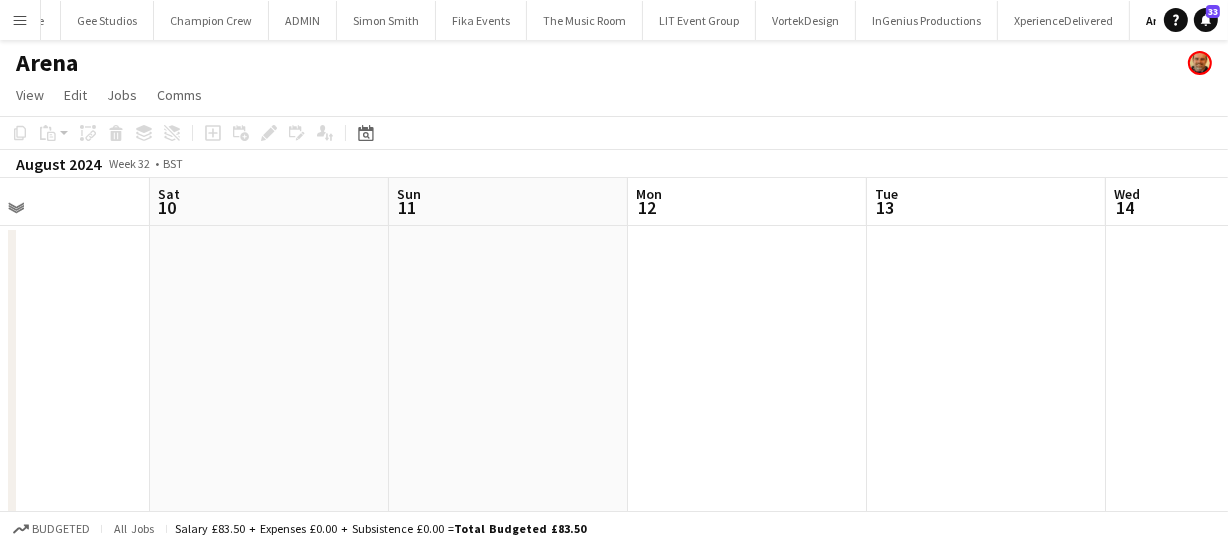 drag, startPoint x: 703, startPoint y: 293, endPoint x: 398, endPoint y: 293, distance: 305 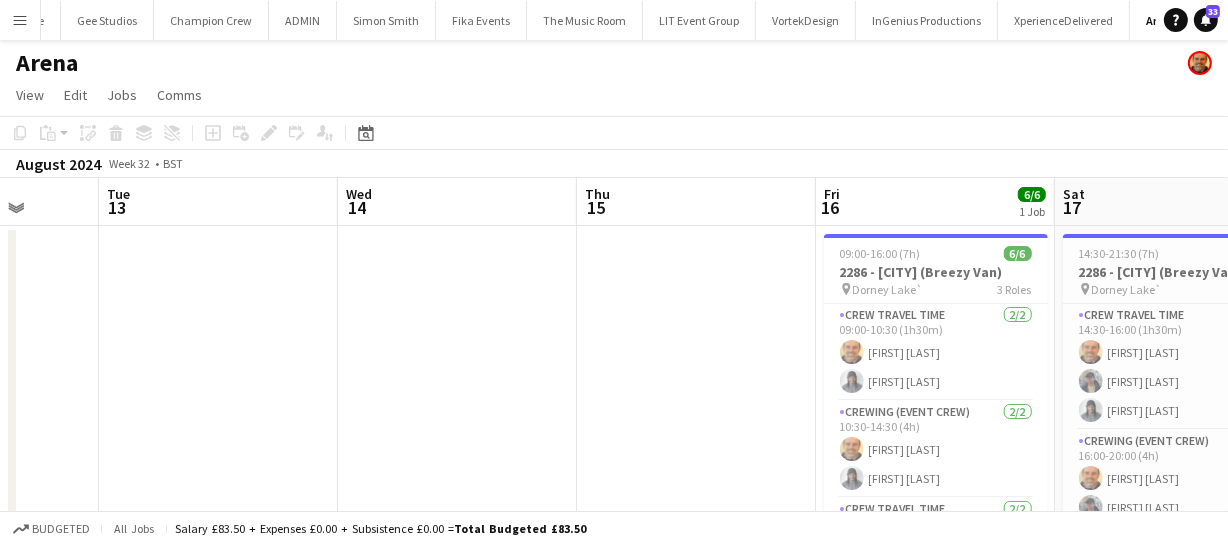 drag, startPoint x: 398, startPoint y: 302, endPoint x: 623, endPoint y: 285, distance: 225.64131 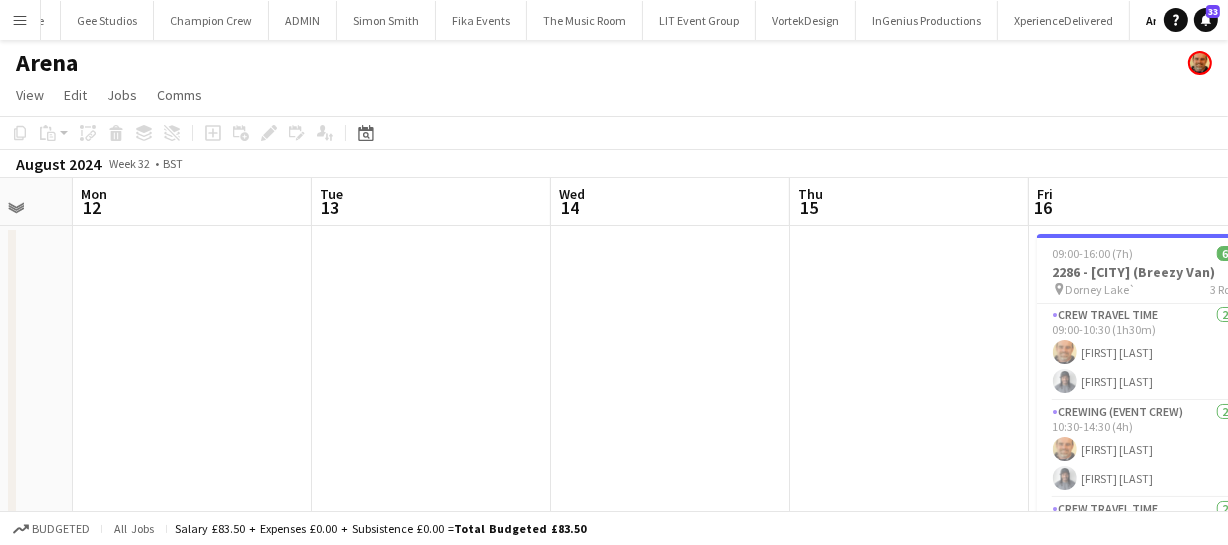 click on "Fri   9   Sat   10   Sun   11   Mon   12   Tue   13   Wed   14   Thu   15   Fri   16   6/6   1 Job   Sat   17   9/9   1 Job   Sun   18   Mon   19      09:00-16:00 (7h)    6/6   2286 - Dorney lake (Breezy Van)
pin
Dorney Lake`   3 Roles   Crew Travel Time   2/2   09:00-10:30 (1h30m)
Shane King Kaine Caldeira  Crewing (Event Crew)   2/2   10:30-14:30 (4h)
Shane King Kaine Caldeira  Crew Travel Time   2/2   14:30-16:00 (1h30m)
Shane King Kaine Caldeira     14:30-21:30 (7h)    9/9   2286 - Dorney lake (Breezy Van)
pin
Dorney Lake`   3 Roles   Crew Travel Time   3/3   14:30-16:00 (1h30m)
Shane King William Connor Kaine Caldeira  Crewing (Event Crew)   3/3   16:00-20:00 (4h)
Shane King William Connor Kaine Caldeira  Crew Travel Time   3/3   20:00-21:30 (1h30m)
Shane King William Connor Kaine Caldeira" at bounding box center (614, 374) 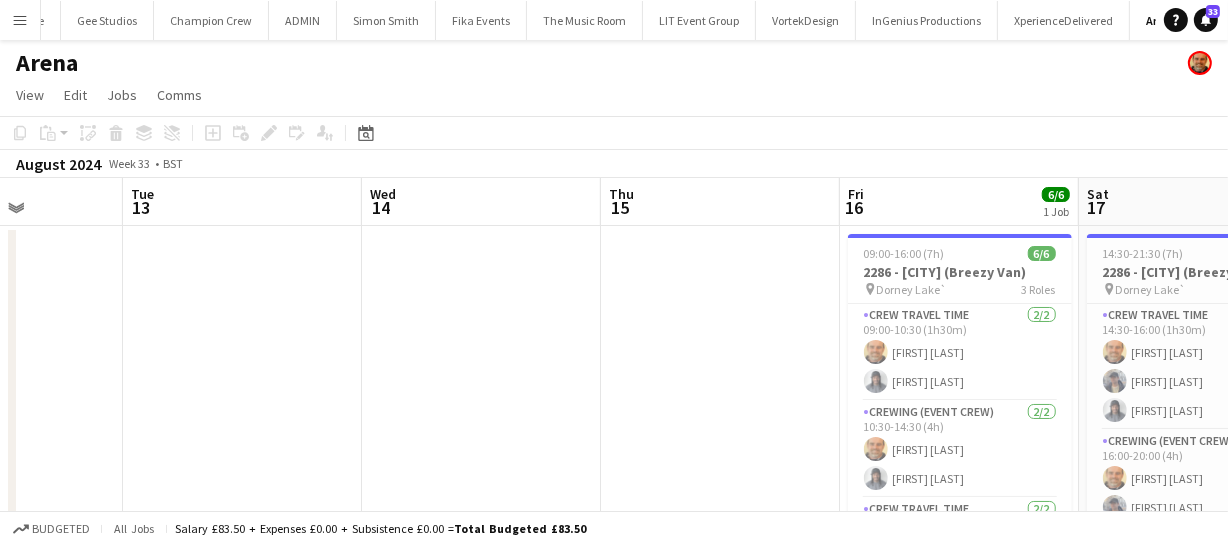 click on "Fri   9   Sat   10   Sun   11   Mon   12   Tue   13   Wed   14   Thu   15   Fri   16   6/6   1 Job   Sat   17   9/9   1 Job   Sun   18   Mon   19      09:00-16:00 (7h)    6/6   2286 - Dorney lake (Breezy Van)
pin
Dorney Lake`   3 Roles   Crew Travel Time   2/2   09:00-10:30 (1h30m)
Shane King Kaine Caldeira  Crewing (Event Crew)   2/2   10:30-14:30 (4h)
Shane King Kaine Caldeira  Crew Travel Time   2/2   14:30-16:00 (1h30m)
Shane King Kaine Caldeira     14:30-21:30 (7h)    9/9   2286 - Dorney lake (Breezy Van)
pin
Dorney Lake`   3 Roles   Crew Travel Time   3/3   14:30-16:00 (1h30m)
Shane King William Connor Kaine Caldeira  Crewing (Event Crew)   3/3   16:00-20:00 (4h)
Shane King William Connor Kaine Caldeira  Crew Travel Time   3/3   20:00-21:30 (1h30m)
Shane King William Connor Kaine Caldeira" at bounding box center (614, 374) 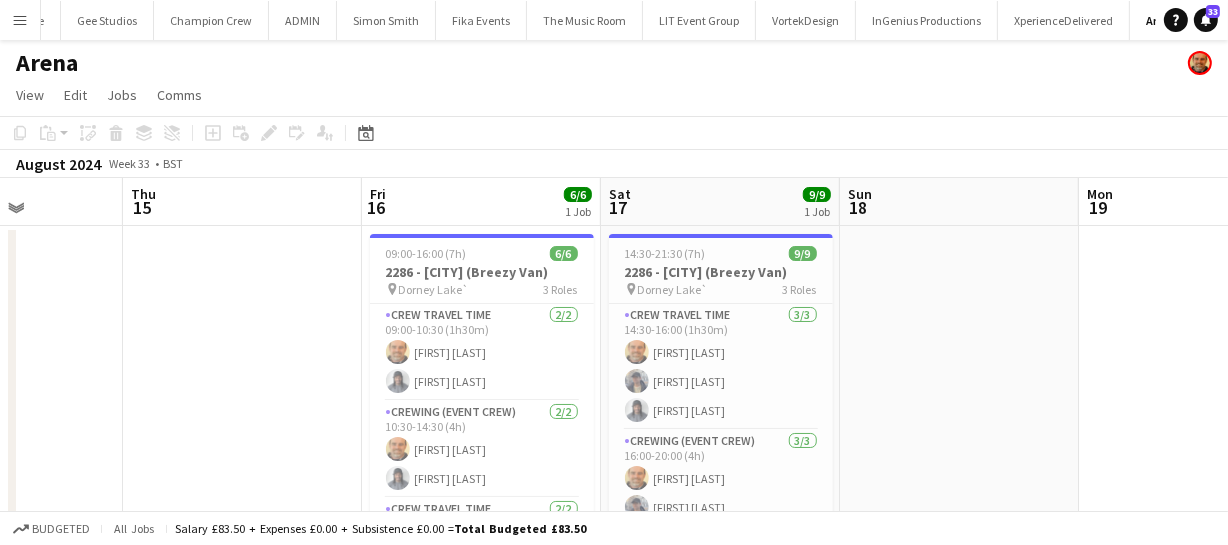 scroll, scrollTop: 0, scrollLeft: 526, axis: horizontal 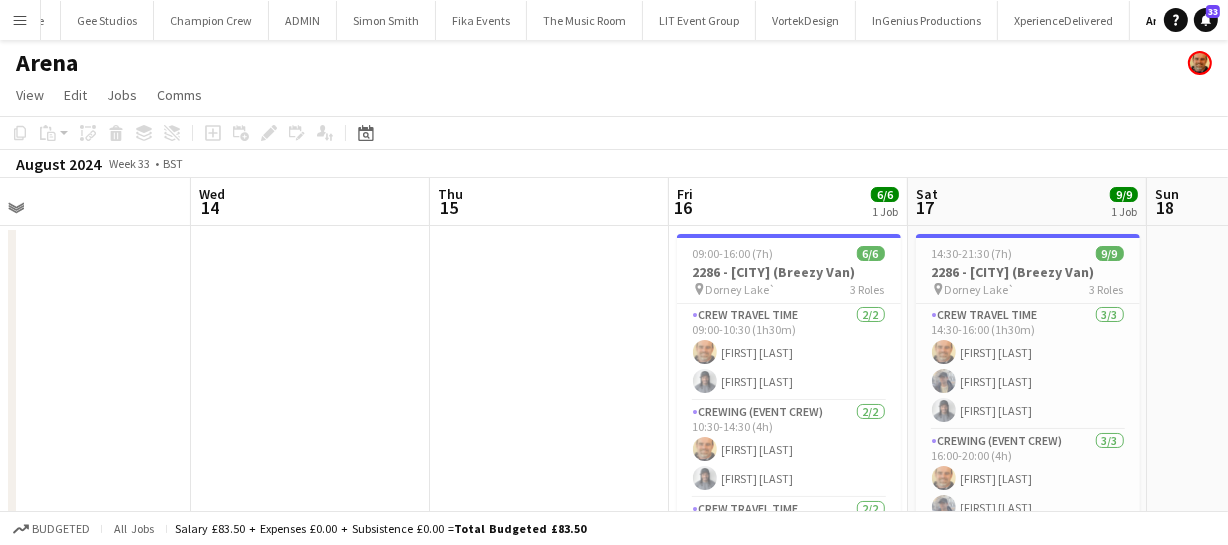 drag, startPoint x: 496, startPoint y: 282, endPoint x: 643, endPoint y: 274, distance: 147.21753 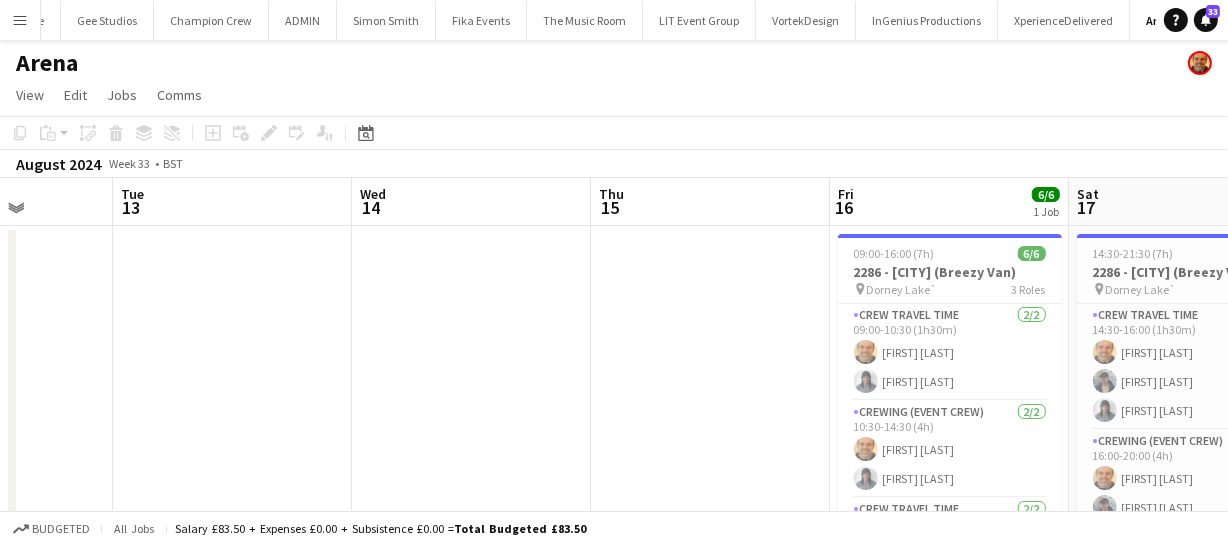 click on "Sat   10   Sun   11   Mon   12   Tue   13   Wed   14   Thu   15   Fri   16   6/6   1 Job   Sat   17   9/9   1 Job   Sun   18   Mon   19   Tue   20      09:00-16:00 (7h)    6/6   2286 - Dorney lake (Breezy Van)
pin
Dorney Lake`   3 Roles   Crew Travel Time   2/2   09:00-10:30 (1h30m)
Shane King Kaine Caldeira  Crewing (Event Crew)   2/2   10:30-14:30 (4h)
Shane King Kaine Caldeira  Crew Travel Time   2/2   14:30-16:00 (1h30m)
Shane King Kaine Caldeira     14:30-21:30 (7h)    9/9   2286 - Dorney lake (Breezy Van)
pin
Dorney Lake`   3 Roles   Crew Travel Time   3/3   14:30-16:00 (1h30m)
Shane King William Connor Kaine Caldeira  Crewing (Event Crew)   3/3   16:00-20:00 (4h)
Shane King William Connor Kaine Caldeira  Crew Travel Time   3/3   20:00-21:30 (1h30m)
Shane King William Connor Kaine Caldeira" at bounding box center (614, 374) 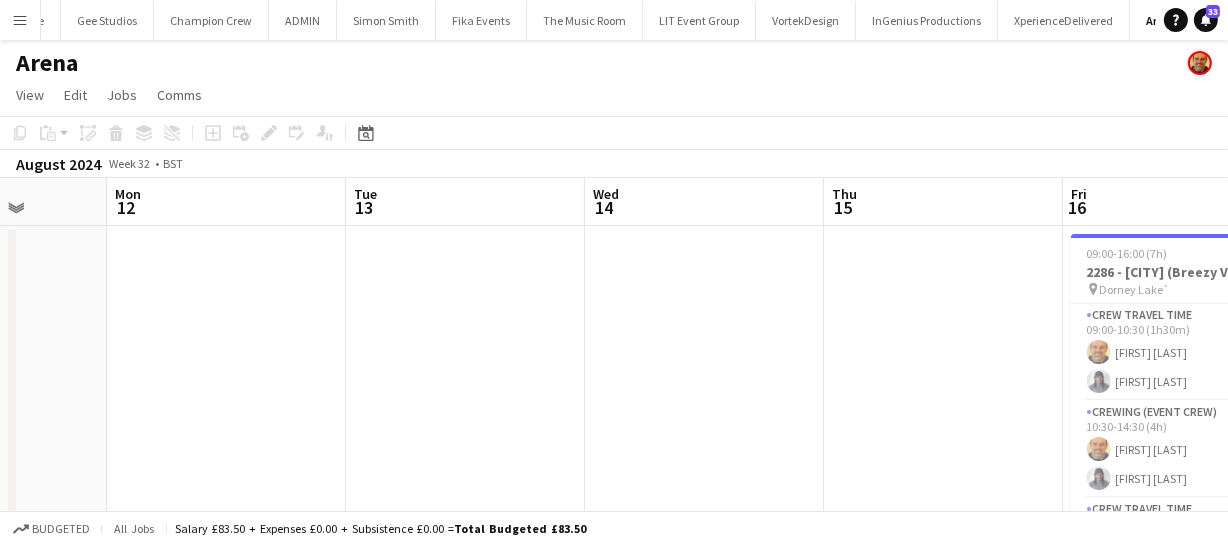 click on "Fri   9   Sat   10   Sun   11   Mon   12   Tue   13   Wed   14   Thu   15   Fri   16   6/6   1 Job   Sat   17   9/9   1 Job   Sun   18   Mon   19      09:00-16:00 (7h)    6/6   2286 - Dorney lake (Breezy Van)
pin
Dorney Lake`   3 Roles   Crew Travel Time   2/2   09:00-10:30 (1h30m)
Shane King Kaine Caldeira  Crewing (Event Crew)   2/2   10:30-14:30 (4h)
Shane King Kaine Caldeira  Crew Travel Time   2/2   14:30-16:00 (1h30m)
Shane King Kaine Caldeira     14:30-21:30 (7h)    9/9   2286 - Dorney lake (Breezy Van)
pin
Dorney Lake`   3 Roles   Crew Travel Time   3/3   14:30-16:00 (1h30m)
Shane King William Connor Kaine Caldeira  Crewing (Event Crew)   3/3   16:00-20:00 (4h)
Shane King William Connor Kaine Caldeira  Crew Travel Time   3/3   20:00-21:30 (1h30m)
Shane King William Connor Kaine Caldeira" at bounding box center [614, 374] 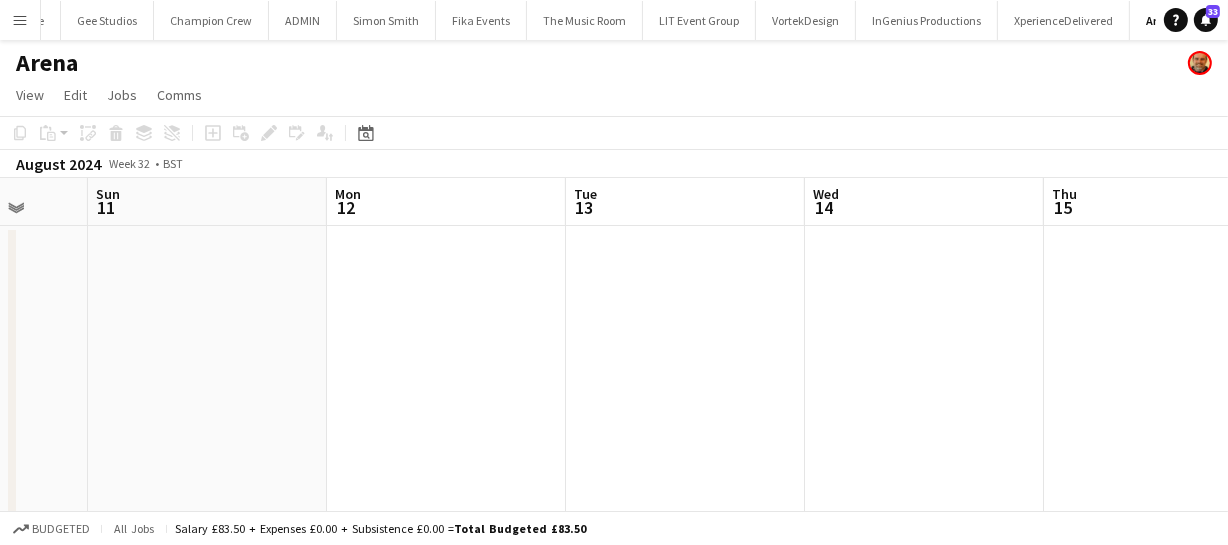 click on "Thu   8   Fri   9   Sat   10   Sun   11   Mon   12   Tue   13   Wed   14   Thu   15   Fri   16   6/6   1 Job   Sat   17   9/9   1 Job   Sun   18      09:00-16:00 (7h)    6/6   2286 - Dorney lake (Breezy Van)
pin
Dorney Lake`   3 Roles   Crew Travel Time   2/2   09:00-10:30 (1h30m)
Shane King Kaine Caldeira  Crewing (Event Crew)   2/2   10:30-14:30 (4h)
Shane King Kaine Caldeira  Crew Travel Time   2/2   14:30-16:00 (1h30m)
Shane King Kaine Caldeira     14:30-21:30 (7h)    9/9   2286 - Dorney lake (Breezy Van)
pin
Dorney Lake`   3 Roles   Crew Travel Time   3/3   14:30-16:00 (1h30m)
Shane King William Connor Kaine Caldeira  Crewing (Event Crew)   3/3   16:00-20:00 (4h)
Shane King William Connor Kaine Caldeira  Crew Travel Time   3/3   20:00-21:30 (1h30m)
Shane King William Connor Kaine Caldeira" at bounding box center [614, 374] 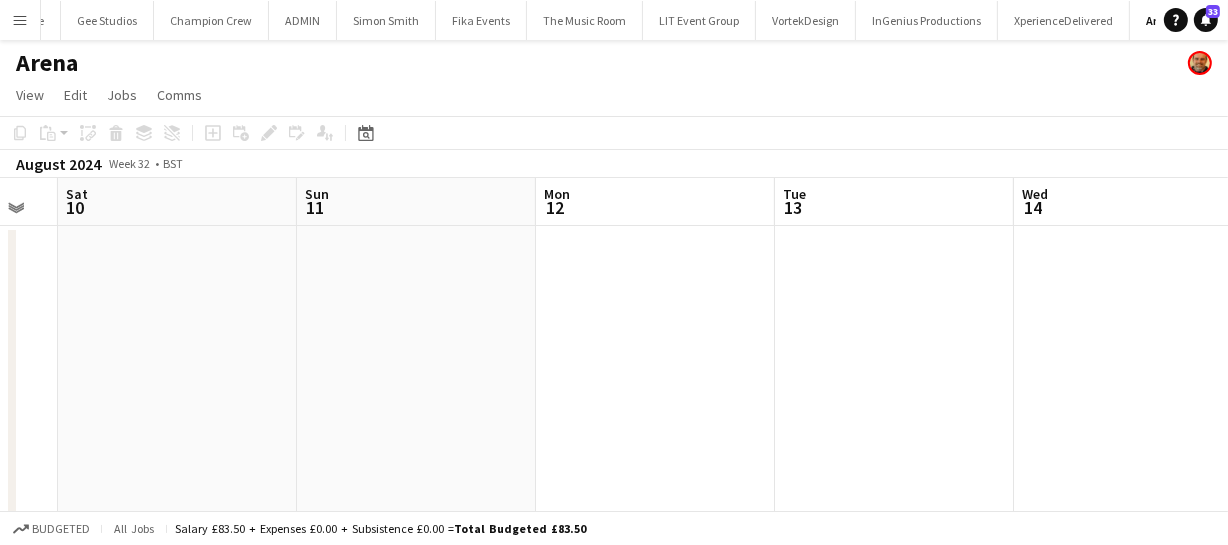 drag, startPoint x: 366, startPoint y: 309, endPoint x: 477, endPoint y: 294, distance: 112.00893 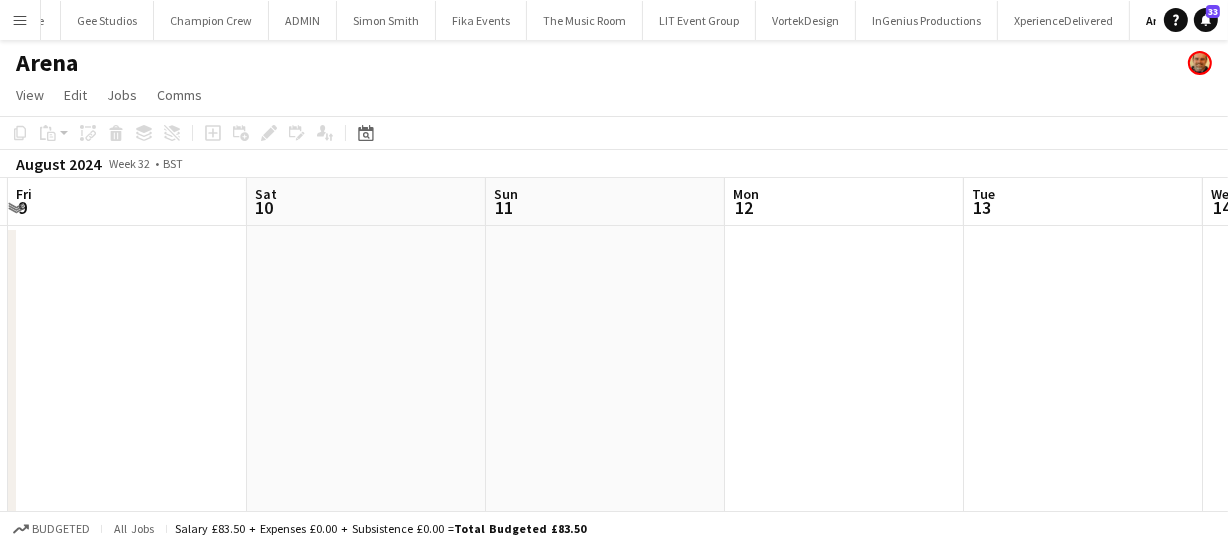 drag, startPoint x: 420, startPoint y: 296, endPoint x: 611, endPoint y: 292, distance: 191.04189 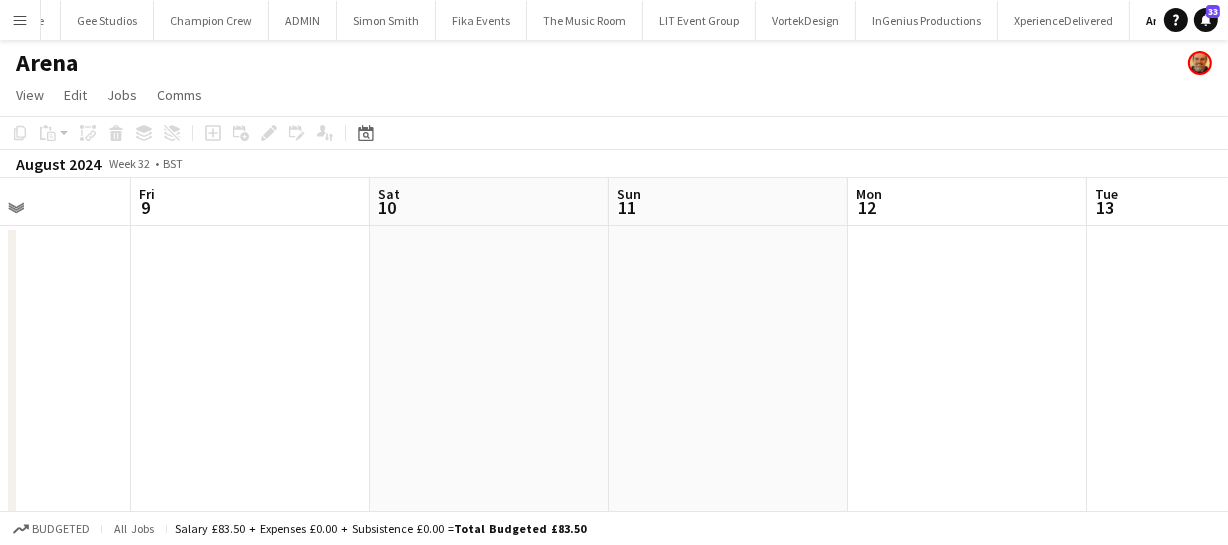 drag, startPoint x: 441, startPoint y: 290, endPoint x: 420, endPoint y: 288, distance: 21.095022 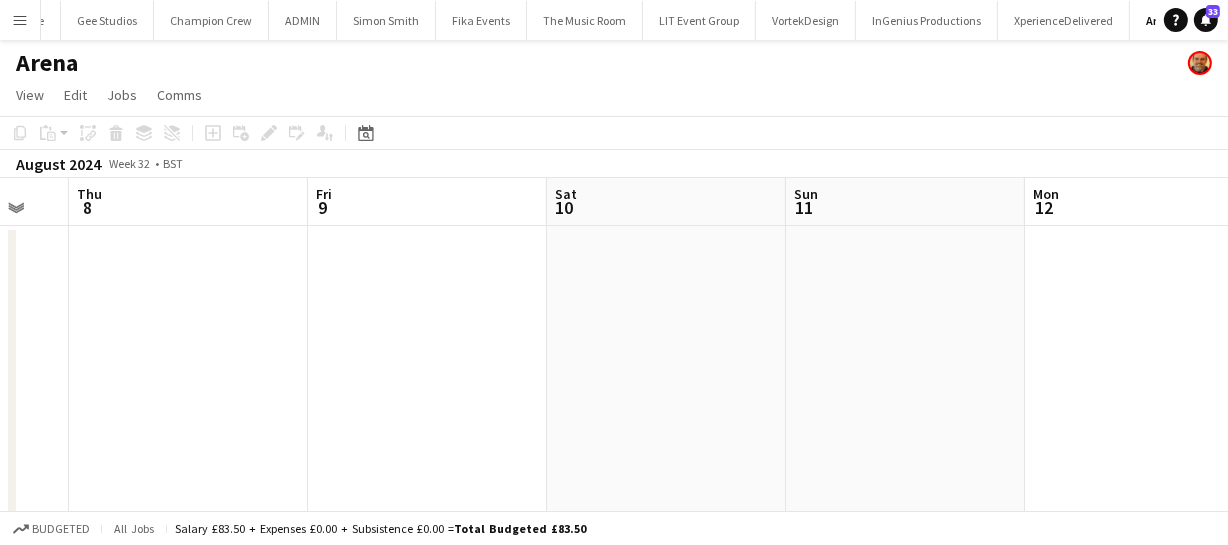 drag, startPoint x: 420, startPoint y: 288, endPoint x: 606, endPoint y: 266, distance: 187.29655 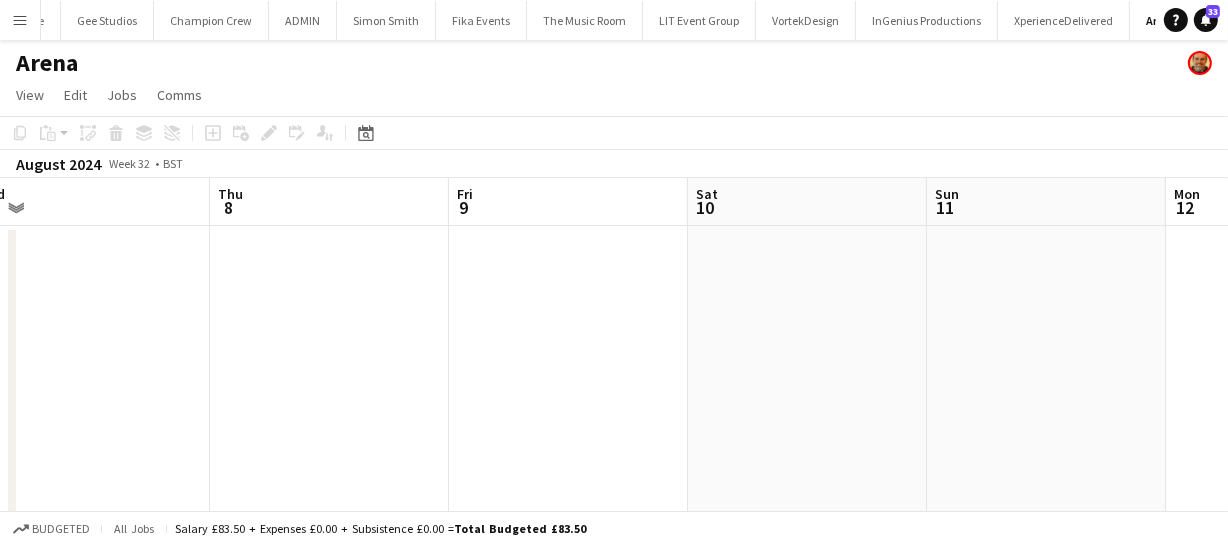 drag, startPoint x: 475, startPoint y: 266, endPoint x: 591, endPoint y: 267, distance: 116.00431 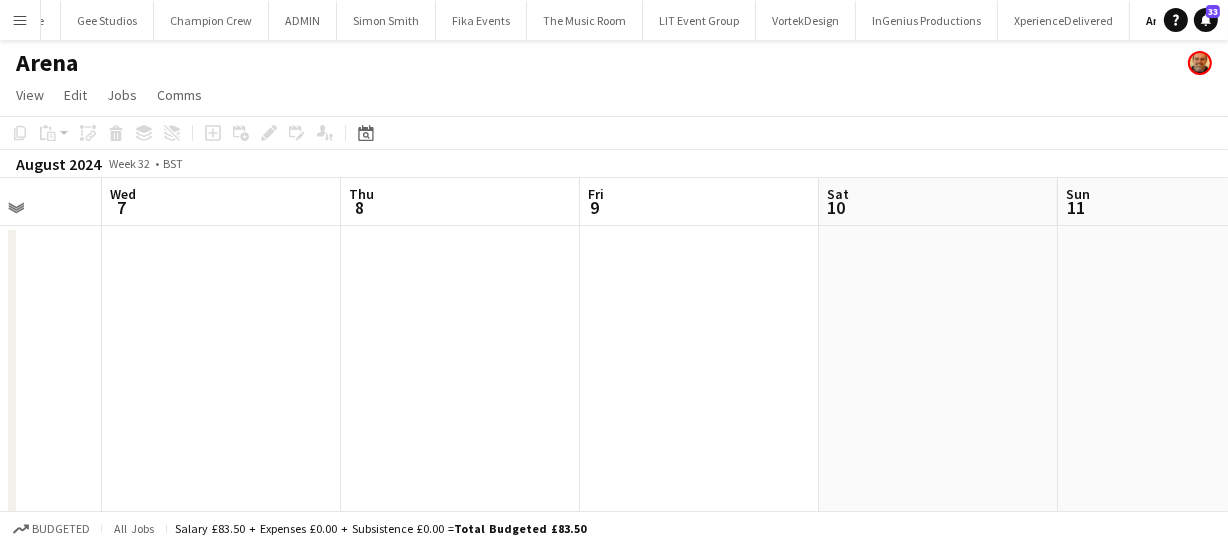 drag 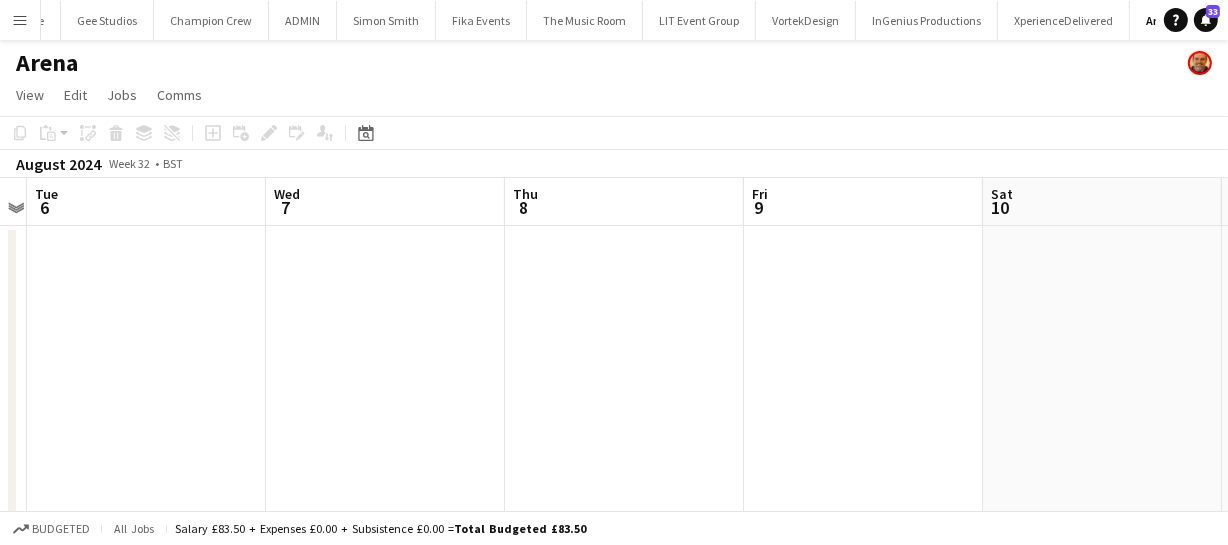 click on "Sun   4   Mon   5   Tue   6   Wed   7   Thu   8   Fri   9   Sat   10   Sun   11   Mon   12   Tue   13   Wed   14" at bounding box center [614, 374] 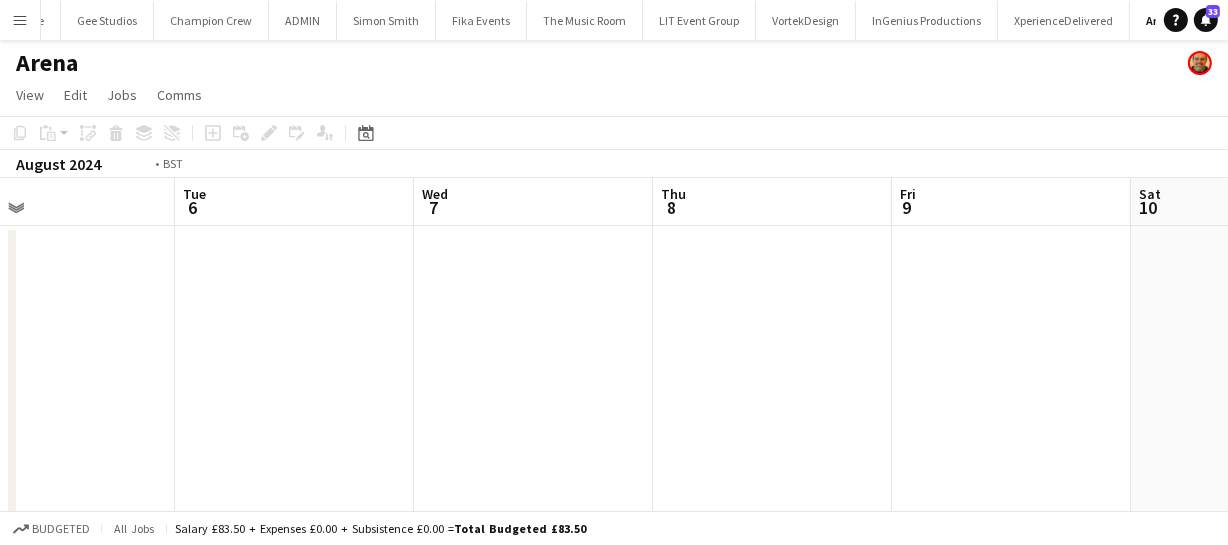click on "Sat   3   Sun   4   Mon   5   Tue   6   Wed   7   Thu   8   Fri   9   Sat   10   Sun   11   Mon   12   Tue   13" at bounding box center (614, 374) 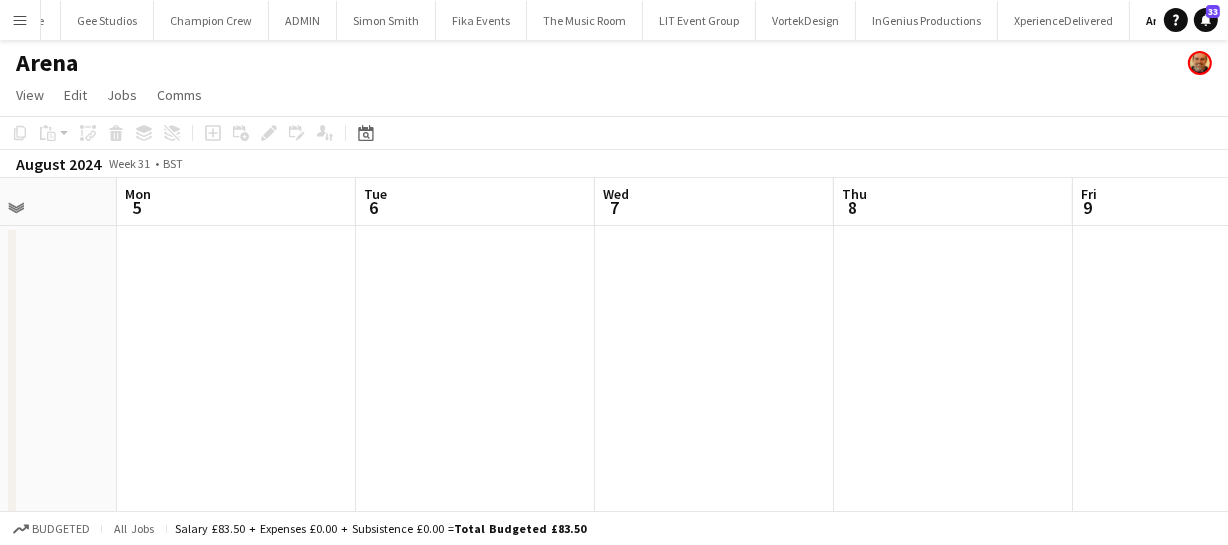 click on "Fri   2   Sat   3   Sun   4   Mon   5   Tue   6   Wed   7   Thu   8   Fri   9   Sat   10   Sun   11   Mon   12" at bounding box center [614, 374] 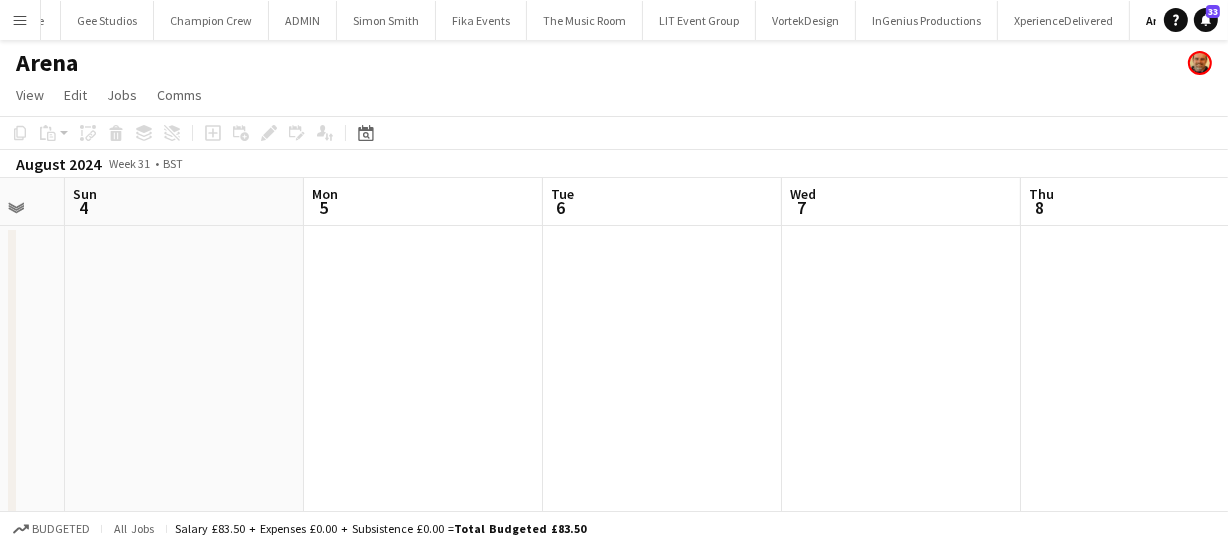 click on "Fri   2   Sat   3   Sun   4   Mon   5   Tue   6   Wed   7   Thu   8   Fri   9   Sat   10   Sun   11   Mon   12" at bounding box center [614, 374] 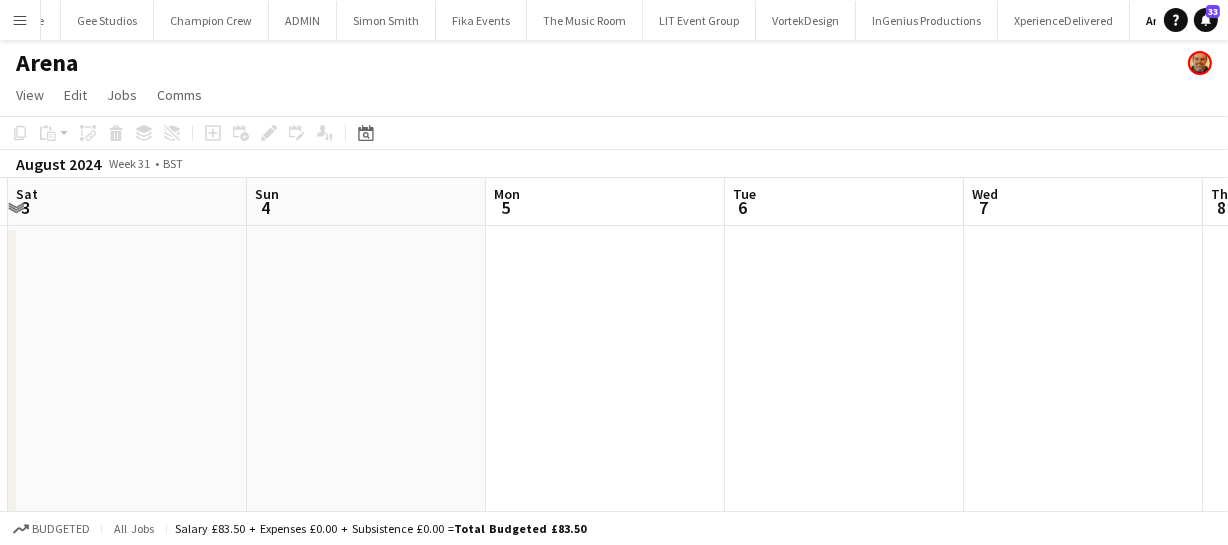 click on "Thu   1   Fri   2   Sat   3   Sun   4   Mon   5   Tue   6   Wed   7   Thu   8   Fri   9   Sat   10   Sun   11" at bounding box center [614, 374] 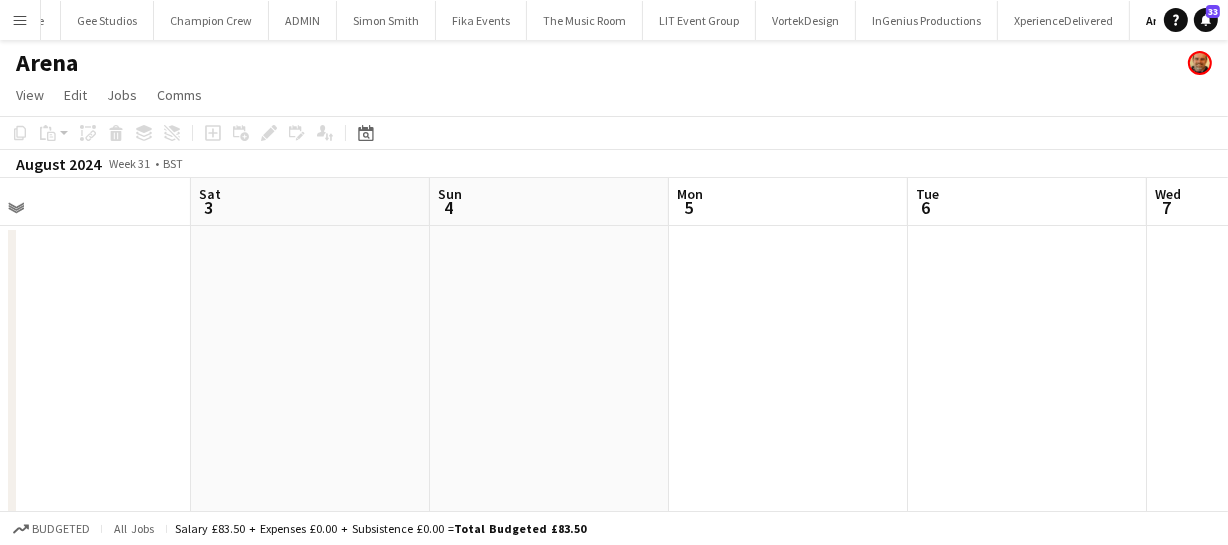 click on "Wed   31   Thu   1   Fri   2   Sat   3   Sun   4   Mon   5   Tue   6   Wed   7   Thu   8   Fri   9   Sat   10" at bounding box center [614, 374] 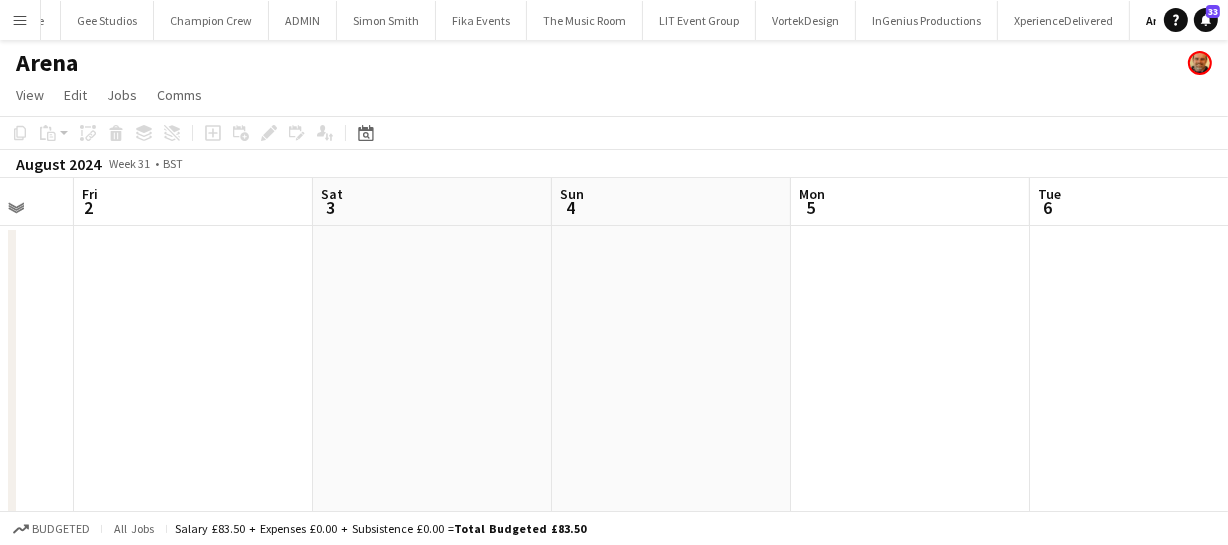 click on "Wed   31   Thu   1   Fri   2   Sat   3   Sun   4   Mon   5   Tue   6   Wed   7   Thu   8   Fri   9   Sat   10" at bounding box center [614, 374] 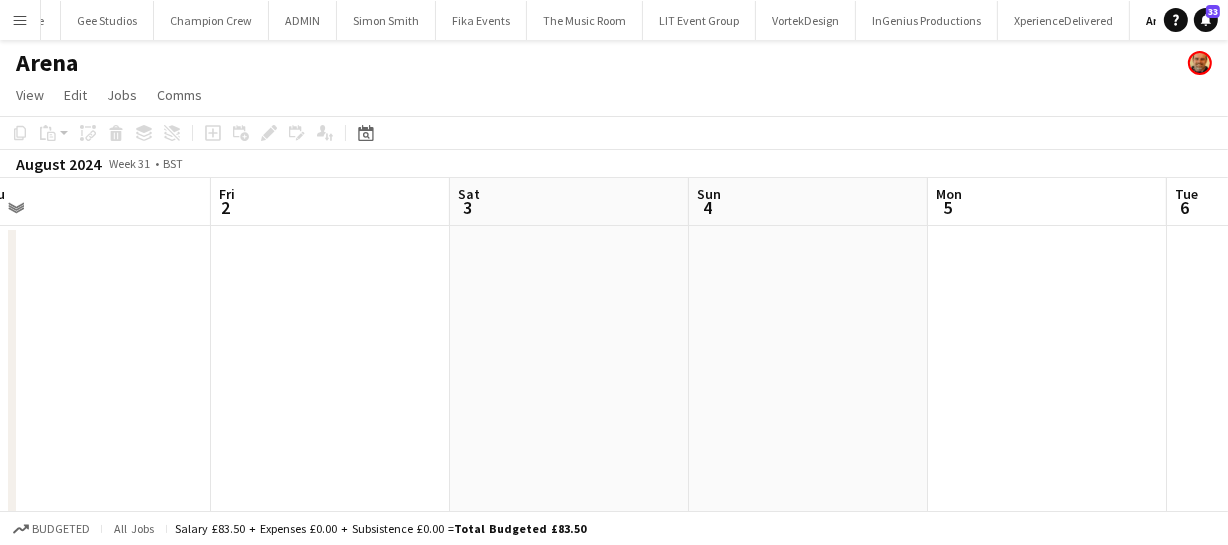 click on "Tue   30   Wed   31   Thu   1   Fri   2   Sat   3   Sun   4   Mon   5   Tue   6   Wed   7   Thu   8   Fri   9" at bounding box center [614, 374] 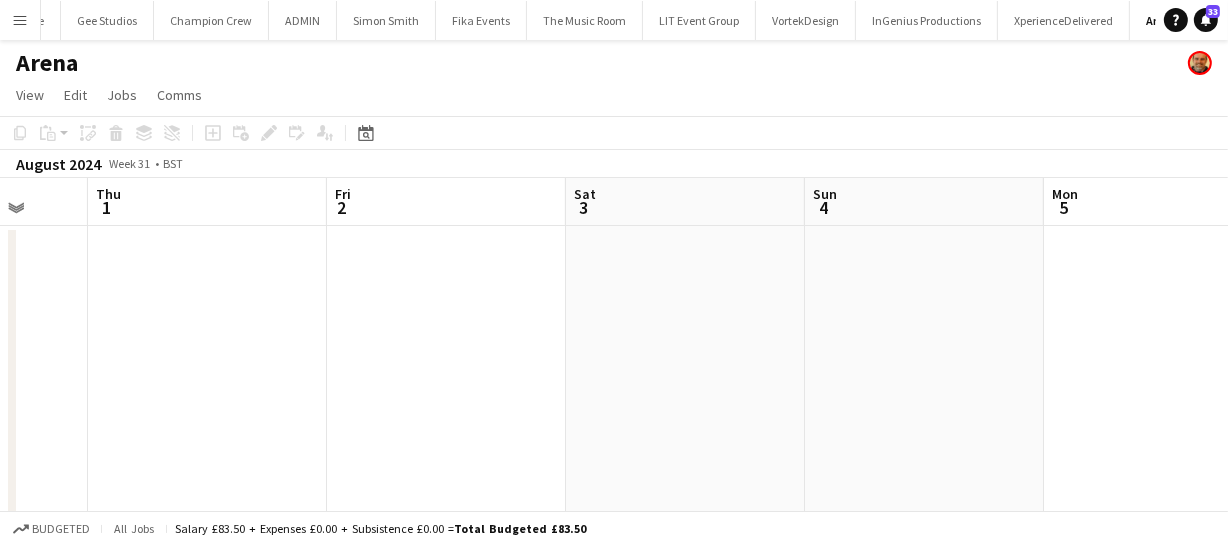 click on "Mon   29   8/8   1 Job   Tue   30   Wed   31   Thu   1   Fri   2   Sat   3   Sun   4   Mon   5   Tue   6   Wed   7   Thu   8      08:00-12:00 (4h)    8/8   2248 - London Tri
pin
Excel   2 Roles   Crewing (Crew Leader)   2/2   08:00-12:00 (4h)
Shane King Nasos Apostolopoulos  Crewing (Event Crew)   6/6   08:00-12:00 (4h)
! Dylan Reid Samuel Kusimo Jake Viskic Stephon Johnson Darcy Ross Sam Humphreys" at bounding box center [614, 374] 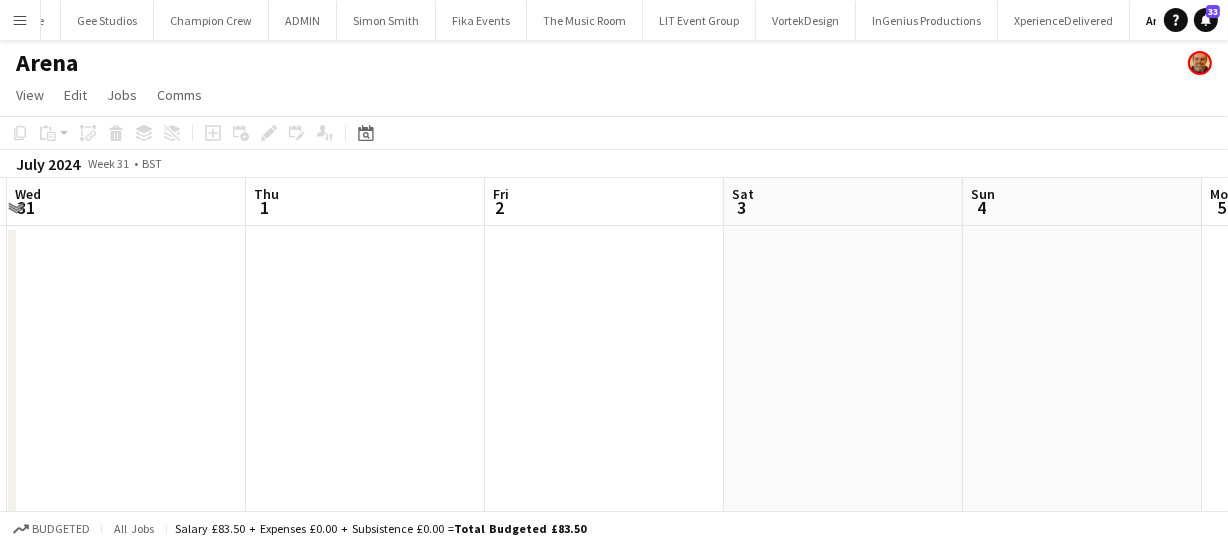 click on "Mon   29   8/8   1 Job   Tue   30   Wed   31   Thu   1   Fri   2   Sat   3   Sun   4   Mon   5   Tue   6   Wed   7   Thu   8      08:00-12:00 (4h)    8/8   2248 - London Tri
pin
Excel   2 Roles   Crewing (Crew Leader)   2/2   08:00-12:00 (4h)
Shane King Nasos Apostolopoulos  Crewing (Event Crew)   6/6   08:00-12:00 (4h)
! Dylan Reid Samuel Kusimo Jake Viskic Stephon Johnson Darcy Ross Sam Humphreys" at bounding box center (614, 374) 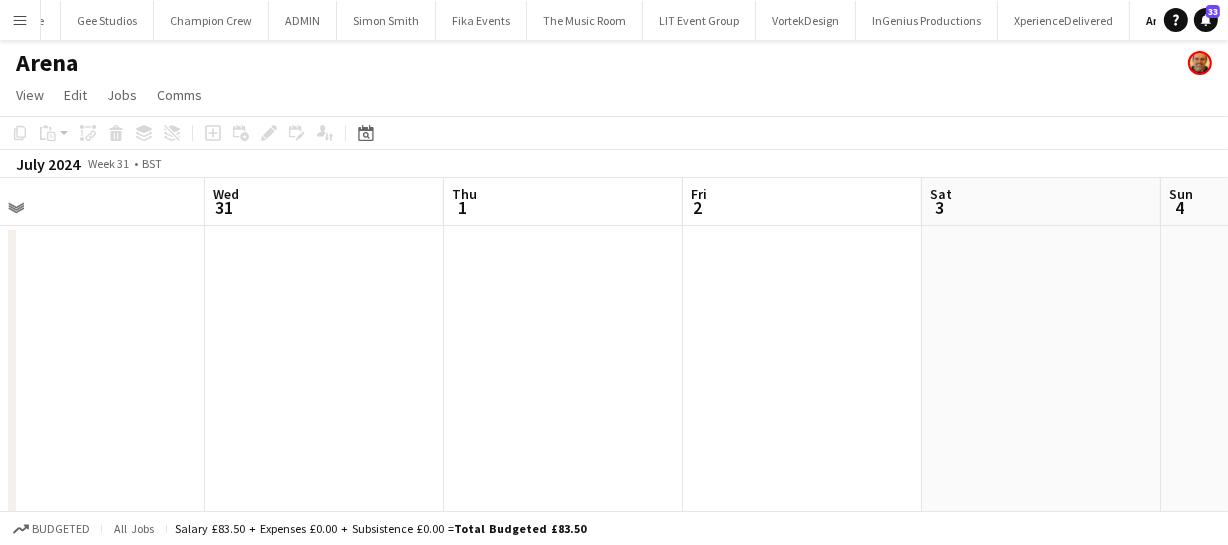 click on "Sun   28   10/10   1 Job   Mon   29   8/8   1 Job   Tue   30   Wed   31   Thu   1   Fri   2   Sat   3   Sun   4   Mon   5   Tue   6   Wed   7      18:30-22:30 (4h)    10/10   2248 - London Tri
pin
Excel   2 Roles   Crewing (Crew Leader)   2/2   18:30-22:30 (4h)
Shane King Corey Arnold  Crewing (Event Crew)   8/8   18:30-22:30 (4h)
Ben Turner Oliver Clarke Kaine Caldeira Alphonsus Chucks Mordi Stephen Lyle Darcy Ross ! Dylan Reid ! Matthew Grainger     08:00-12:00 (4h)    8/8   2248 - London Tri
pin
Excel   2 Roles   Crewing (Crew Leader)   2/2   08:00-12:00 (4h)
Shane King Nasos Apostolopoulos  Crewing (Event Crew)   6/6   08:00-12:00 (4h)
! Dylan Reid Samuel Kusimo Jake Viskic Stephon Johnson Darcy Ross Sam Humphreys" at bounding box center (614, 374) 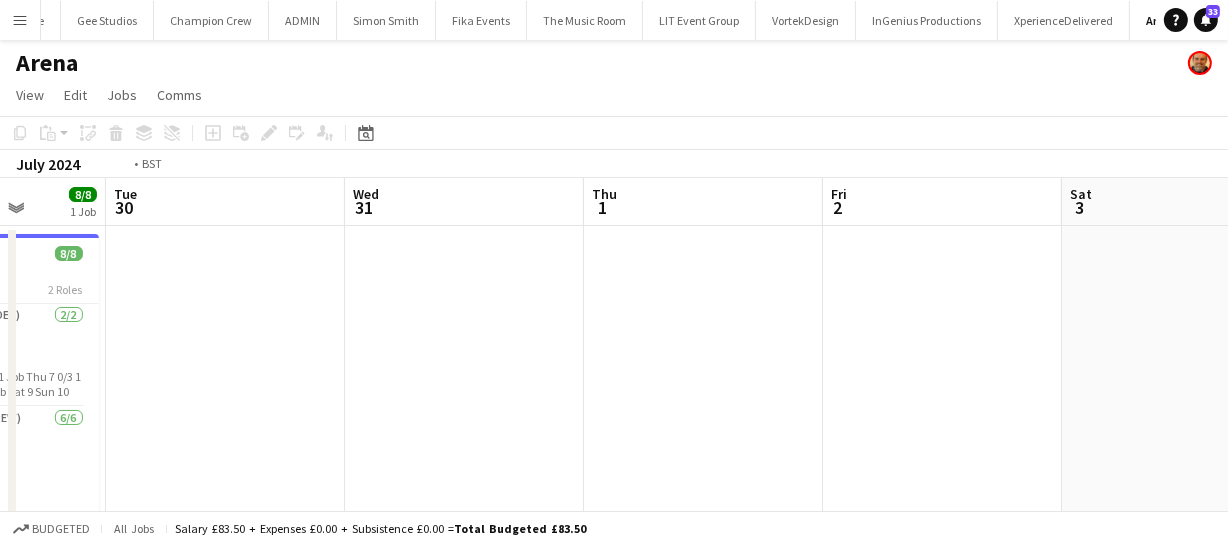 click on "Sat   27   4/4   1 Job   Sun   28   10/10   1 Job   Mon   29   8/8   1 Job   Tue   30   Wed   31   Thu   1   Fri   2   Sat   3   Sun   4   Mon   5   Tue   6      08:00-13:00 (5h)    4/4   2248 - London Tri
pin
Excel   2 Roles   Crewing (Crew Leader)   1/1   08:00-13:00 (5h)
Corey Arnold  Crewing (Event Crew)   3/3   08:00-13:00 (5h)
Eldon Taylor ! Dylan Reid Kaine Caldeira     18:30-22:30 (4h)    10/10   2248 - London Tri
pin
Excel   2 Roles   Crewing (Crew Leader)   2/2   18:30-22:30 (4h)
Shane King Corey Arnold  Crewing (Event Crew)   8/8   18:30-22:30 (4h)
Ben Turner Oliver Clarke Kaine Caldeira Alphonsus Chucks Mordi Stephen Lyle Darcy Ross ! Dylan Reid ! Matthew Grainger     08:00-12:00 (4h)    8/8   2248 - London Tri
pin
Excel   2 Roles   Crewing (Crew Leader)   2/2   08:00-12:00 (4h)
Shane King Nasos Apostolopoulos  Crewing (Event Crew)   6/6   08:00-12:00 (4h)
! Dylan Reid" at bounding box center (614, 374) 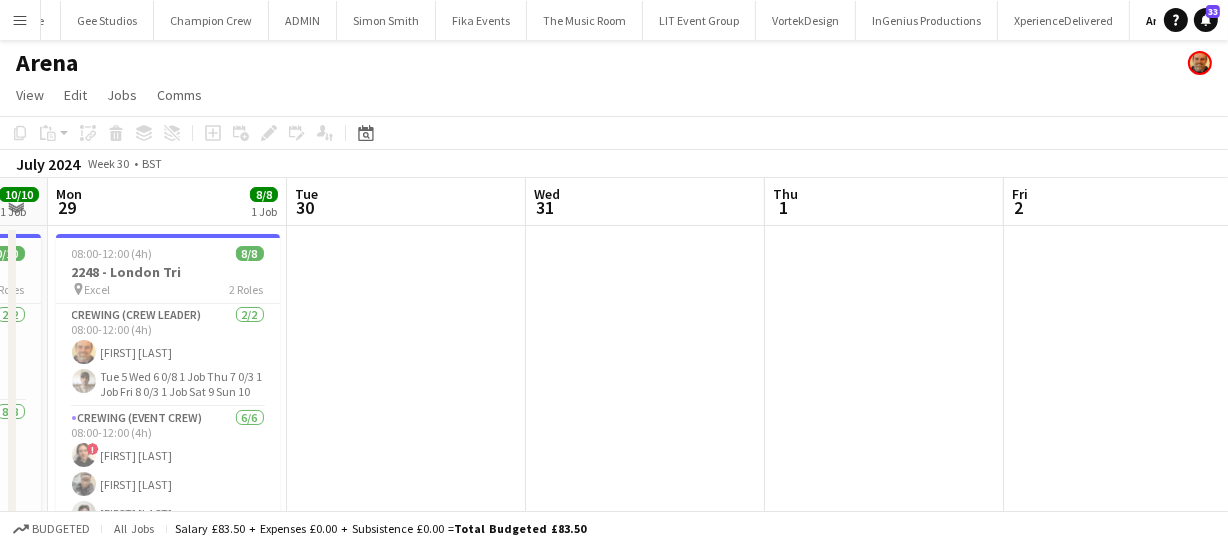click on "Sat   27   4/4   1 Job   Sun   28   10/10   1 Job   Mon   29   8/8   1 Job   Tue   30   Wed   31   Thu   1   Fri   2   Sat   3   Sun   4   Mon   5   Tue   6      08:00-13:00 (5h)    4/4   2248 - London Tri
pin
Excel   2 Roles   Crewing (Crew Leader)   1/1   08:00-13:00 (5h)
Corey Arnold  Crewing (Event Crew)   3/3   08:00-13:00 (5h)
Eldon Taylor ! Dylan Reid Kaine Caldeira     18:30-22:30 (4h)    10/10   2248 - London Tri
pin
Excel   2 Roles   Crewing (Crew Leader)   2/2   18:30-22:30 (4h)
Shane King Corey Arnold  Crewing (Event Crew)   8/8   18:30-22:30 (4h)
Ben Turner Oliver Clarke Kaine Caldeira Alphonsus Chucks Mordi Stephen Lyle Darcy Ross ! Dylan Reid ! Matthew Grainger     08:00-12:00 (4h)    8/8   2248 - London Tri
pin
Excel   2 Roles   Crewing (Crew Leader)   2/2   08:00-12:00 (4h)
Shane King Nasos Apostolopoulos  Crewing (Event Crew)   6/6   08:00-12:00 (4h)
! Dylan Reid" at bounding box center [614, 374] 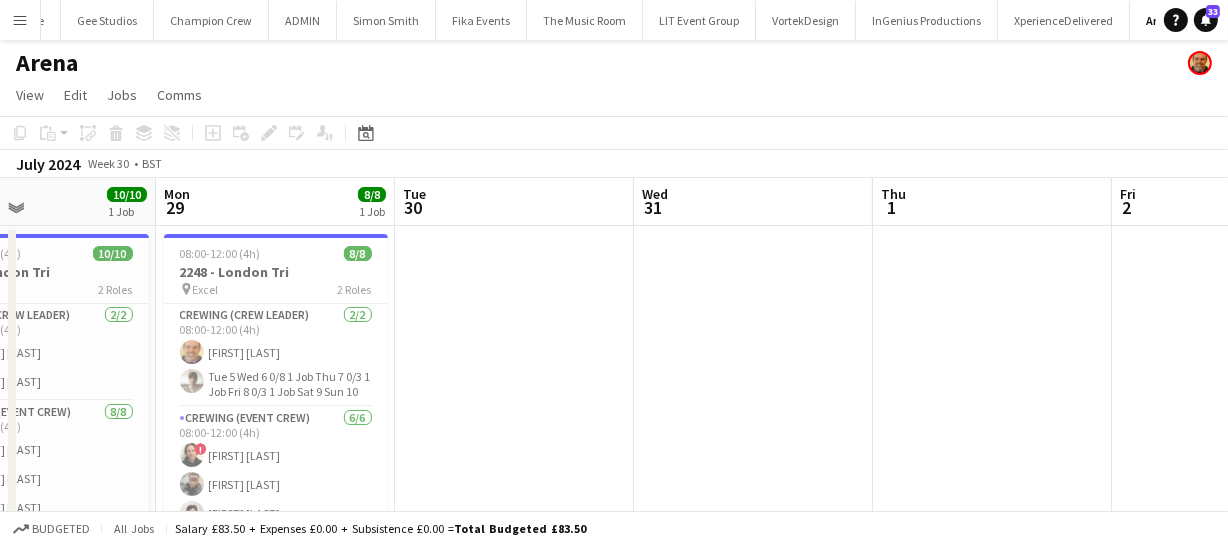 click on "Fri   26   12/12   1 Job   Sat   27   4/4   1 Job   Sun   28   10/10   1 Job   Mon   29   8/8   1 Job   Tue   30   Wed   31   Thu   1   Fri   2   Sat   3   Sun   4   Mon   5      14:00-23:00 (9h)    12/12   2248 - London Tri
pin
Excel   2 Roles   Crewing (Crew Leader)   3/3   14:00-23:00 (9h)
Corey Arnold Shane King Brayden Davison  Crewing (Event Crew)   9/9   14:00-23:00 (9h)
Ben Turner Oliver Clarke Kaine Caldeira Alphonsus Chucks Mordi Stephen Lyle Michael Okorodudu Darcy Ross Nasos Apostolopoulos Sam Humphreys     08:00-13:00 (5h)    4/4   2248 - London Tri
pin
Excel   2 Roles   Crewing (Crew Leader)   1/1   08:00-13:00 (5h)
Corey Arnold  Crewing (Event Crew)   3/3   08:00-13:00 (5h)
Eldon Taylor ! Dylan Reid Kaine Caldeira     18:30-22:30 (4h)    10/10   2248 - London Tri
pin
Excel   2 Roles   Crewing (Crew Leader)   2/2   18:30-22:30 (4h)
Shane King Corey Arnold  Crewing (Event Crew)" at bounding box center [614, 374] 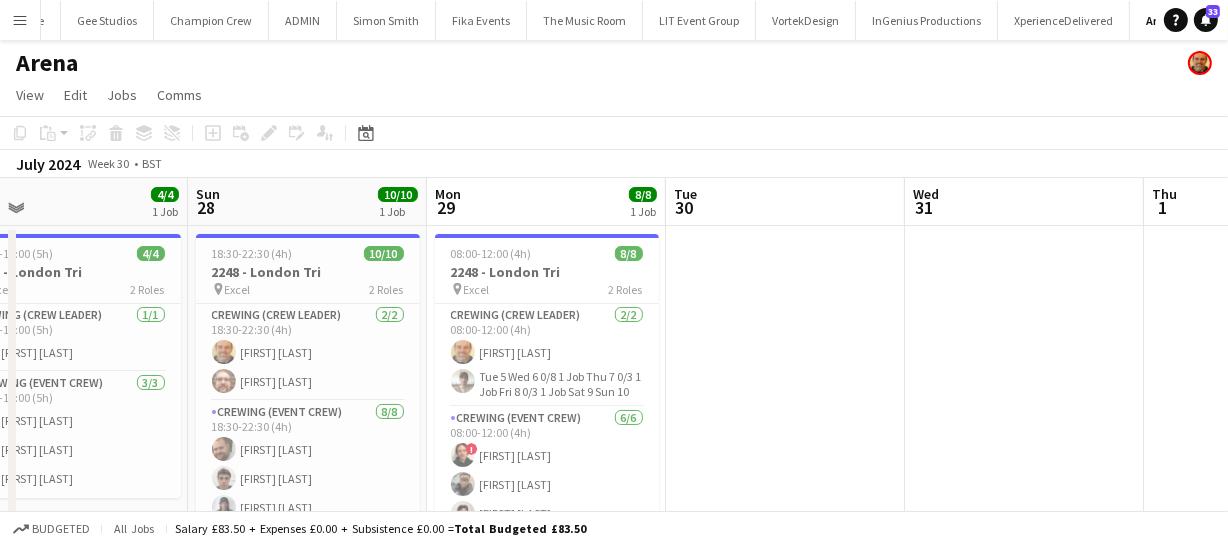 click on "Thu   25   Fri   26   12/12   1 Job   Sat   27   4/4   1 Job   Sun   28   10/10   1 Job   Mon   29   8/8   1 Job   Tue   30   Wed   31   Thu   1   Fri   2   Sat   3   Sun   4      14:00-23:00 (9h)    12/12   2248 - London Tri
pin
Excel   2 Roles   Crewing (Crew Leader)   3/3   14:00-23:00 (9h)
Corey Arnold Shane King Brayden Davison  Crewing (Event Crew)   9/9   14:00-23:00 (9h)
Ben Turner Oliver Clarke Kaine Caldeira Alphonsus Chucks Mordi Stephen Lyle Michael Okorodudu Darcy Ross Nasos Apostolopoulos Sam Humphreys     08:00-13:00 (5h)    4/4   2248 - London Tri
pin
Excel   2 Roles   Crewing (Crew Leader)   1/1   08:00-13:00 (5h)
Corey Arnold  Crewing (Event Crew)   3/3   08:00-13:00 (5h)
Eldon Taylor ! Dylan Reid Kaine Caldeira     18:30-22:30 (4h)    10/10   2248 - London Tri
pin
Excel   2 Roles   Crewing (Crew Leader)   2/2   18:30-22:30 (4h)
Shane King Corey Arnold  8/8  Ben Turner ! !" at bounding box center [614, 374] 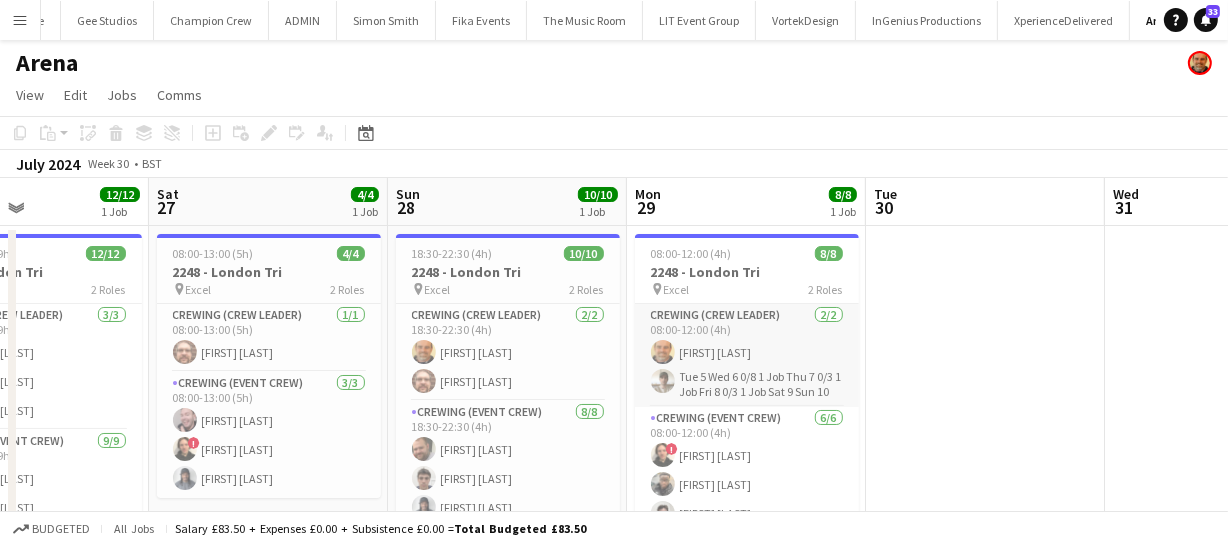 click on "Wed   24   4/4   1 Job   Thu   25   Fri   26   12/12   1 Job   Sat   27   4/4   1 Job   Sun   28   10/10   1 Job   Mon   29   8/8   1 Job   Tue   30   Wed   31   Thu   1   Fri   2   Sat   3      09:00-16:00 (7h)    4/4   2247 - Excel Formula E
pin
Excel   2 Roles   Crewing (Crew Leader)   1/1   09:00-16:00 (7h)
Corey Arnold  Crewing (Event Crew)   3/3   09:00-16:00 (7h)
Sam Humphreys Ben Turner Kaine Caldeira     14:00-23:00 (9h)    12/12   2248 - London Tri
pin
Excel   2 Roles   Crewing (Crew Leader)   3/3   14:00-23:00 (9h)
Corey Arnold Shane King Brayden Davison  Crewing (Event Crew)   9/9   14:00-23:00 (9h)
Ben Turner Oliver Clarke Kaine Caldeira Alphonsus Chucks Mordi Stephen Lyle Michael Okorodudu Darcy Ross Nasos Apostolopoulos Sam Humphreys     08:00-13:00 (5h)    4/4   2248 - London Tri
pin
Excel   2 Roles   Crewing (Crew Leader)   1/1   08:00-13:00 (5h)
Corey Arnold  3/3  !    pin" at bounding box center (614, 374) 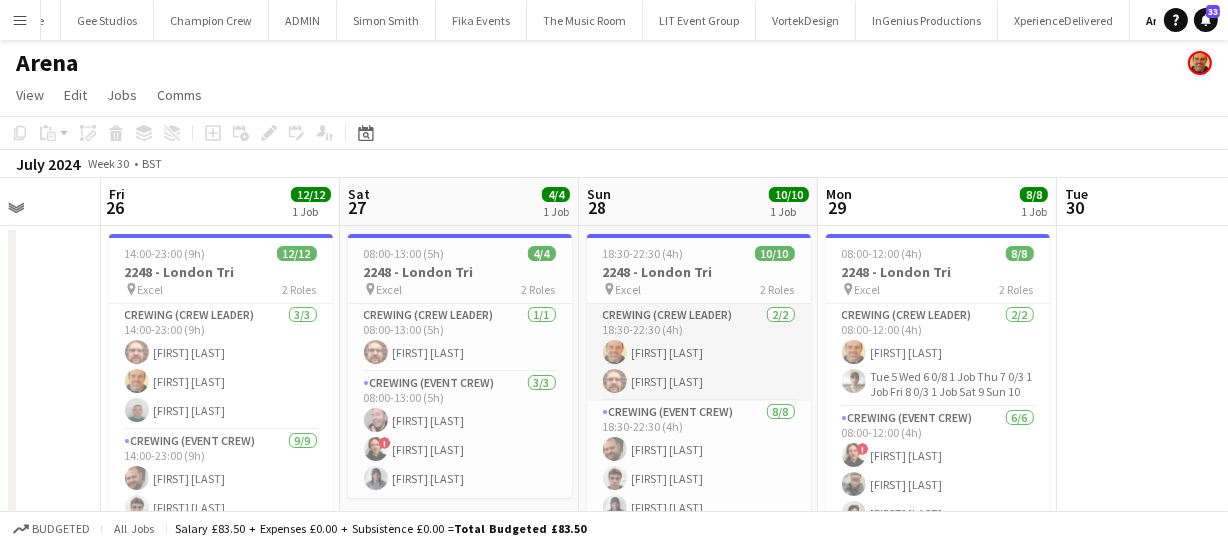 click on "Tue   23   8/8   1 Job   Wed   24   4/4   1 Job   Thu   25   Fri   26   12/12   1 Job   Sat   27   4/4   1 Job   Sun   28   10/10   1 Job   Mon   29   8/8   1 Job   Tue   30   Wed   31   Thu   1   Fri   2      09:00-16:00 (7h)    8/8   2247 - Excel Formula E
pin
Excel   2 Roles   Crewing (Crew Leader)   2/2   09:00-16:00 (7h)
Shane King Corey Arnold  Crewing (Event Crew)   6/6   09:00-16:00 (7h)
Sam Humphreys Ben Turner ! Rian Wunderlin Stephen Lyle Darren Charles ! Dylan Reid     09:00-16:00 (7h)    4/4   2247 - Excel Formula E
pin
Excel   2 Roles   Crewing (Crew Leader)   1/1   09:00-16:00 (7h)
Corey Arnold  Crewing (Event Crew)   3/3   09:00-16:00 (7h)
Sam Humphreys Ben Turner Kaine Caldeira     14:00-23:00 (9h)    12/12   2248 - London Tri
pin
Excel   2 Roles   Crewing (Crew Leader)   3/3   14:00-23:00 (9h)
Corey Arnold Shane King Brayden Davison  Crewing (Event Crew)   9/9  Ben Turner" at bounding box center (614, 374) 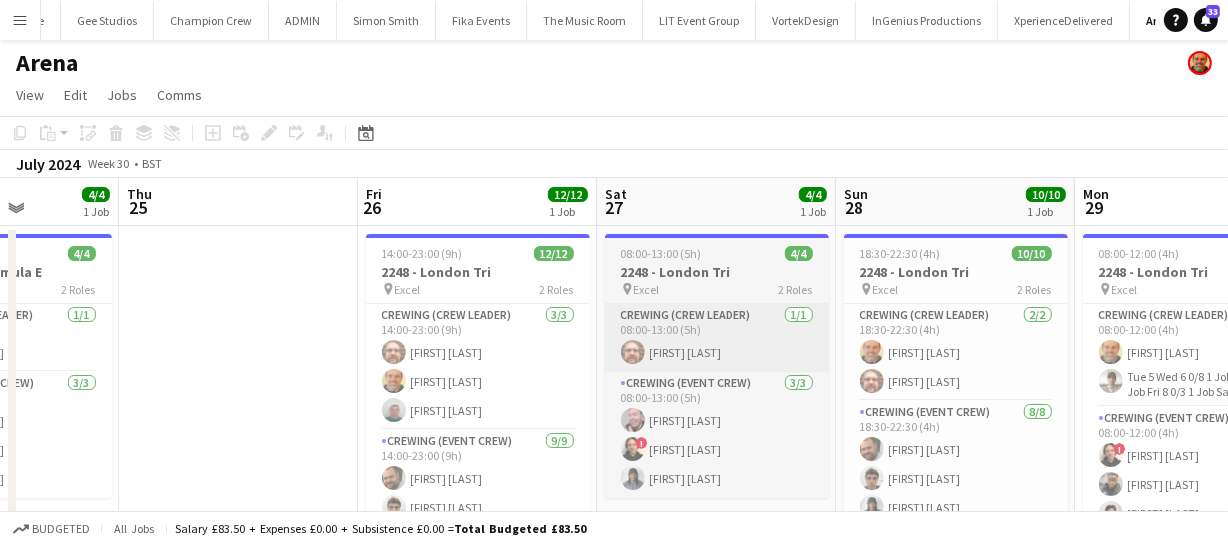 click on "Mon   22   8/8   1 Job   Tue   23   8/8   1 Job   Wed   24   4/4   1 Job   Thu   25   Fri   26   12/12   1 Job   Sat   27   4/4   1 Job   Sun   28   10/10   1 Job   Mon   29   8/8   1 Job   Tue   30   Wed   31   Thu   1      09:00-16:00 (7h)    8/8   2247 - Excel Formula E
pin
Excel   2 Roles   Crewing (Crew Leader)   2/2   09:00-16:00 (7h)
Shane King Corey Arnold  Crewing (Event Crew)   6/6   09:00-16:00 (7h)
Ben Turner Nasos Apostolopoulos Brayden Davison Kaine Caldeira Alphonsus Chucks Mordi ! Dylan Reid     09:00-16:00 (7h)    8/8   2247 - Excel Formula E
pin
Excel   2 Roles   Crewing (Crew Leader)   2/2   09:00-16:00 (7h)
Shane King Corey Arnold  Crewing (Event Crew)   6/6   09:00-16:00 (7h)
Sam Humphreys Ben Turner ! Rian Wunderlin Stephen Lyle Darren Charles ! Dylan Reid     09:00-16:00 (7h)    4/4   2247 - Excel Formula E
pin
Excel   2 Roles   Crewing (Crew Leader)   1/1  Corey Arnold" at bounding box center [614, 374] 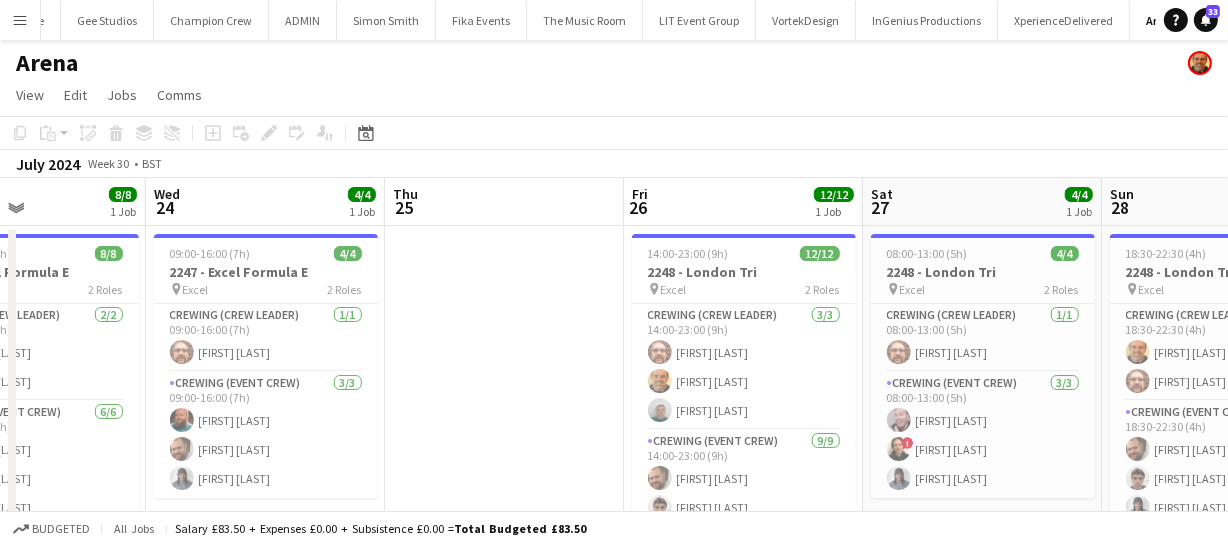 click on "Sat   20   1/1   1 Job   Sun   21   2/2   1 Job   Mon   22   8/8   1 Job   Tue   23   8/8   1 Job   Wed   24   4/4   1 Job   Thu   25   Fri   26   12/12   1 Job   Sat   27   4/4   1 Job   Sun   28   10/10   1 Job   Mon   29   8/8   1 Job   Tue   30      09:00-13:00 (4h)    1/1   2252 - Walpole Park
pin
Walpole   1 Role   Crewing (Event Crew)   1/1   09:00-13:00 (4h)
Oliver Clarke     19:00-23:00 (4h)    2/2   2247 - Excel Formula E
pin
Excel   1 Role   Crewing (Event Crew)   2/2   19:00-23:00 (4h)
Stephen Lyle Kaine Caldeira     09:00-16:00 (7h)    8/8   2247 - Excel Formula E
pin
Excel   2 Roles   Crewing (Crew Leader)   2/2   09:00-16:00 (7h)
Shane King Corey Arnold  Crewing (Event Crew)   6/6   09:00-16:00 (7h)
Ben Turner Nasos Apostolopoulos Brayden Davison Kaine Caldeira Alphonsus Chucks Mordi ! Dylan Reid     09:00-16:00 (7h)    8/8   2247 - Excel Formula E
pin" at bounding box center (614, 374) 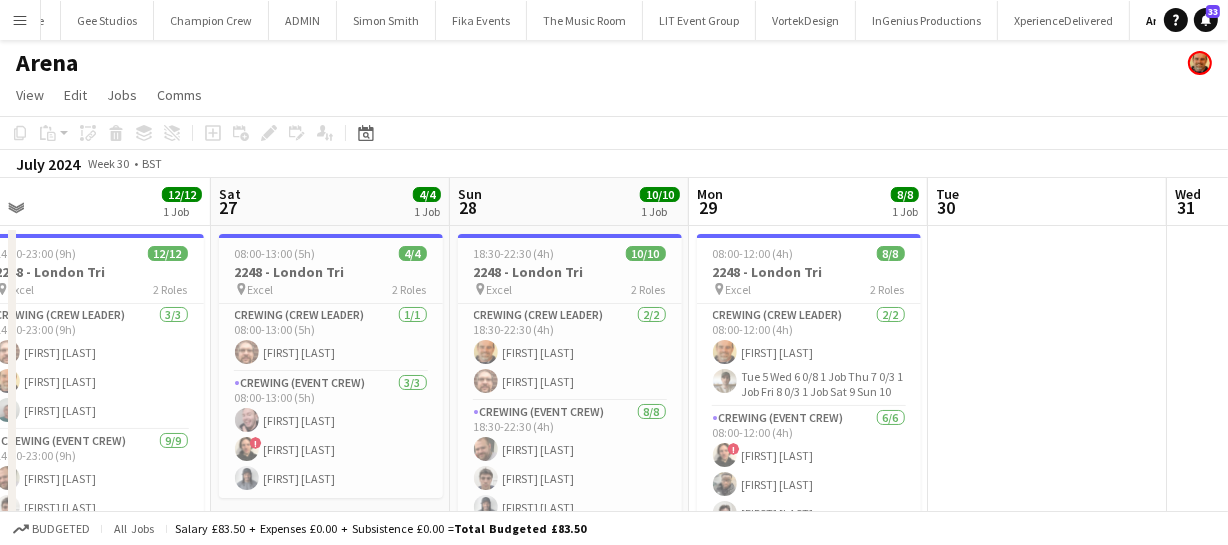 scroll, scrollTop: 0, scrollLeft: 604, axis: horizontal 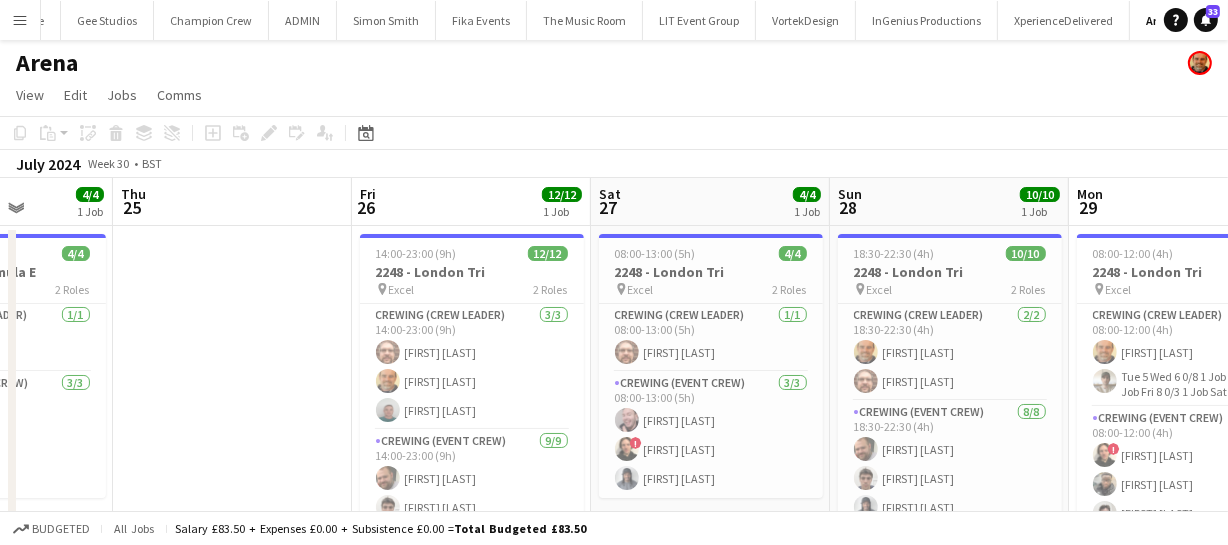 click on "Mon   22   8/8   1 Job   Tue   23   8/8   1 Job   Wed   24   4/4   1 Job   Thu   25   Fri   26   12/12   1 Job   Sat   27   4/4   1 Job   Sun   28   10/10   1 Job   Mon   29   8/8   1 Job   Tue   30   Wed   31   Thu   1      09:00-16:00 (7h)    8/8   2247 - Excel Formula E
pin
Excel   2 Roles   Crewing (Crew Leader)   2/2   09:00-16:00 (7h)
Shane King Corey Arnold  Crewing (Event Crew)   6/6   09:00-16:00 (7h)
Ben Turner Nasos Apostolopoulos Brayden Davison Kaine Caldeira Alphonsus Chucks Mordi ! Dylan Reid     09:00-16:00 (7h)    8/8   2247 - Excel Formula E
pin
Excel   2 Roles   Crewing (Crew Leader)   2/2   09:00-16:00 (7h)
Shane King Corey Arnold  Crewing (Event Crew)   6/6   09:00-16:00 (7h)
Sam Humphreys Ben Turner ! Rian Wunderlin Stephen Lyle Darren Charles ! Dylan Reid     09:00-16:00 (7h)    4/4   2247 - Excel Formula E
pin
Excel   2 Roles   Crewing (Crew Leader)   1/1  Corey Arnold" at bounding box center (614, 374) 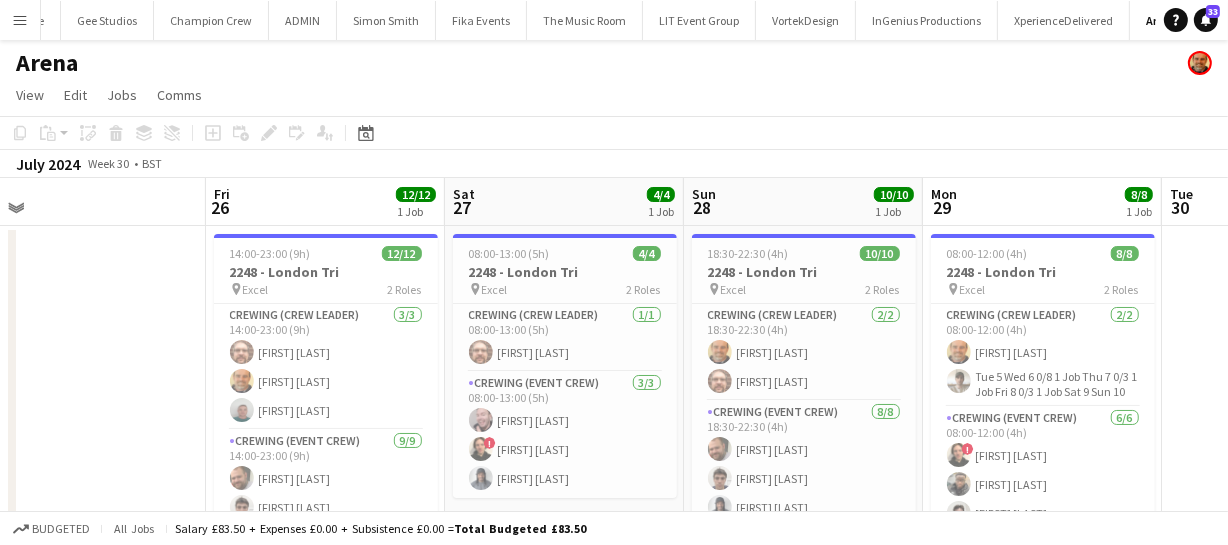 scroll, scrollTop: 0, scrollLeft: 768, axis: horizontal 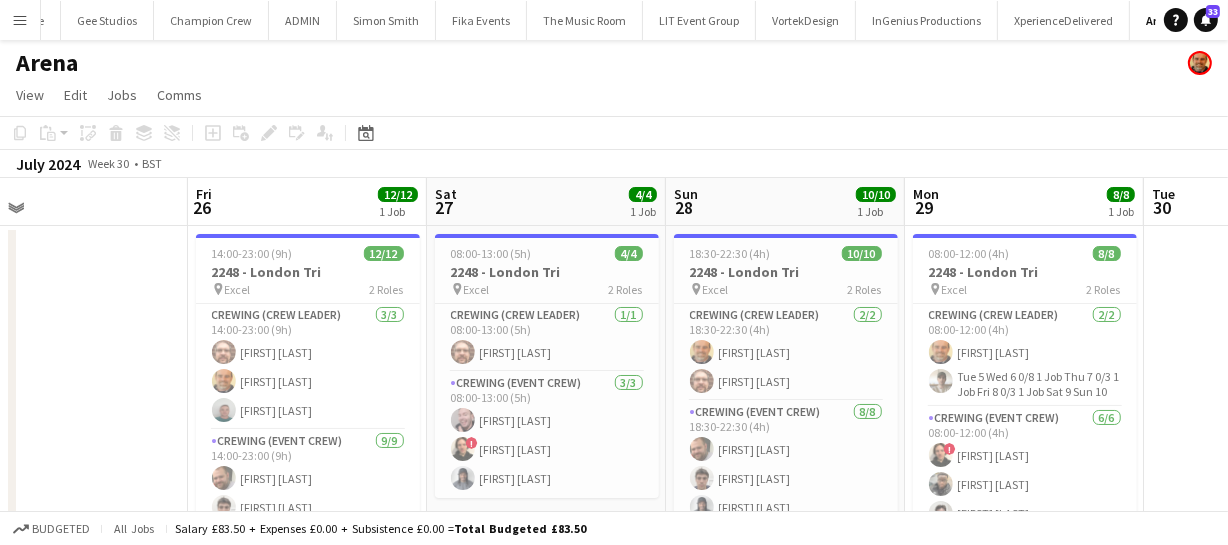 click on "Mon   22   8/8   1 Job   Tue   23   8/8   1 Job   Wed   24   4/4   1 Job   Thu   25   Fri   26   12/12   1 Job   Sat   27   4/4   1 Job   Sun   28   10/10   1 Job   Mon   29   8/8   1 Job   Tue   30   Wed   31   Thu   1      09:00-16:00 (7h)    8/8   2247 - Excel Formula E
pin
Excel   2 Roles   Crewing (Crew Leader)   2/2   09:00-16:00 (7h)
Shane King Corey Arnold  Crewing (Event Crew)   6/6   09:00-16:00 (7h)
Ben Turner Nasos Apostolopoulos Brayden Davison Kaine Caldeira Alphonsus Chucks Mordi ! Dylan Reid     09:00-16:00 (7h)    8/8   2247 - Excel Formula E
pin
Excel   2 Roles   Crewing (Crew Leader)   2/2   09:00-16:00 (7h)
Shane King Corey Arnold  Crewing (Event Crew)   6/6   09:00-16:00 (7h)
Sam Humphreys Ben Turner ! Rian Wunderlin Stephen Lyle Darren Charles ! Dylan Reid     09:00-16:00 (7h)    4/4   2247 - Excel Formula E
pin
Excel   2 Roles   Crewing (Crew Leader)   1/1  Corey Arnold" at bounding box center [614, 374] 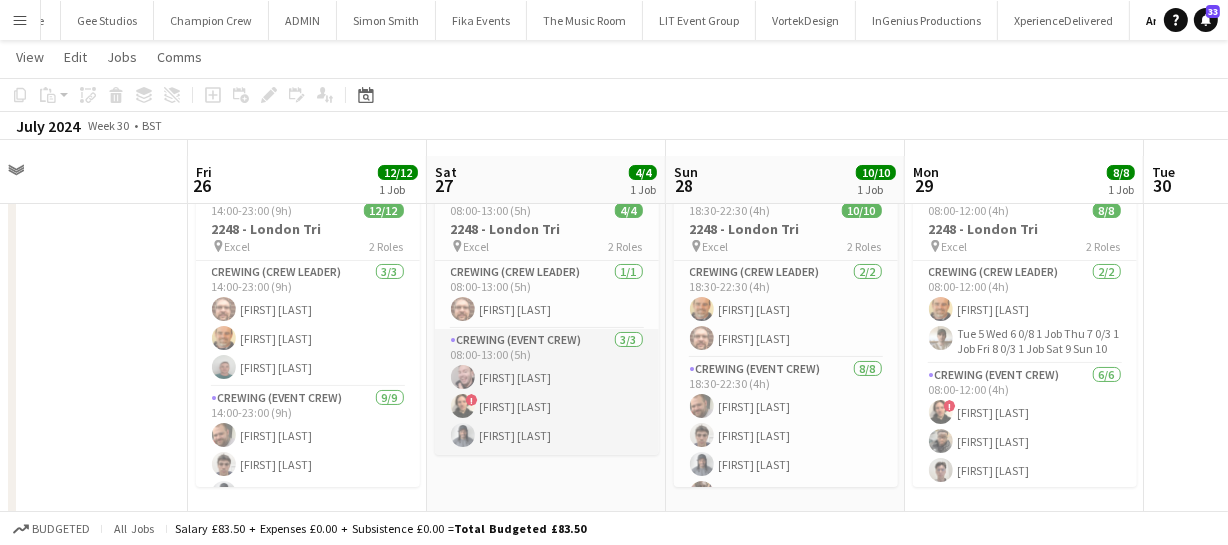 scroll, scrollTop: 57, scrollLeft: 0, axis: vertical 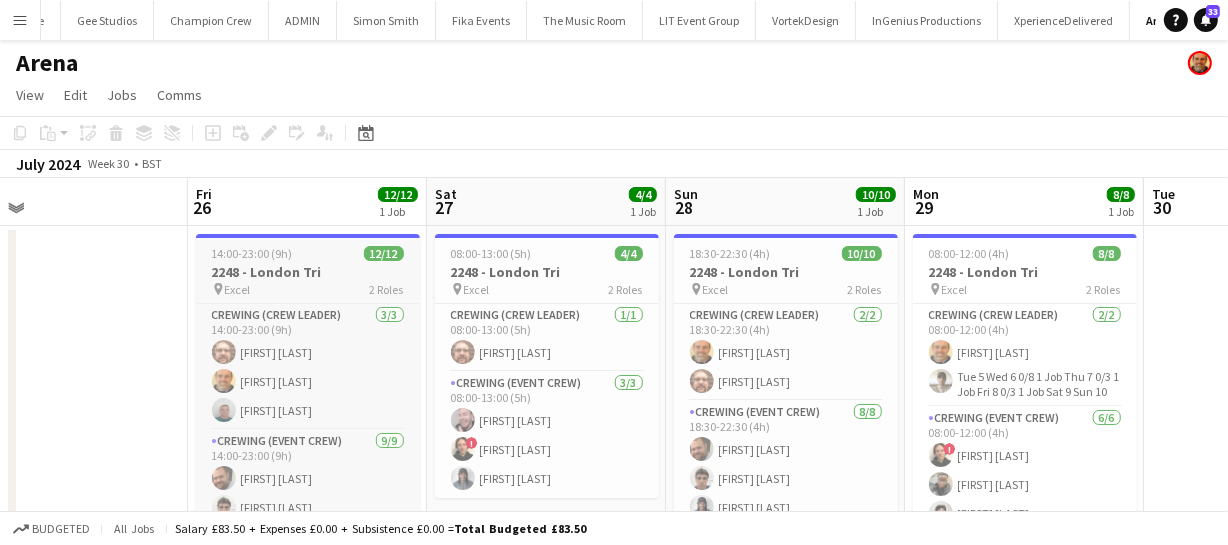 click on "2248 - London Tri" at bounding box center (308, 272) 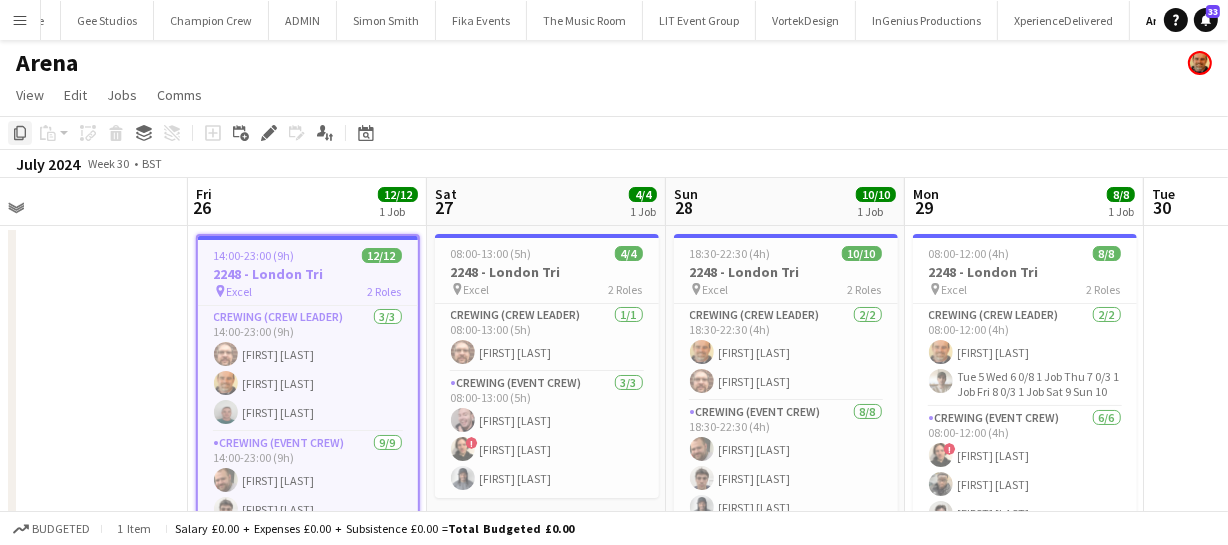 click on "Copy" 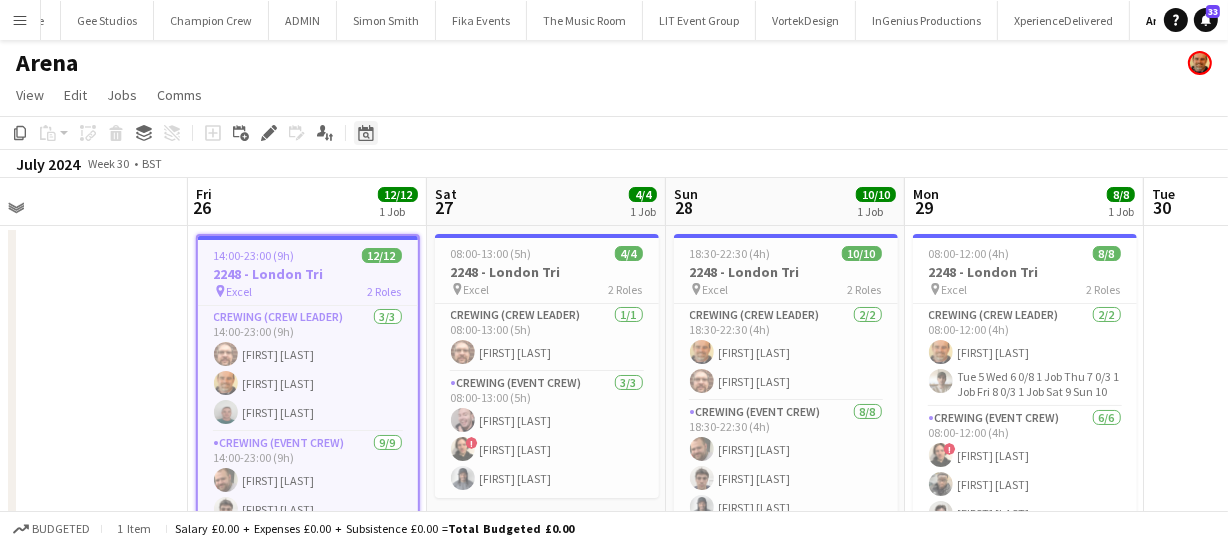 click on "Date picker" 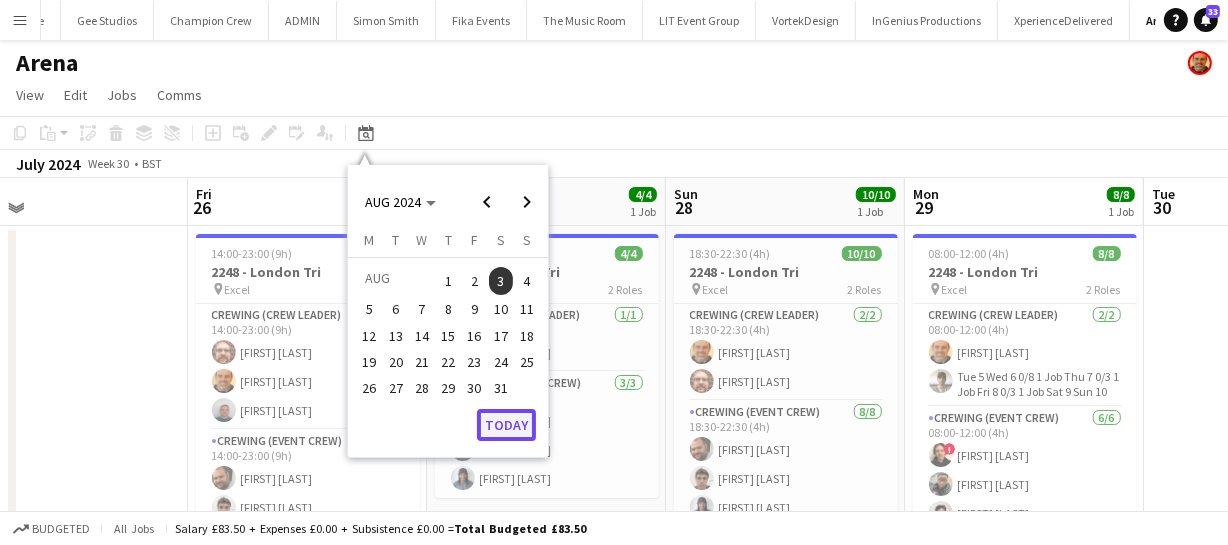click on "Today" at bounding box center (506, 425) 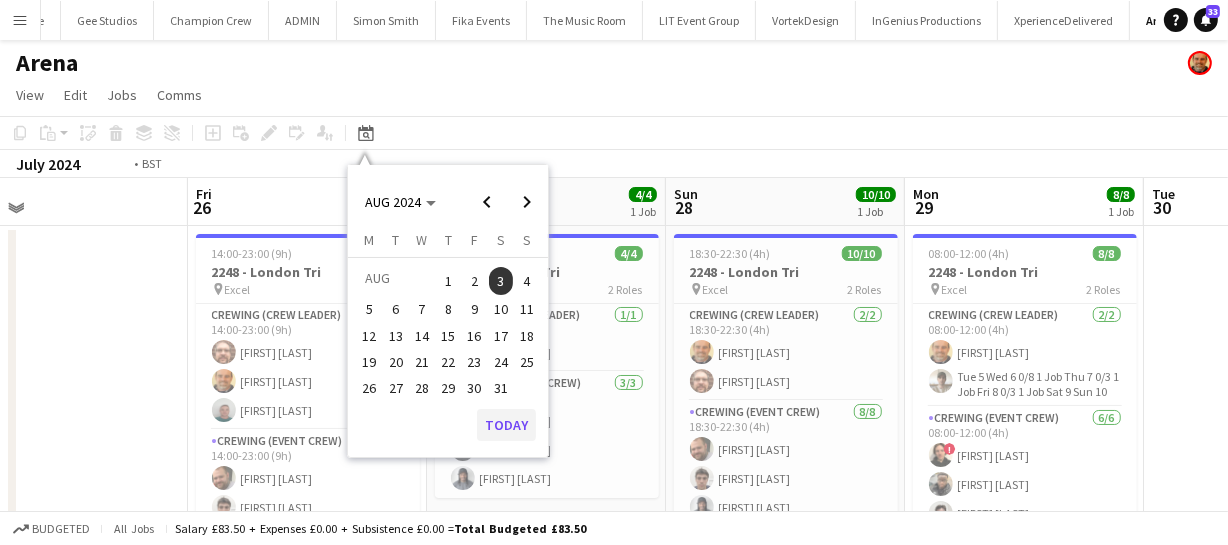 scroll, scrollTop: 0, scrollLeft: 688, axis: horizontal 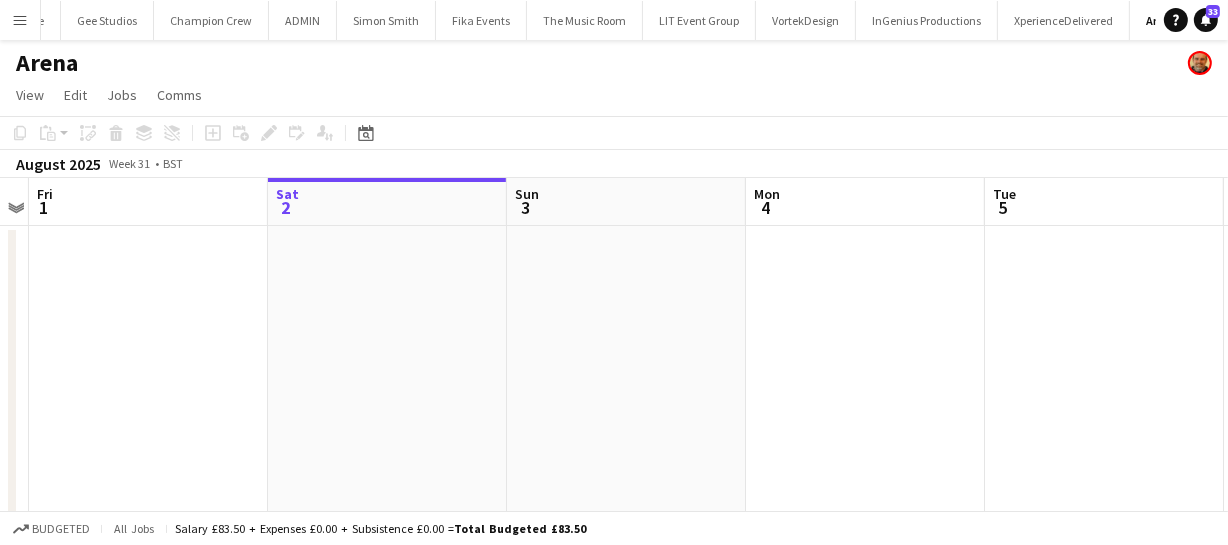 click on "Tue   29   4/4   1 Job   Wed   30   4/4   1 Job   Thu   31   Fri   1   Sat   2   Sun   3   Mon   4   Tue   5   Wed   6   Thu   7   Fri   8      09:00-16:00 (7h)    4/4   3333 - Excel Formula E
pin
Excel   2 Roles   Crewing (Crew Leader)   1/1   09:00-16:00 (7h)
Ben Turner  Crewing (Event Crew)   3/3   09:00-16:00 (7h)
Eldon Taylor Stephon Johnson Alexander Caseley     09:00-16:00 (7h)    4/4   3333 - Excel Formula E
pin
Excel   2 Roles   Crewing (Crew Leader)   1/1   09:00-16:00 (7h)
Ben Turner  Crewing (Event Crew)   3/3   09:00-16:00 (7h)
John Vidal Eldon Taylor Kian Chauhan" at bounding box center [614, 374] 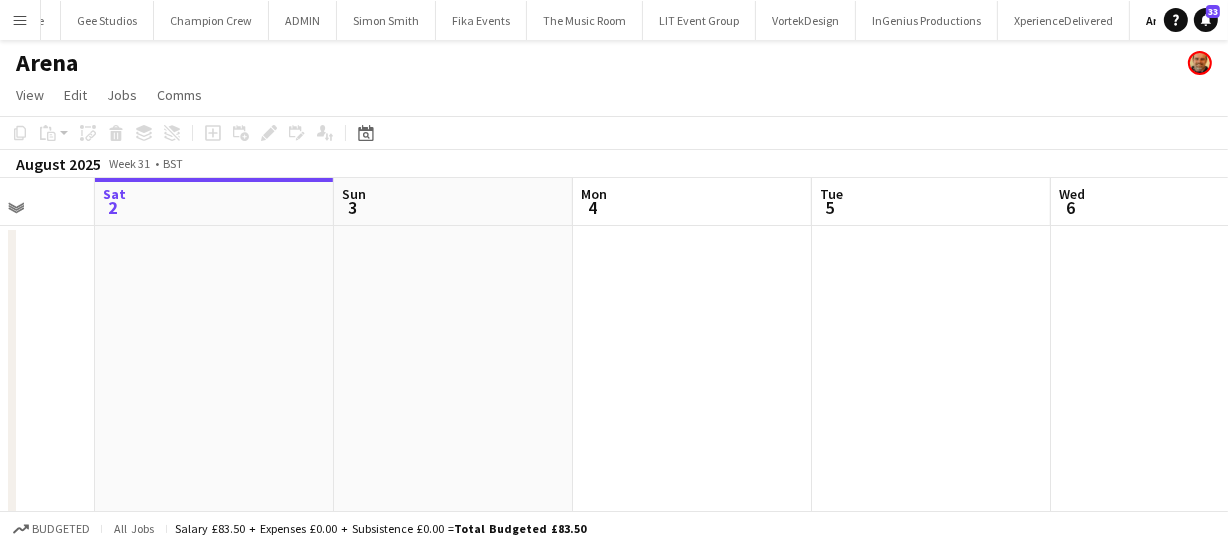 drag, startPoint x: 542, startPoint y: 340, endPoint x: 550, endPoint y: 347, distance: 10.630146 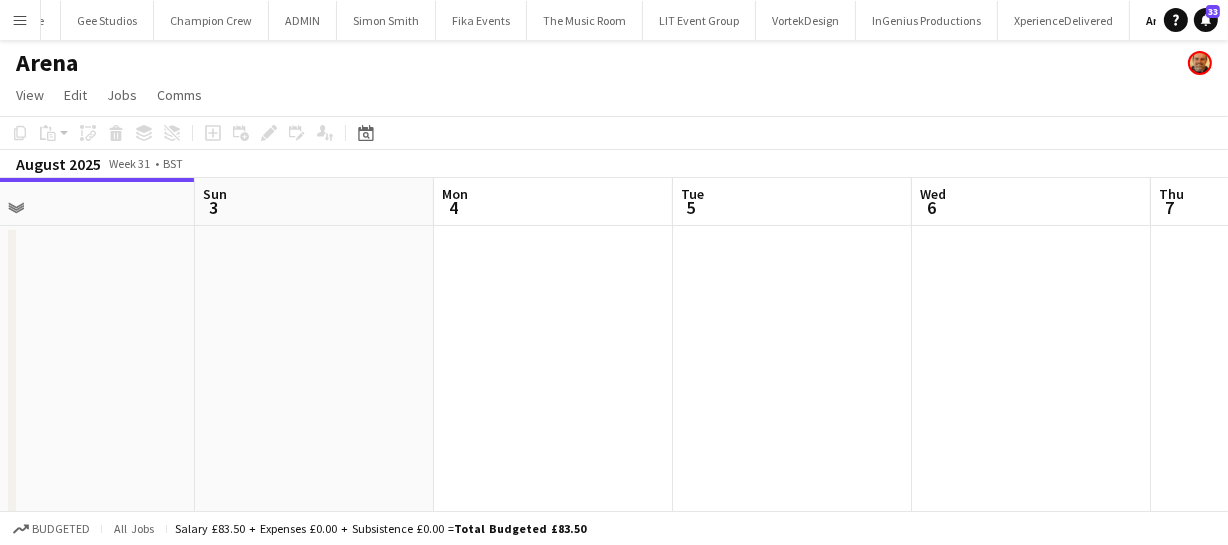drag, startPoint x: 650, startPoint y: 342, endPoint x: 677, endPoint y: 350, distance: 28.160255 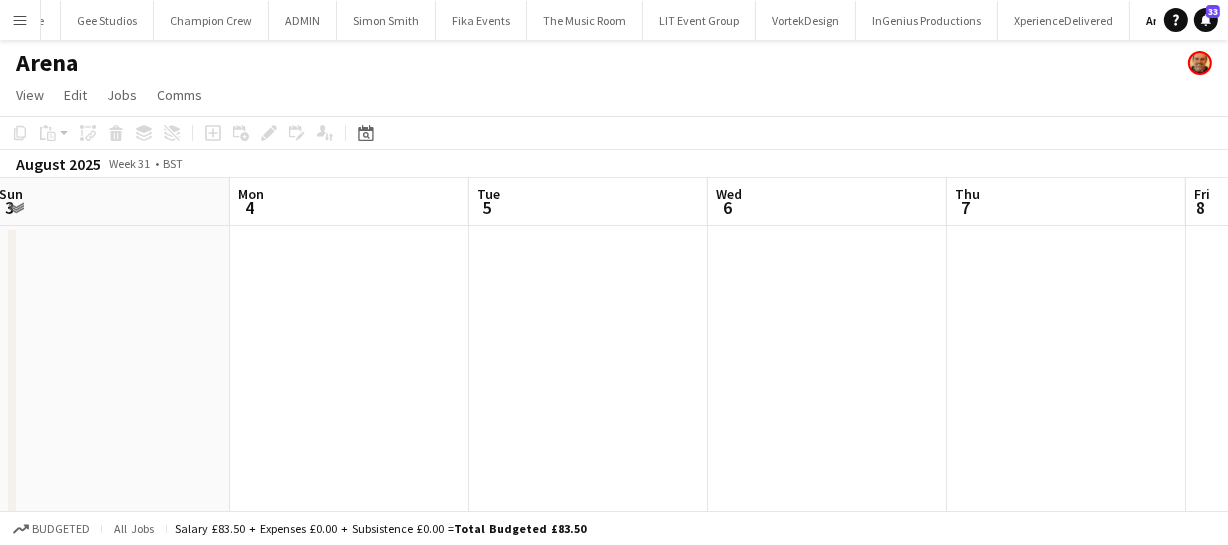 drag, startPoint x: 660, startPoint y: 351, endPoint x: 726, endPoint y: 350, distance: 66.007576 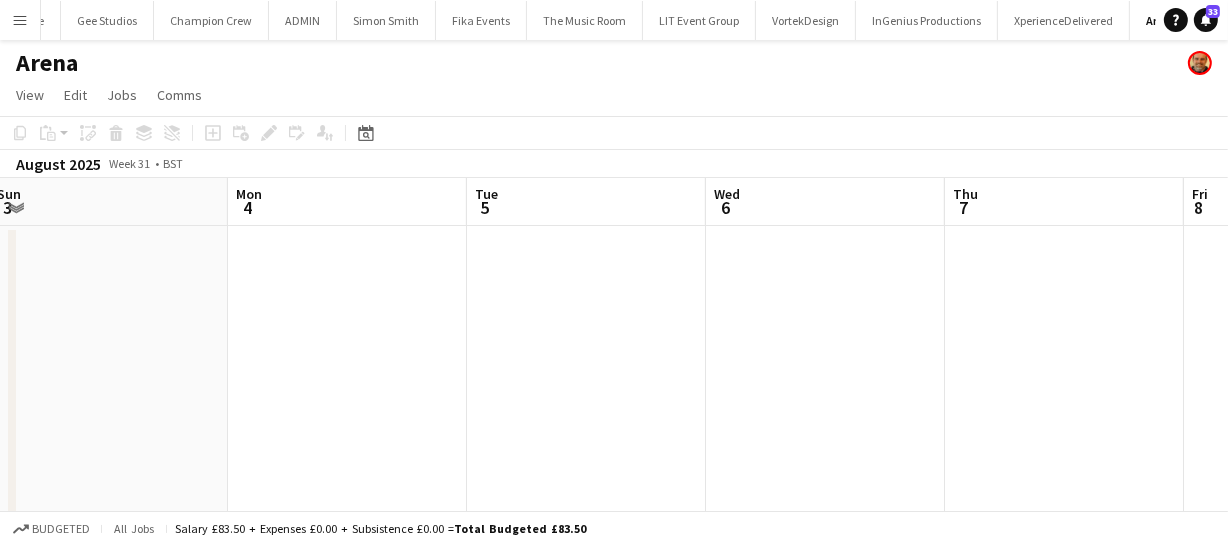 drag, startPoint x: 676, startPoint y: 357, endPoint x: 643, endPoint y: 369, distance: 35.1141 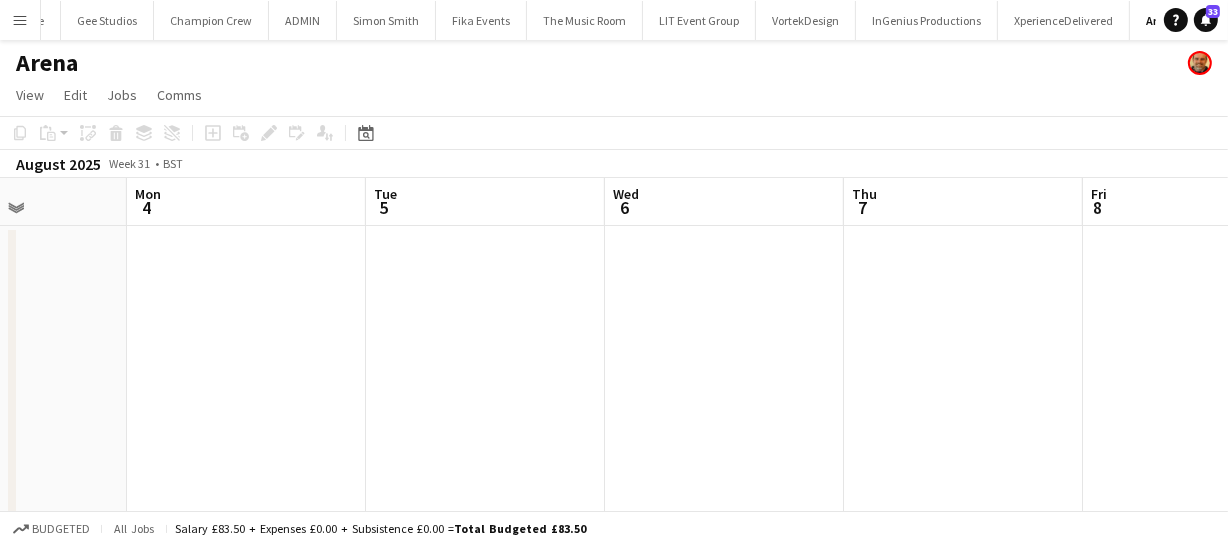 drag, startPoint x: 675, startPoint y: 359, endPoint x: 755, endPoint y: 352, distance: 80.305664 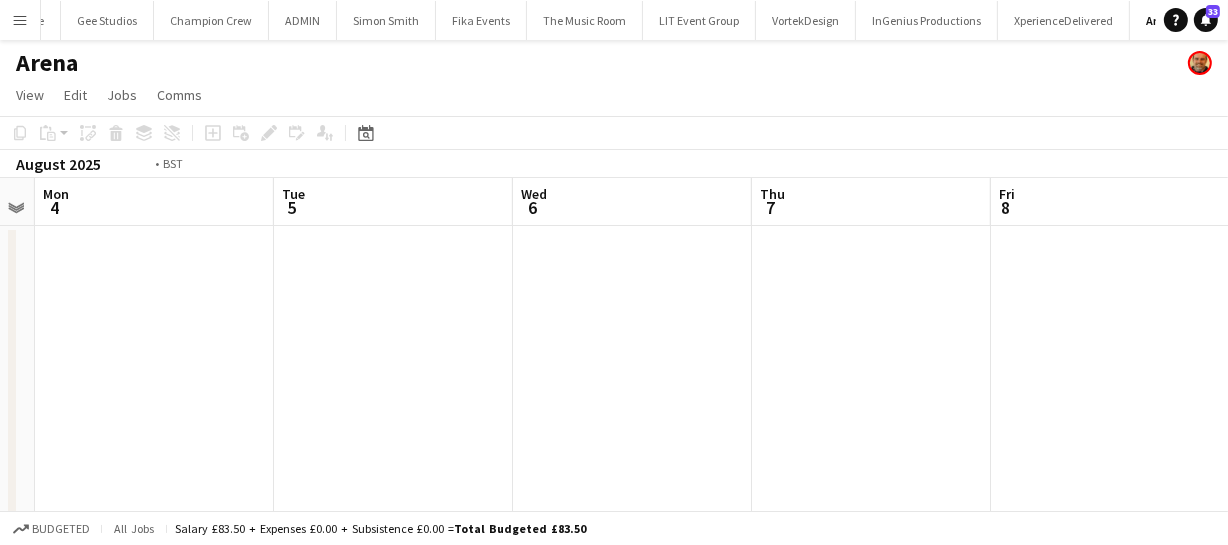 click on "Thu   31   Fri   1   Sat   2   Sun   3   Mon   4   Tue   5   Wed   6   Thu   7   Fri   8   Sat   9   Sun   10" at bounding box center (614, 374) 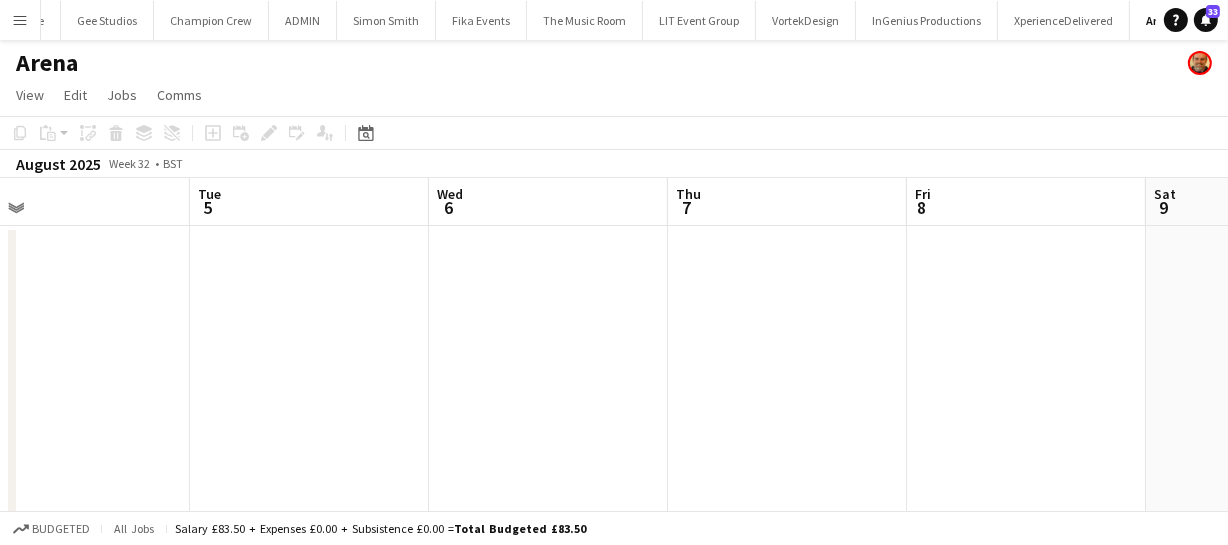 click at bounding box center [548, 398] 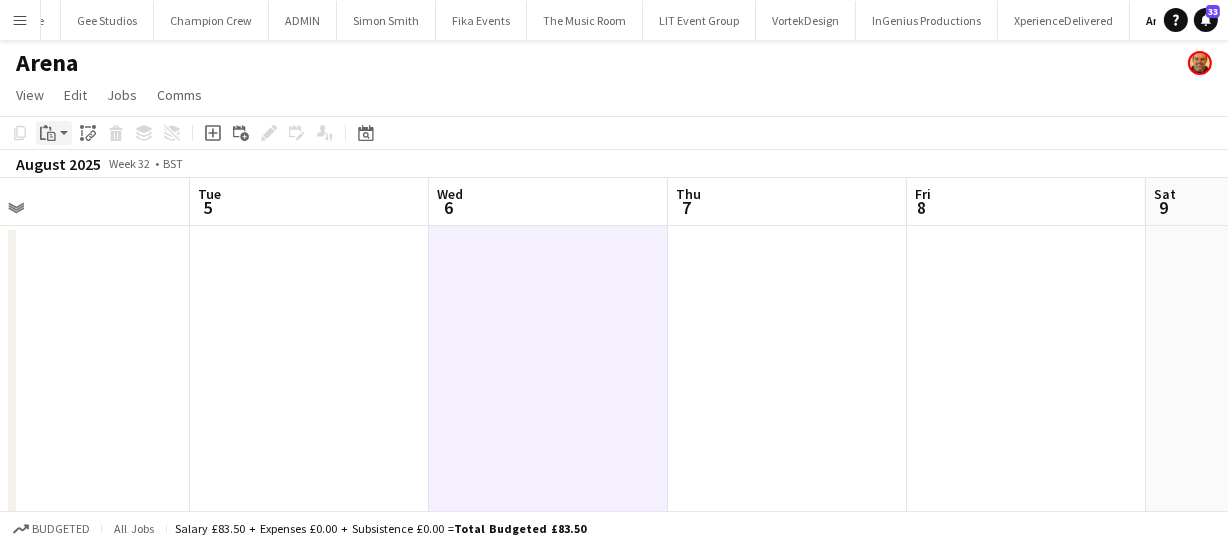click on "Paste" 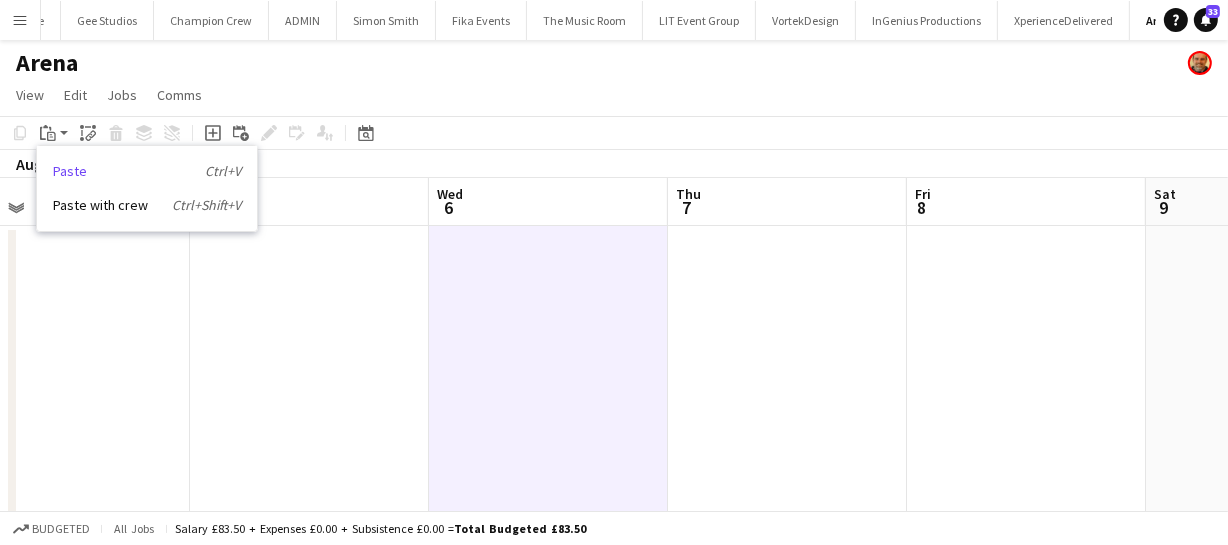 click on "Paste   Ctrl+V" at bounding box center [147, 171] 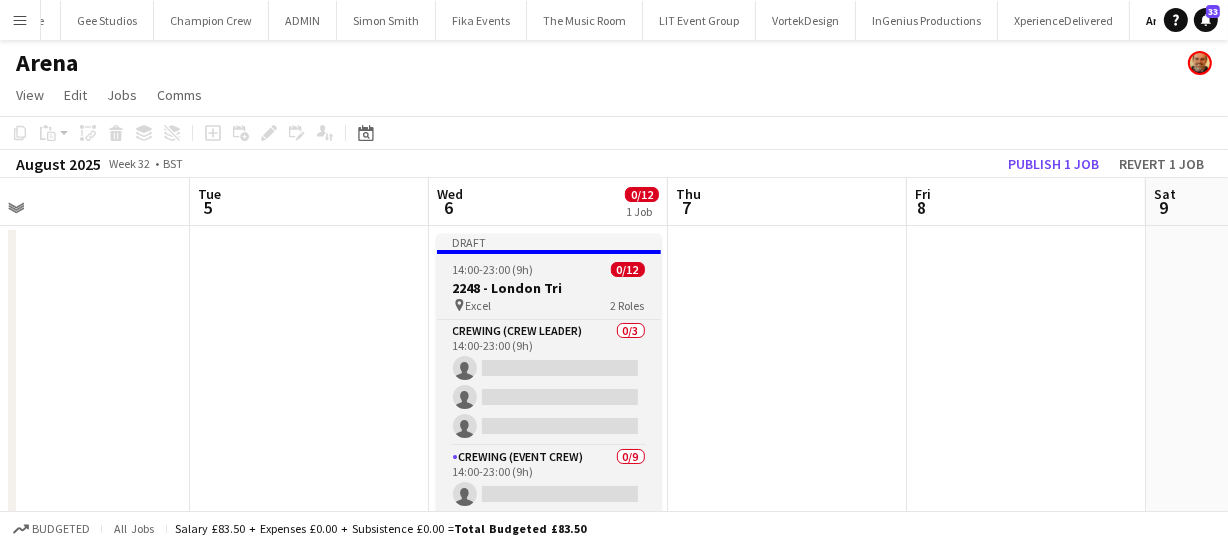 click on "2248 - London Tri" at bounding box center [549, 288] 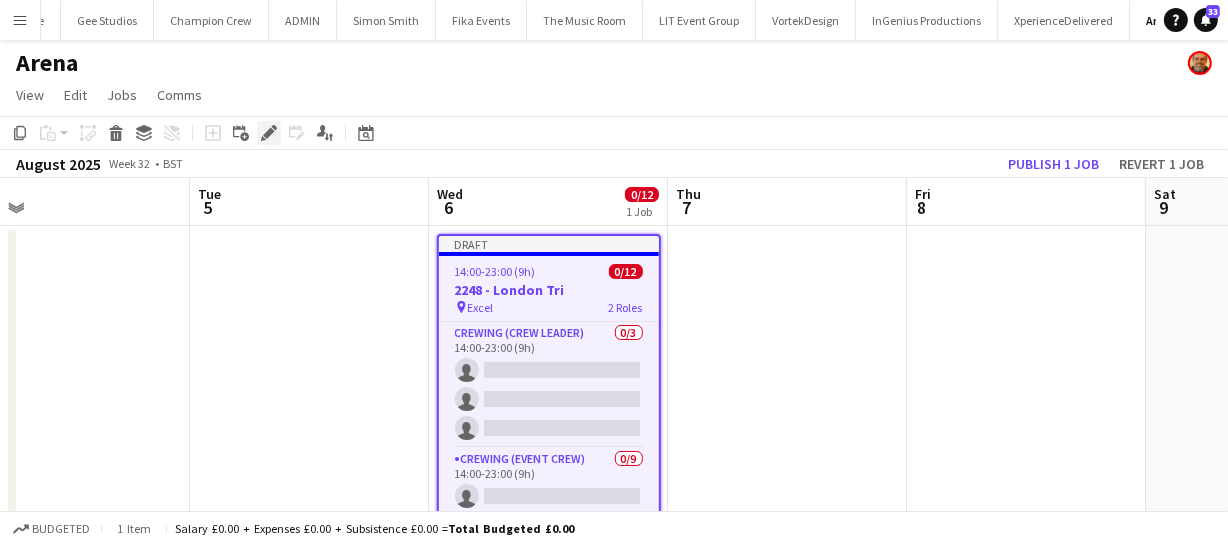 click on "Edit" 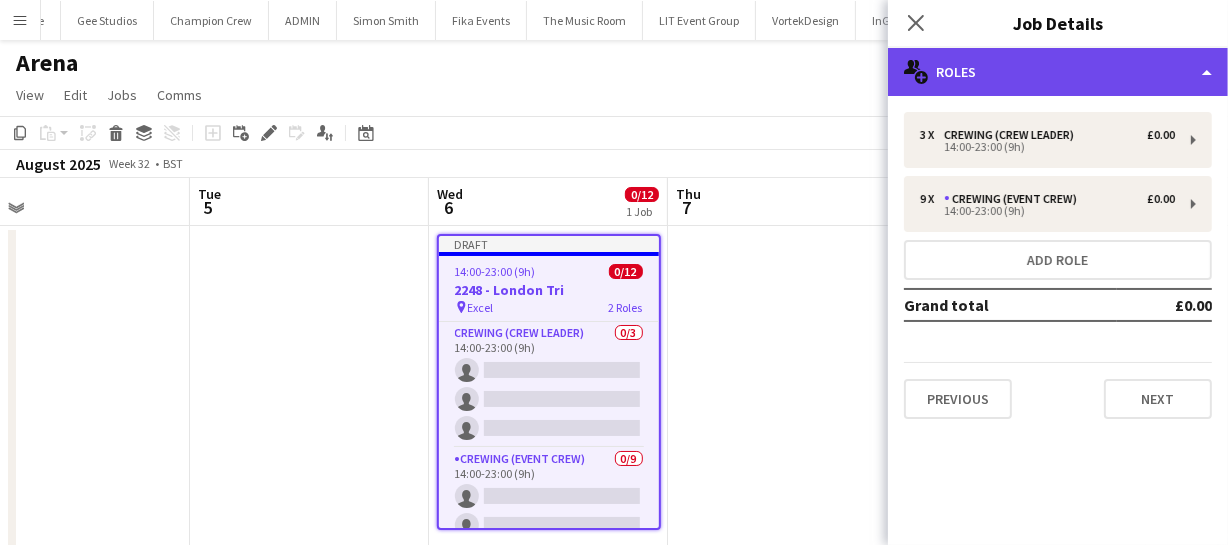 click on "multiple-users-add
Roles" 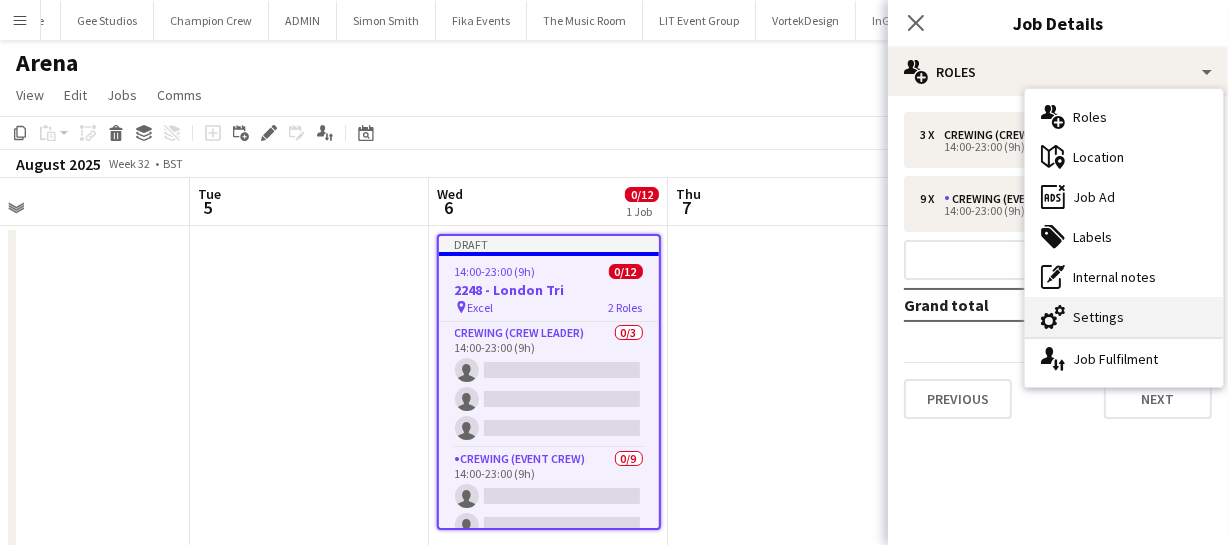 click on "cog-double-3
Settings" at bounding box center [1124, 317] 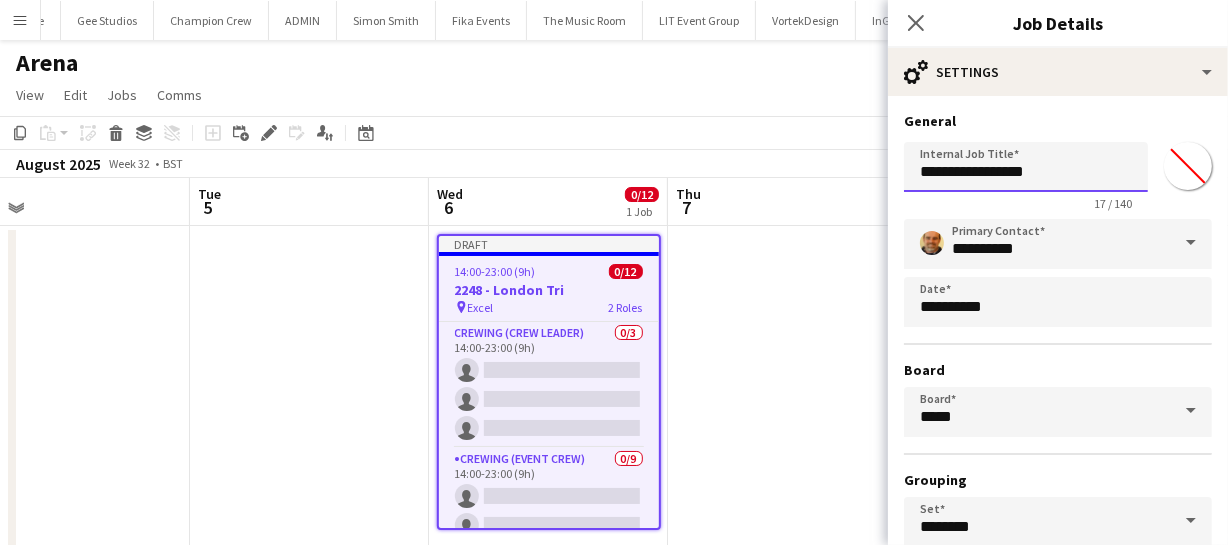 click on "**********" at bounding box center (1026, 167) 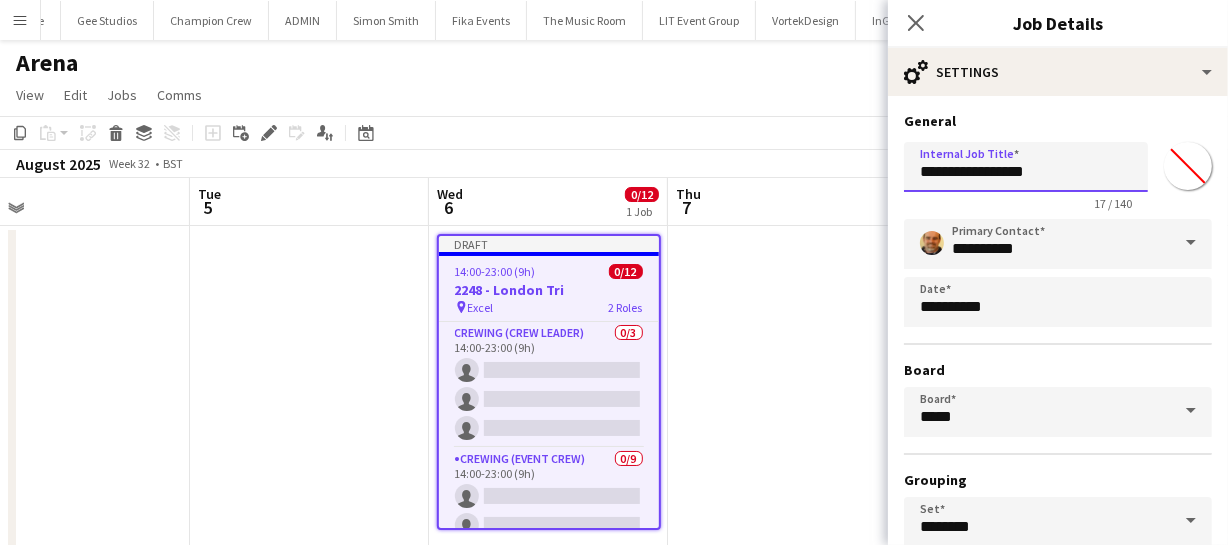 drag, startPoint x: 949, startPoint y: 175, endPoint x: 837, endPoint y: 176, distance: 112.00446 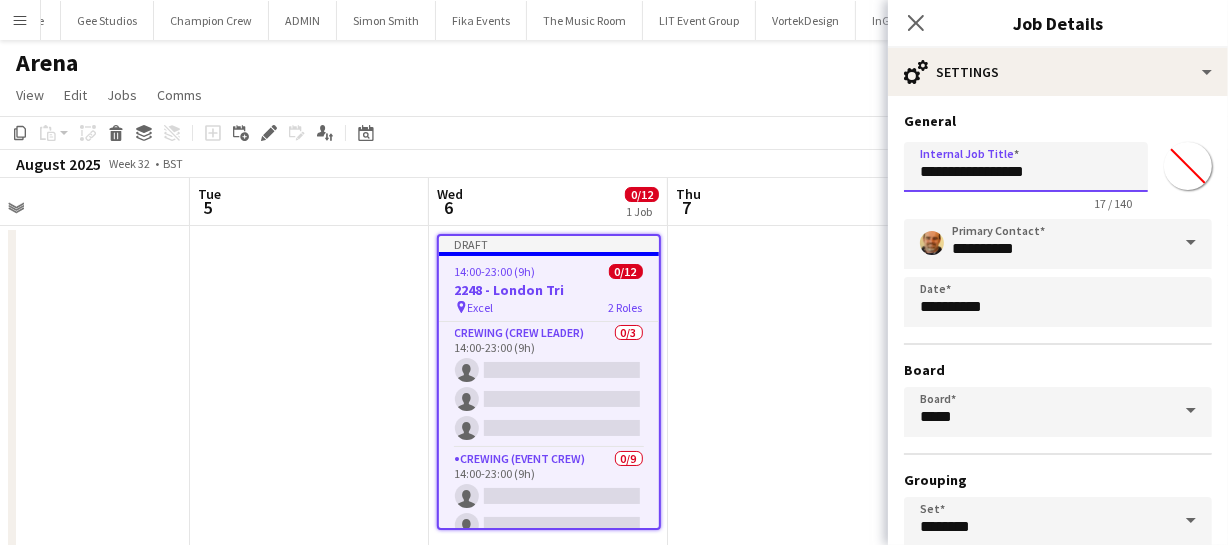 click on "Menu
Boards
Boards   Boards   All jobs   Status
Workforce
Workforce   My Workforce   Recruiting
Comms
Comms
Pay
Pay   Approvals   Payments   Reports
Platform Settings
Platform Settings   App settings   Your settings   Profiles
Training Academy
Training Academy
Knowledge Base
Knowledge Base
Product Updates
Product Updates   Log Out   Privacy   JHLX
Close
London AudioVisual
Close
Polar Black
Close
Wonderland
Close
Motiv Sports
Close
Dishoom
Close
B The Agency
Close
Bespoke-Hire
Close
HireSpace
Close
Gee Studios
Close" at bounding box center [614, 302] 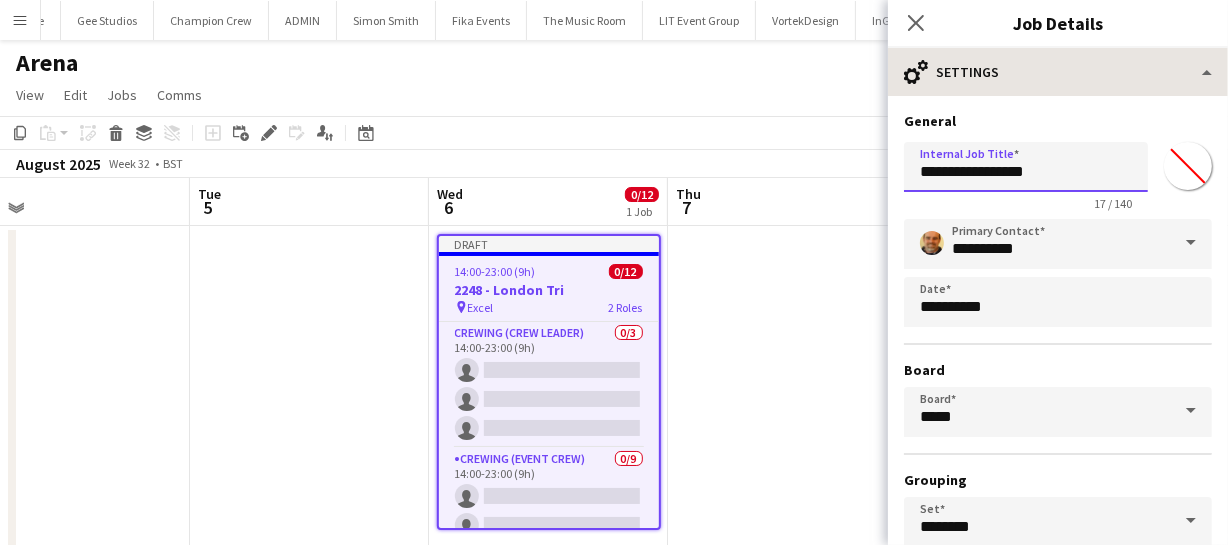 type on "**********" 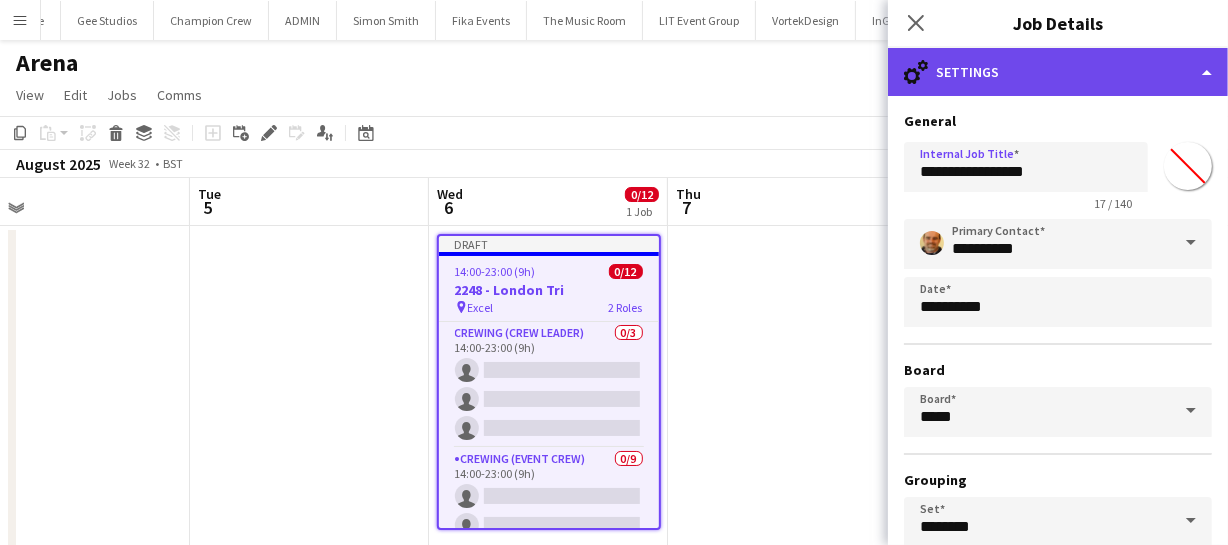 click on "cog-double-3
Settings" 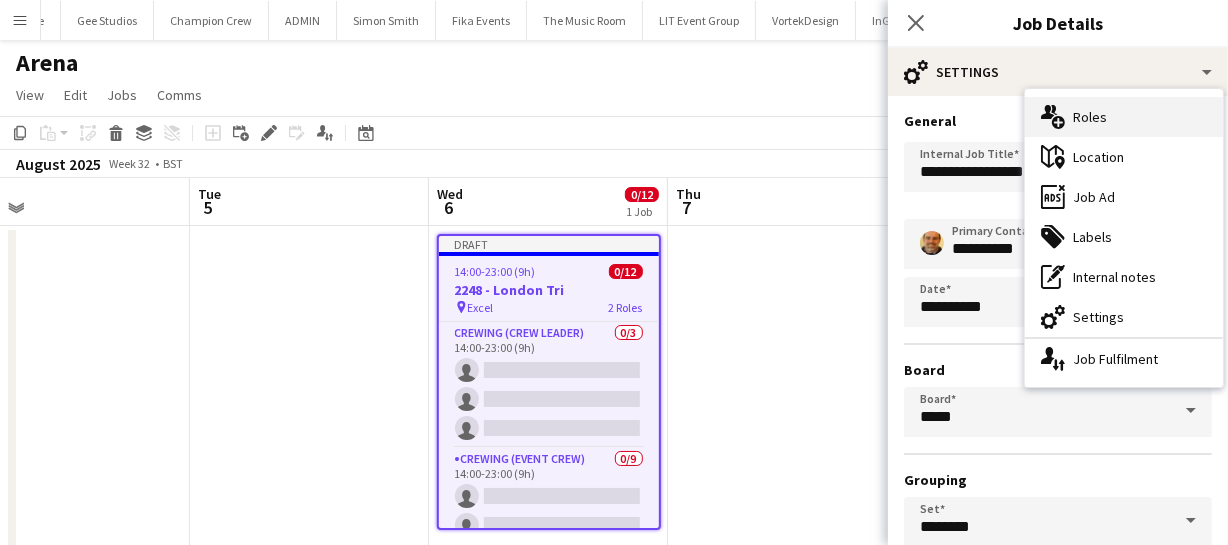 click on "multiple-users-add
Roles" at bounding box center (1124, 117) 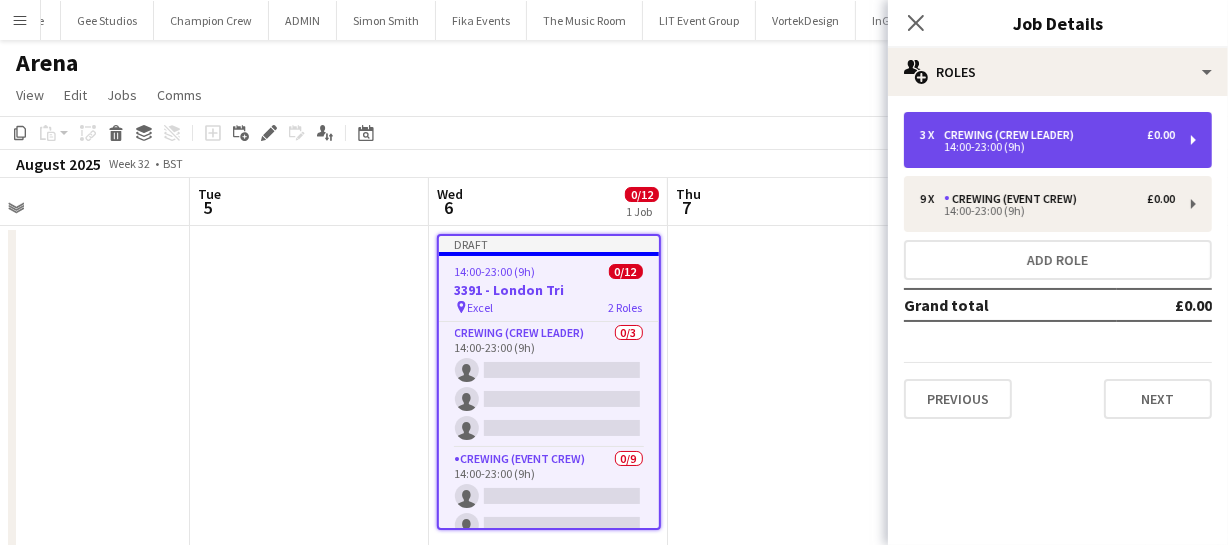 click on "Crewing (Crew Leader)" at bounding box center (1013, 135) 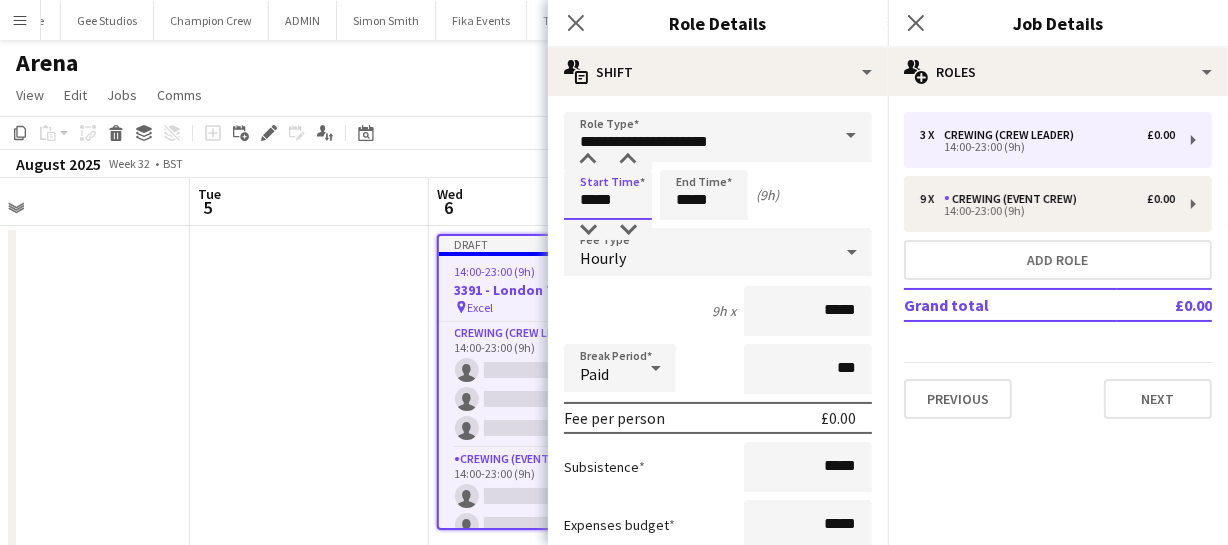 drag, startPoint x: 617, startPoint y: 204, endPoint x: 338, endPoint y: 210, distance: 279.0645 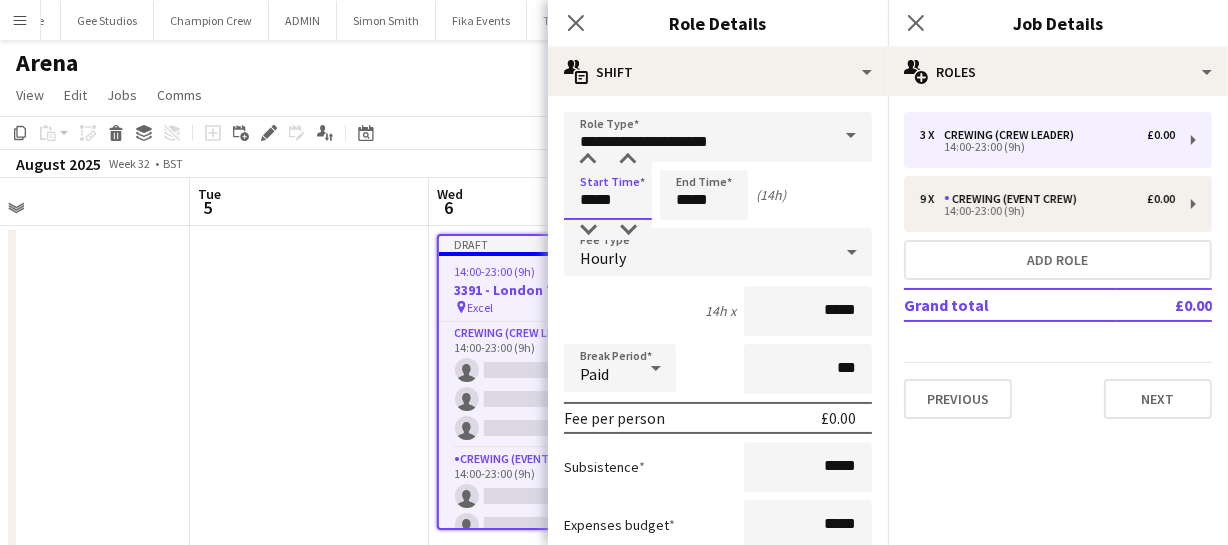 type on "*****" 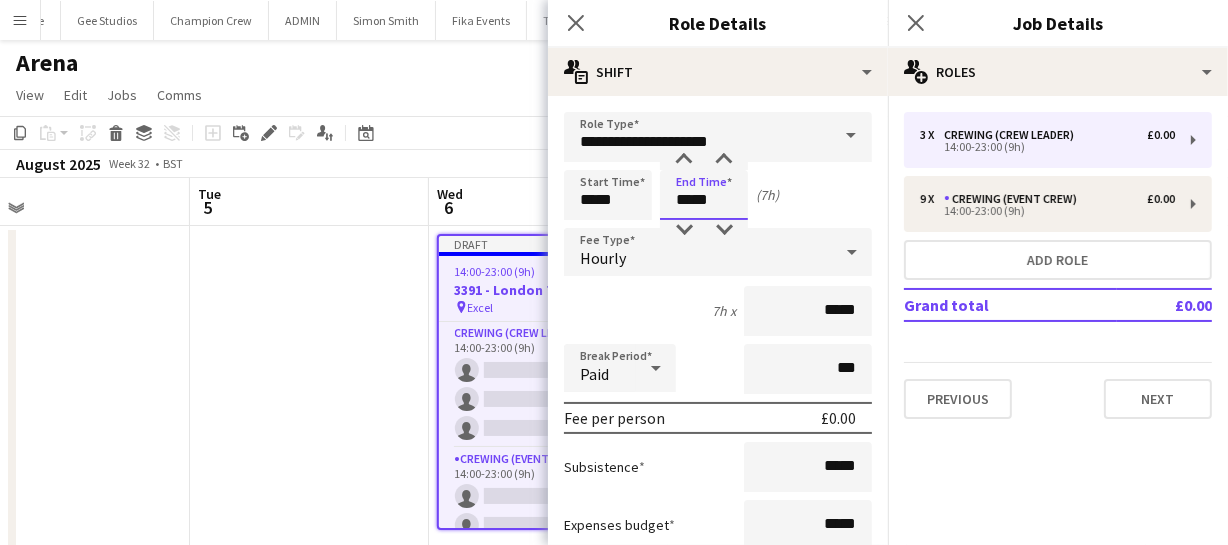 type on "*****" 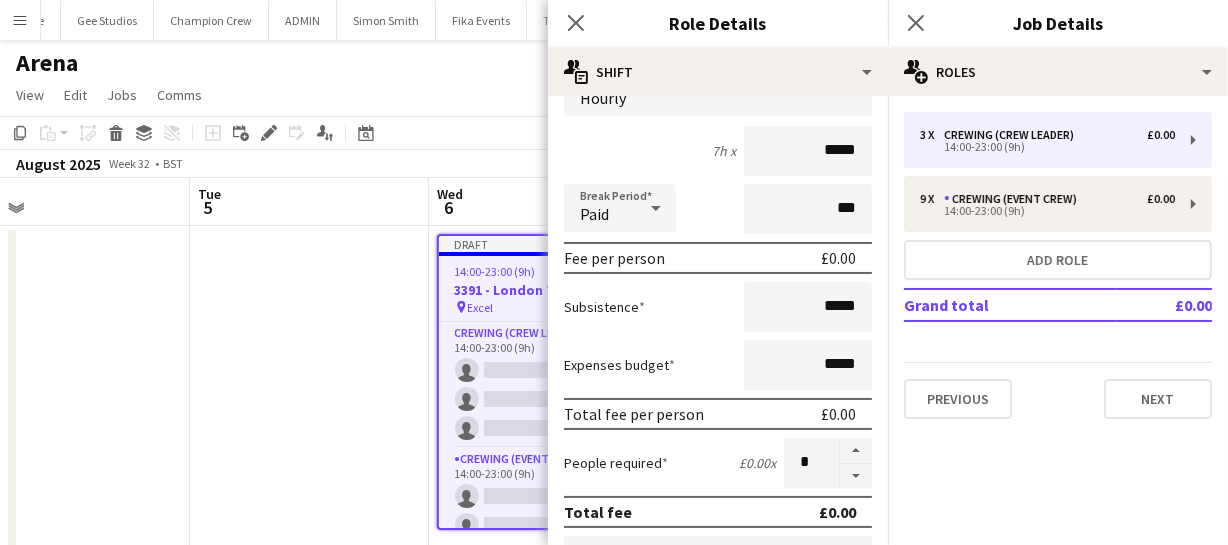 scroll, scrollTop: 272, scrollLeft: 0, axis: vertical 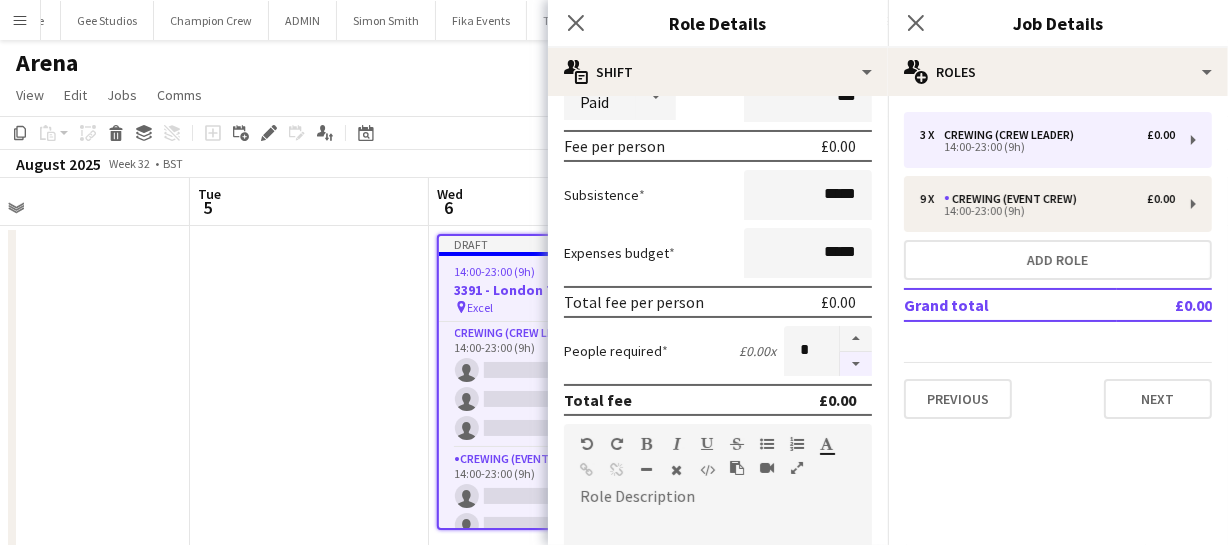 click at bounding box center (856, 364) 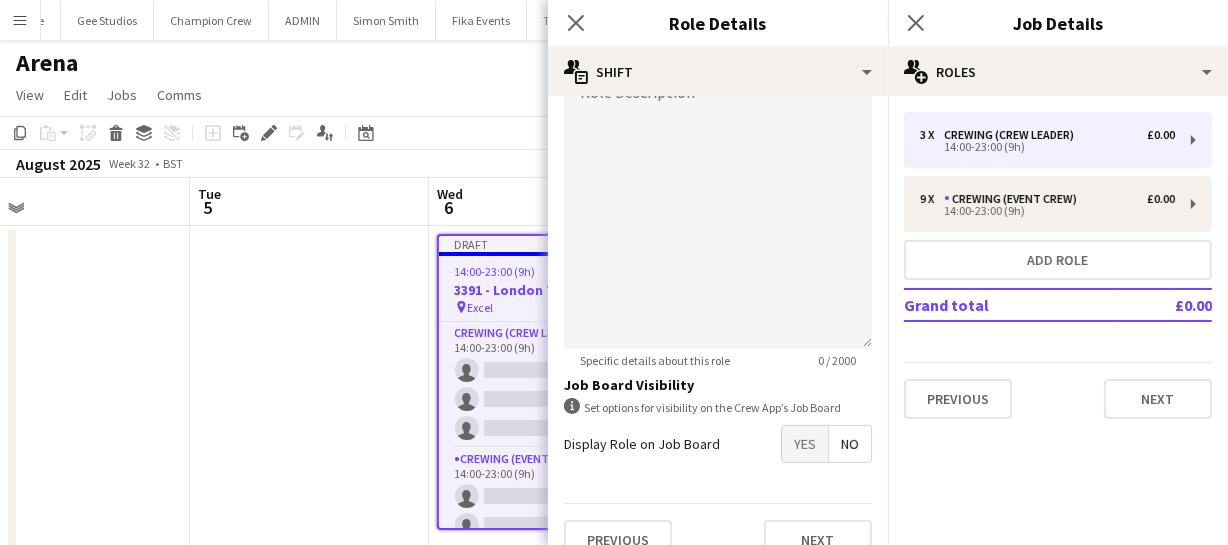 scroll, scrollTop: 706, scrollLeft: 0, axis: vertical 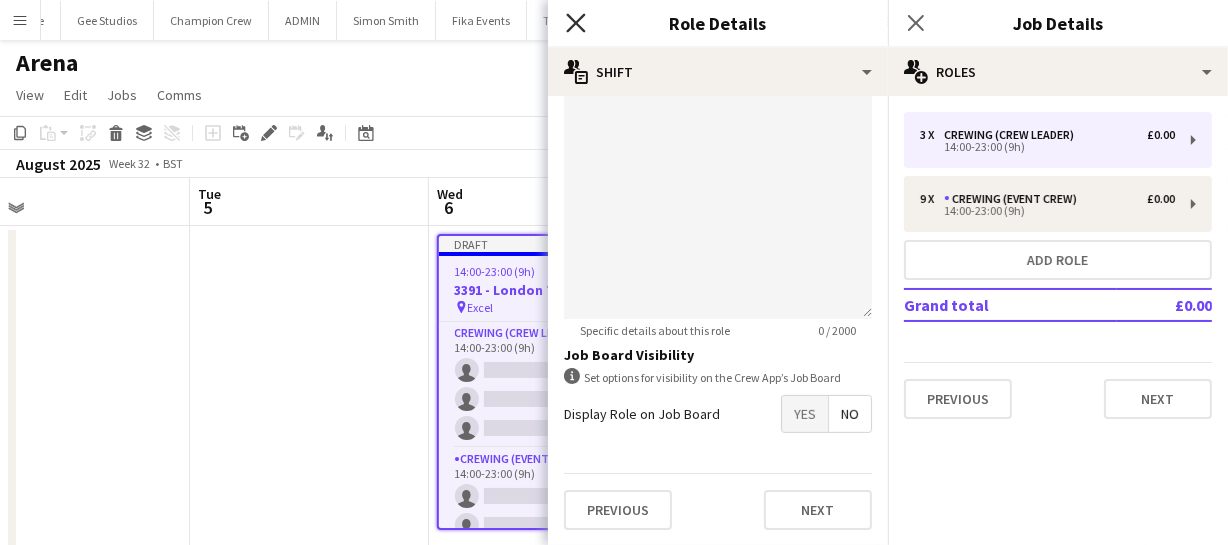 click 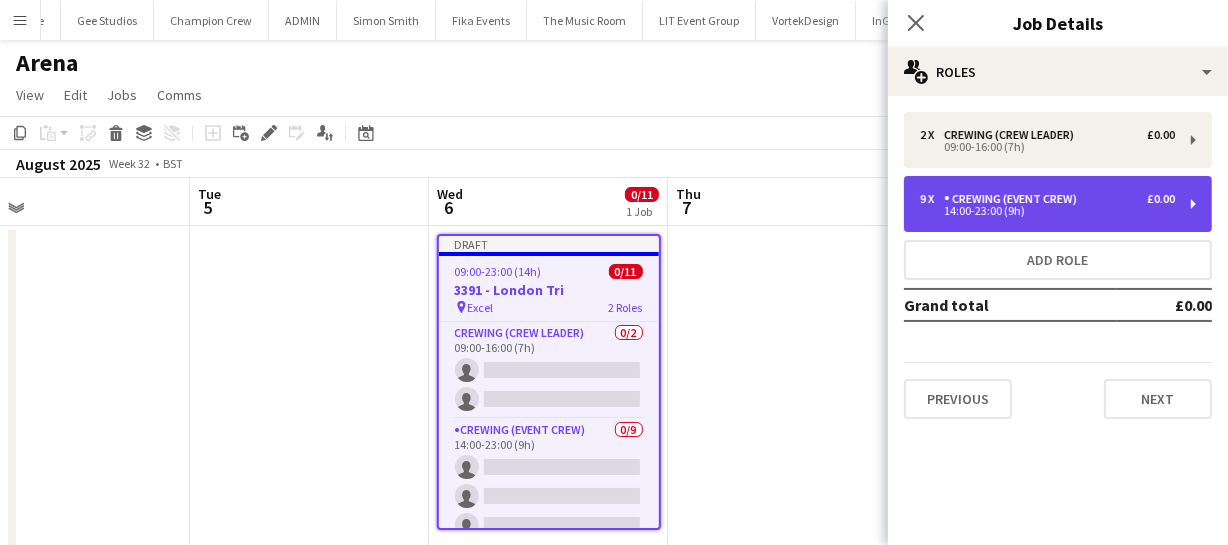 click on "Crewing (Event Crew)" at bounding box center (1014, 199) 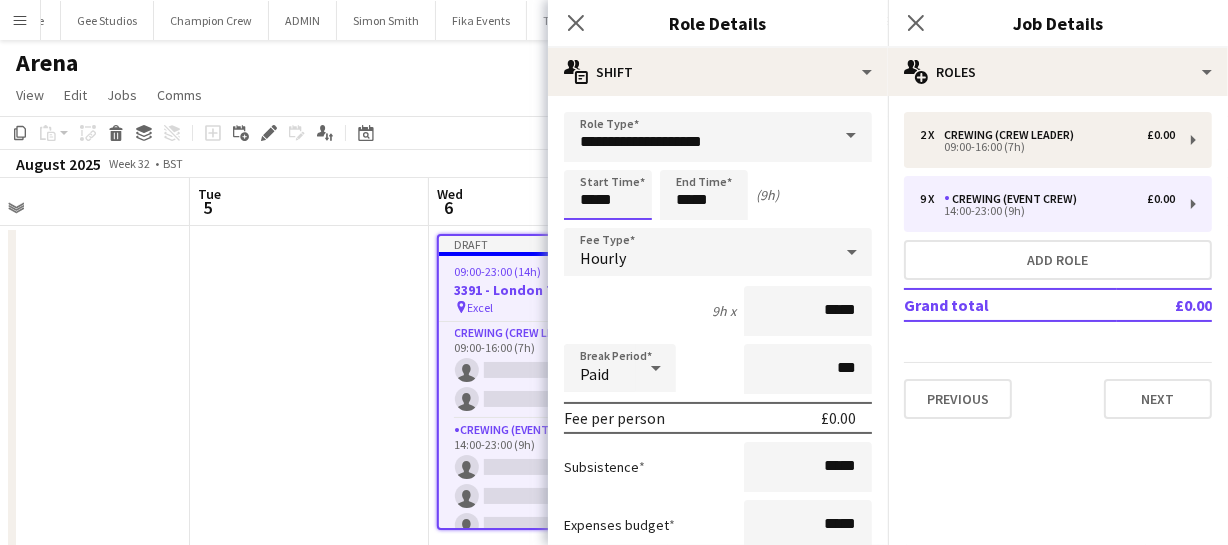 drag, startPoint x: 617, startPoint y: 203, endPoint x: 446, endPoint y: 197, distance: 171.10522 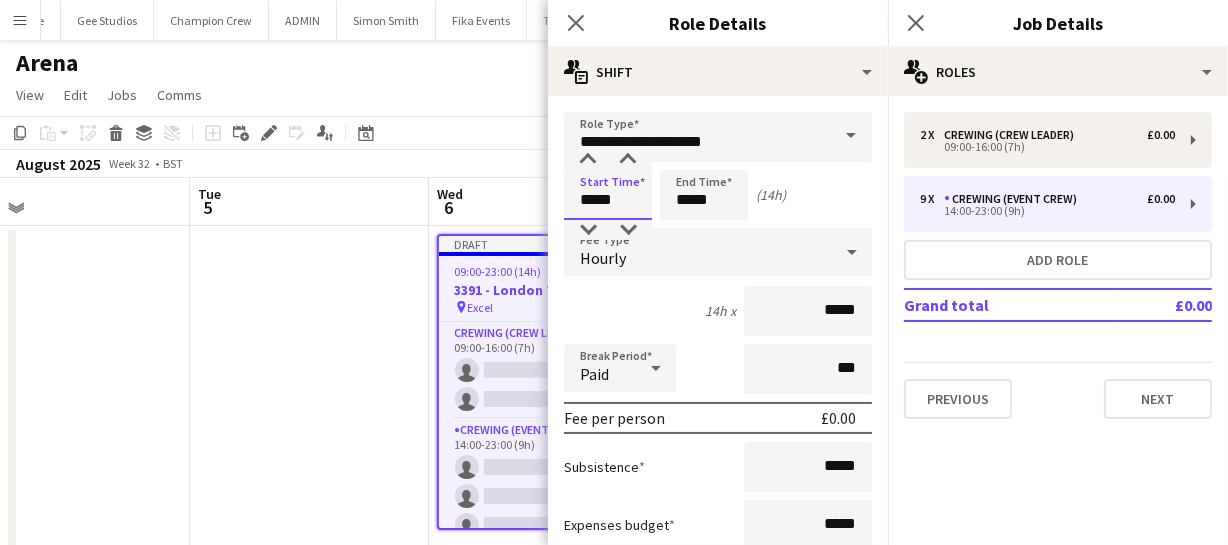 type on "*****" 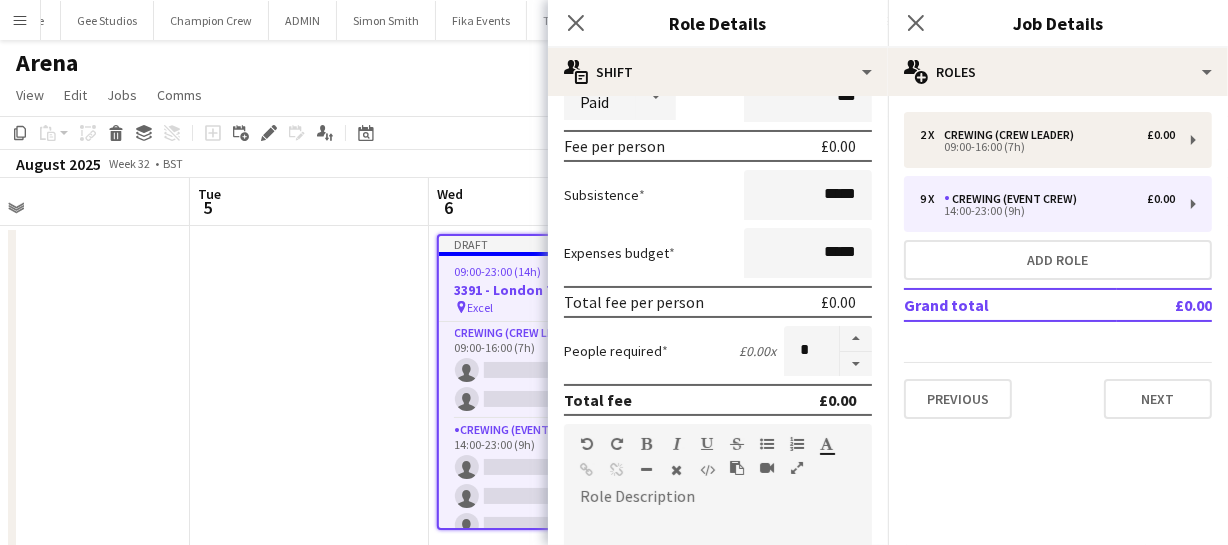 scroll, scrollTop: 363, scrollLeft: 0, axis: vertical 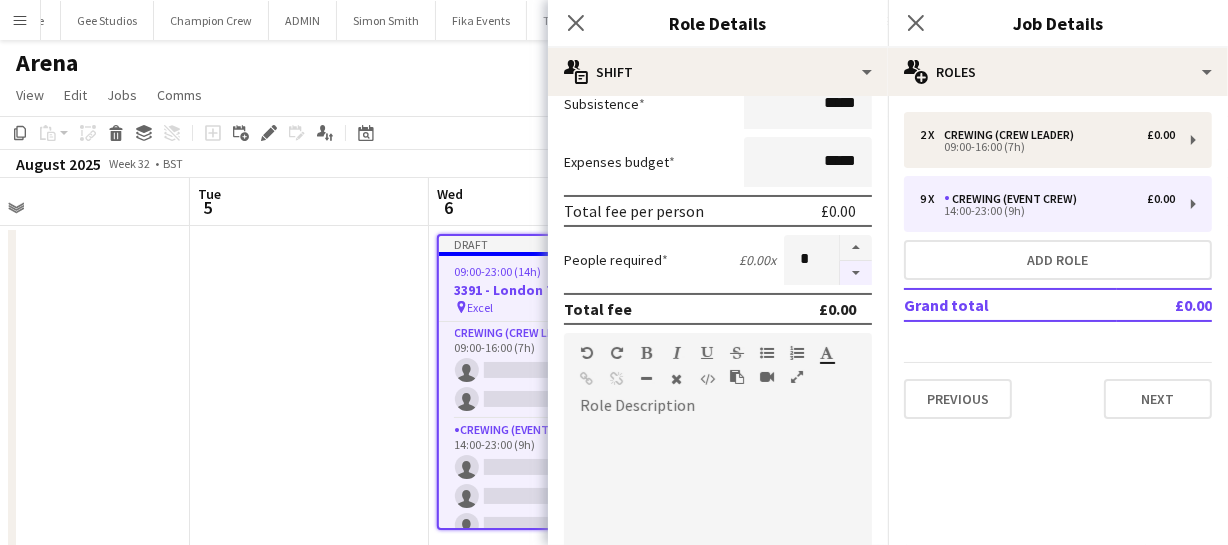 type on "*****" 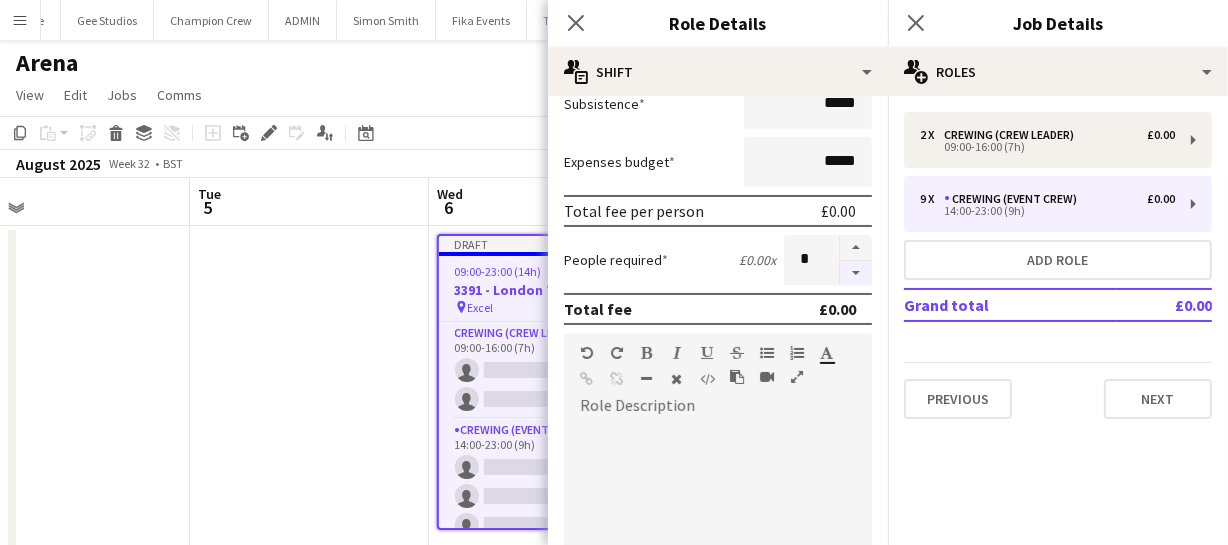 click at bounding box center [856, 273] 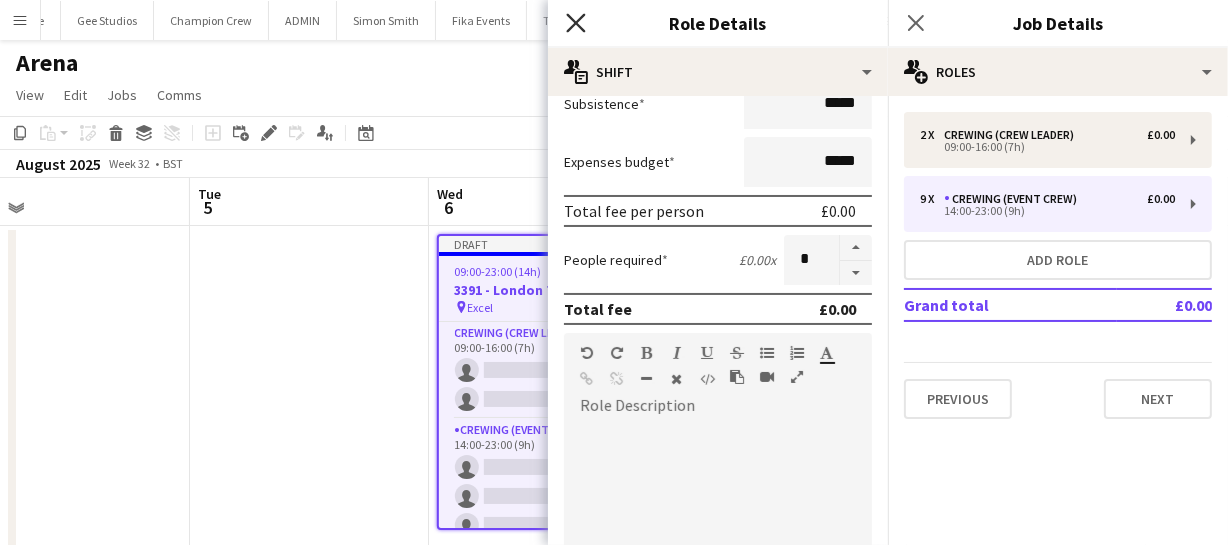 click on "Close pop-in" 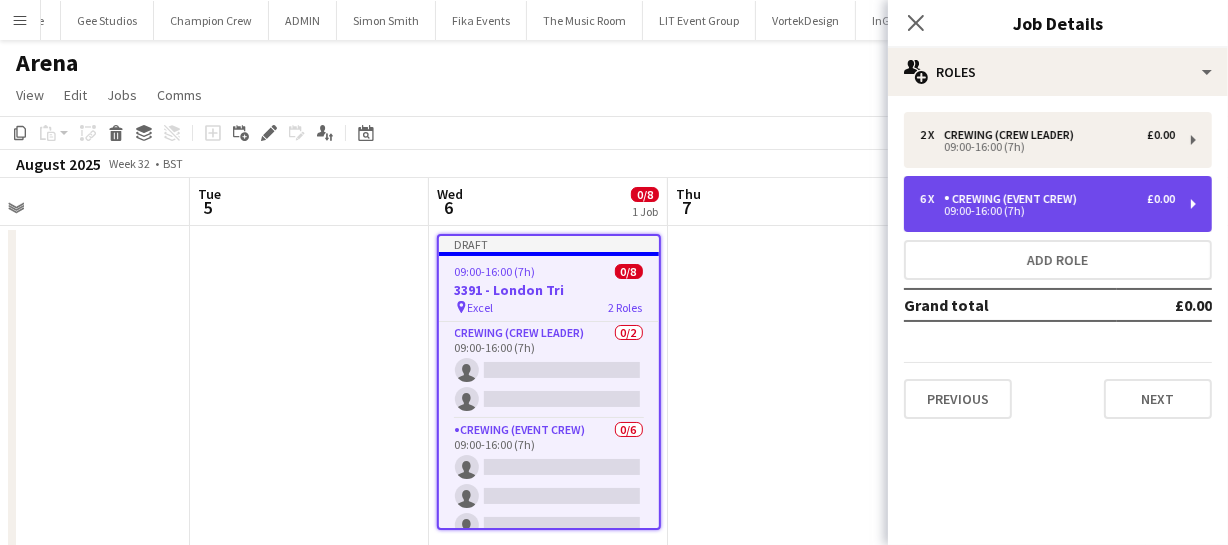 click on "09:00-16:00 (7h)" at bounding box center (1047, 211) 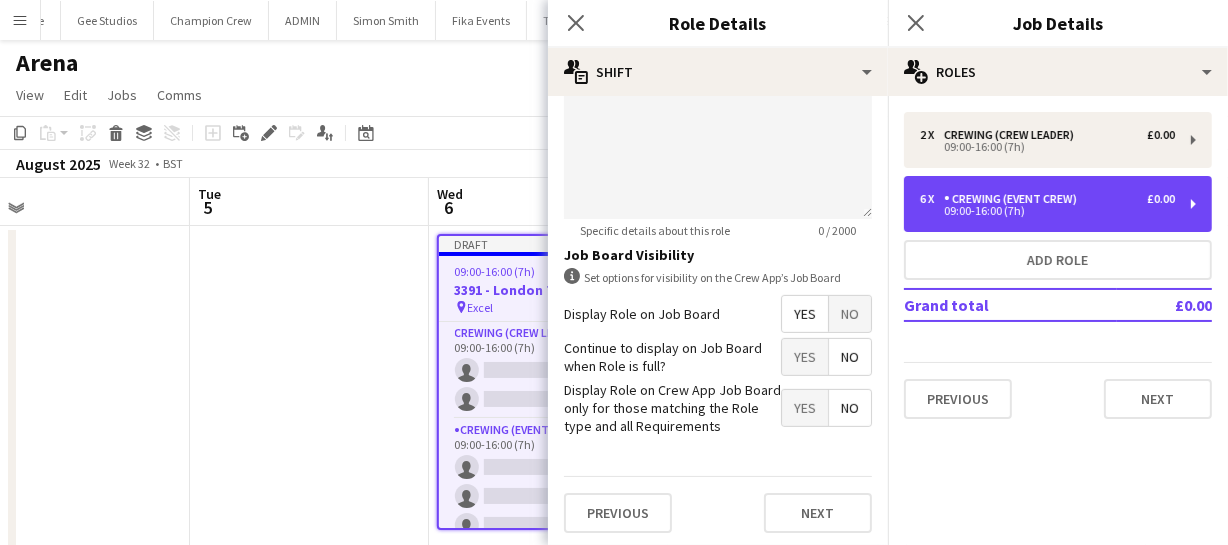scroll, scrollTop: 809, scrollLeft: 0, axis: vertical 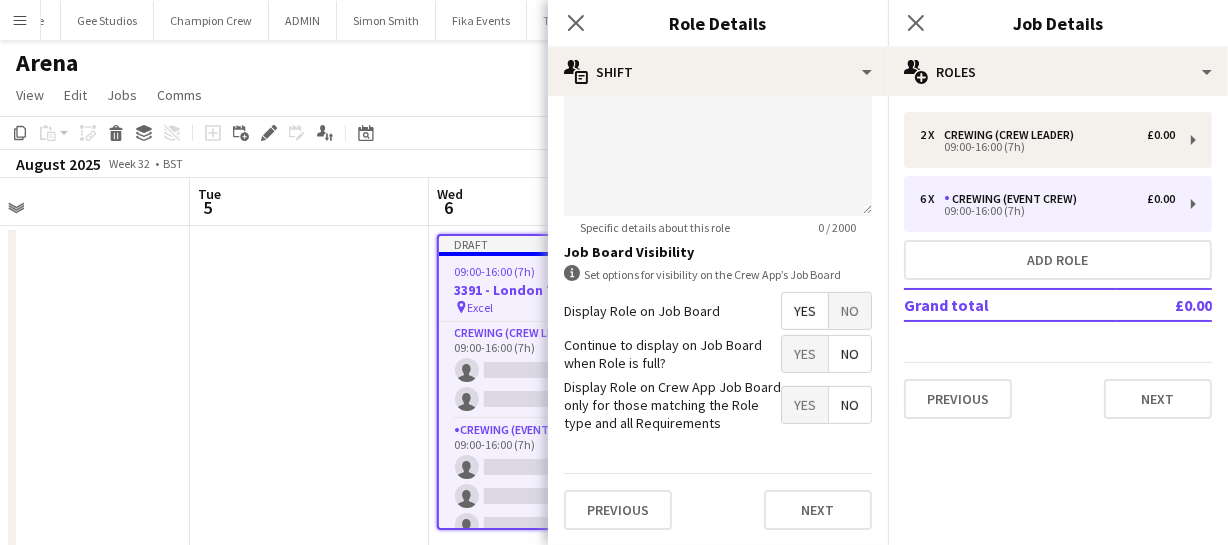 click on "Yes" at bounding box center [805, 311] 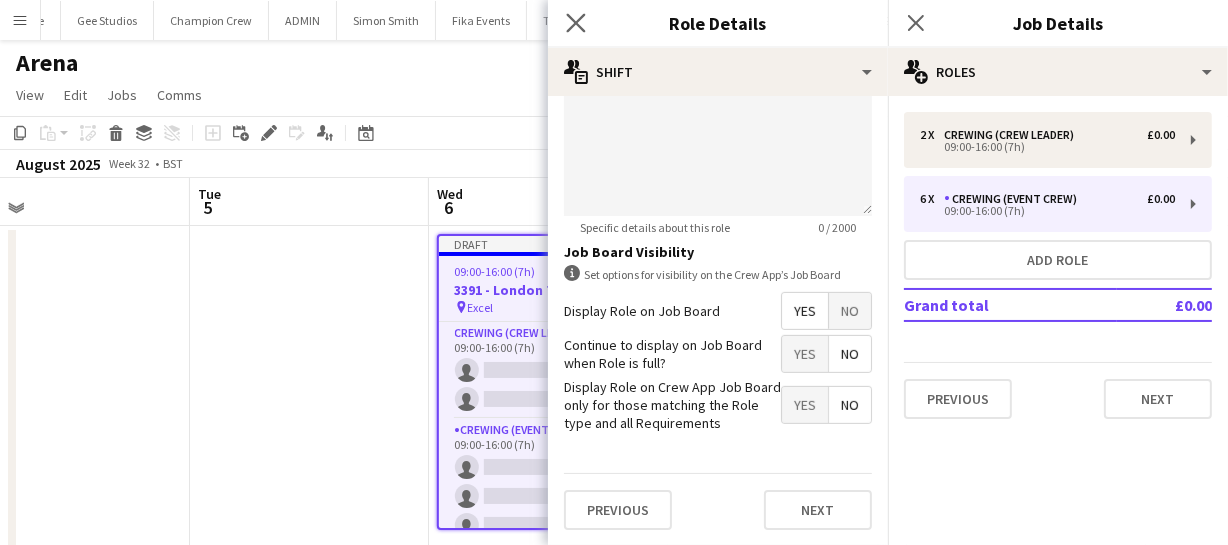 click on "Close pop-in" 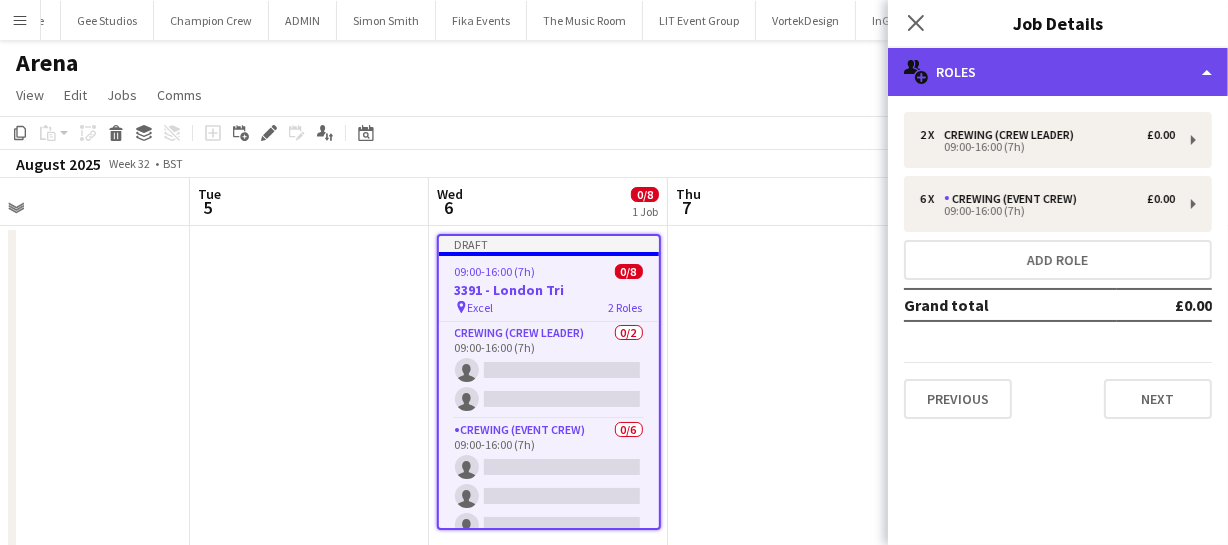 drag, startPoint x: 1076, startPoint y: 78, endPoint x: 1057, endPoint y: 84, distance: 19.924858 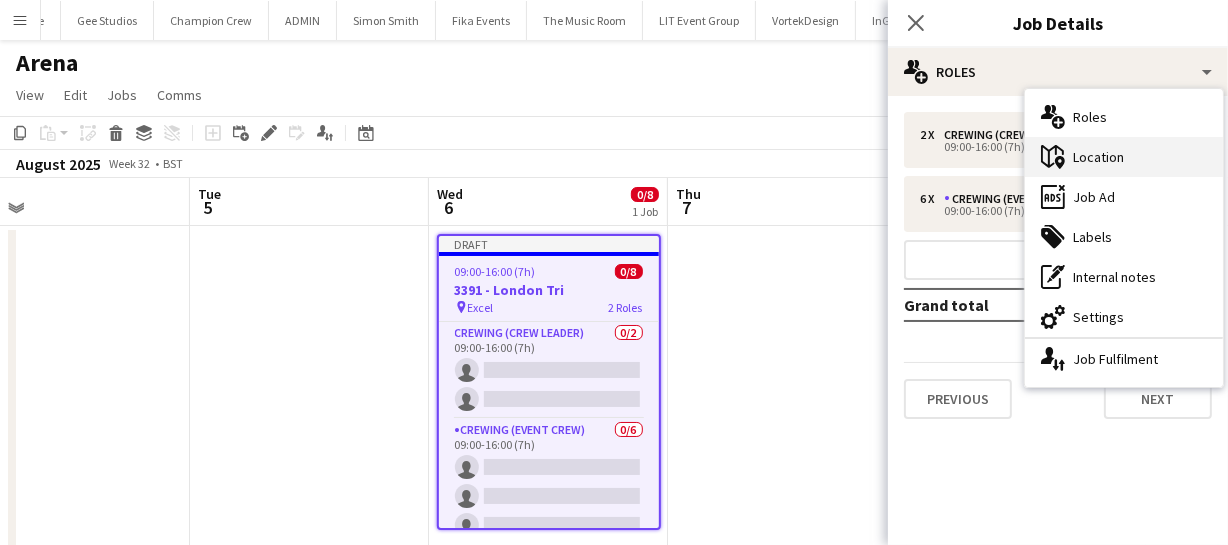 click on "maps-pin-1
Location" at bounding box center [1124, 157] 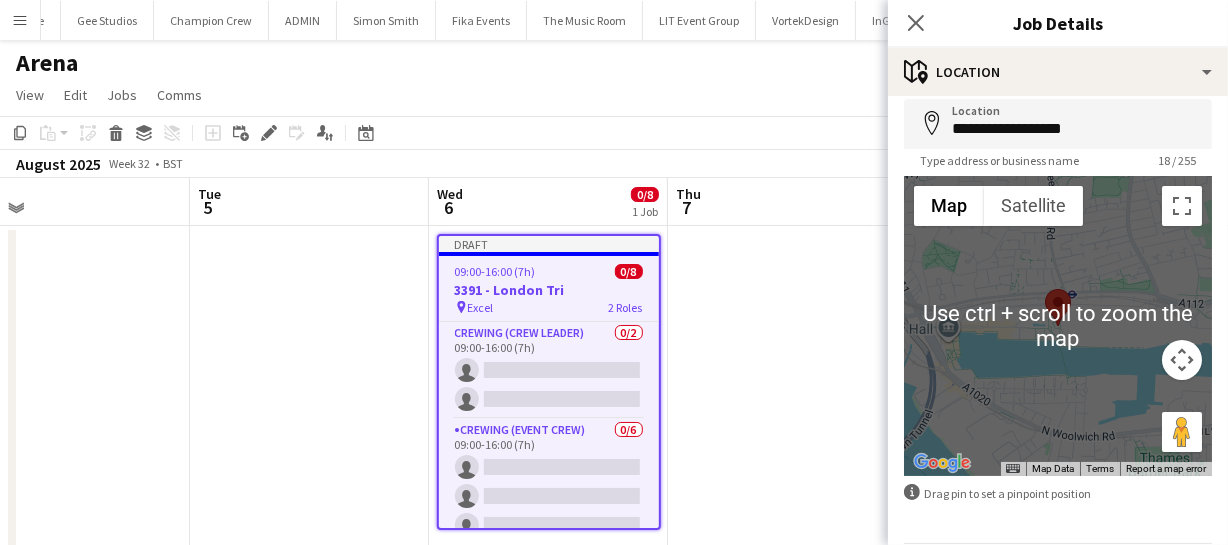 scroll, scrollTop: 0, scrollLeft: 0, axis: both 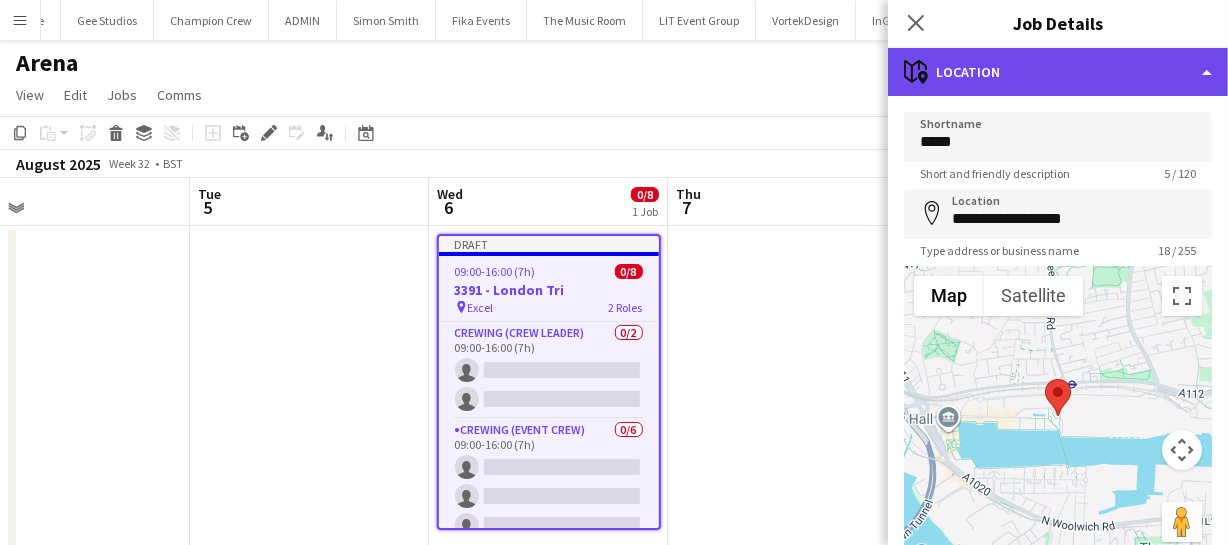 click on "maps-pin-1
Location" 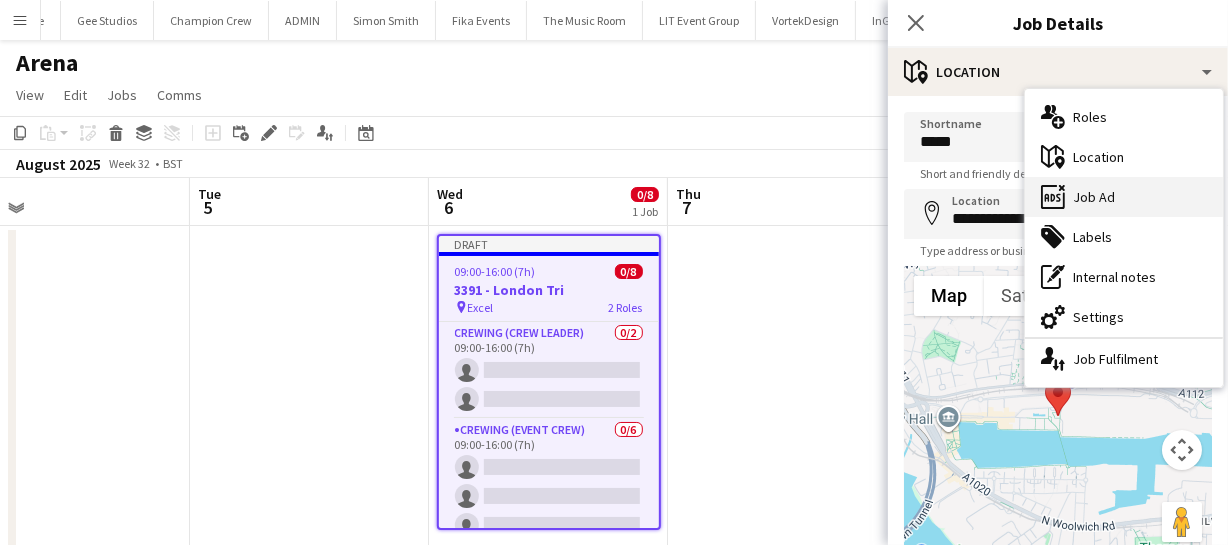 click on "ads-window
Job Ad" at bounding box center (1124, 197) 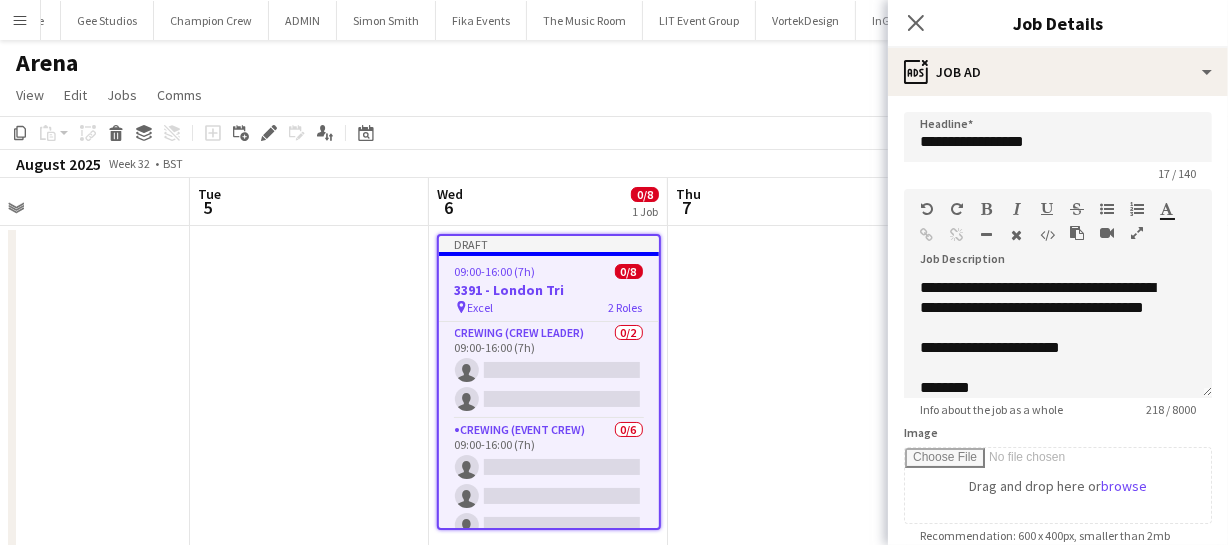scroll, scrollTop: 90, scrollLeft: 0, axis: vertical 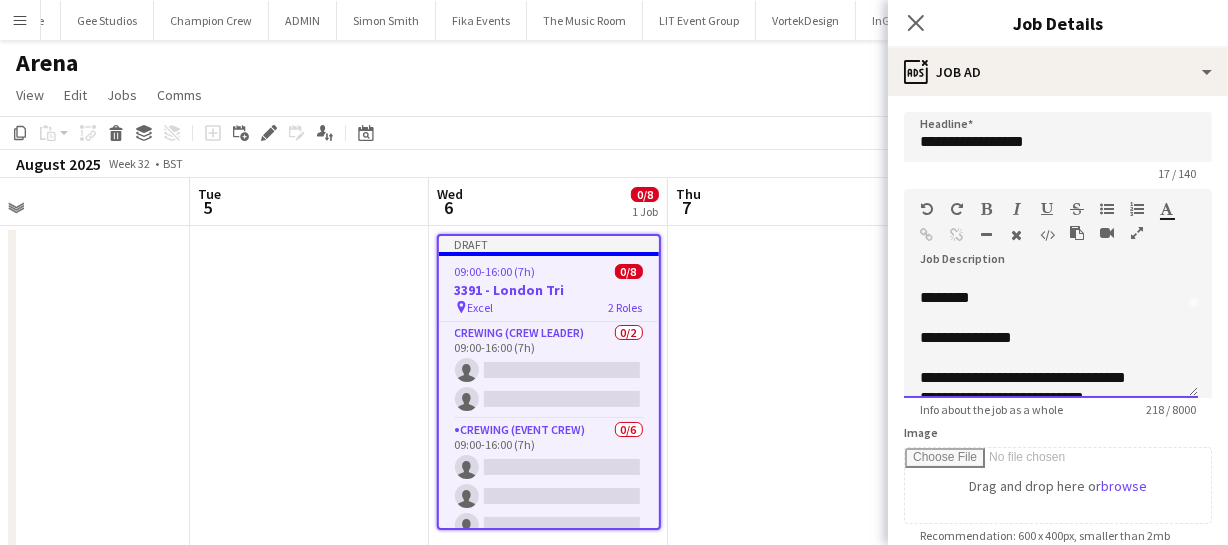 click on "********" at bounding box center (945, 297) 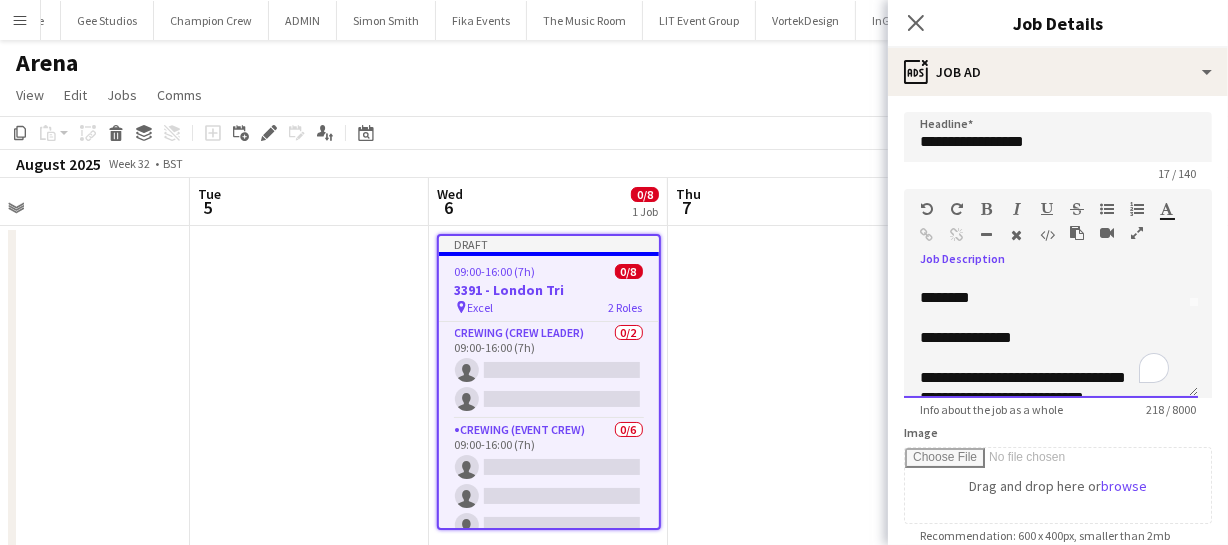 scroll, scrollTop: 90, scrollLeft: 0, axis: vertical 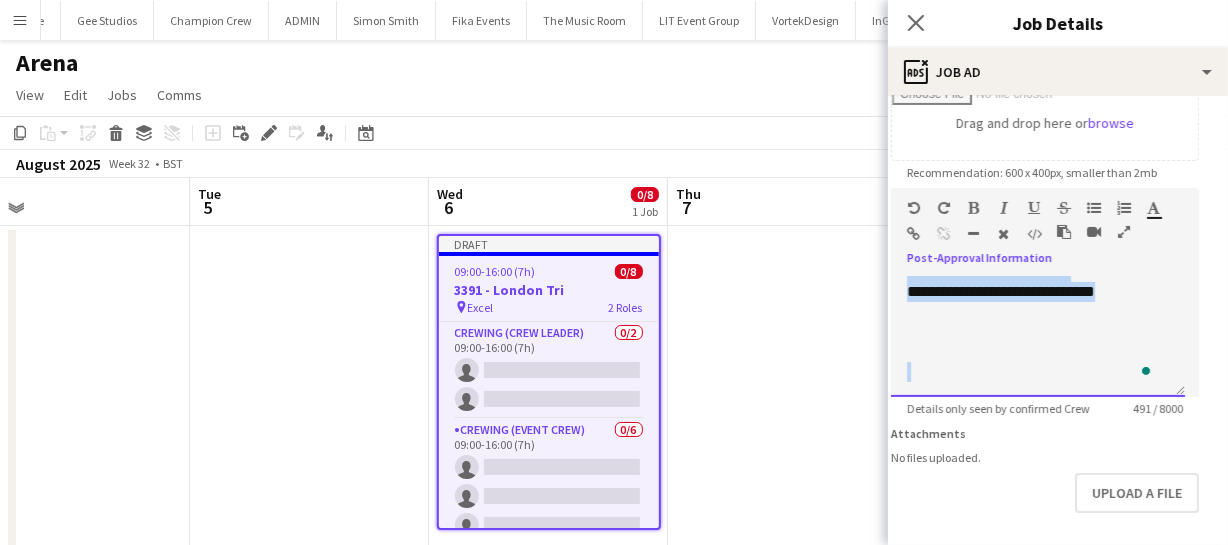 drag, startPoint x: 916, startPoint y: 347, endPoint x: 1202, endPoint y: 415, distance: 293.97278 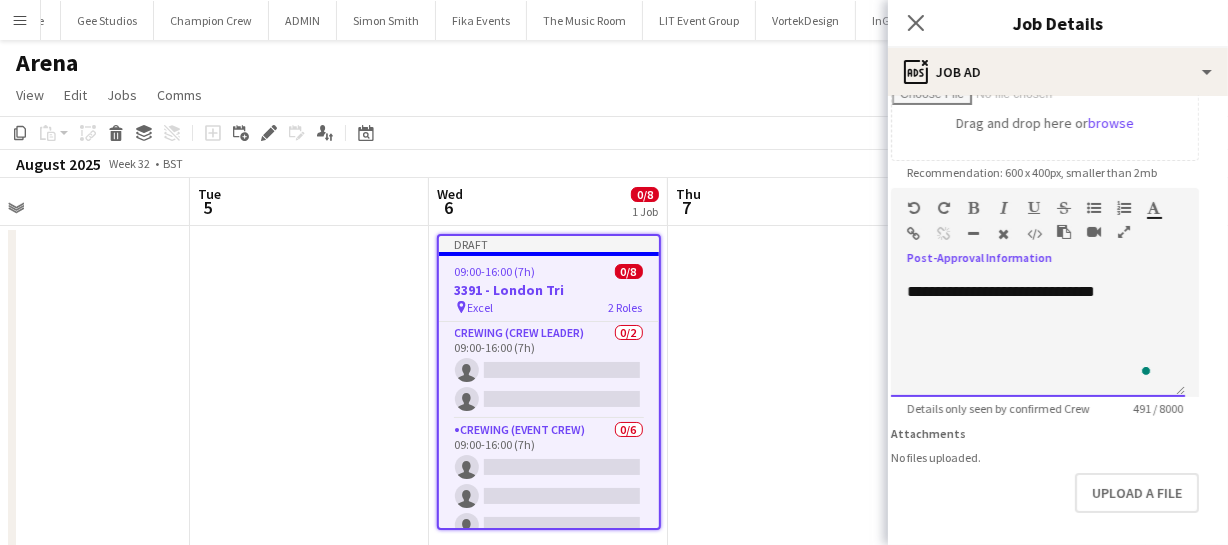 scroll, scrollTop: 0, scrollLeft: 0, axis: both 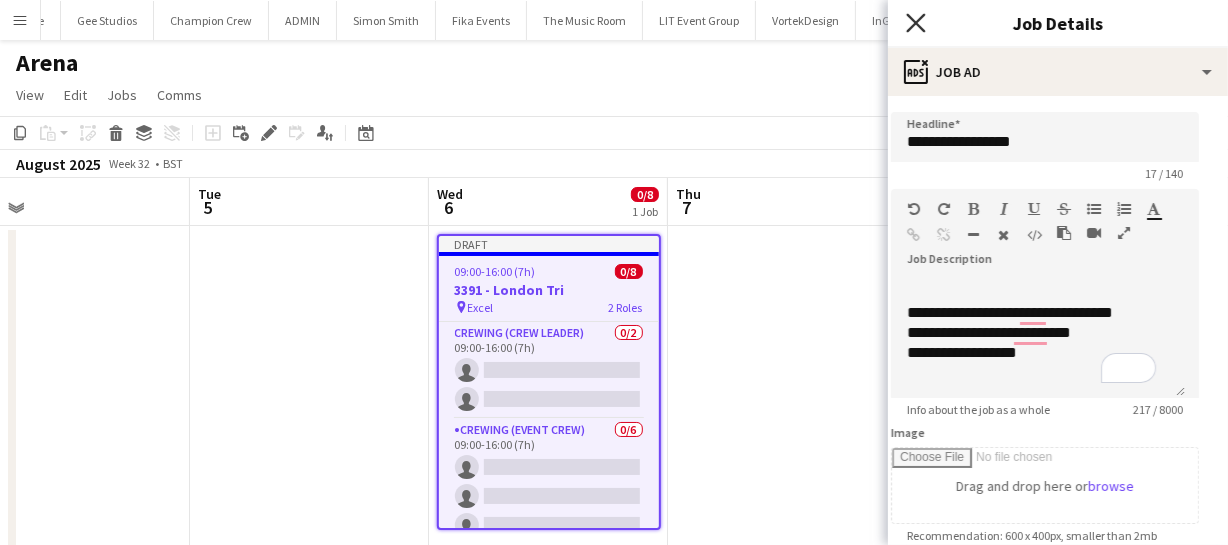 click on "Close pop-in" 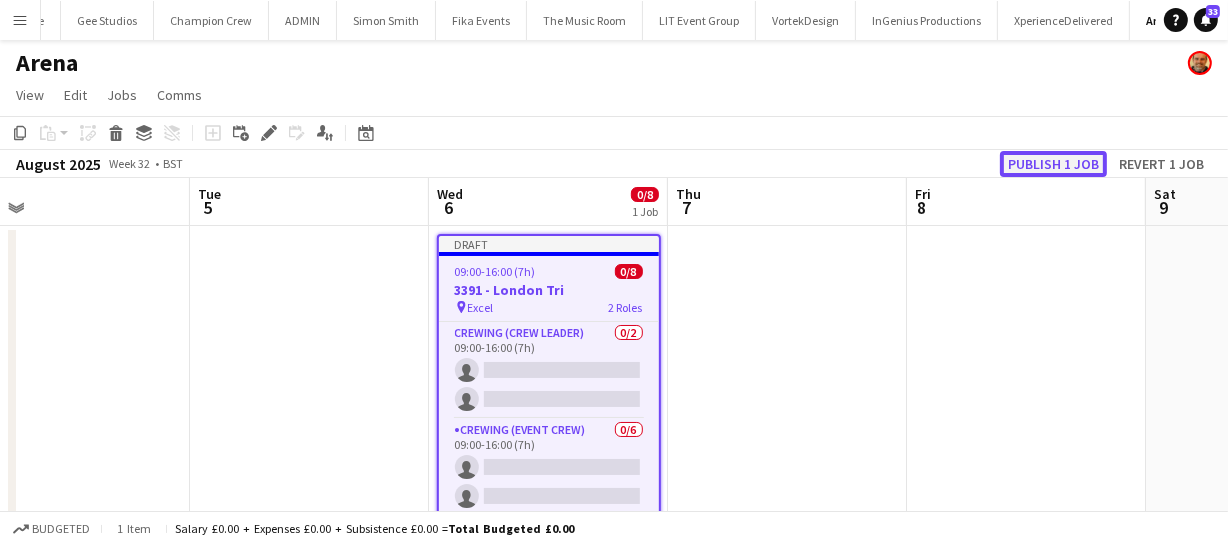 click on "Publish 1 job" 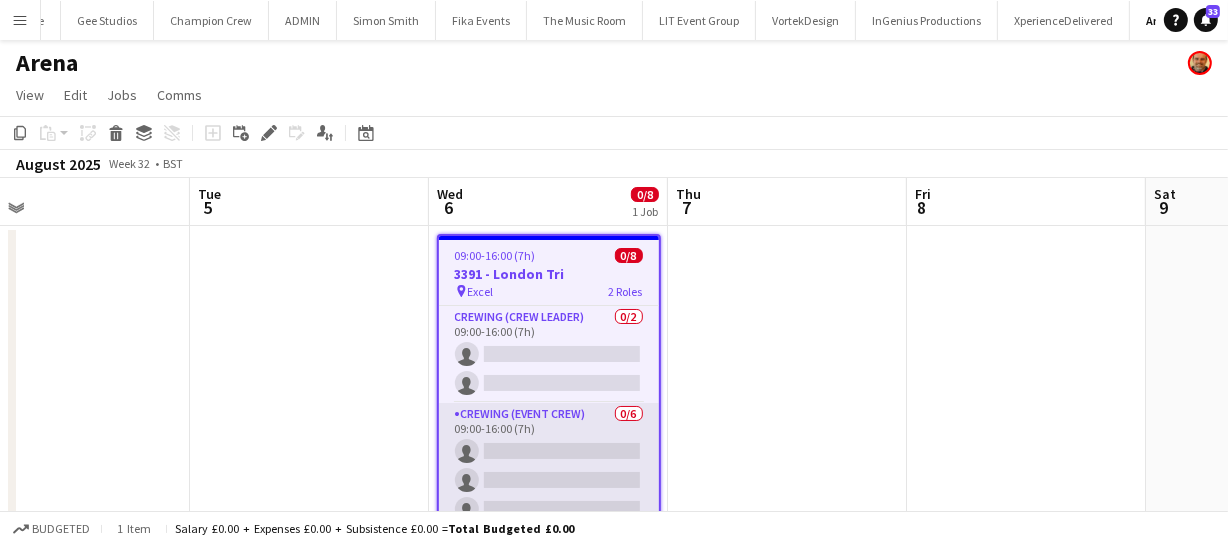 click on "Crewing (Event Crew)   0/6   09:00-16:00 (7h)
single-neutral-actions
single-neutral-actions
single-neutral-actions
single-neutral-actions
single-neutral-actions
single-neutral-actions" at bounding box center (549, 509) 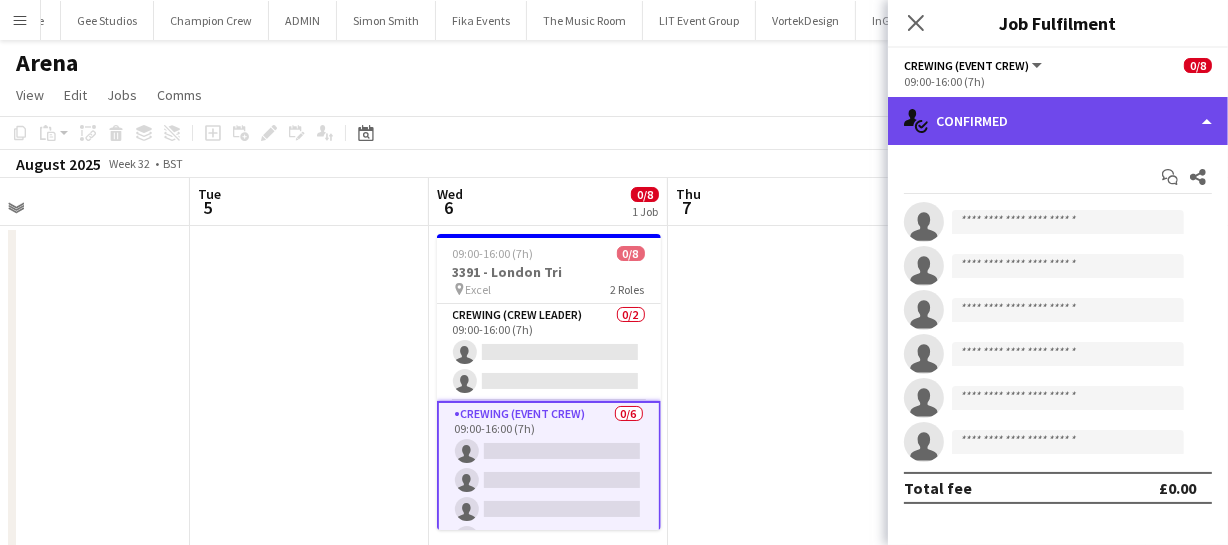 click on "single-neutral-actions-check-2
Confirmed" 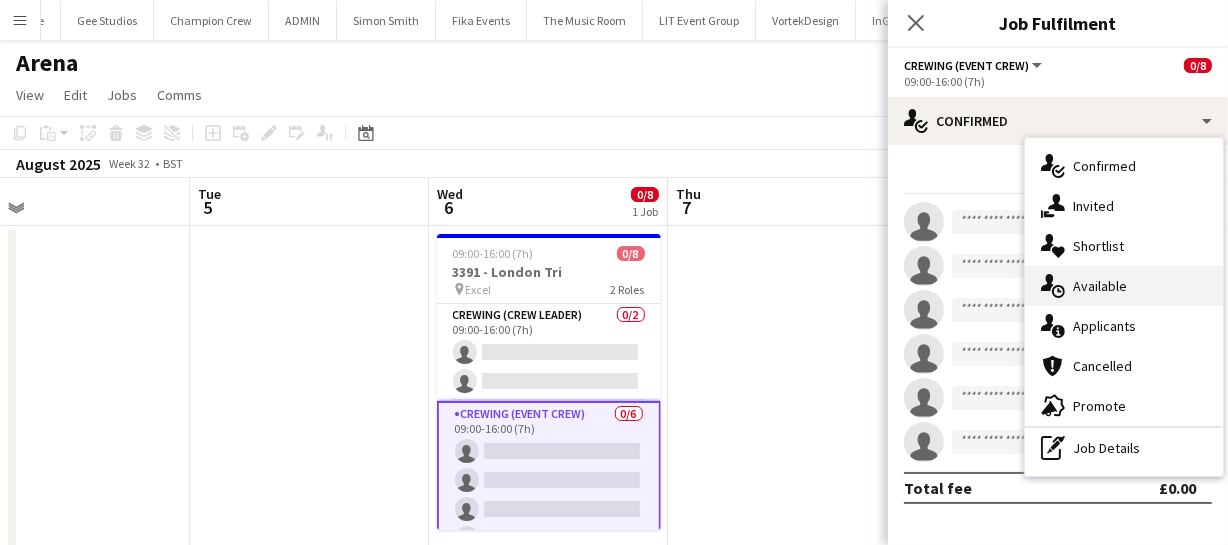 click on "single-neutral-actions-upload
Available" at bounding box center [1124, 286] 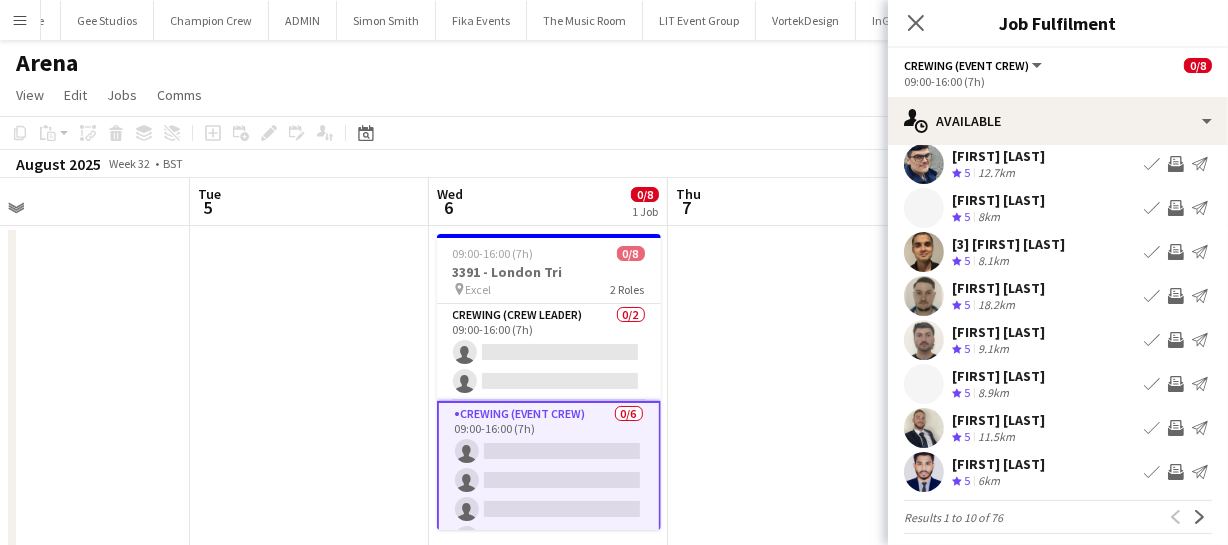 scroll, scrollTop: 155, scrollLeft: 0, axis: vertical 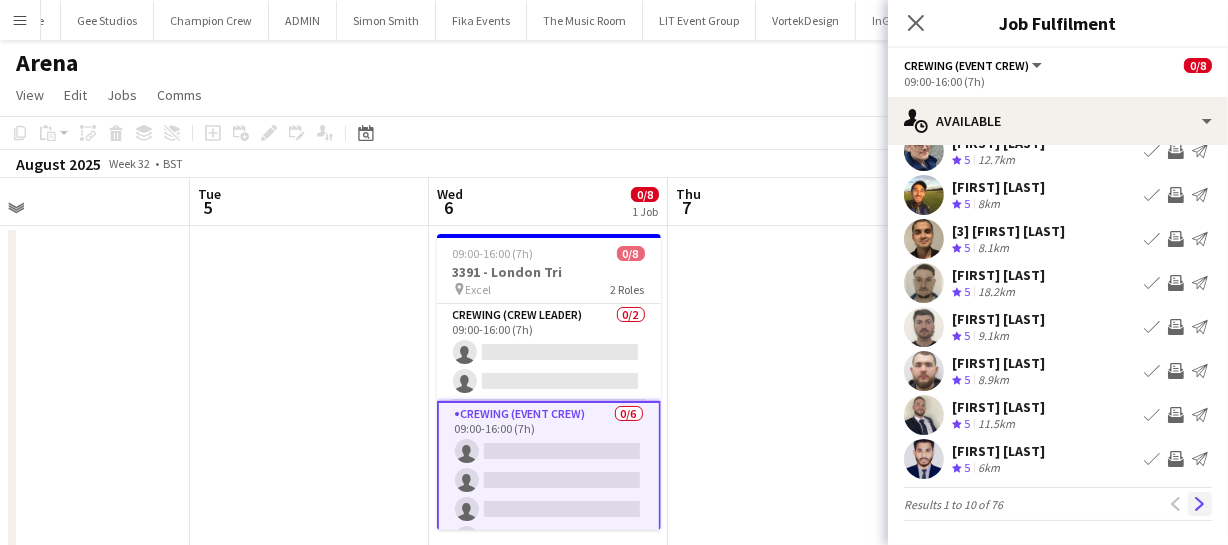 click on "Next" 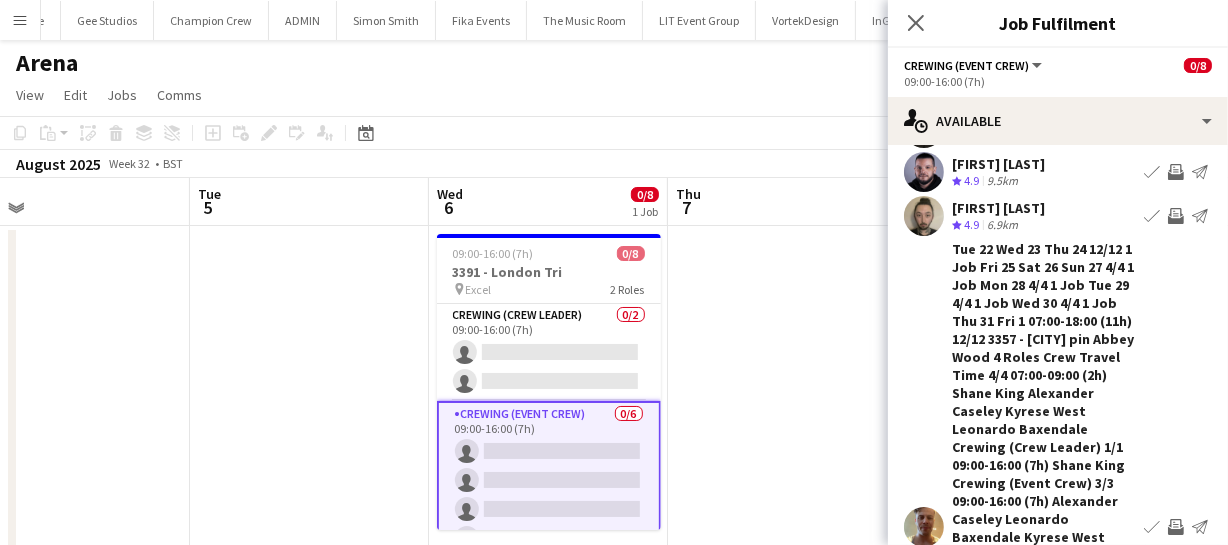 scroll, scrollTop: 155, scrollLeft: 0, axis: vertical 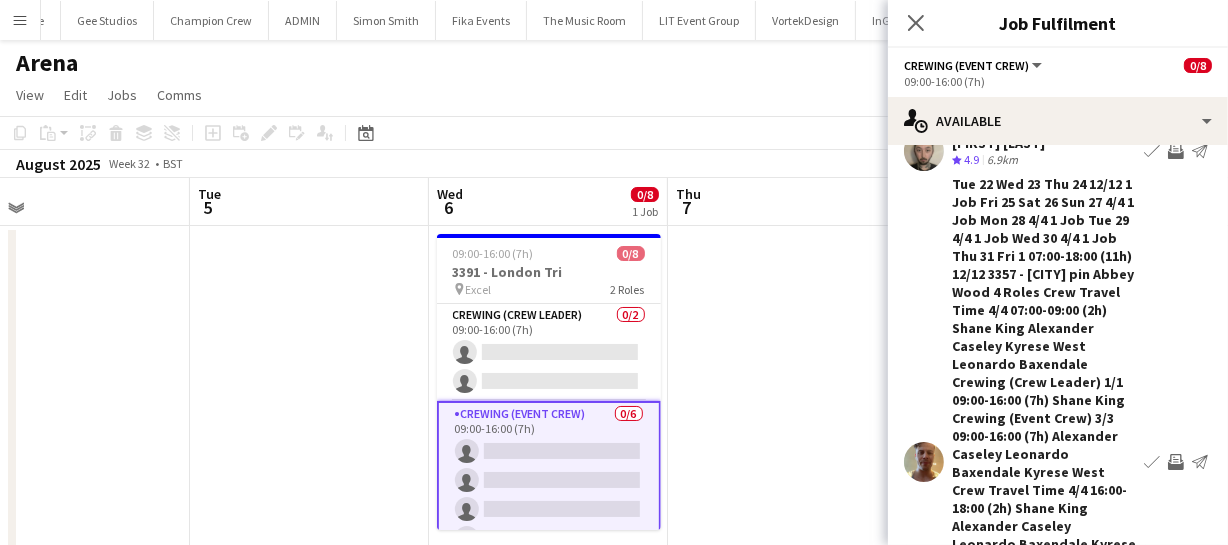 click on "Next" 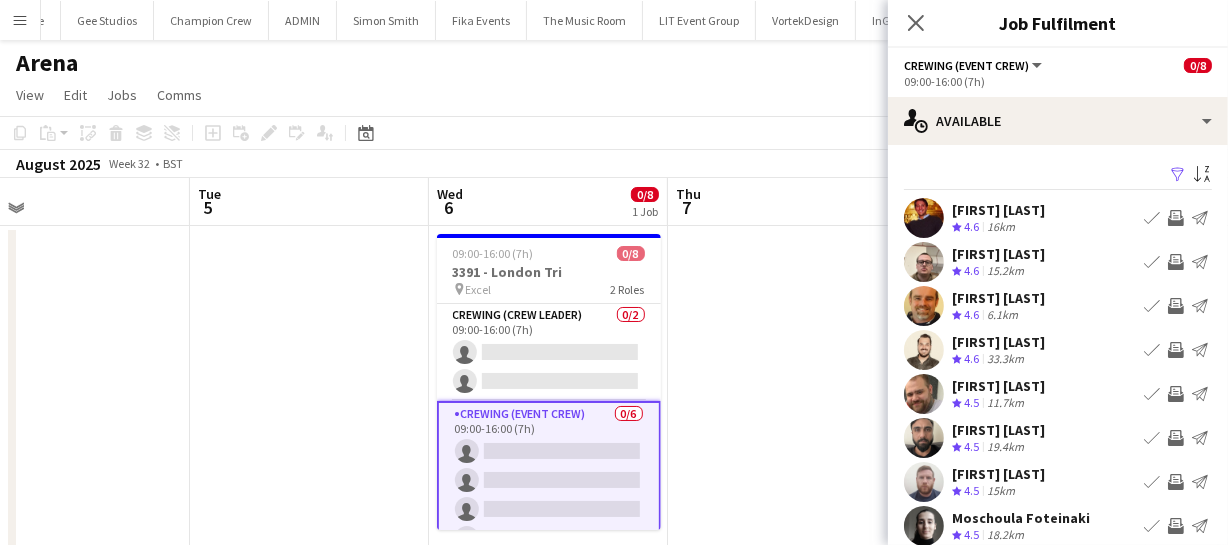 scroll, scrollTop: 90, scrollLeft: 0, axis: vertical 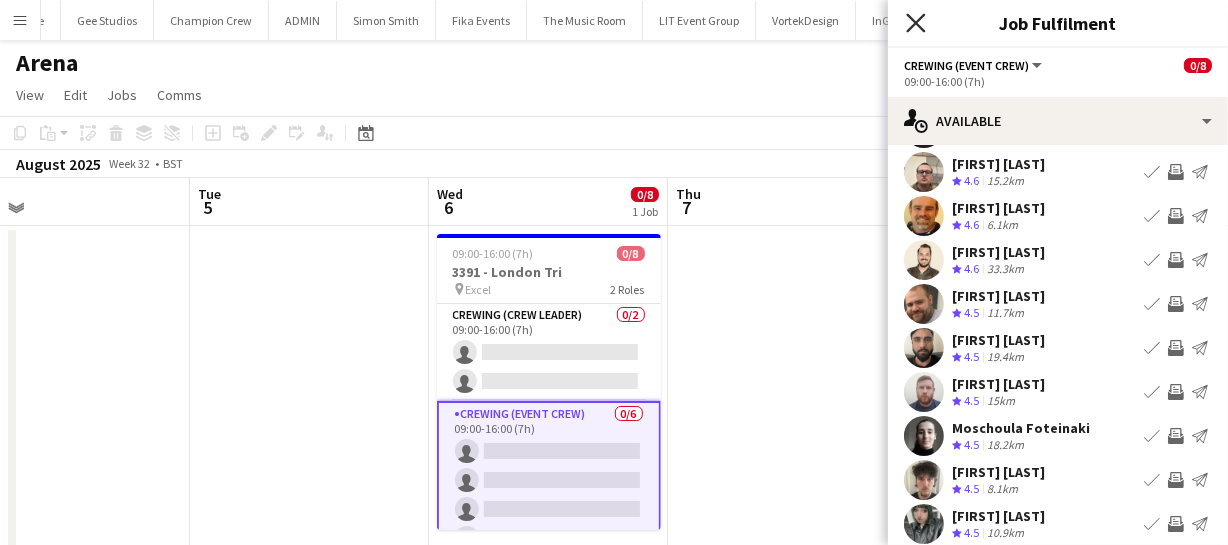click on "Close pop-in" 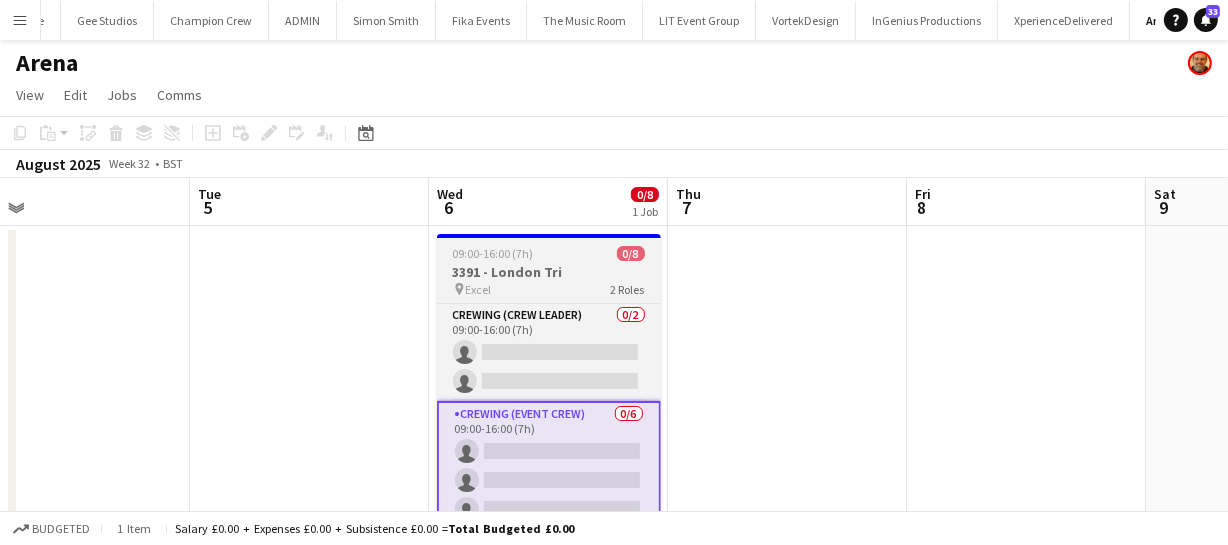click on "09:00-16:00 (7h)    0/8" at bounding box center [549, 253] 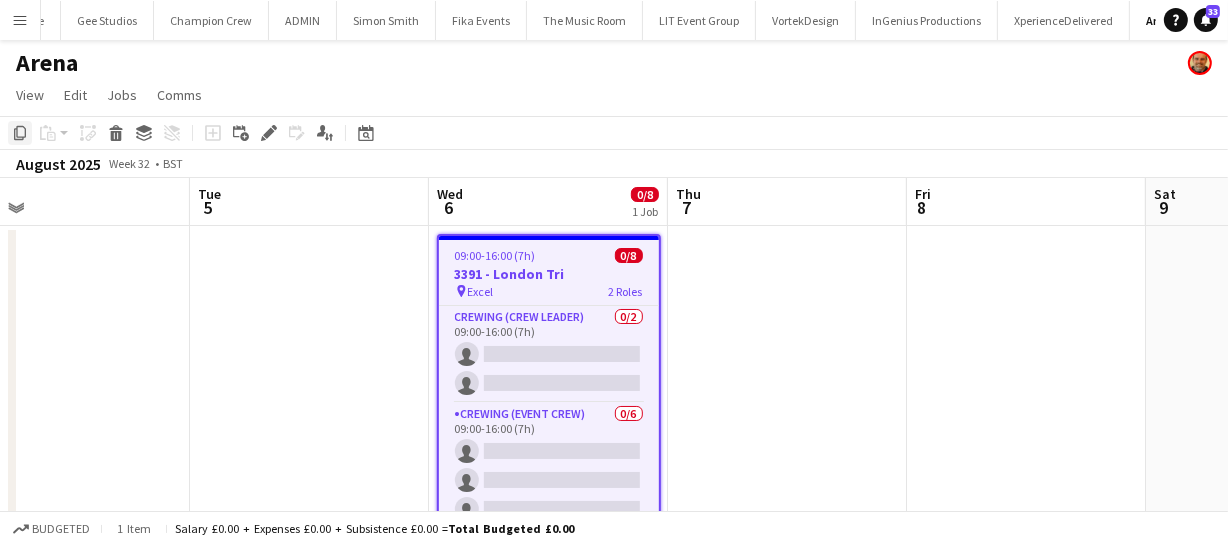 click on "Copy" 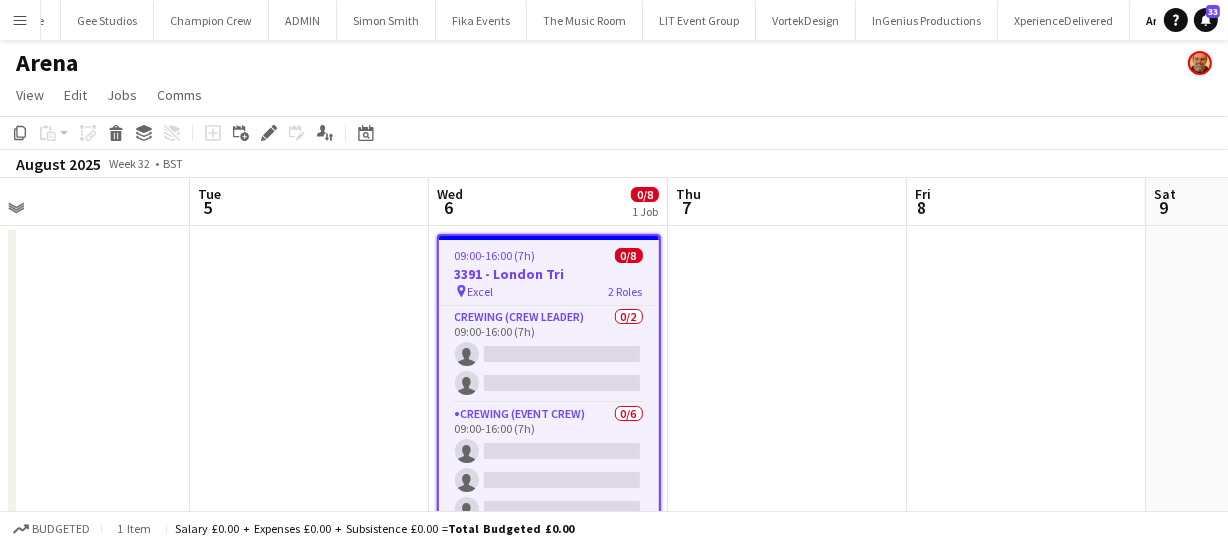 click at bounding box center (787, 398) 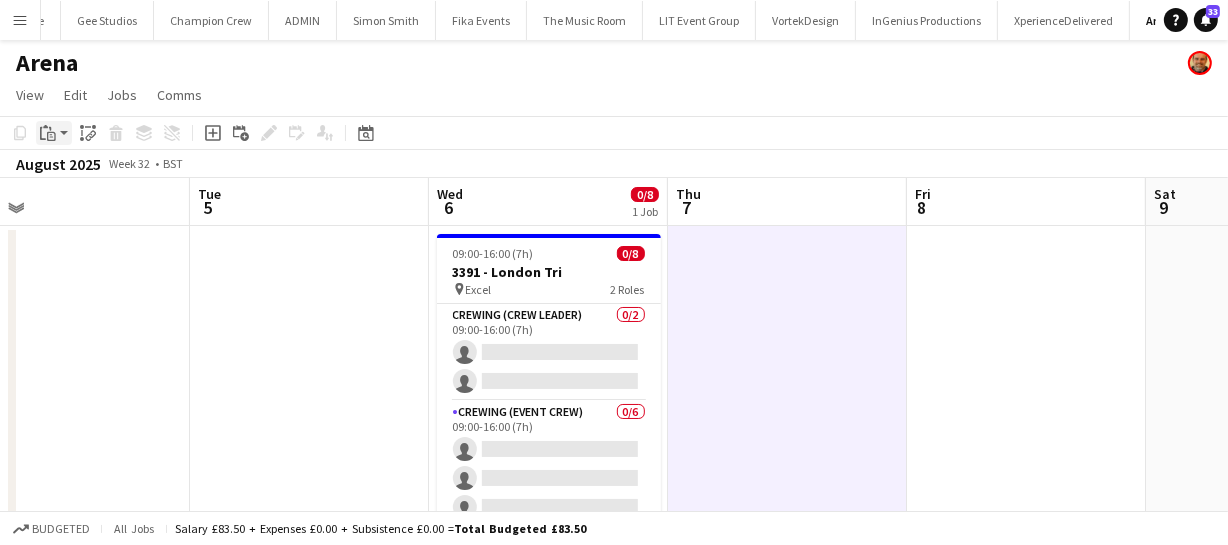 click on "Paste" 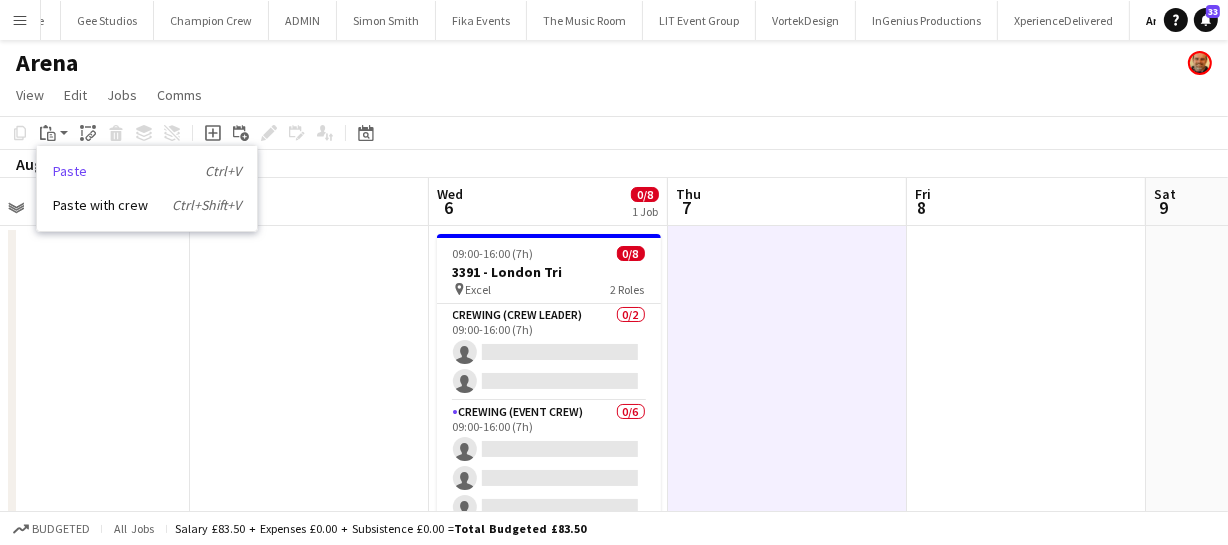 click on "Paste   Ctrl+V" at bounding box center (147, 171) 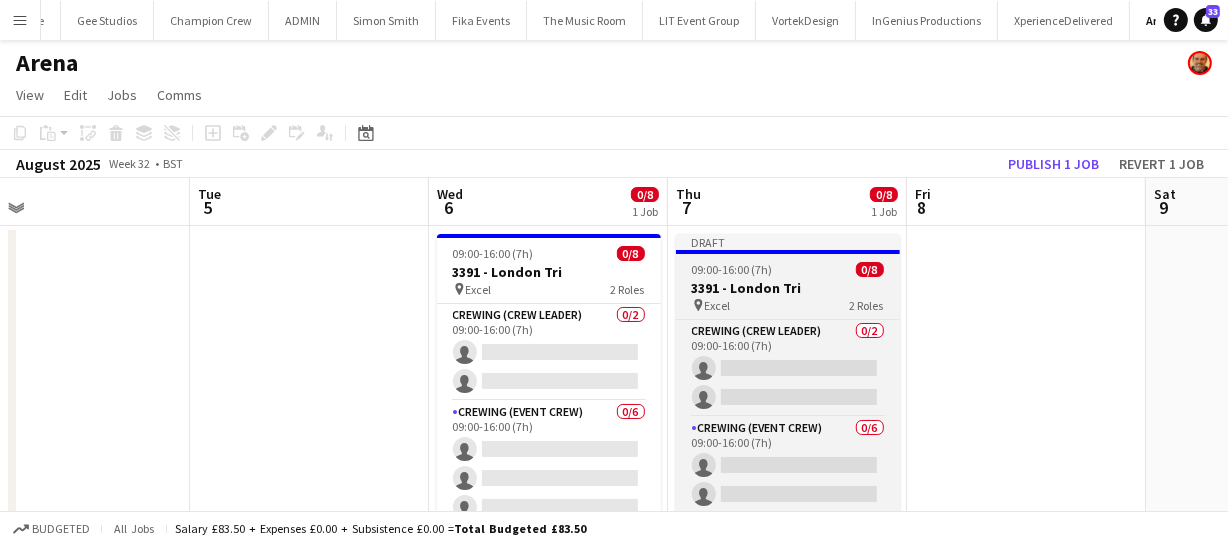 click on "Draft   09:00-16:00 (7h)    0/8   3391 - London Tri
pin
Excel   2 Roles   Crewing (Crew Leader)   0/2   09:00-16:00 (7h)
single-neutral-actions
single-neutral-actions
Crewing (Event Crew)   0/6   09:00-16:00 (7h)
single-neutral-actions
single-neutral-actions
single-neutral-actions
single-neutral-actions
single-neutral-actions
single-neutral-actions" at bounding box center (788, 382) 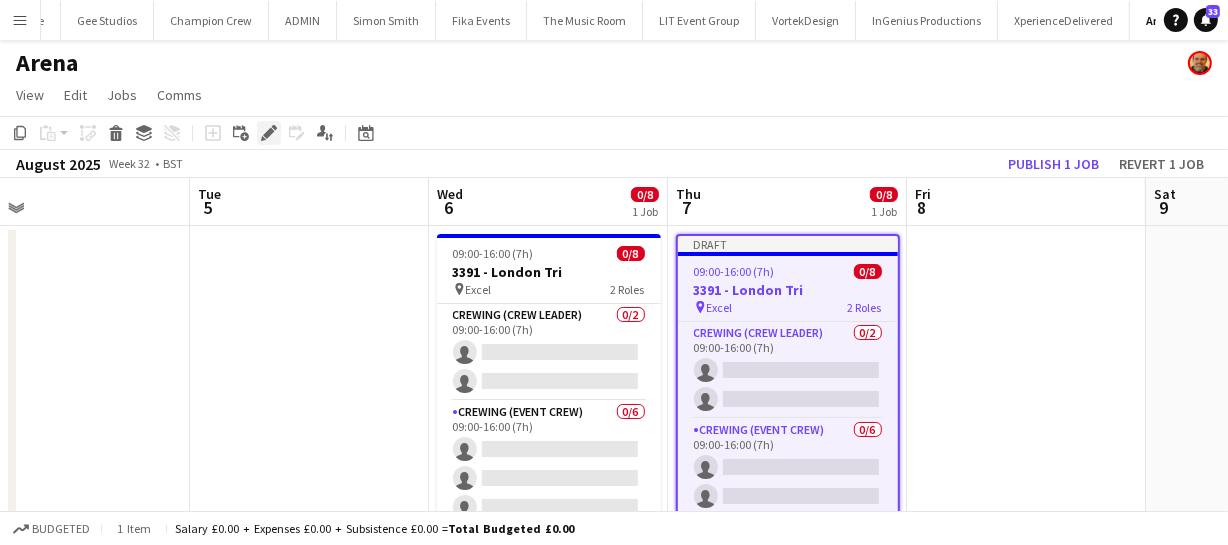 click on "Edit" 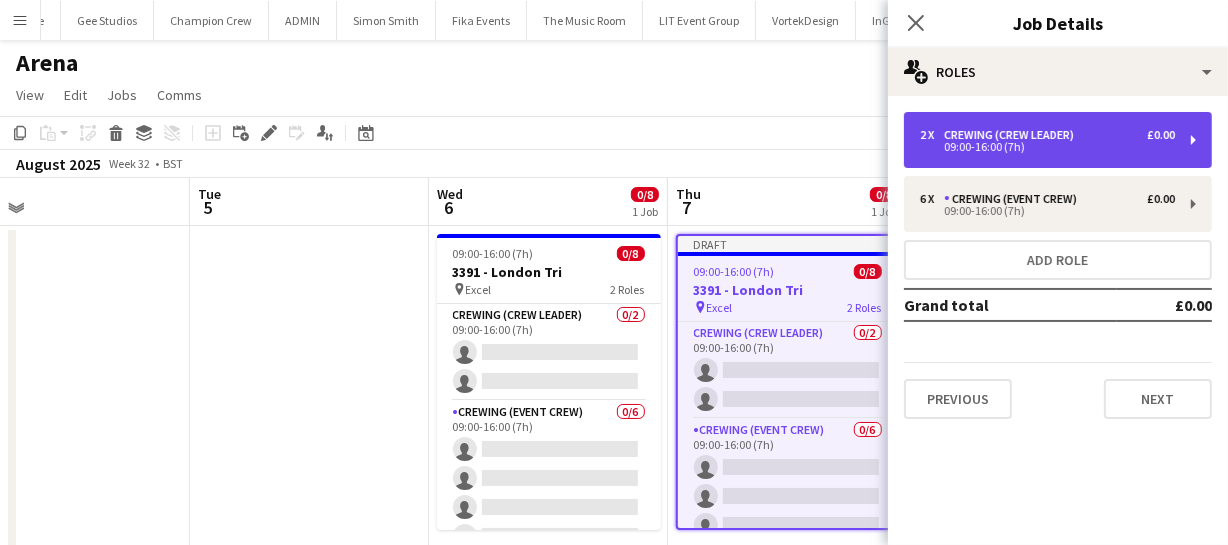 click on "Crewing (Crew Leader)" at bounding box center [1013, 135] 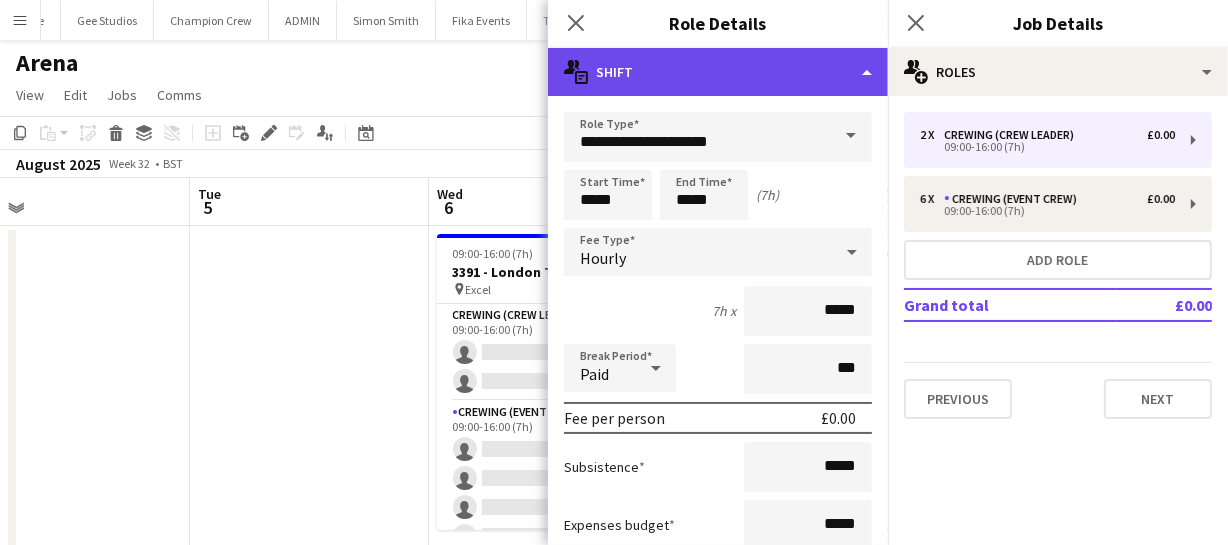click on "multiple-actions-text
Shift" 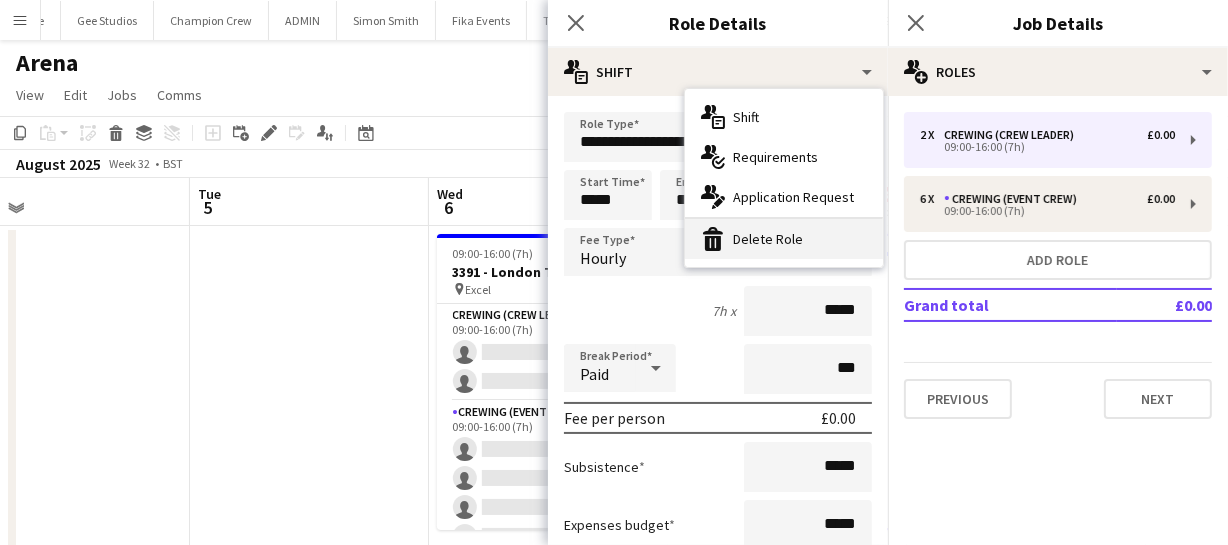 click on "bin-2
Delete Role" at bounding box center [784, 239] 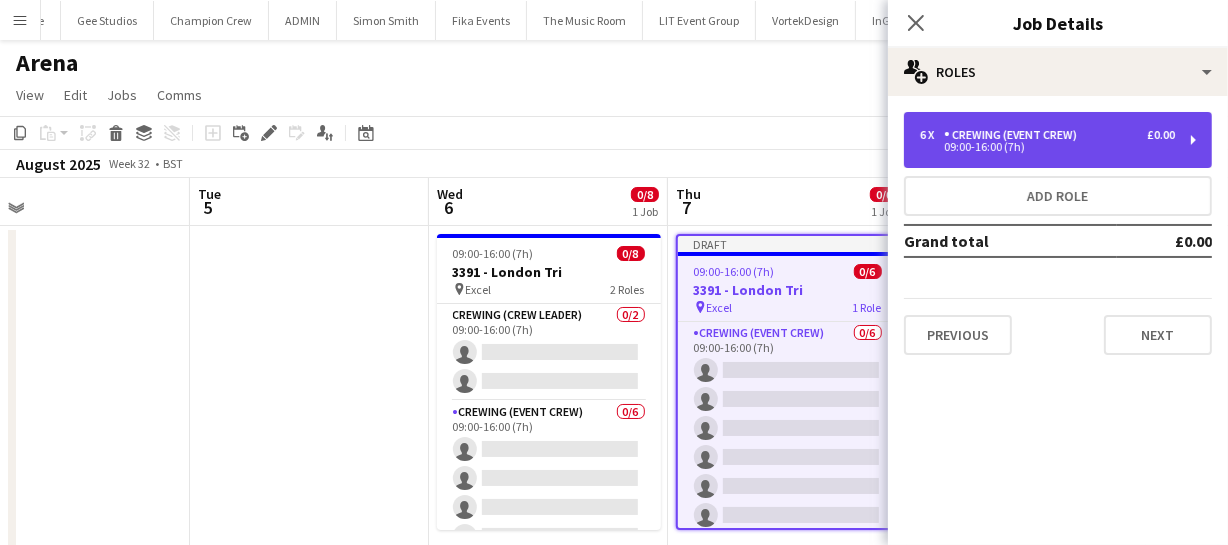click on "09:00-16:00 (7h)" at bounding box center (1047, 147) 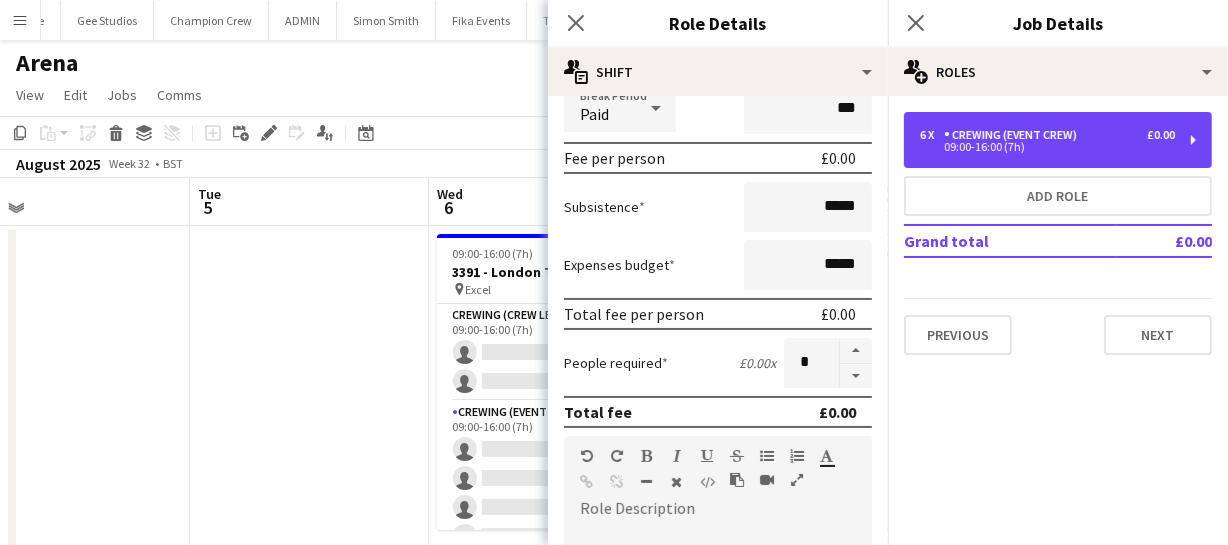scroll, scrollTop: 272, scrollLeft: 0, axis: vertical 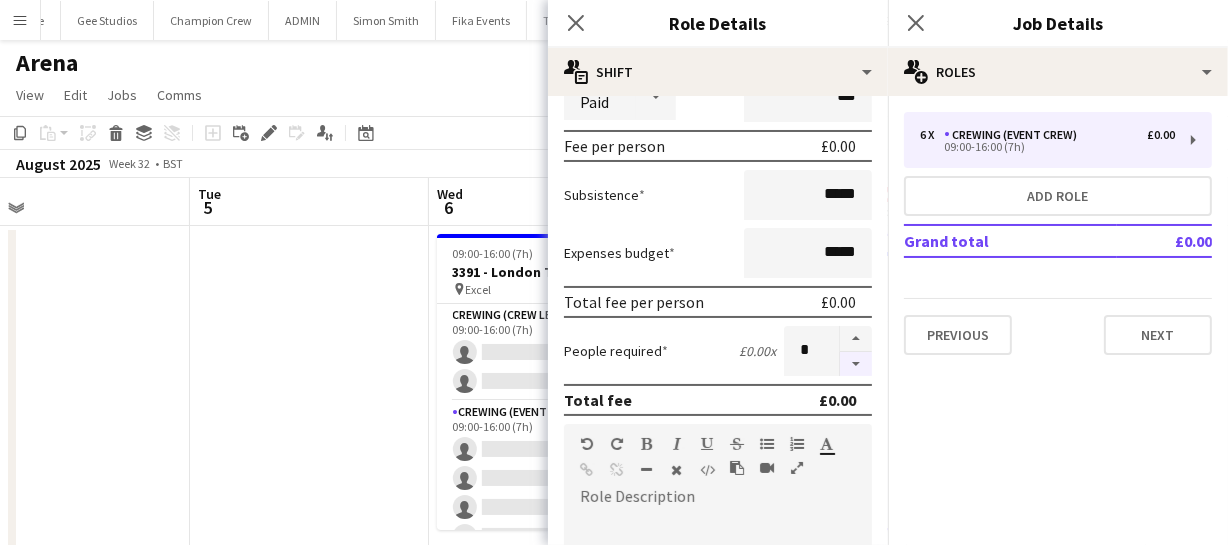 click at bounding box center (856, 364) 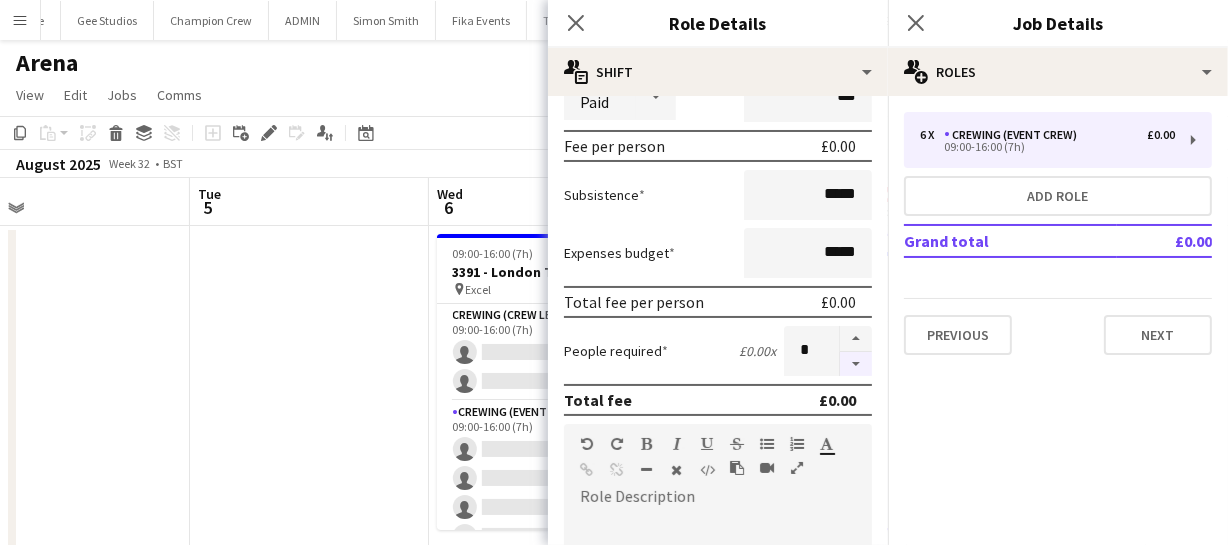 click at bounding box center (856, 364) 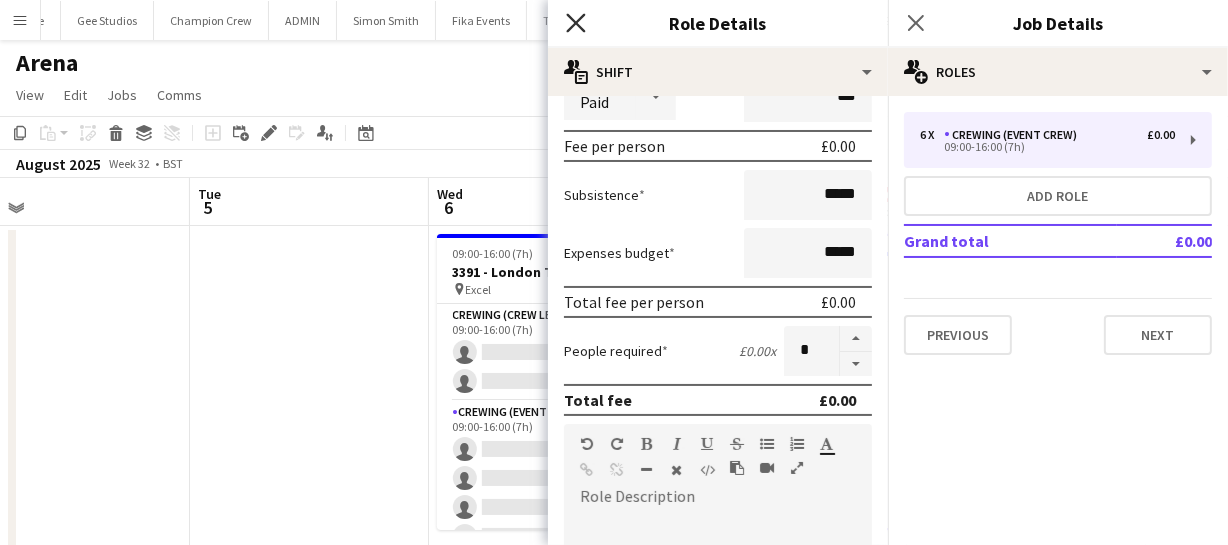 click on "Close pop-in" 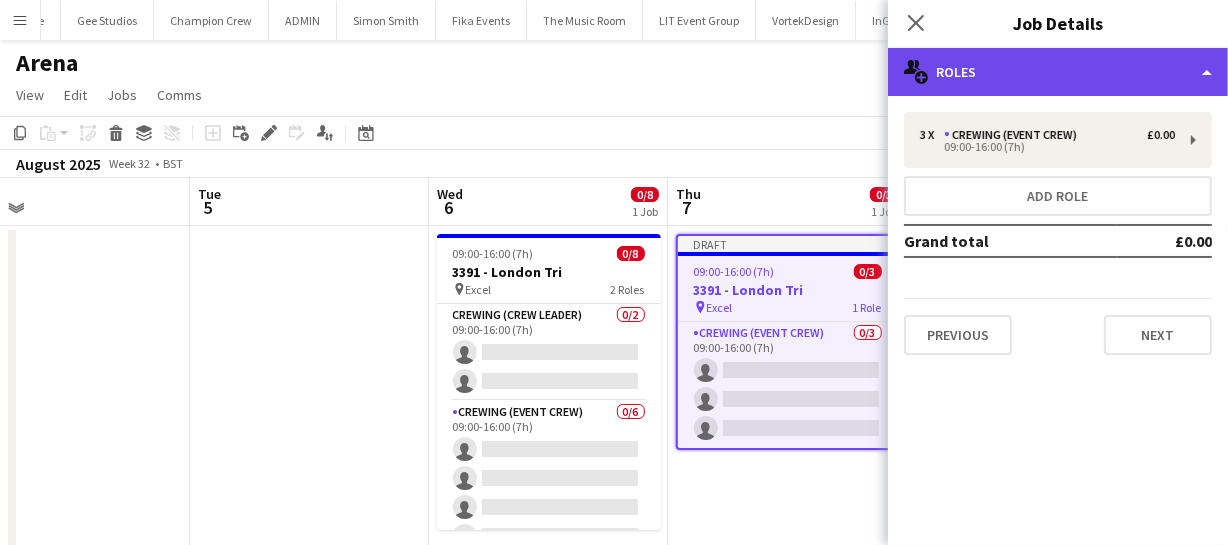 click on "multiple-users-add
Roles" 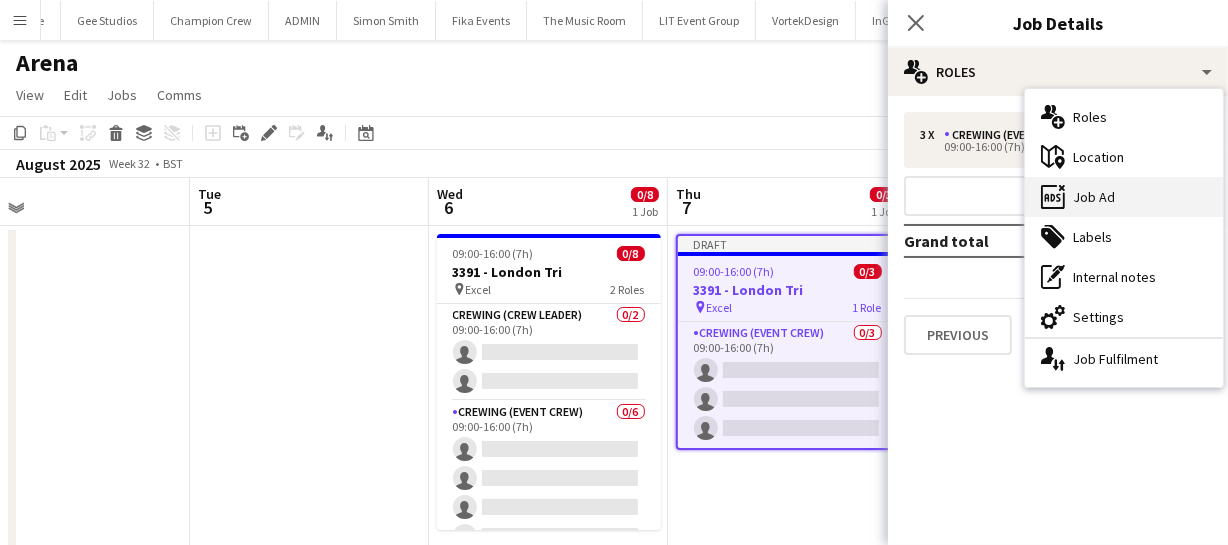 click on "ads-window
Job Ad" at bounding box center (1124, 197) 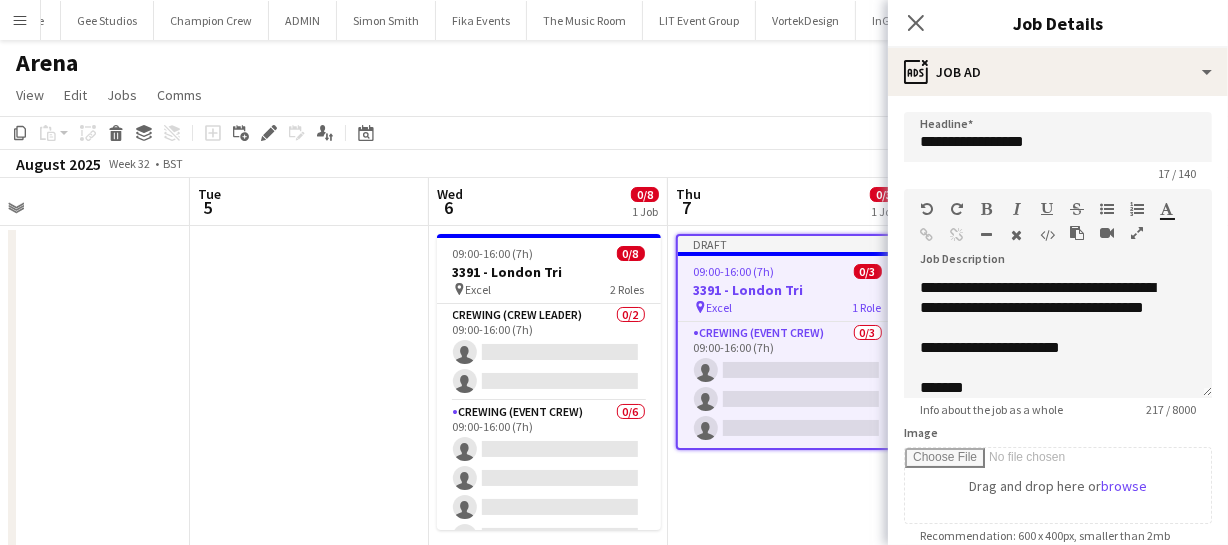 scroll, scrollTop: 90, scrollLeft: 0, axis: vertical 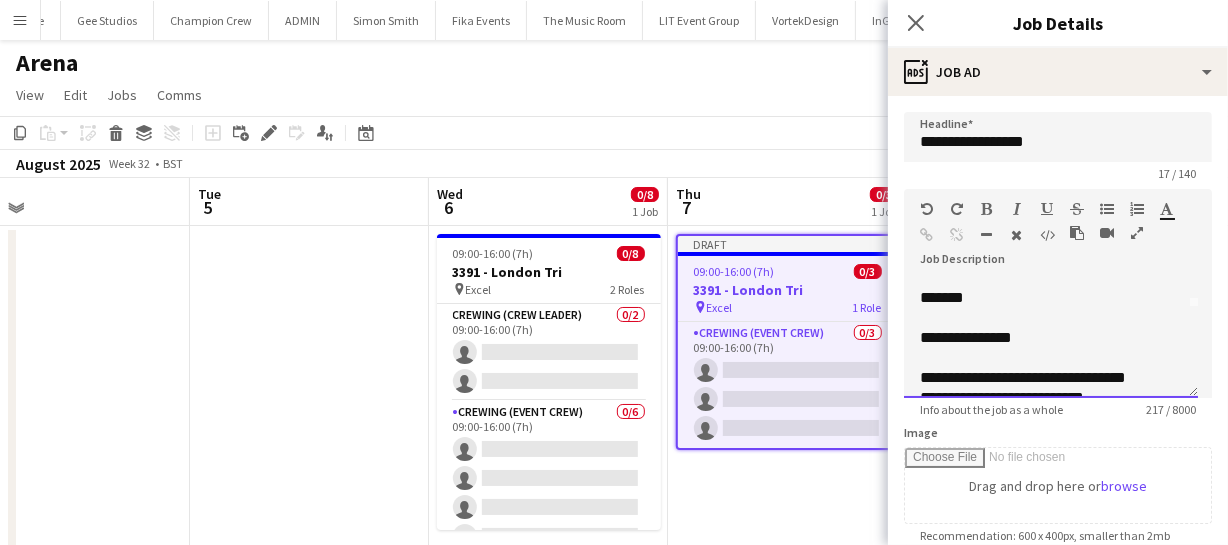 click on "*******" at bounding box center (942, 297) 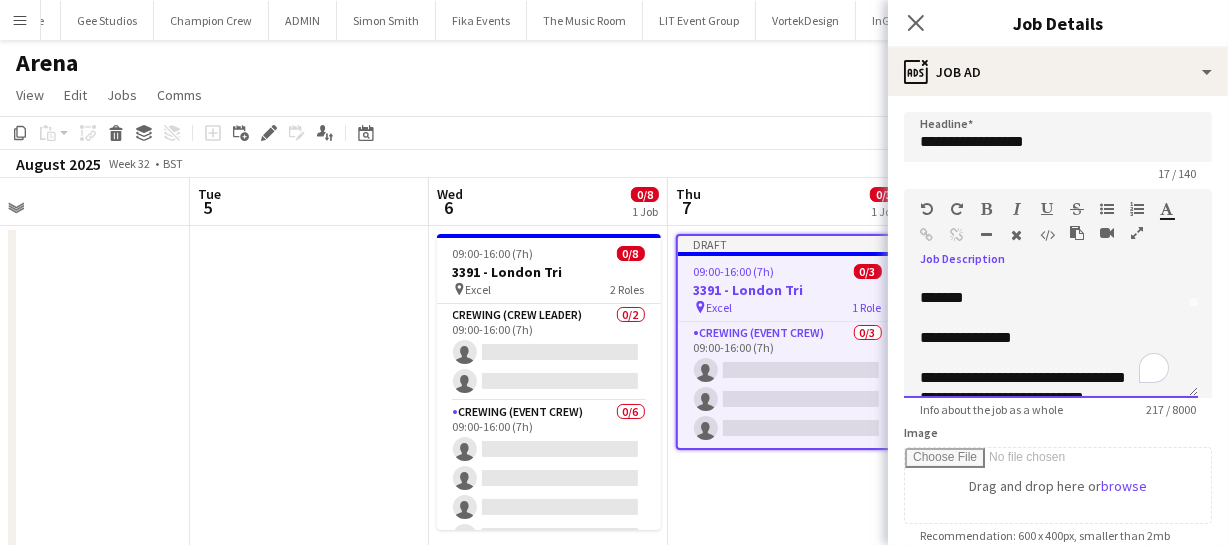 scroll, scrollTop: 90, scrollLeft: 0, axis: vertical 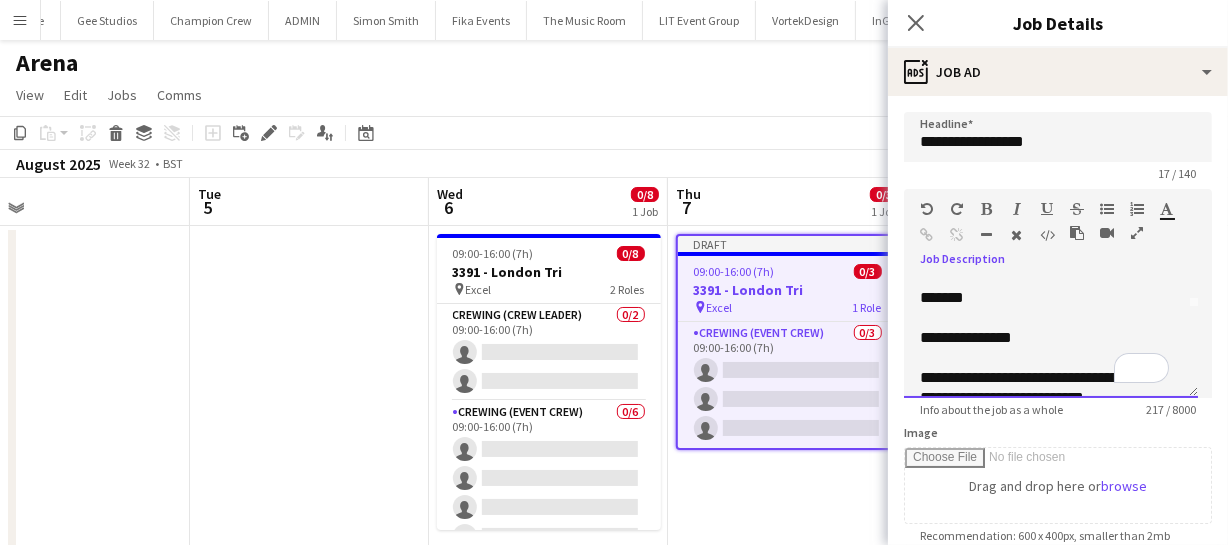 type 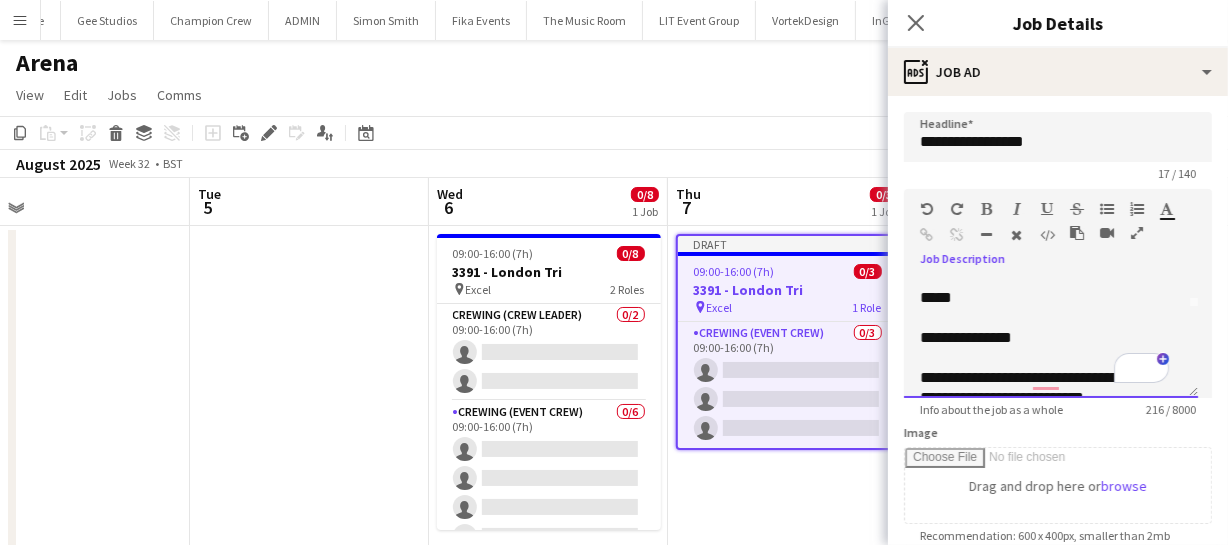 scroll, scrollTop: 90, scrollLeft: 0, axis: vertical 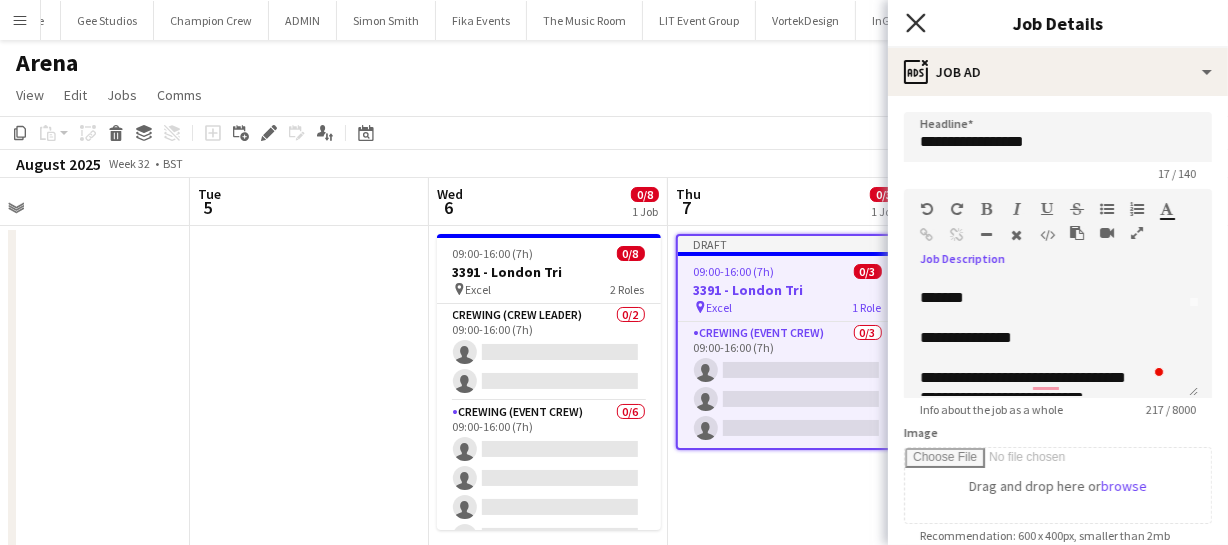 click 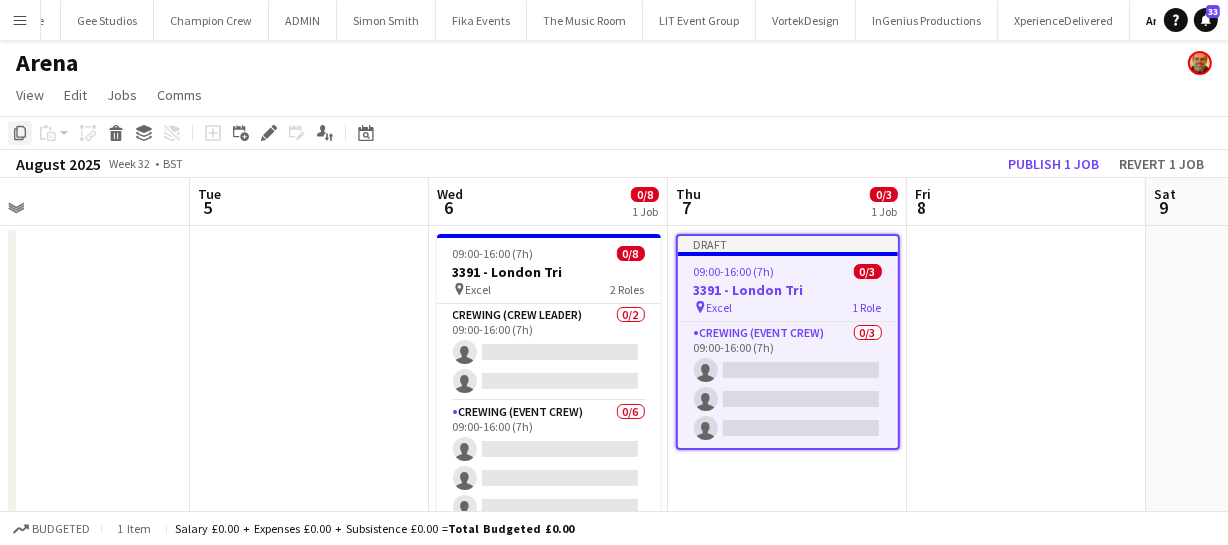 click 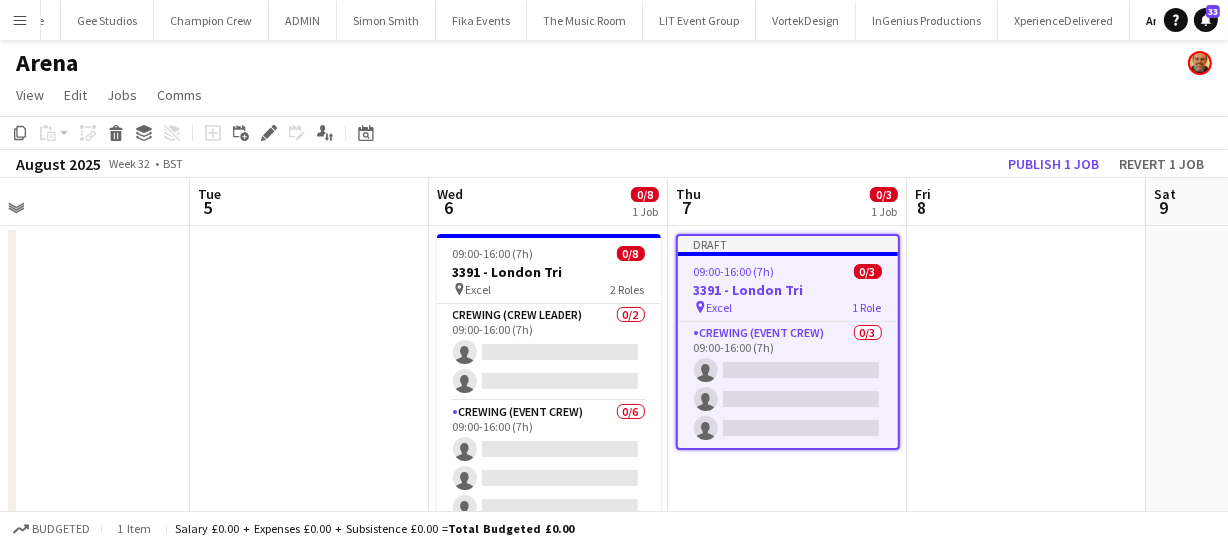 click at bounding box center [1026, 398] 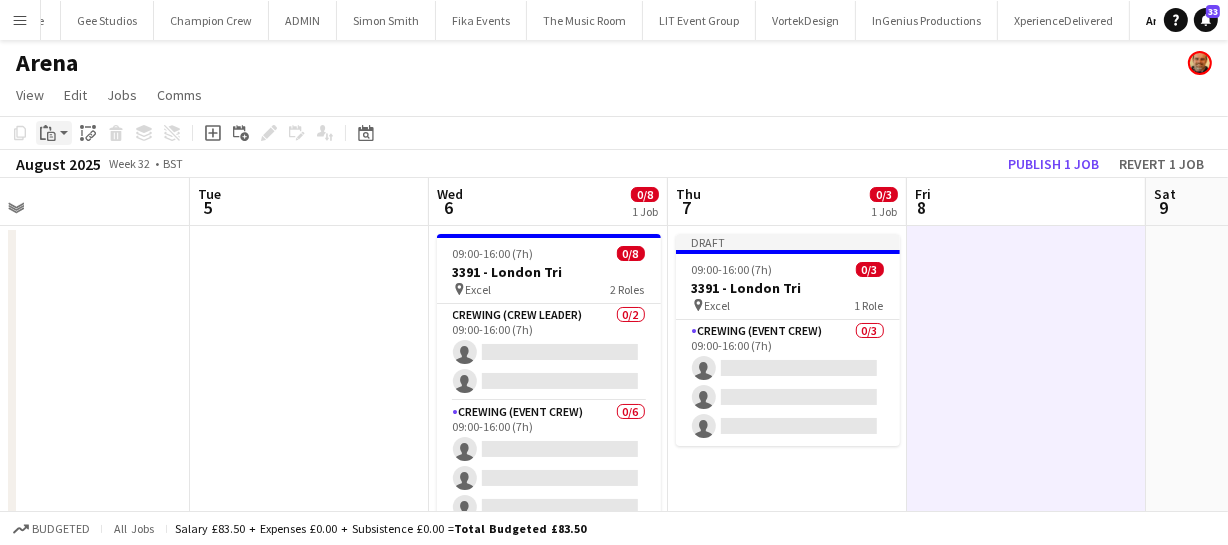click on "Paste" 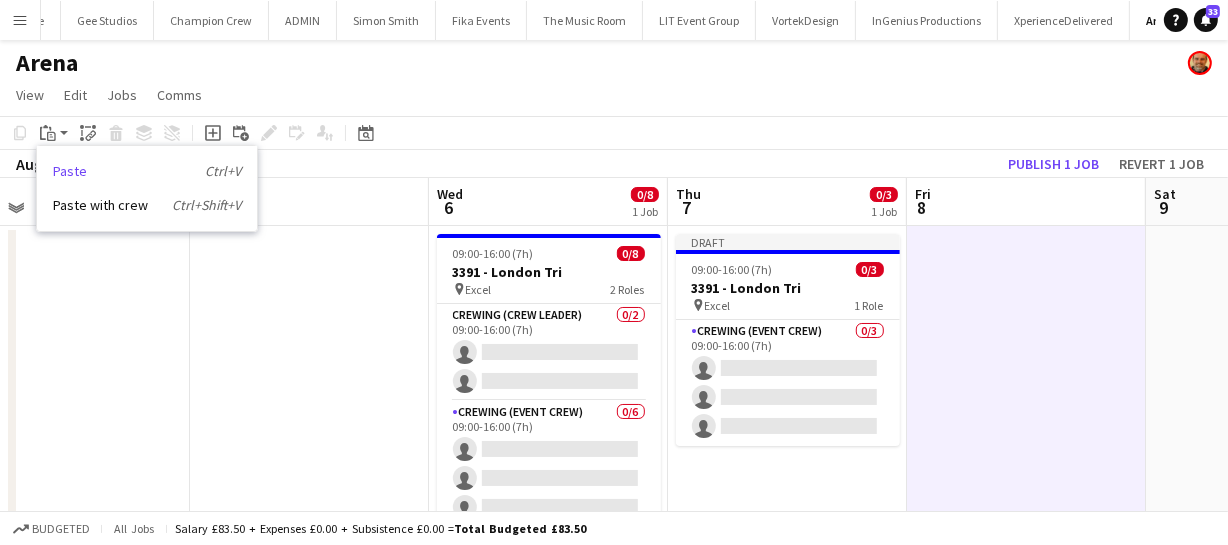 click on "Paste   Ctrl+V" at bounding box center [147, 171] 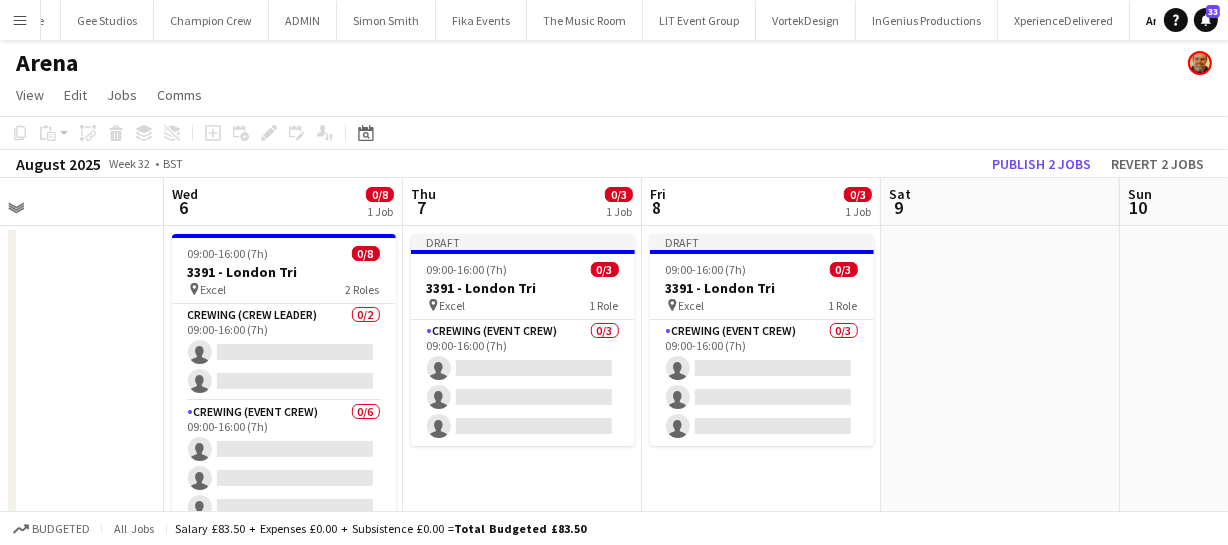 scroll, scrollTop: 0, scrollLeft: 890, axis: horizontal 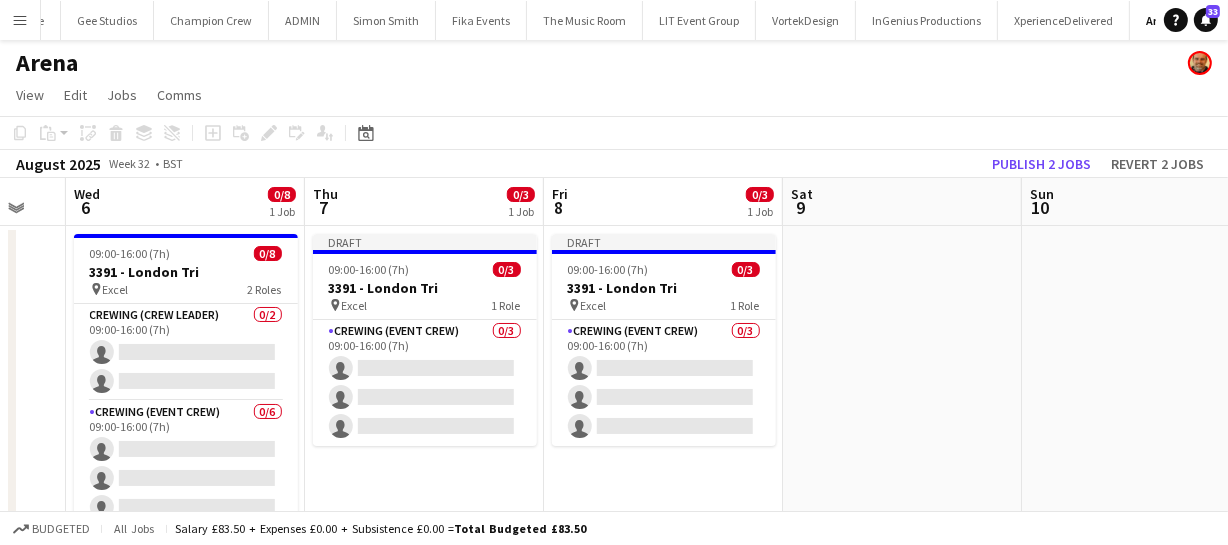drag, startPoint x: 1036, startPoint y: 476, endPoint x: 673, endPoint y: 396, distance: 371.7109 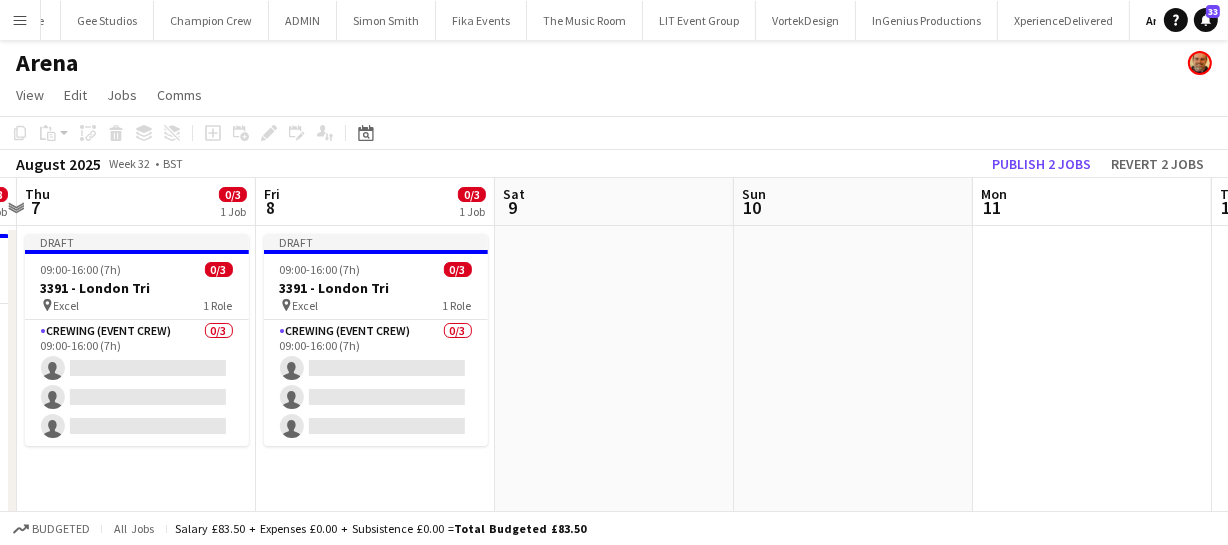 drag, startPoint x: 1004, startPoint y: 384, endPoint x: 610, endPoint y: 385, distance: 394.00128 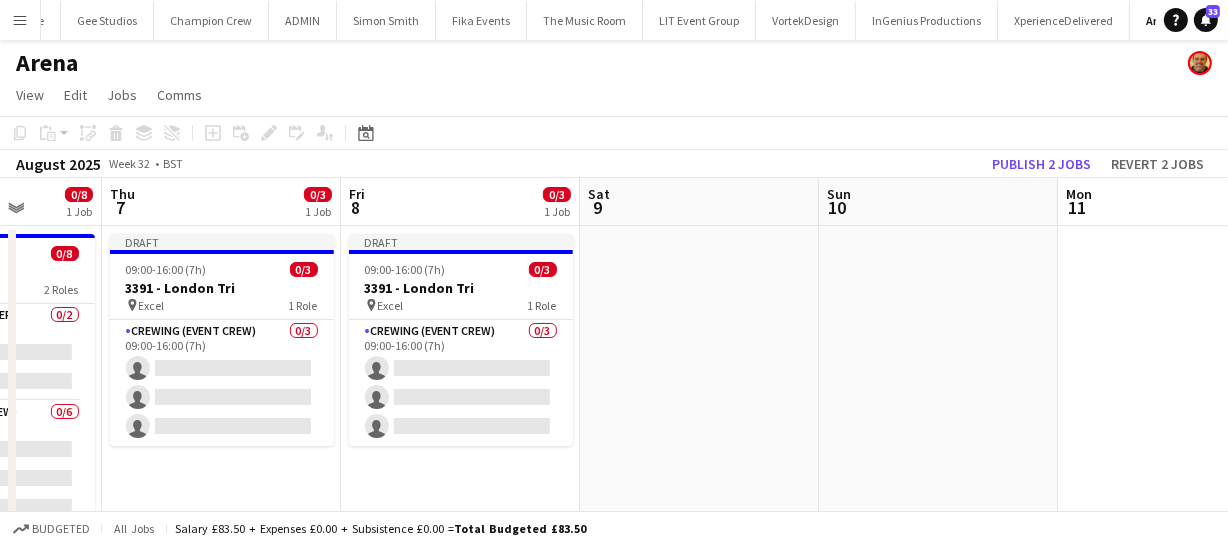 scroll, scrollTop: 0, scrollLeft: 423, axis: horizontal 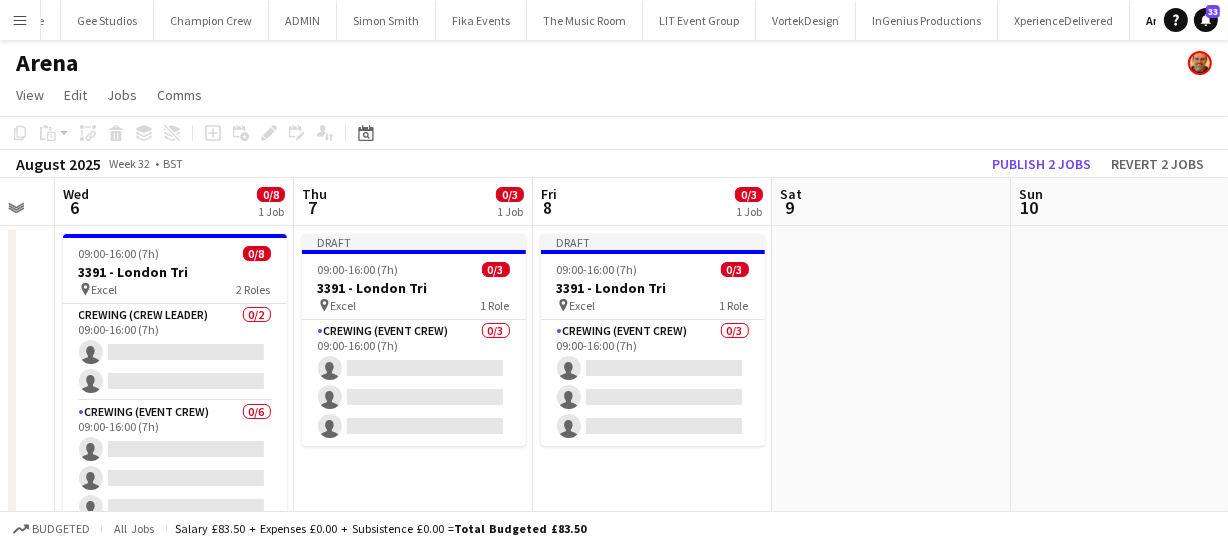 drag, startPoint x: 630, startPoint y: 360, endPoint x: 928, endPoint y: 301, distance: 303.78445 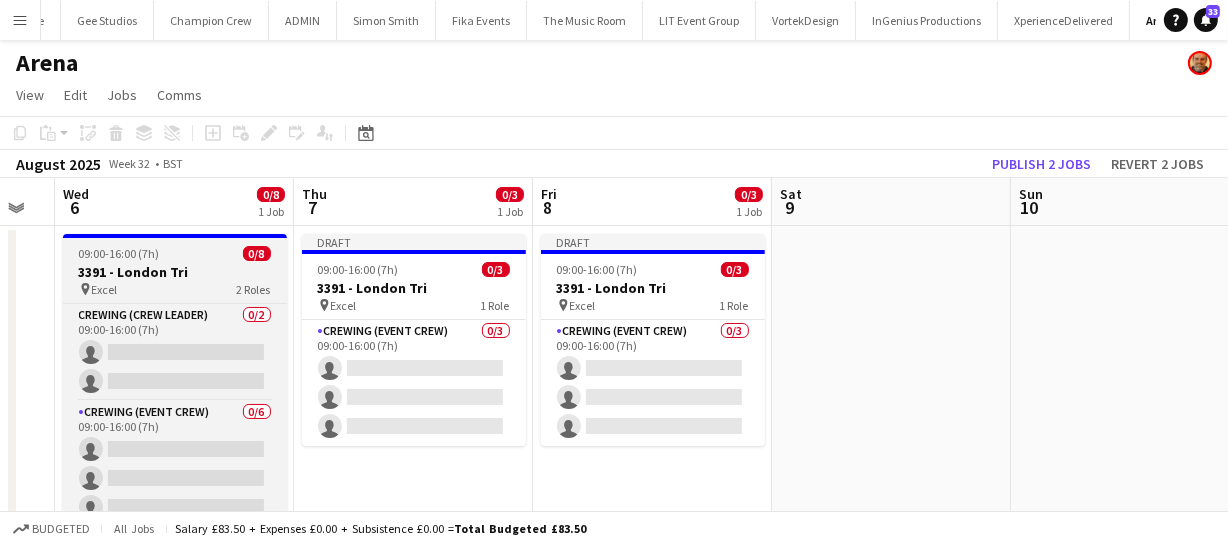 click on "3391 - London Tri" at bounding box center (175, 272) 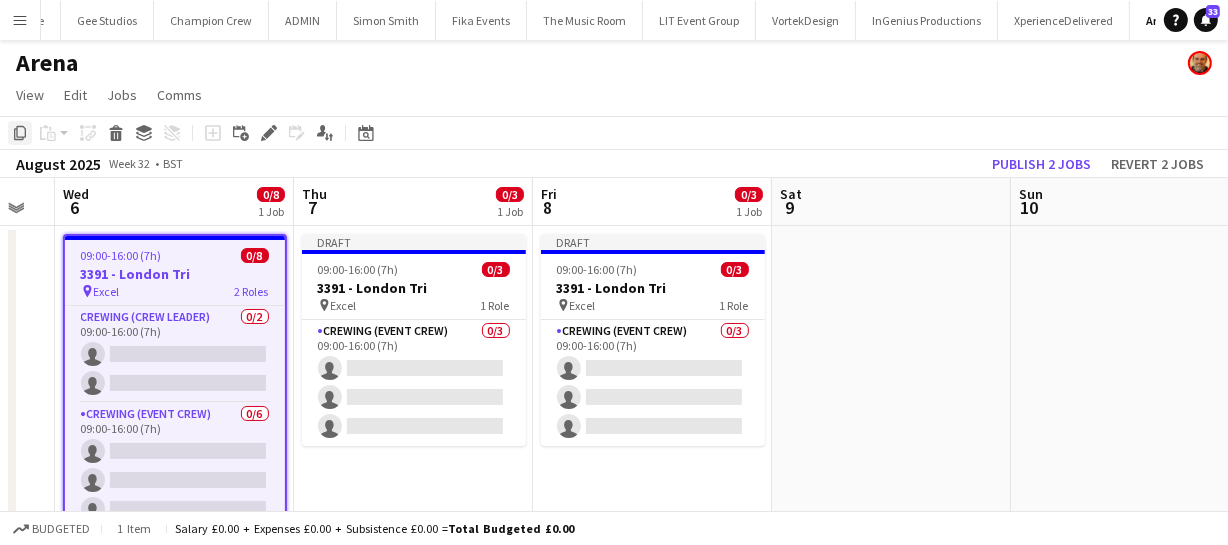 click on "Copy" 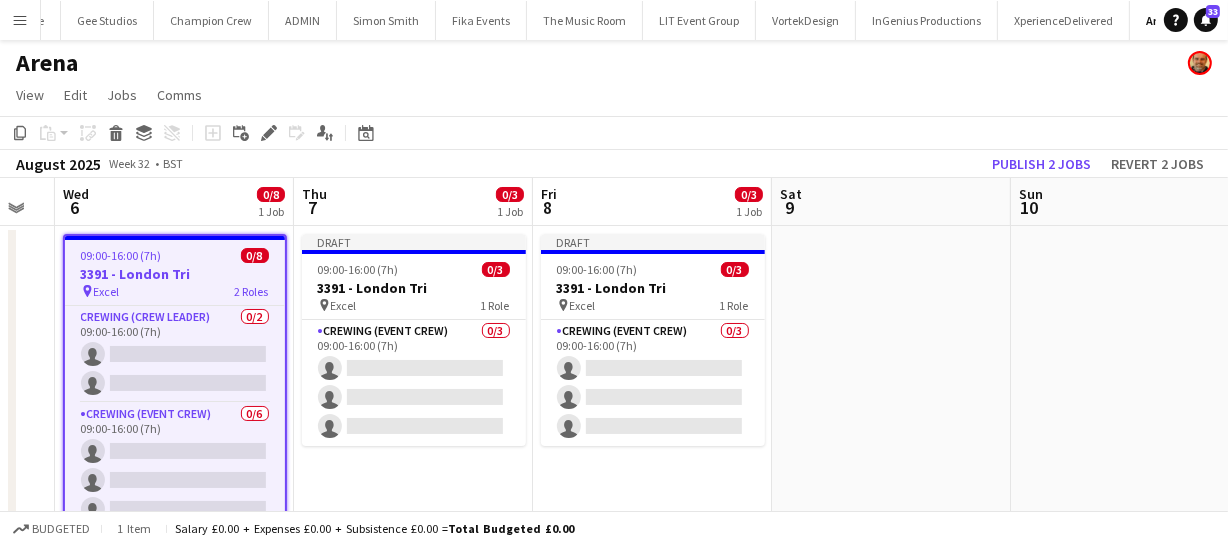 drag, startPoint x: 847, startPoint y: 357, endPoint x: 631, endPoint y: 361, distance: 216.03703 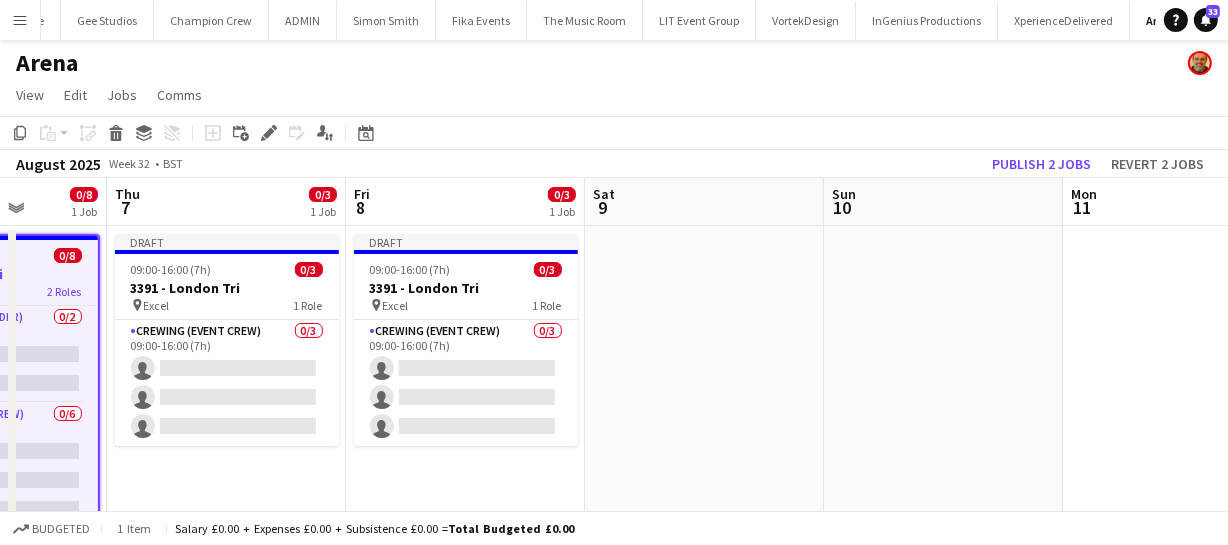 click at bounding box center [943, 398] 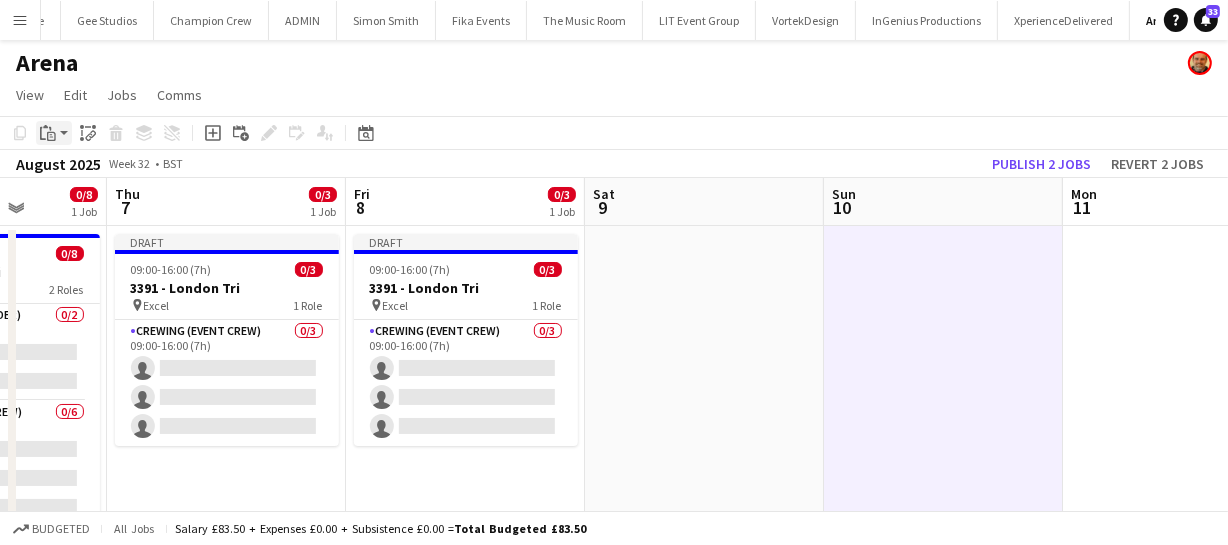 click on "Paste" 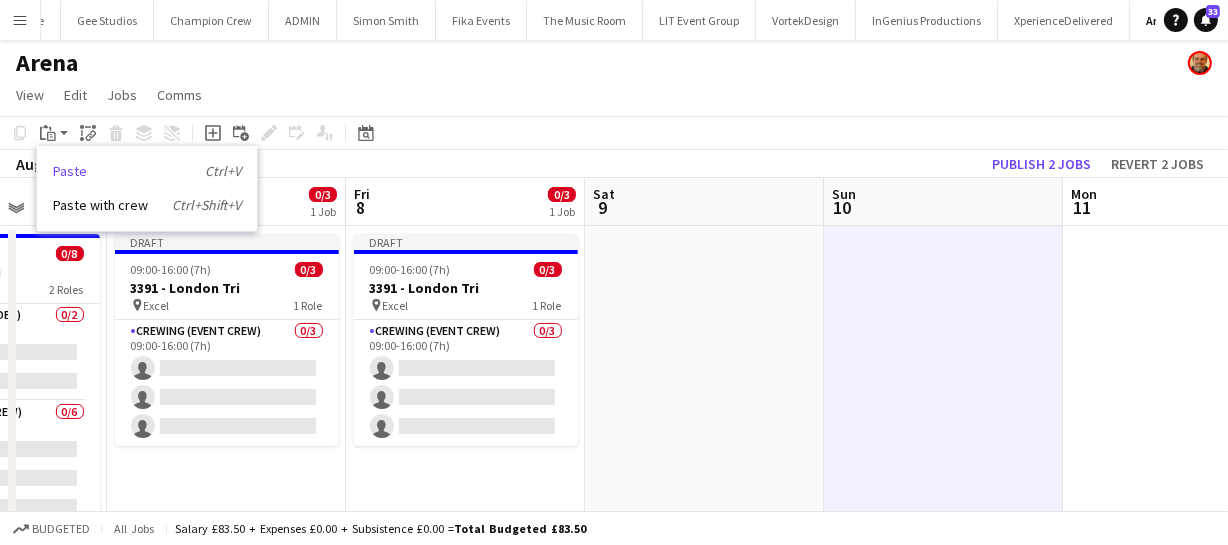 click on "Paste   Ctrl+V" at bounding box center (147, 171) 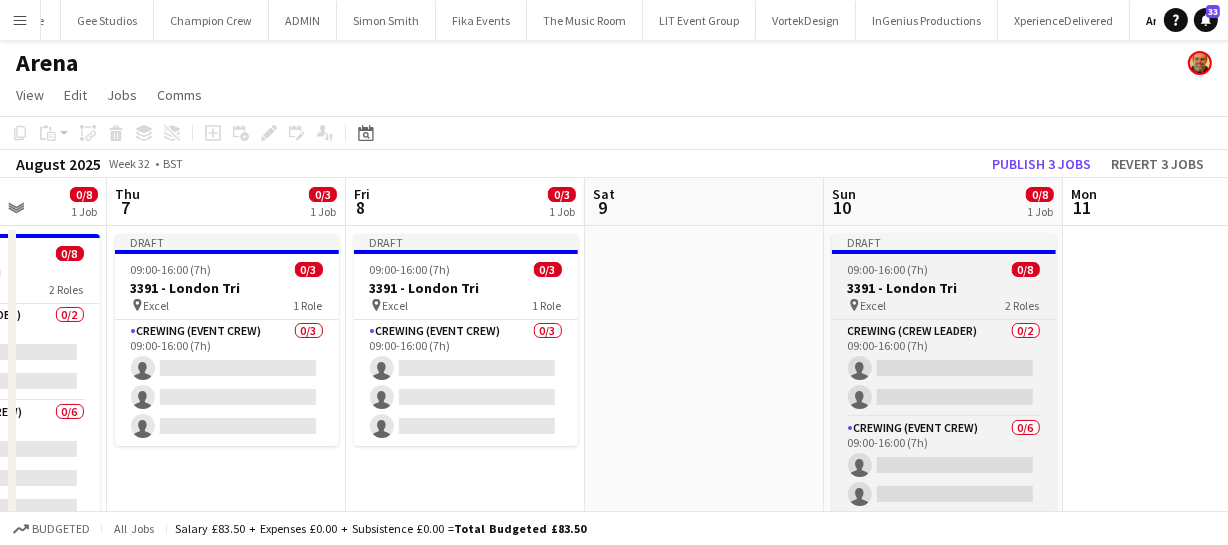 click on "3391 - London Tri" at bounding box center [944, 288] 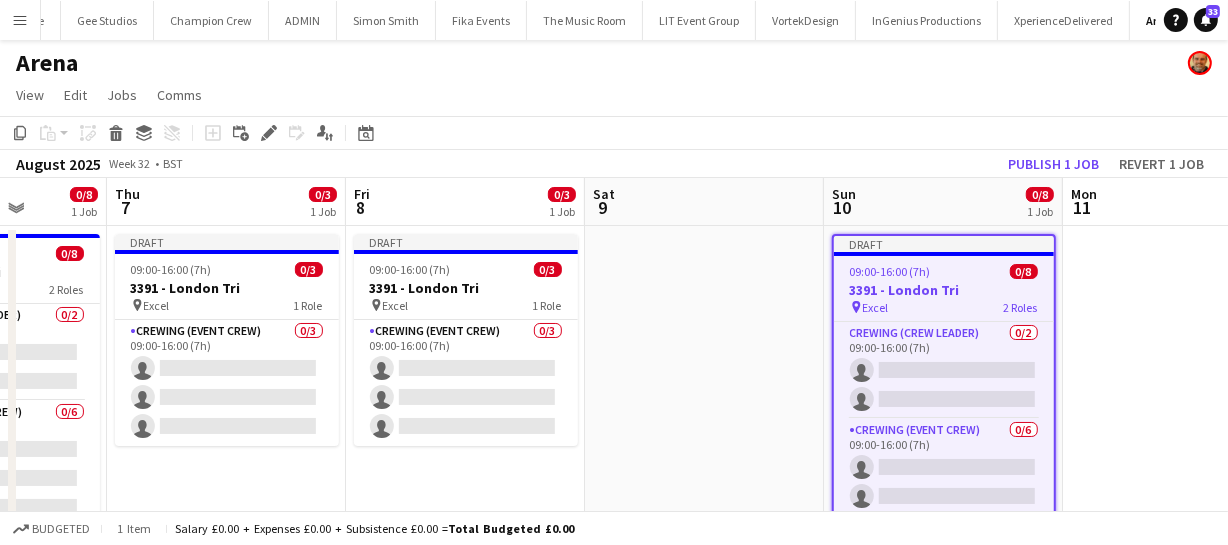 click on "3391 - London Tri" at bounding box center (944, 290) 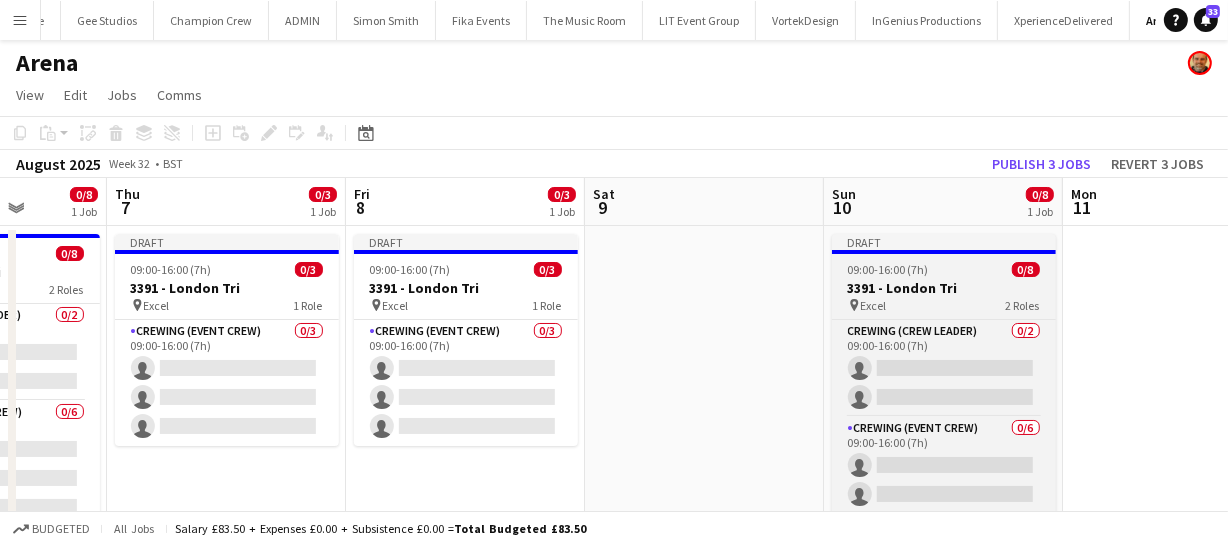 click on "3391 - London Tri" at bounding box center [944, 288] 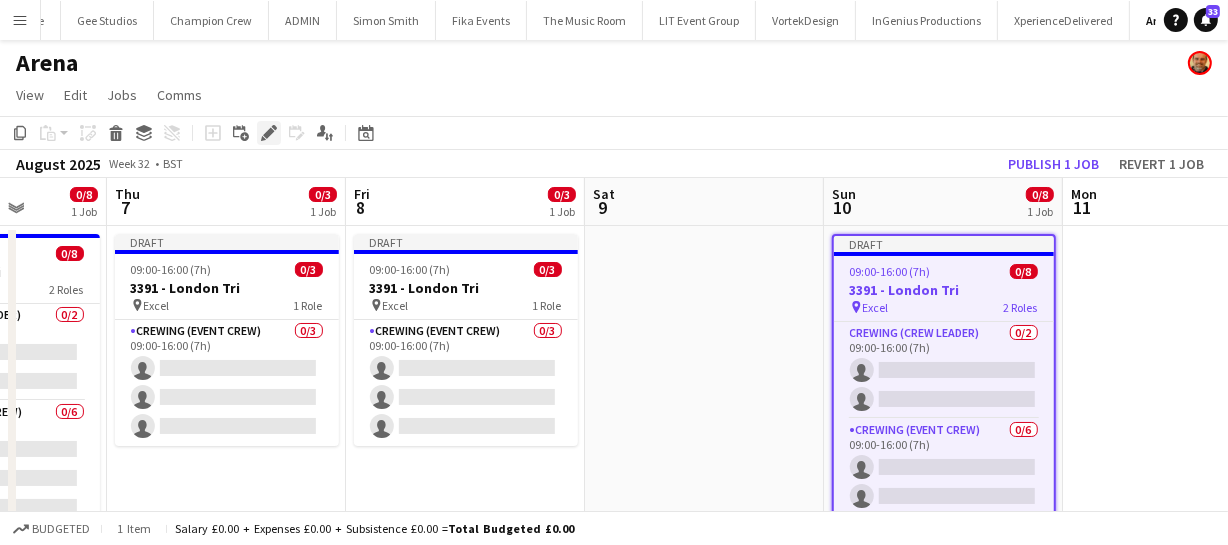 click on "Edit" 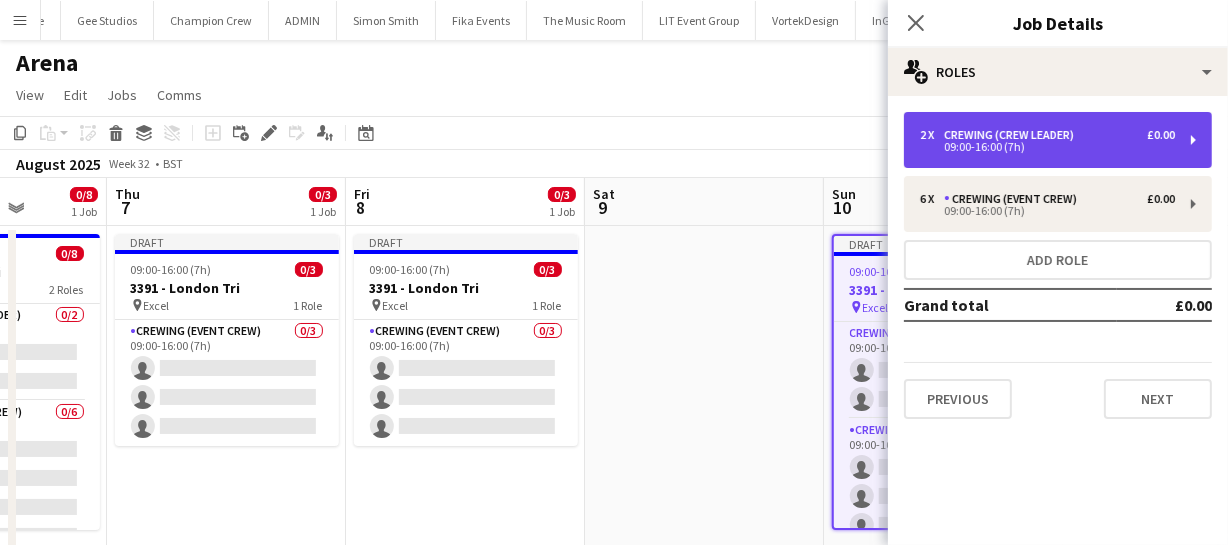 click on "Crewing (Crew Leader)" at bounding box center [1013, 135] 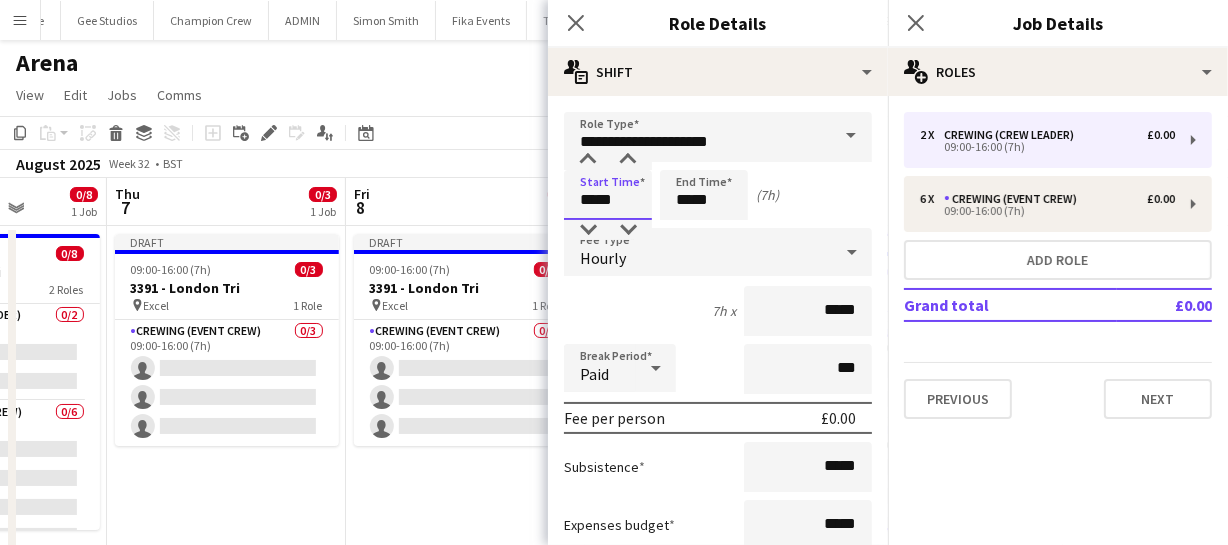 drag, startPoint x: 634, startPoint y: 200, endPoint x: 428, endPoint y: 204, distance: 206.03883 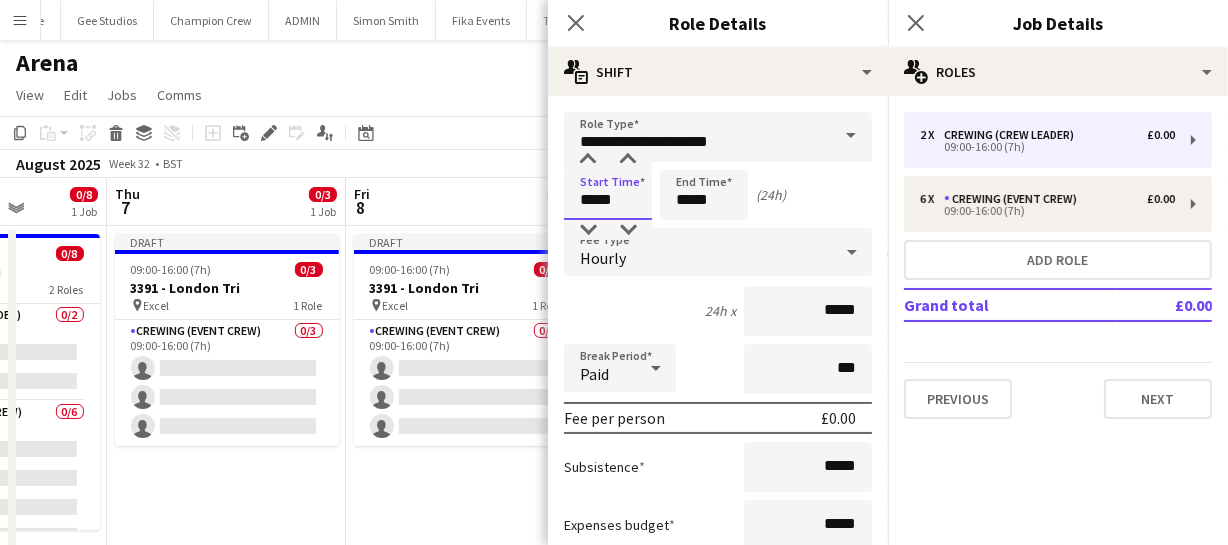 type on "*****" 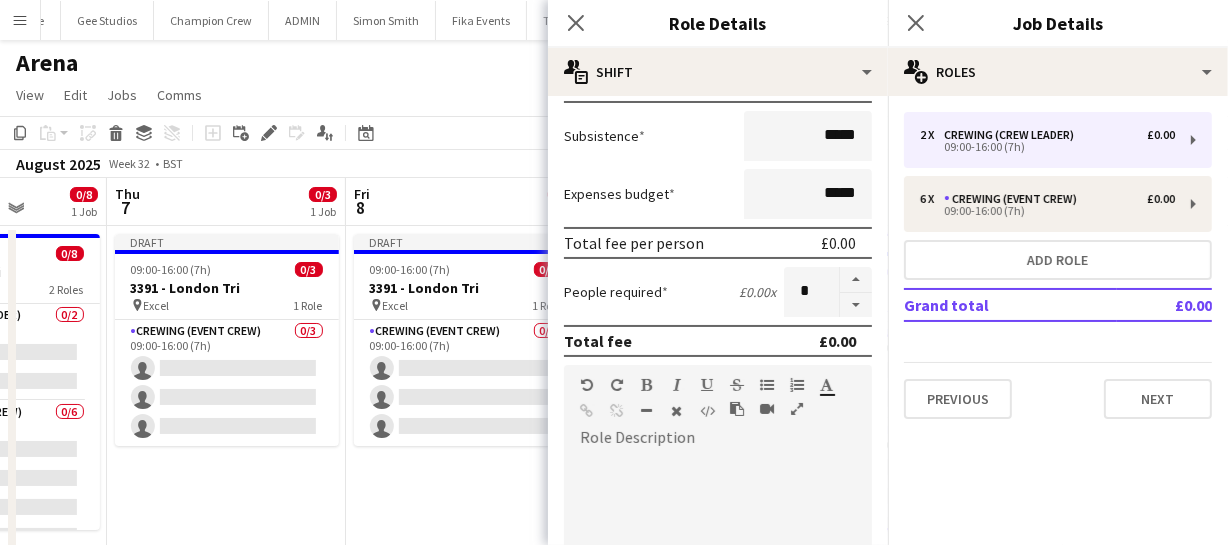 scroll, scrollTop: 363, scrollLeft: 0, axis: vertical 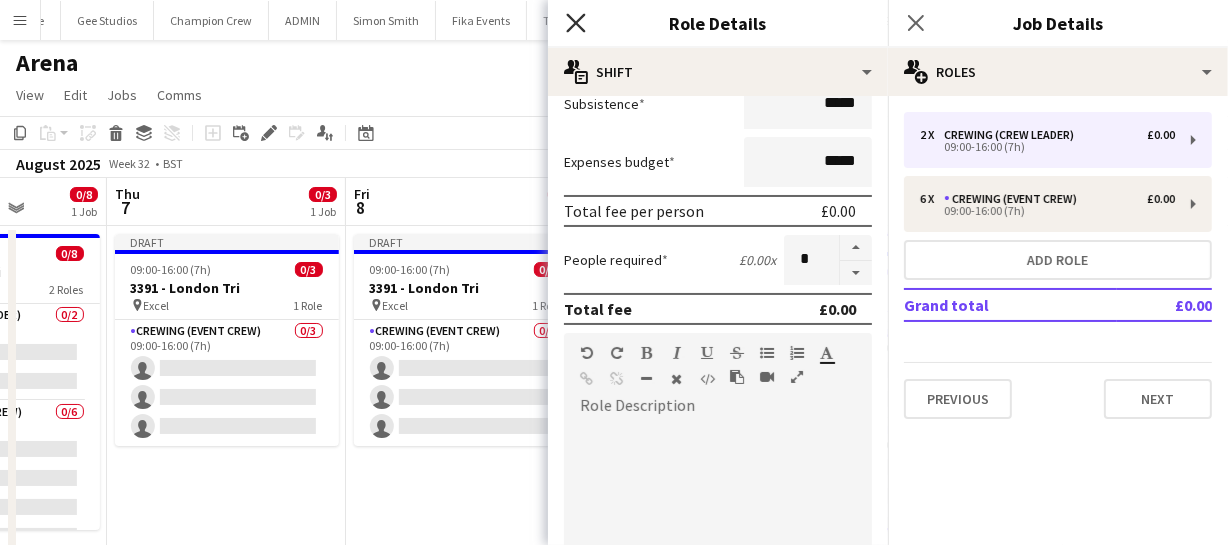 type on "*****" 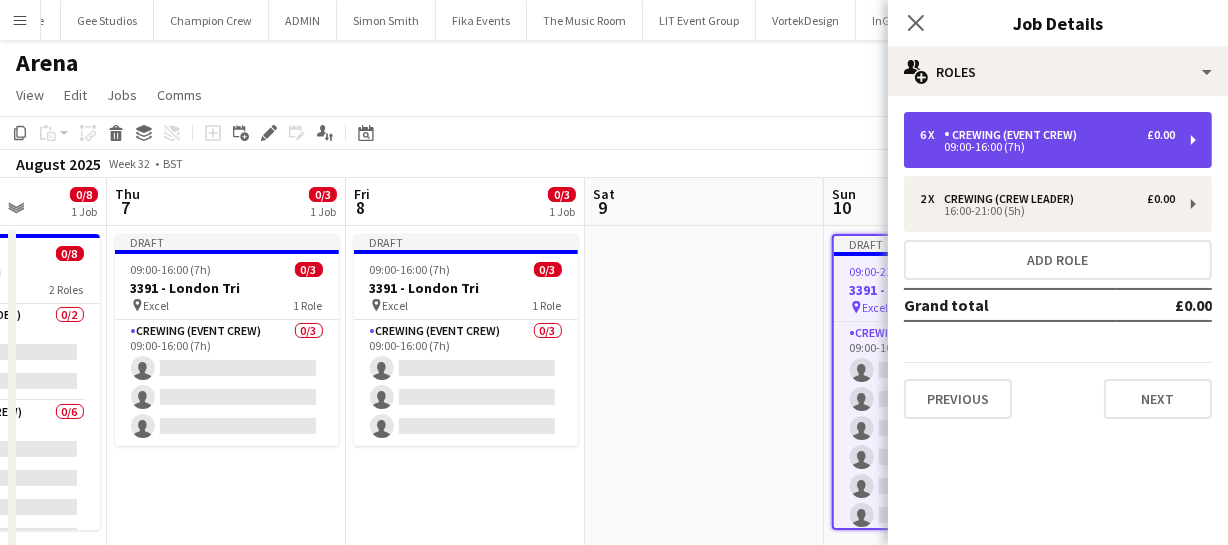 click on "Crewing (Event Crew)" at bounding box center (1014, 135) 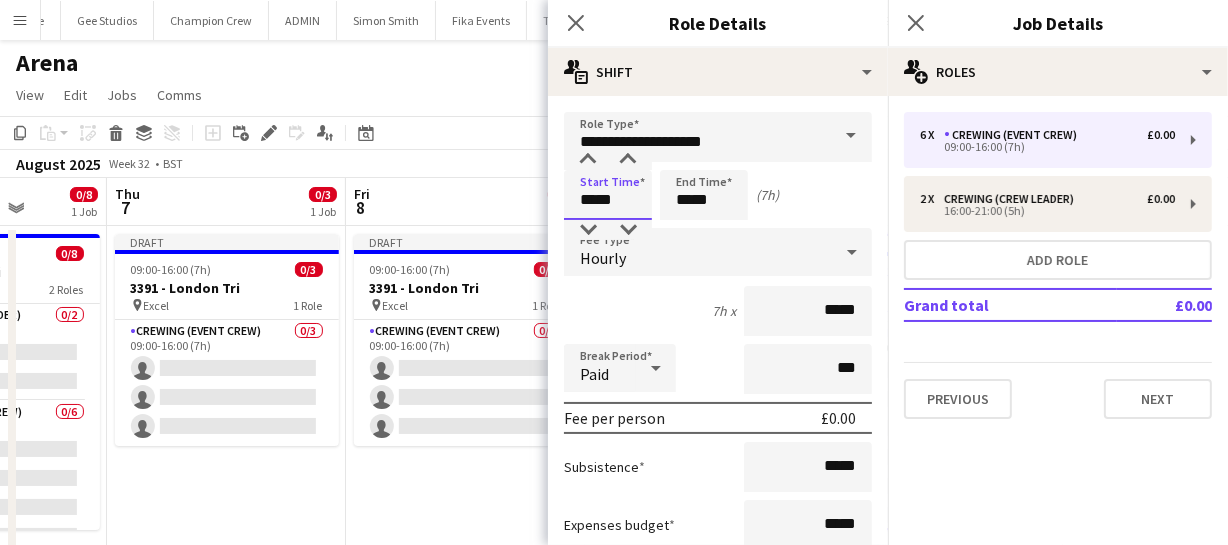 drag, startPoint x: 640, startPoint y: 198, endPoint x: 280, endPoint y: 173, distance: 360.867 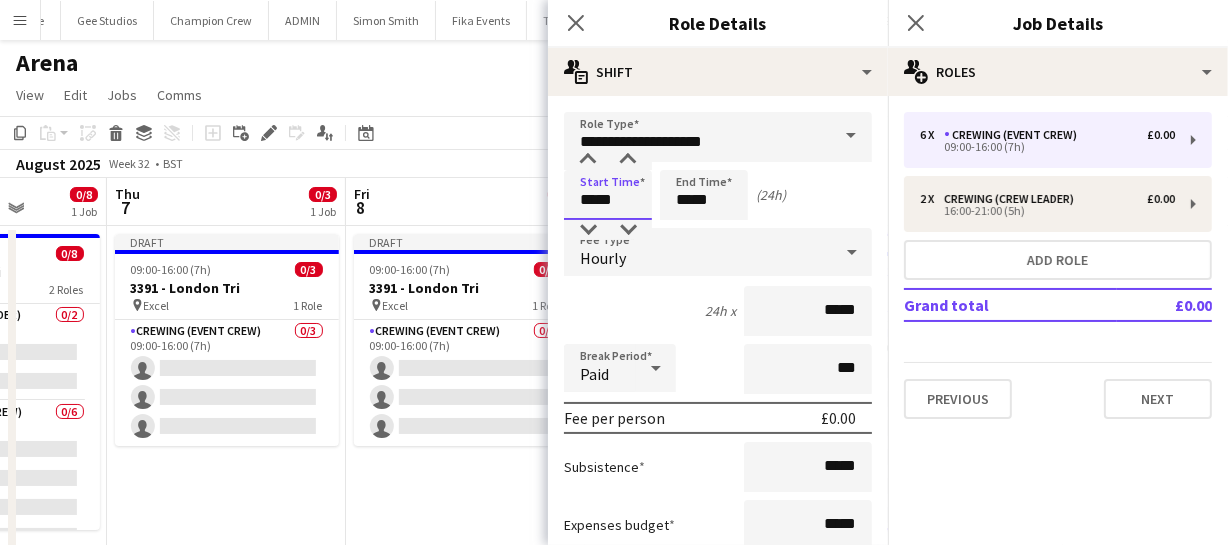 type on "*****" 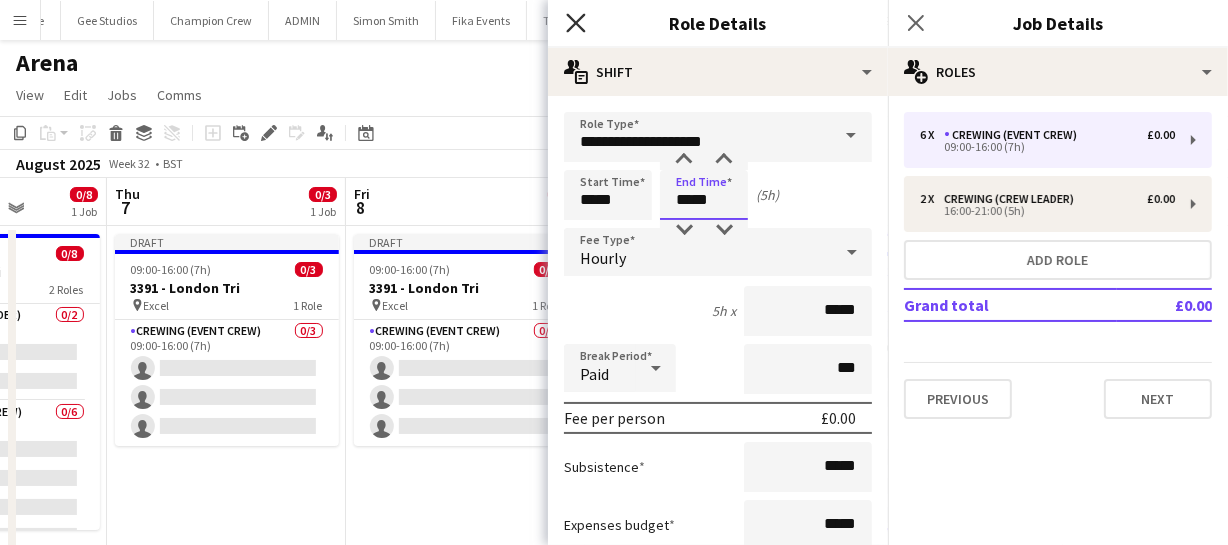 type on "*****" 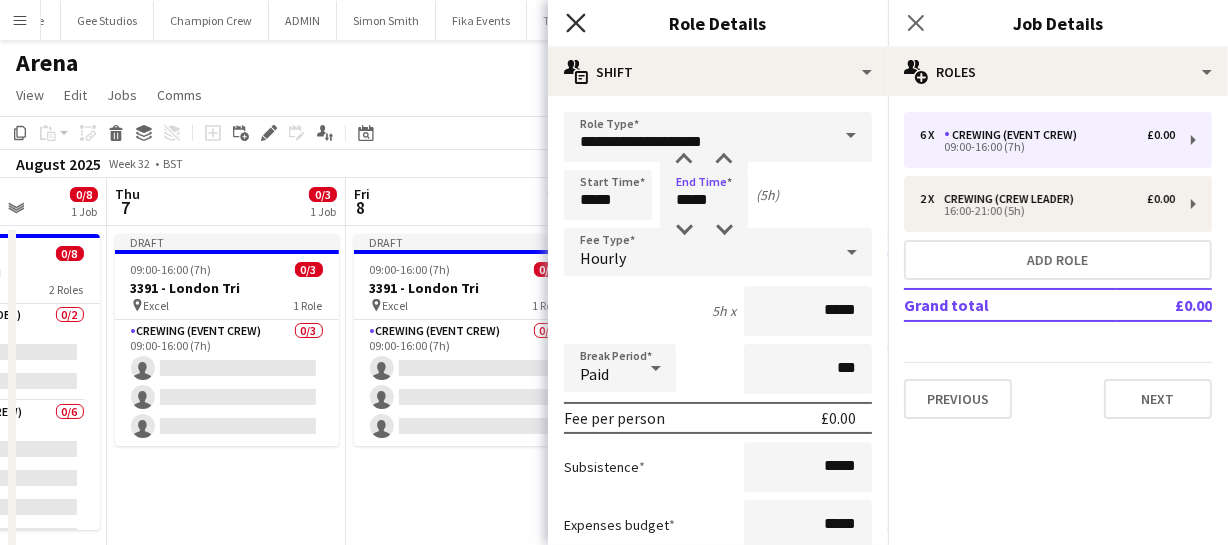 click on "Close pop-in" 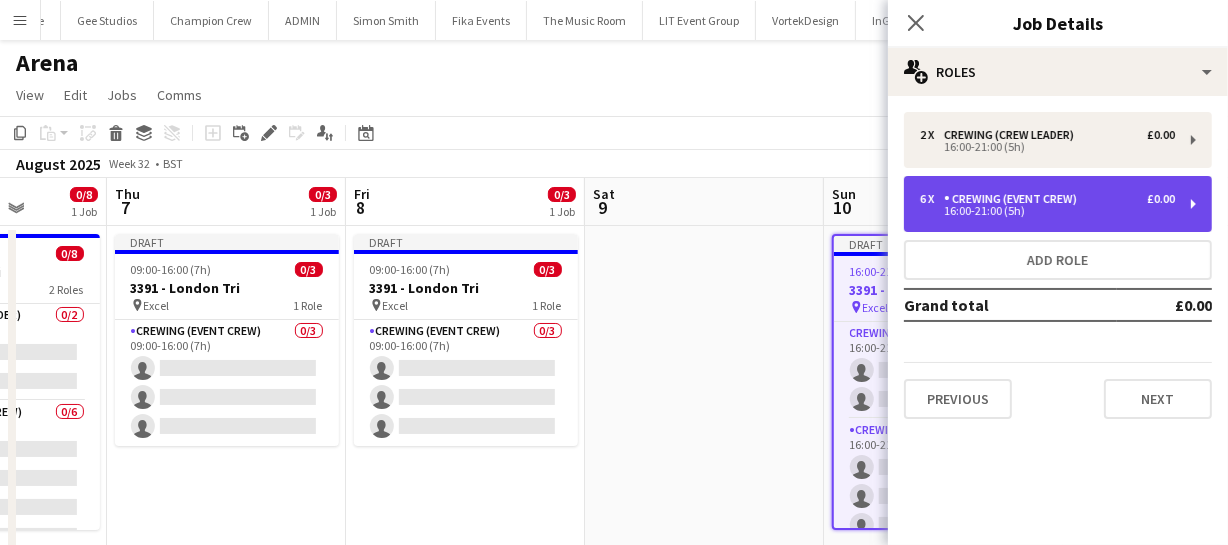 click on "Crewing (Event Crew)" at bounding box center (1014, 199) 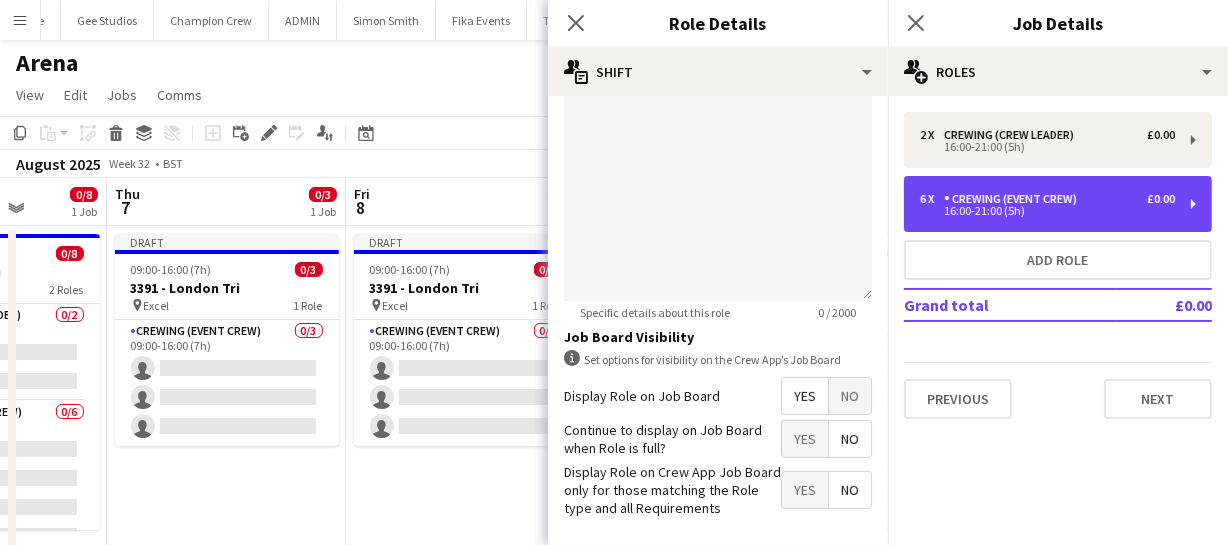 scroll, scrollTop: 727, scrollLeft: 0, axis: vertical 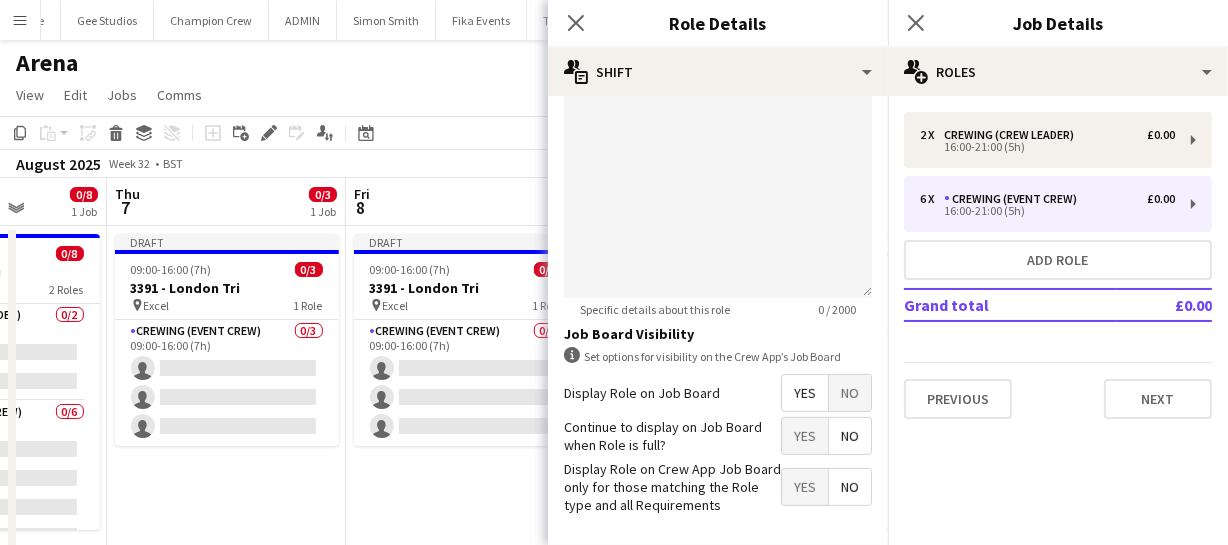 click on "Yes" at bounding box center [805, 393] 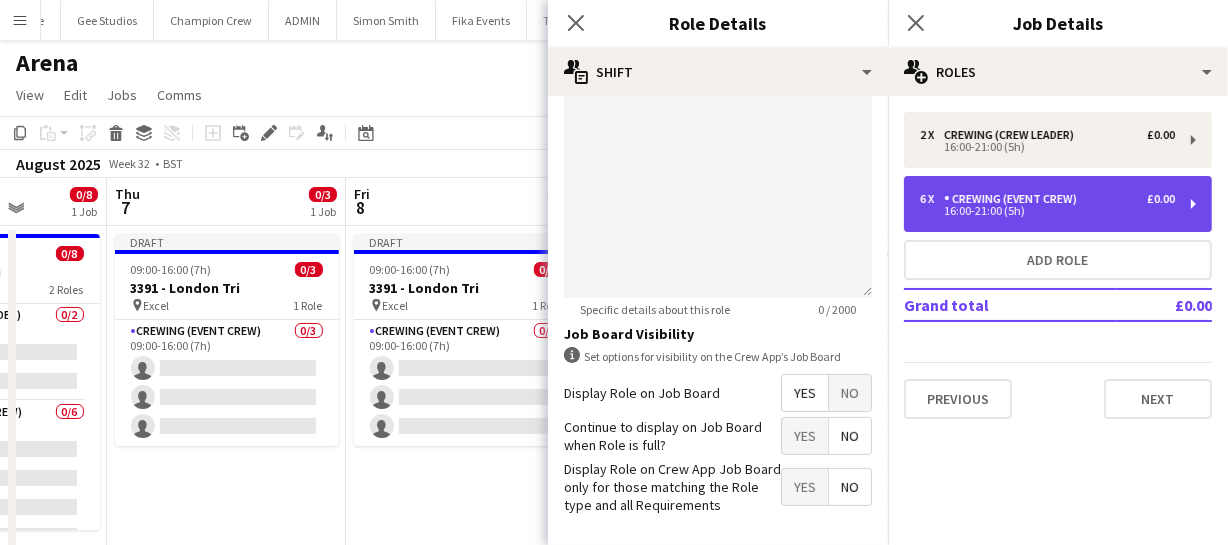click on "16:00-21:00 (5h)" at bounding box center [1047, 211] 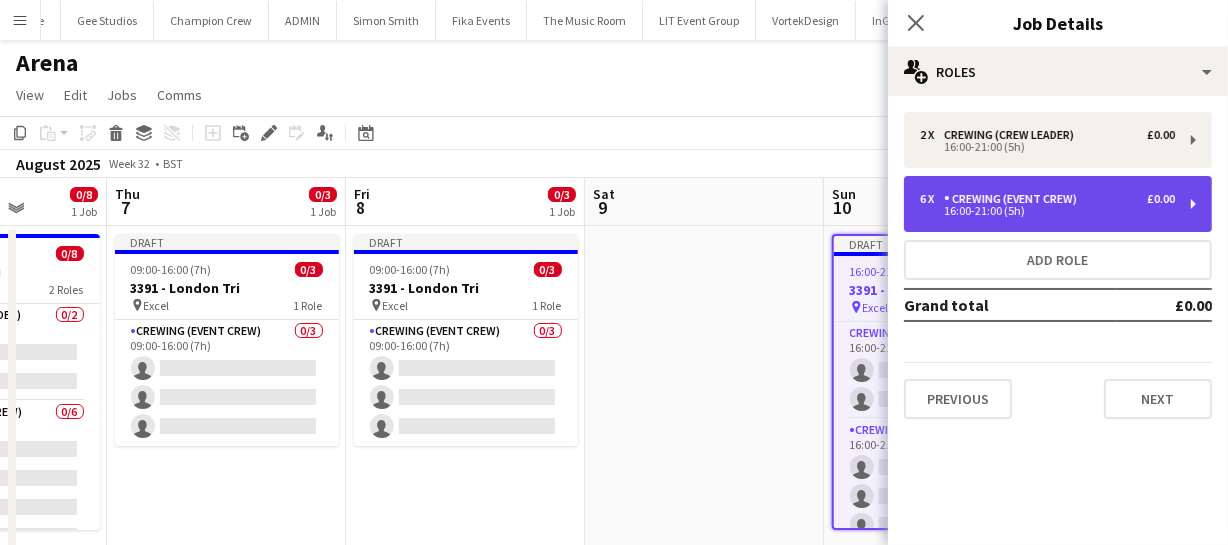 click on "6 x   Crewing (Event Crew)   £0.00   16:00-21:00 (5h)" at bounding box center (1058, 204) 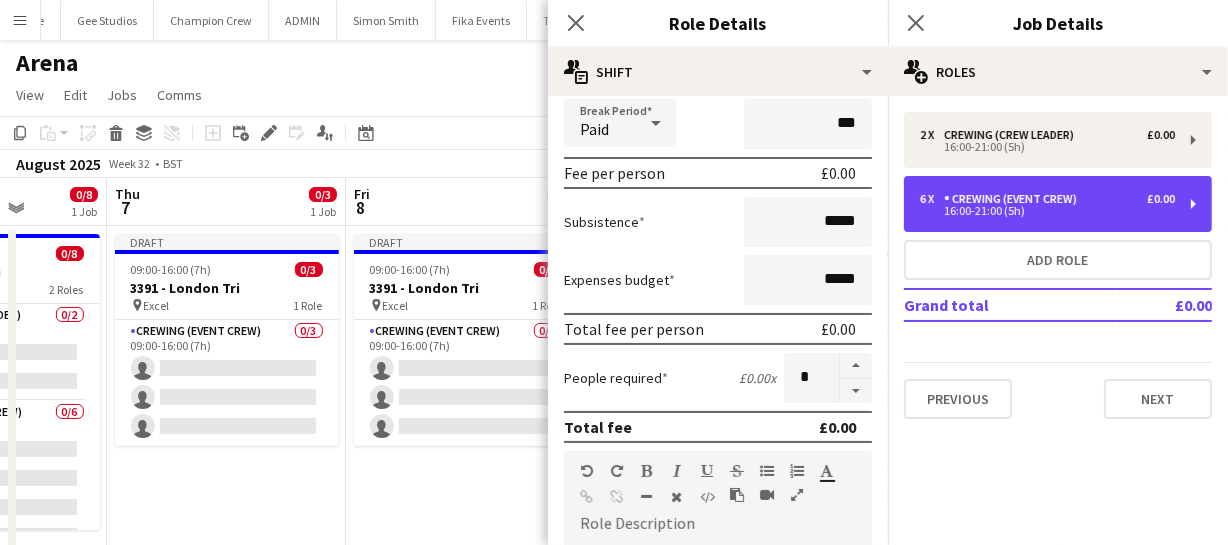 scroll, scrollTop: 272, scrollLeft: 0, axis: vertical 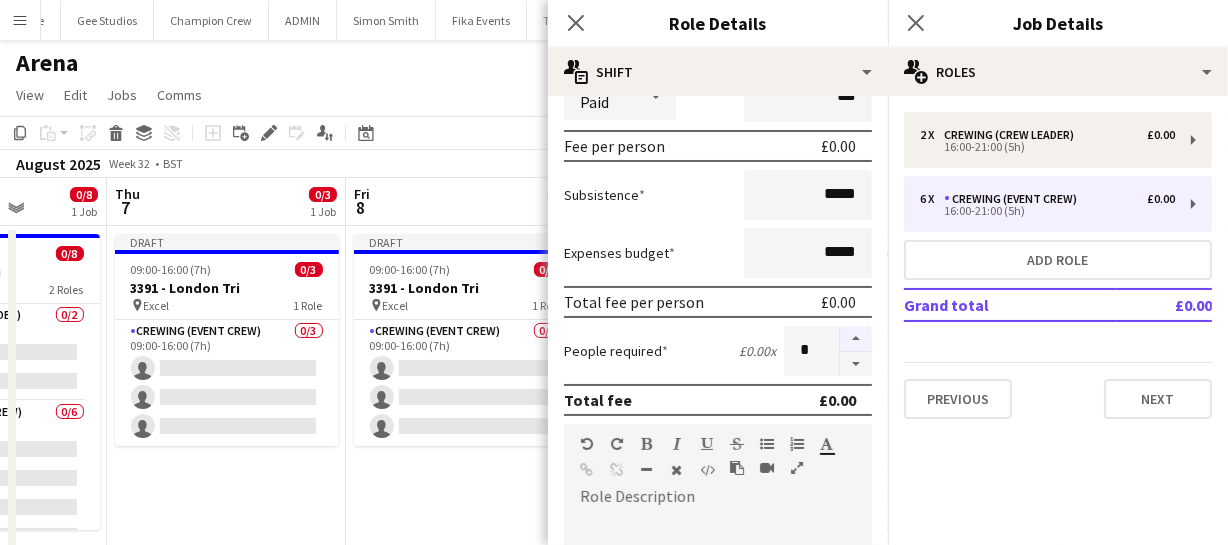 click at bounding box center [856, 339] 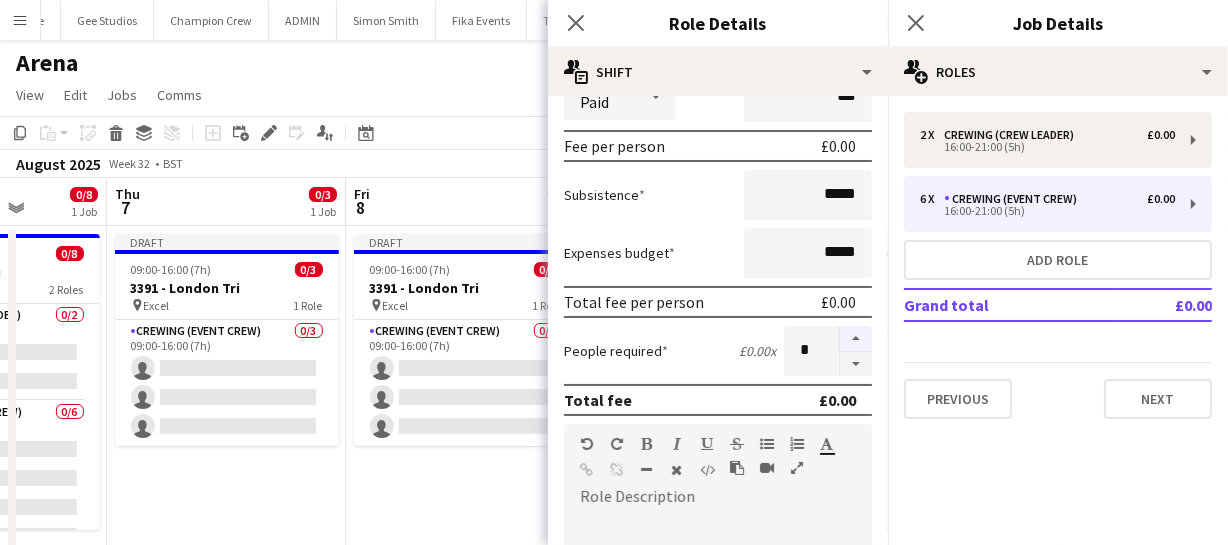 click at bounding box center [856, 339] 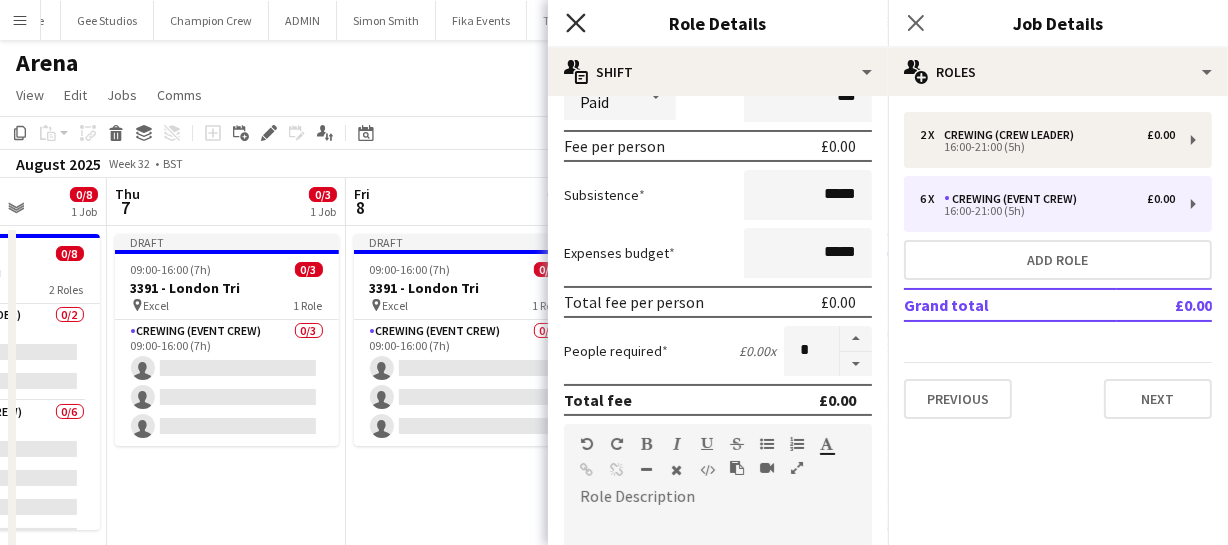 click on "Close pop-in" 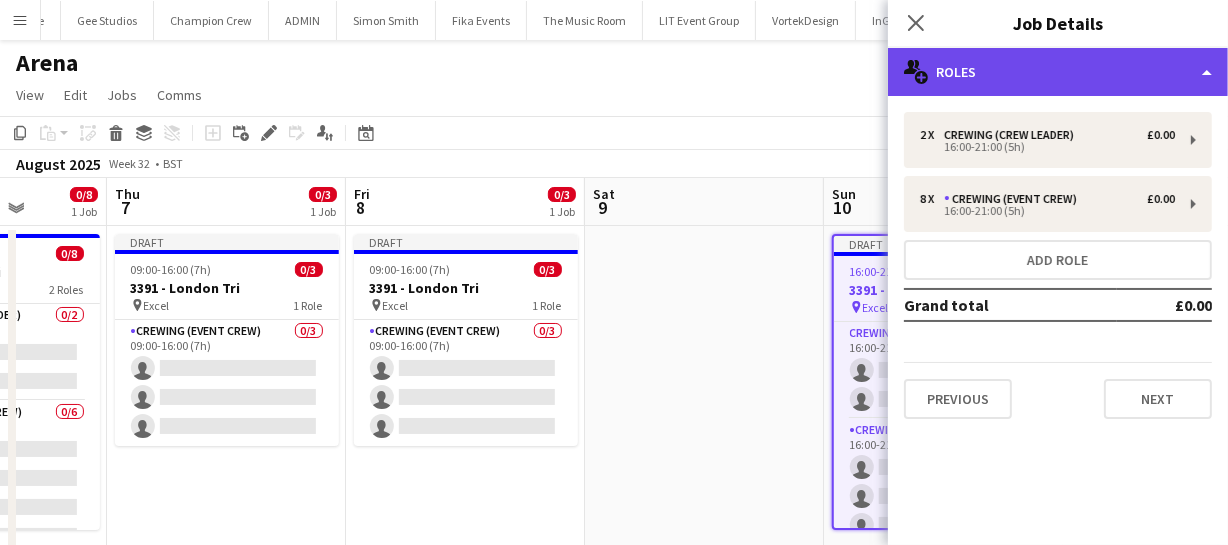 click on "multiple-users-add
Roles" 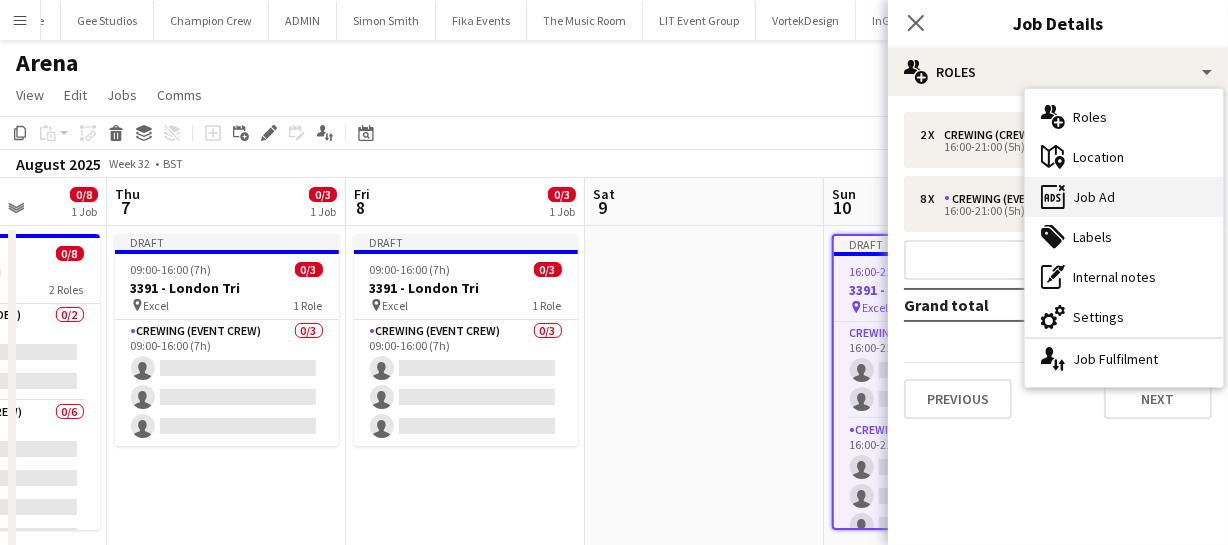 click on "ads-window
Job Ad" at bounding box center (1124, 197) 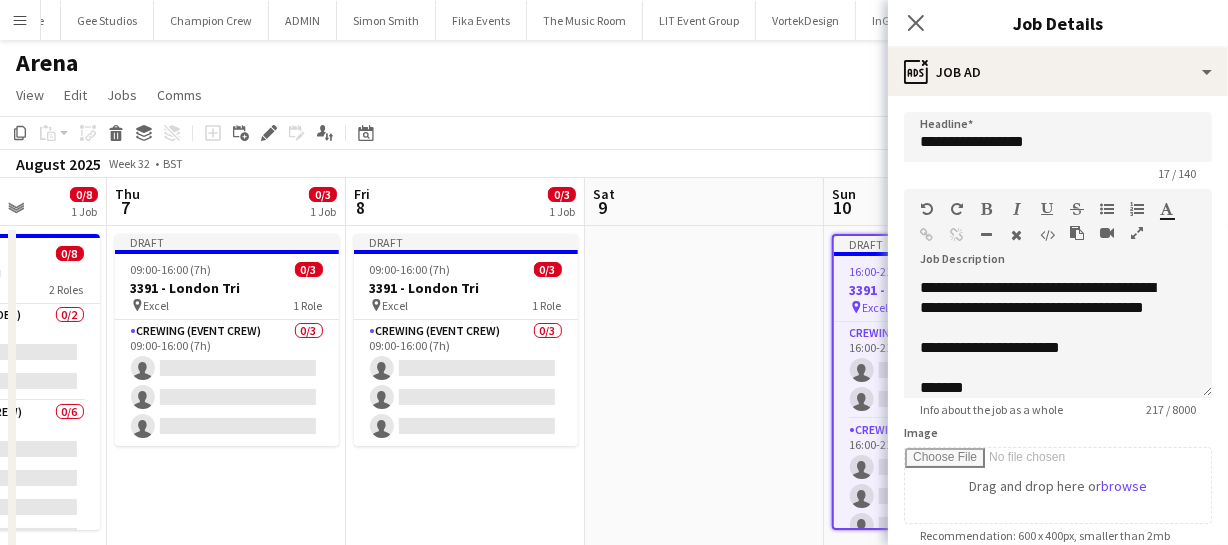 scroll, scrollTop: 90, scrollLeft: 0, axis: vertical 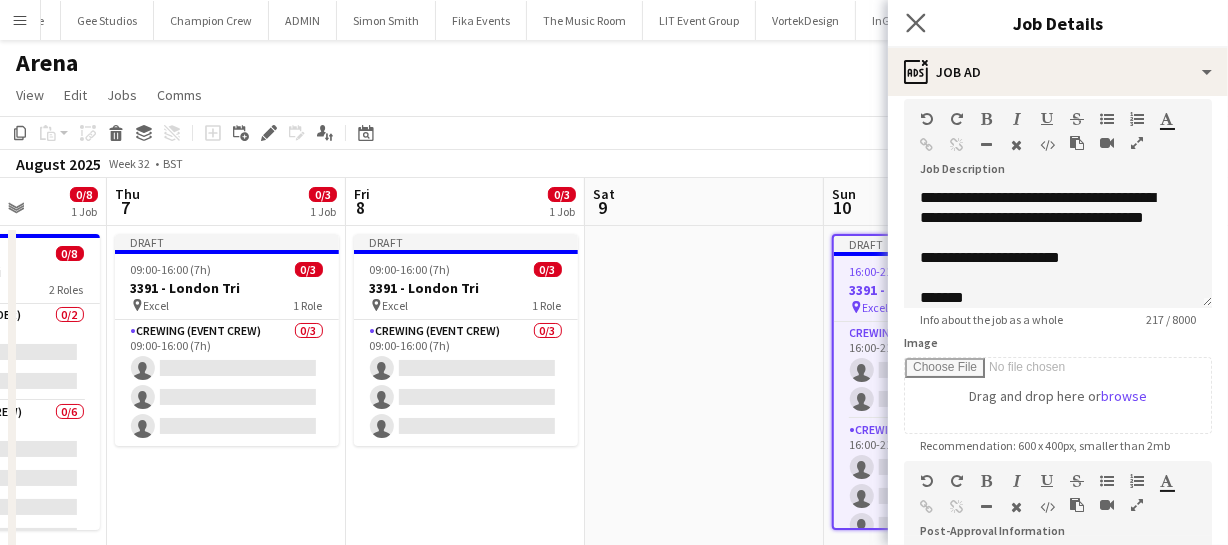 click on "Close pop-in" 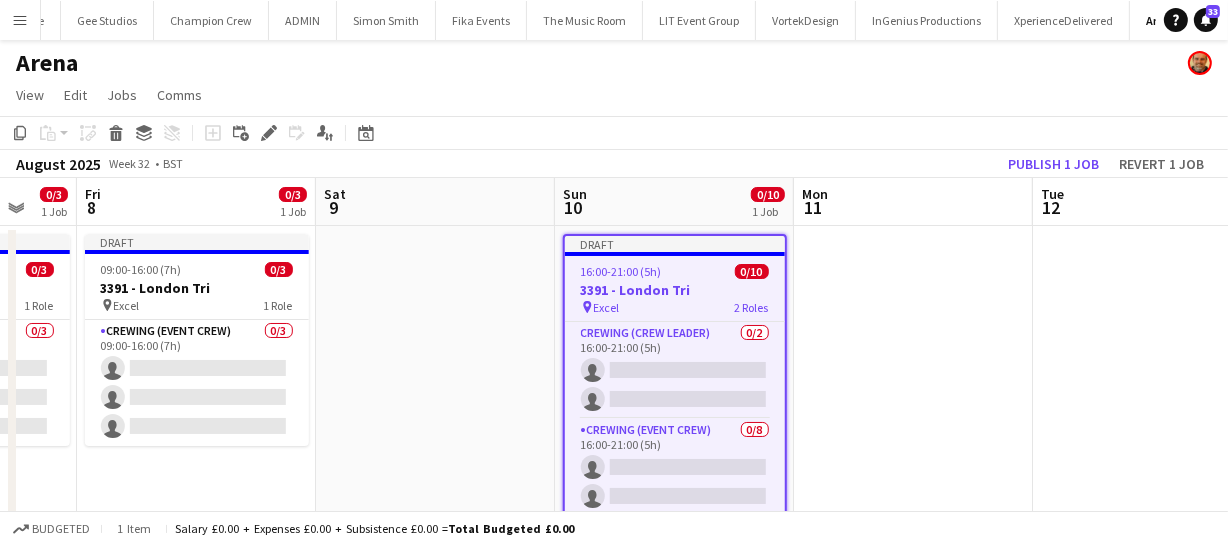 scroll, scrollTop: 0, scrollLeft: 971, axis: horizontal 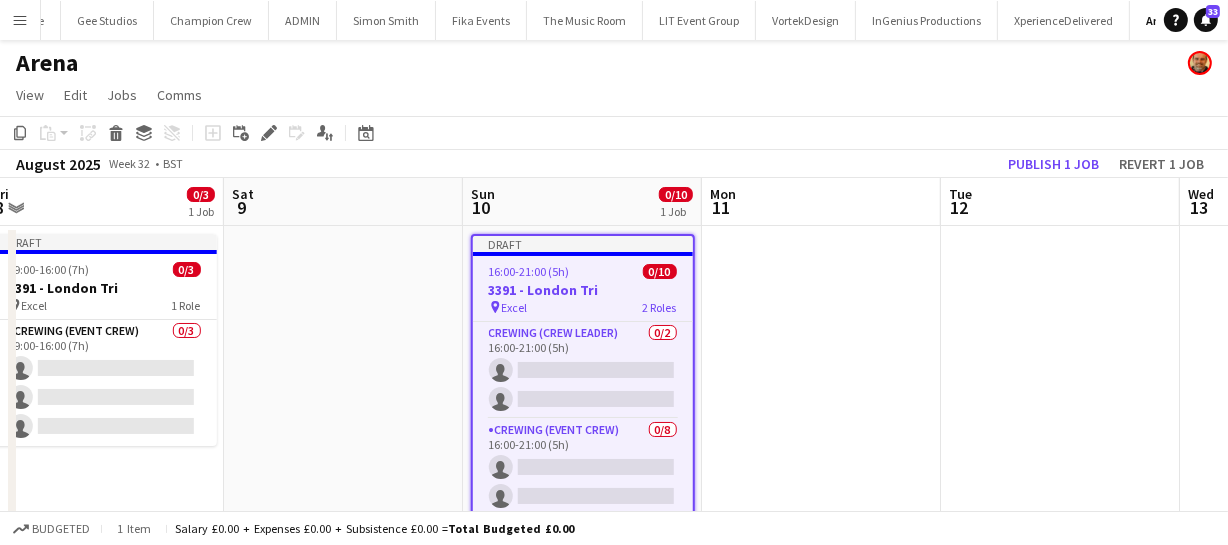drag, startPoint x: 782, startPoint y: 327, endPoint x: 508, endPoint y: 309, distance: 274.5906 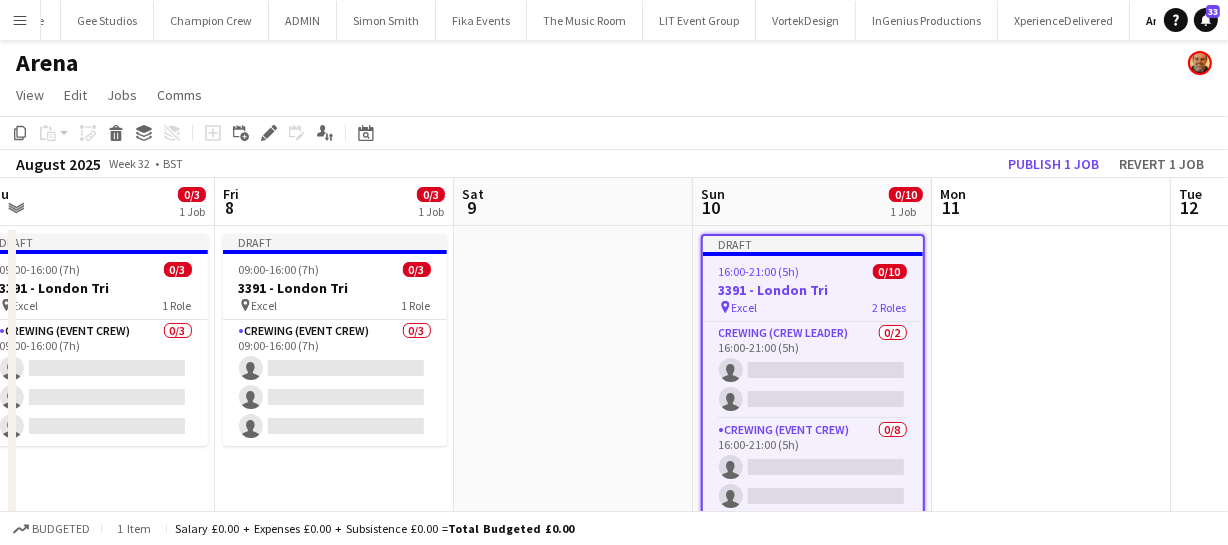 scroll, scrollTop: 0, scrollLeft: 699, axis: horizontal 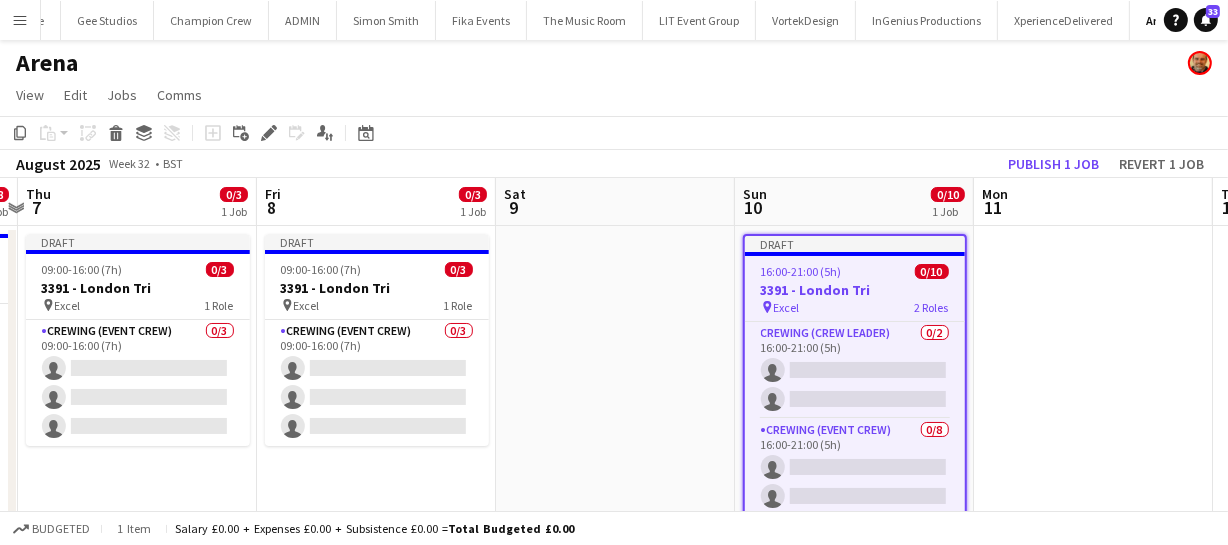drag, startPoint x: 370, startPoint y: 308, endPoint x: 643, endPoint y: 295, distance: 273.30936 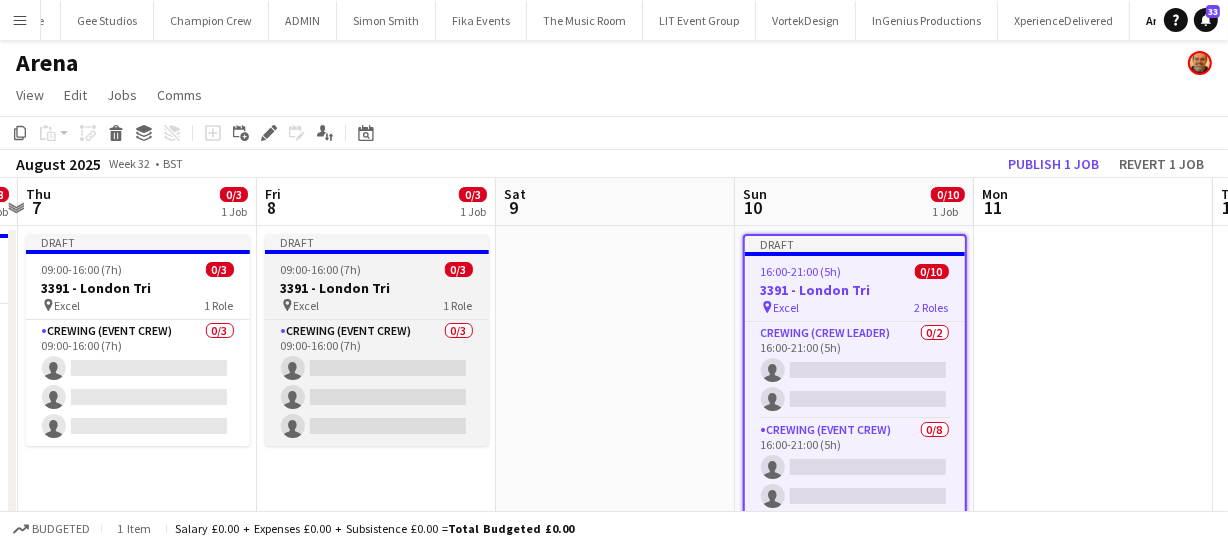click on "3391 - London Tri" at bounding box center (377, 288) 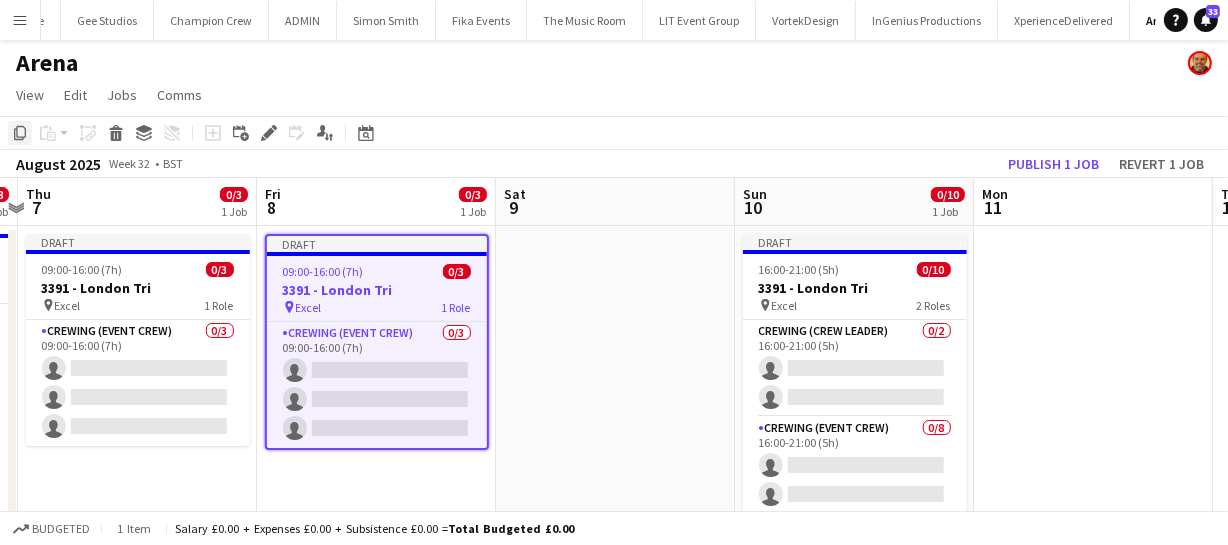 click on "Copy" 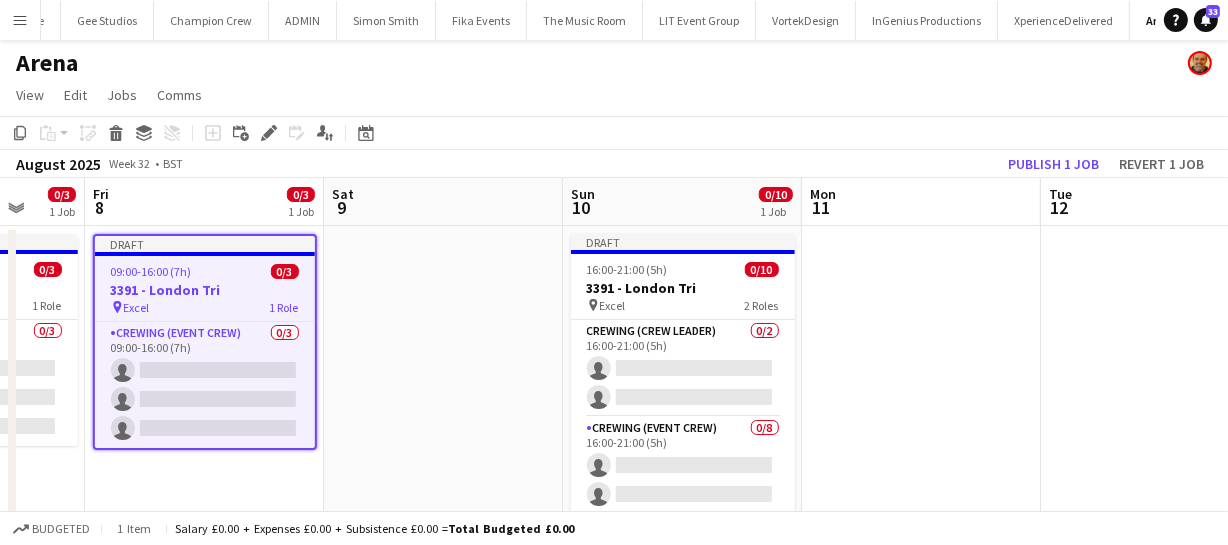 drag, startPoint x: 844, startPoint y: 301, endPoint x: 656, endPoint y: 281, distance: 189.06084 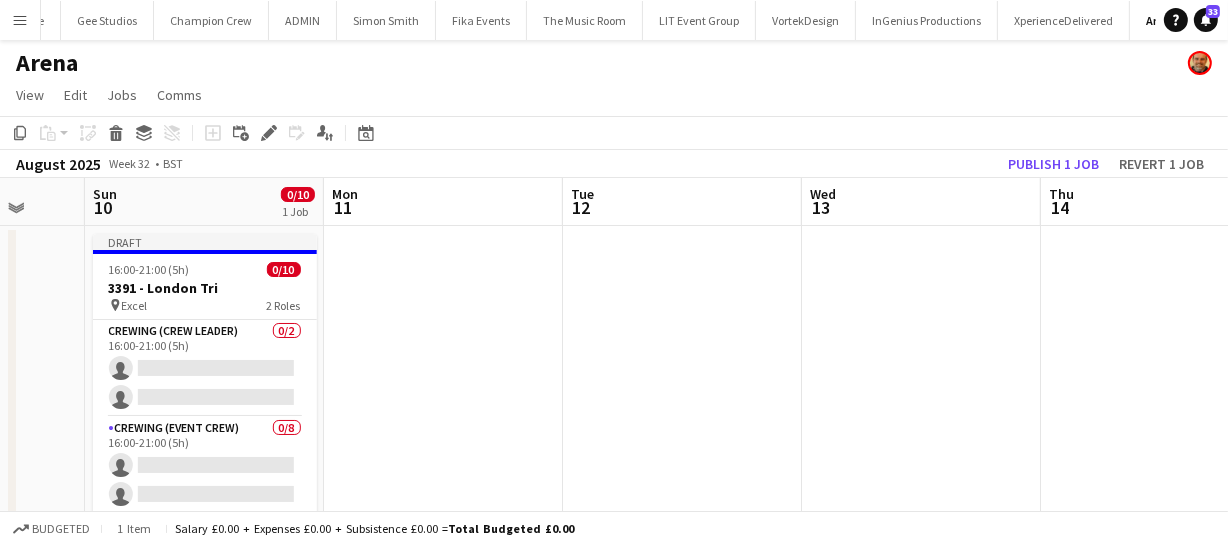 scroll, scrollTop: 0, scrollLeft: 570, axis: horizontal 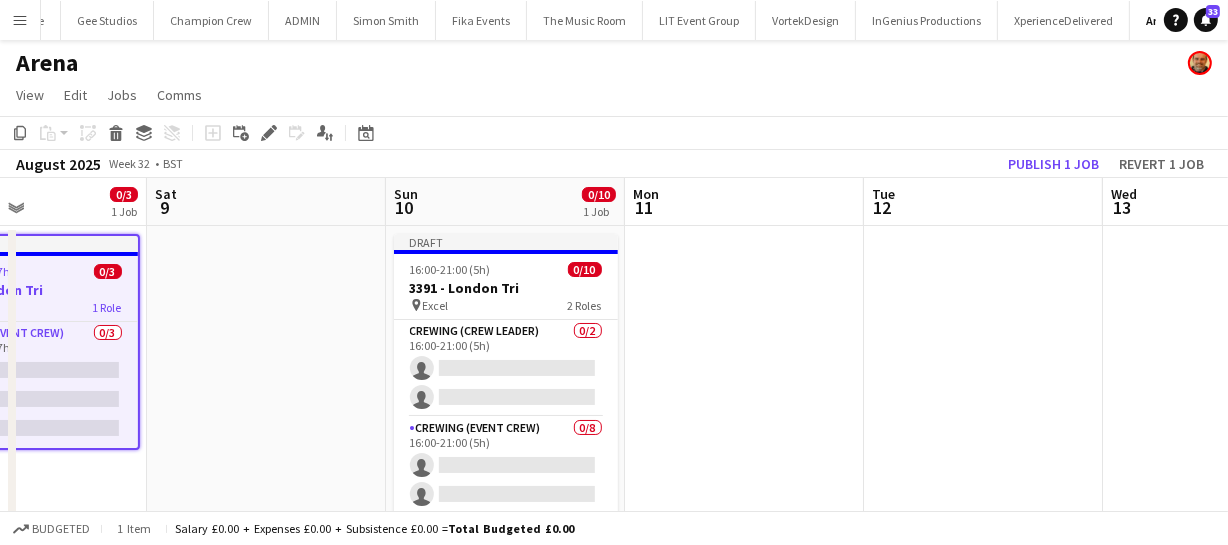click at bounding box center (744, 398) 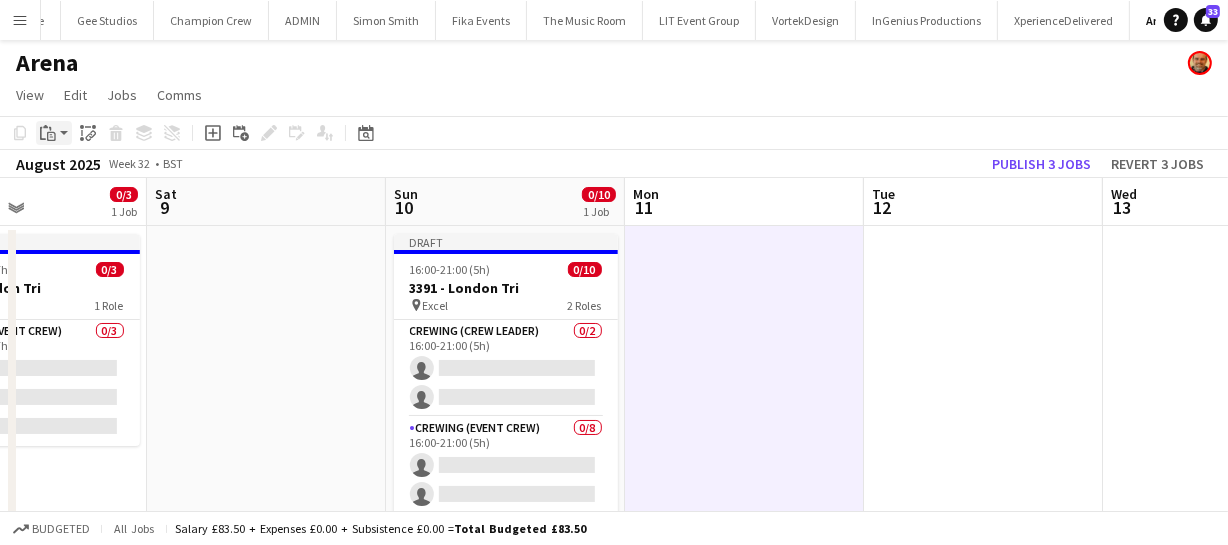 click on "Paste" 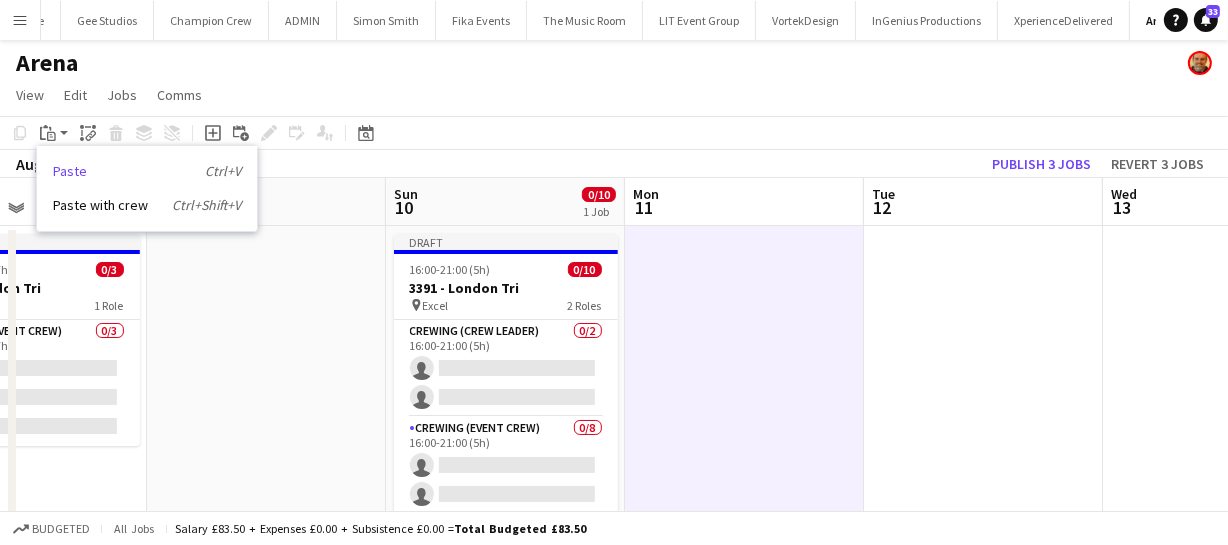 click on "Paste   Ctrl+V" at bounding box center (147, 171) 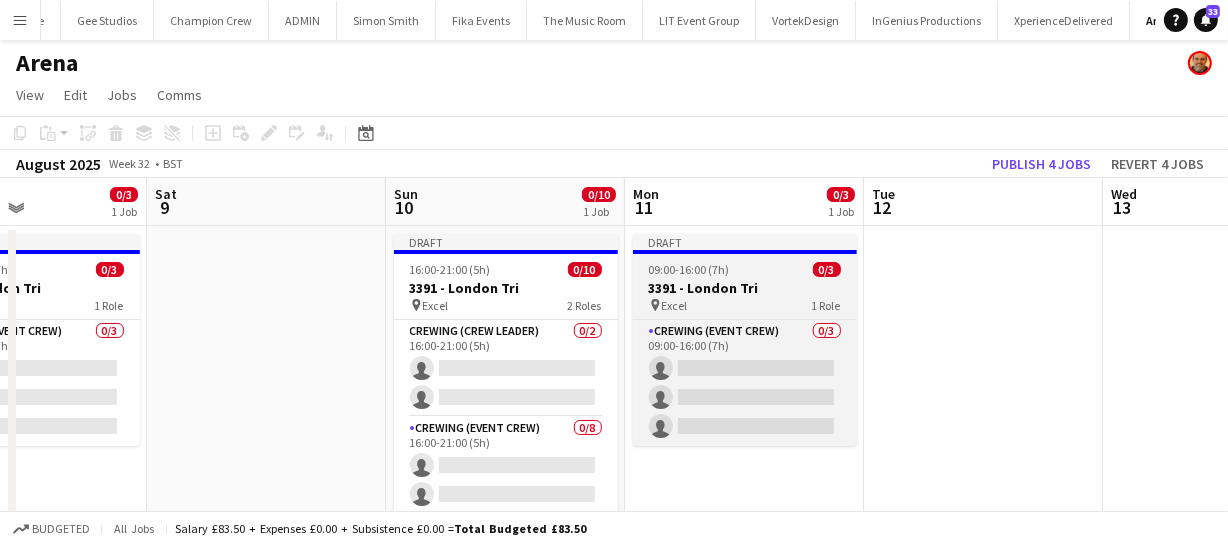 click on "3391 - London Tri" at bounding box center (745, 288) 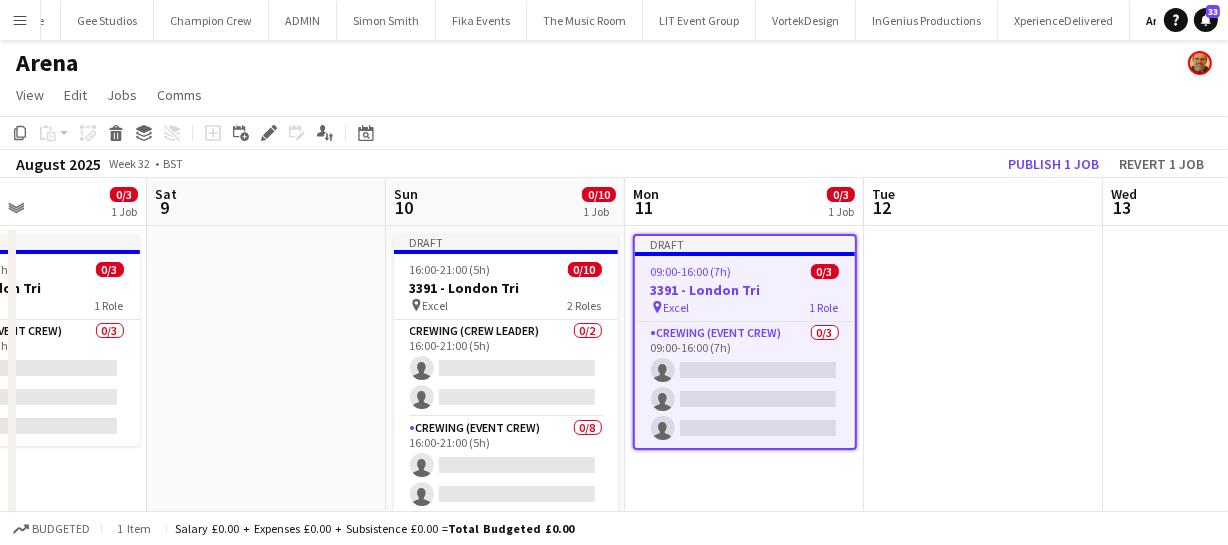 click on "3391 - London Tri" at bounding box center (745, 290) 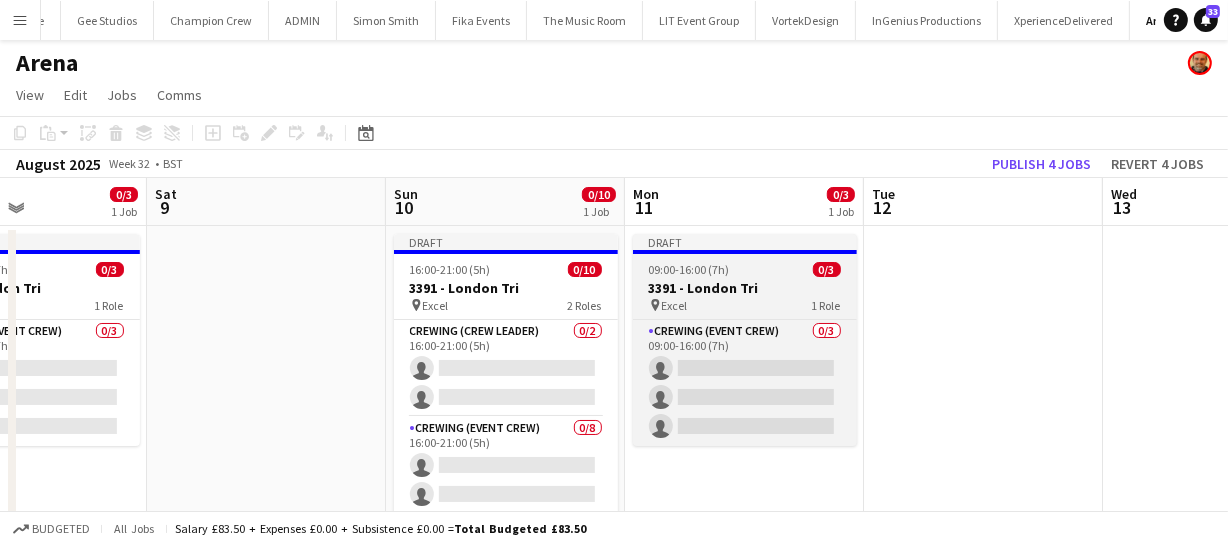 click on "3391 - London Tri" at bounding box center [745, 288] 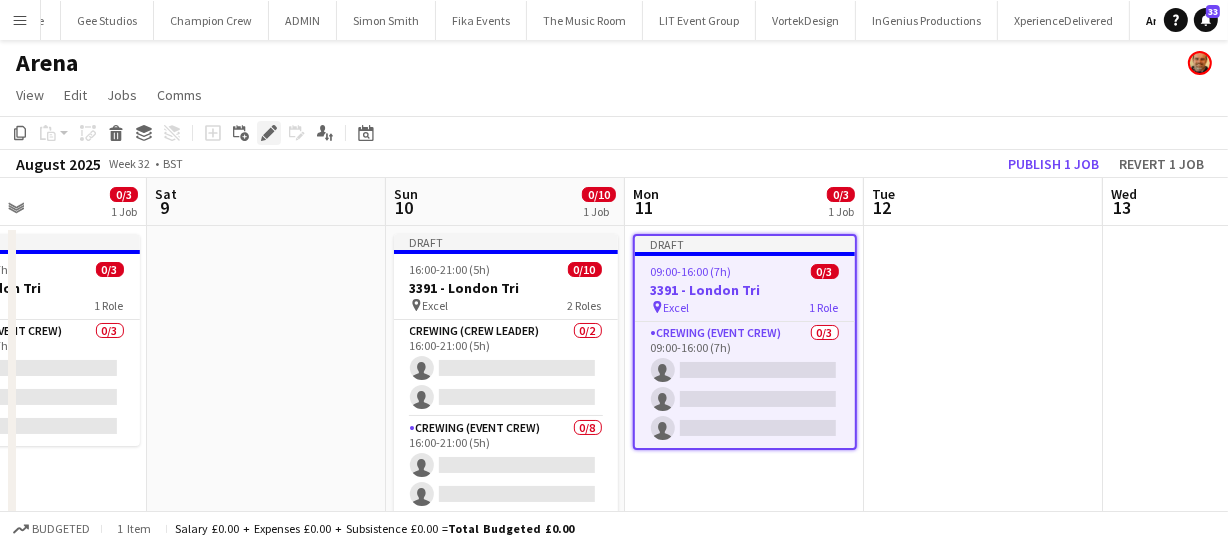 click 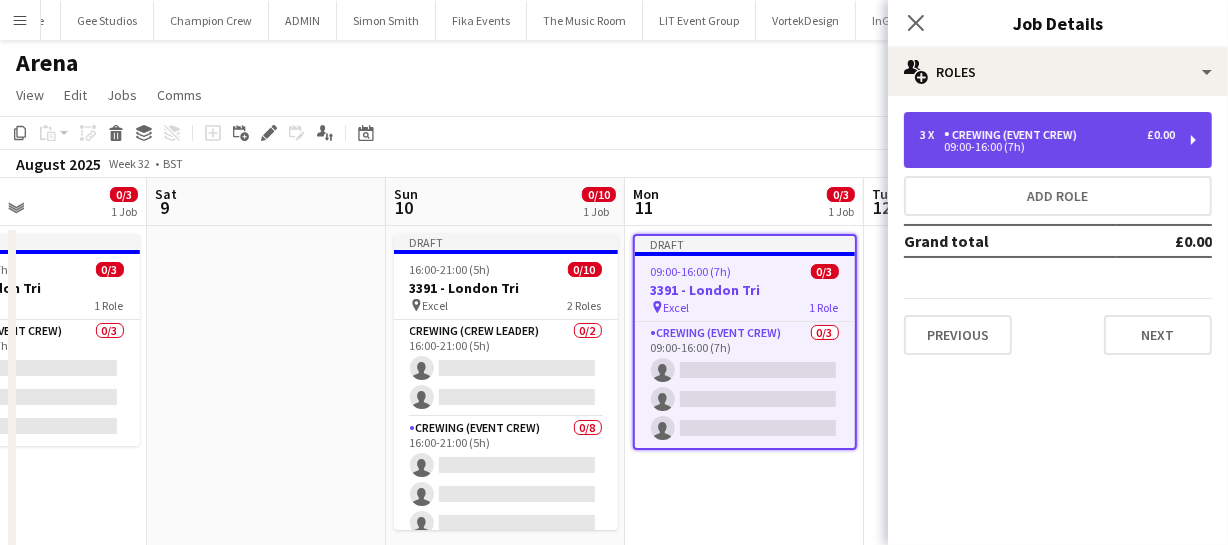 click on "Crewing (Event Crew)" at bounding box center (1014, 135) 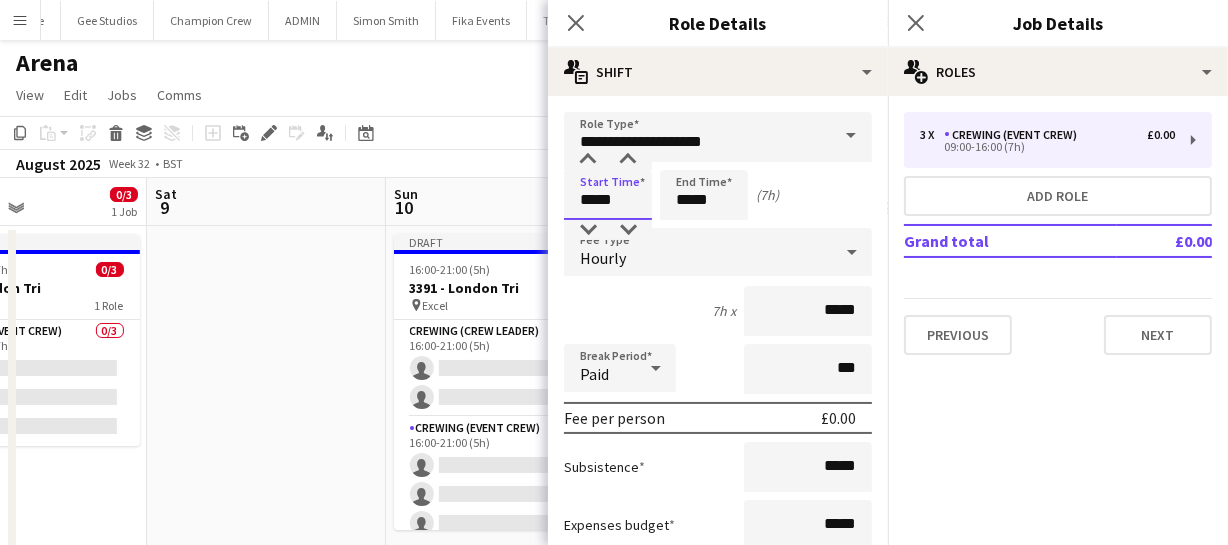 drag, startPoint x: 646, startPoint y: 190, endPoint x: 457, endPoint y: 196, distance: 189.09521 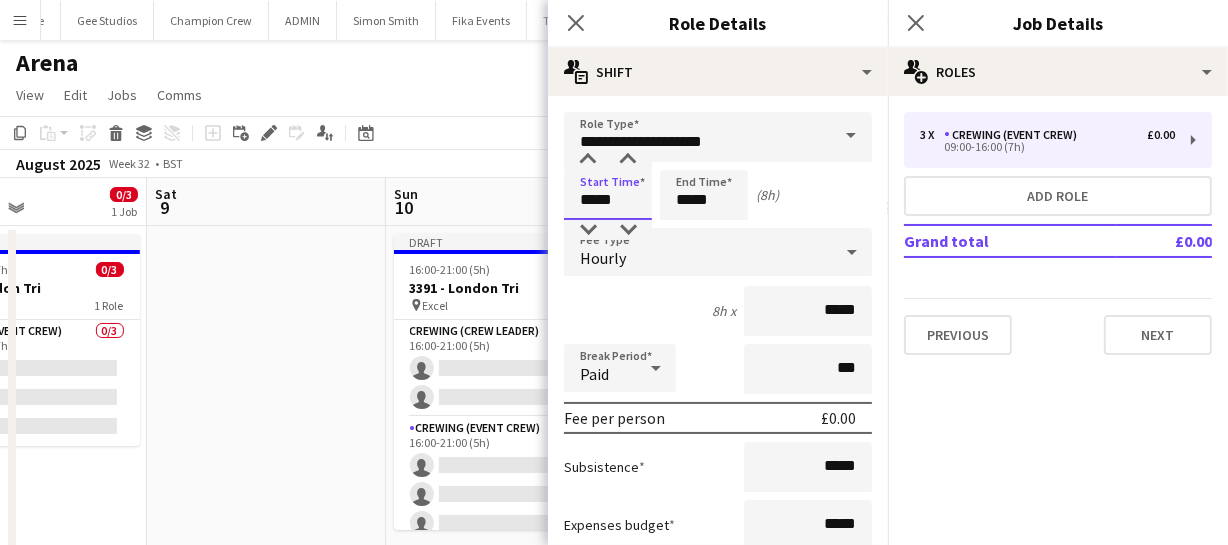 type on "*****" 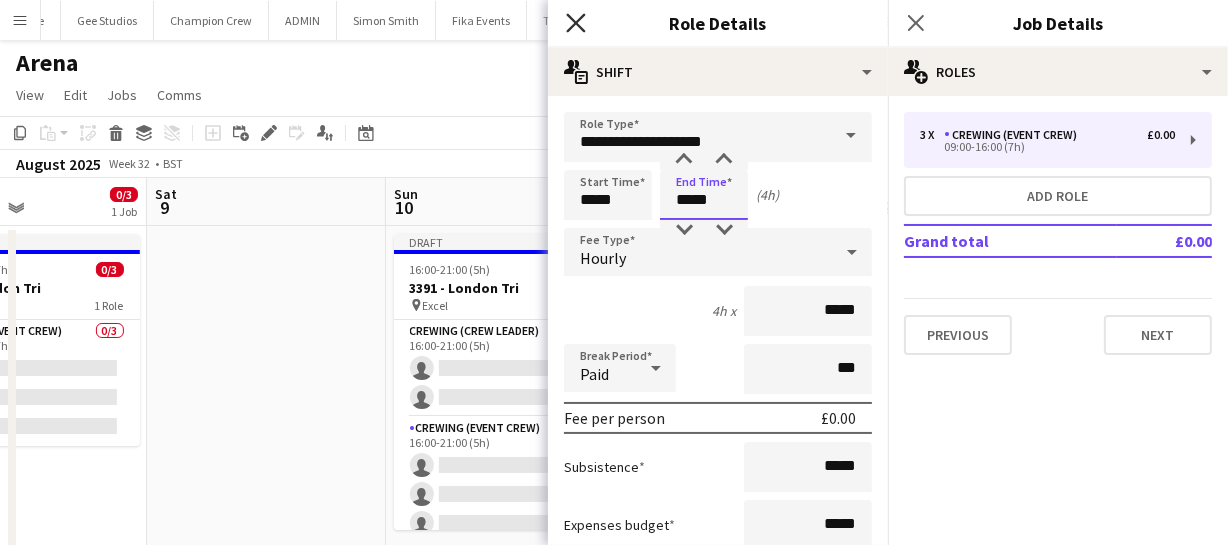 type on "*****" 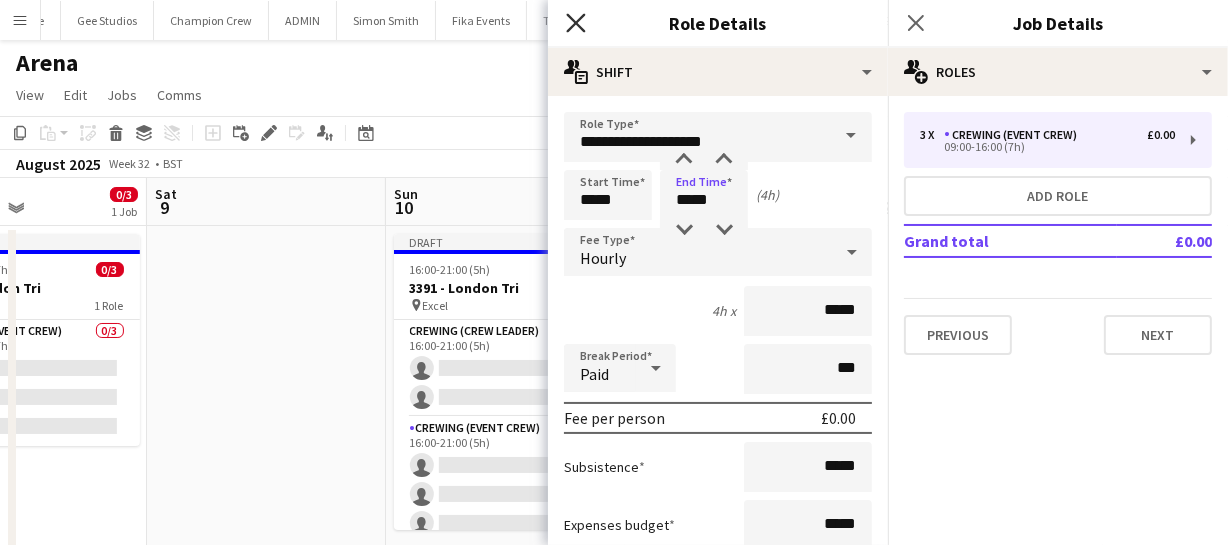 click on "Close pop-in" 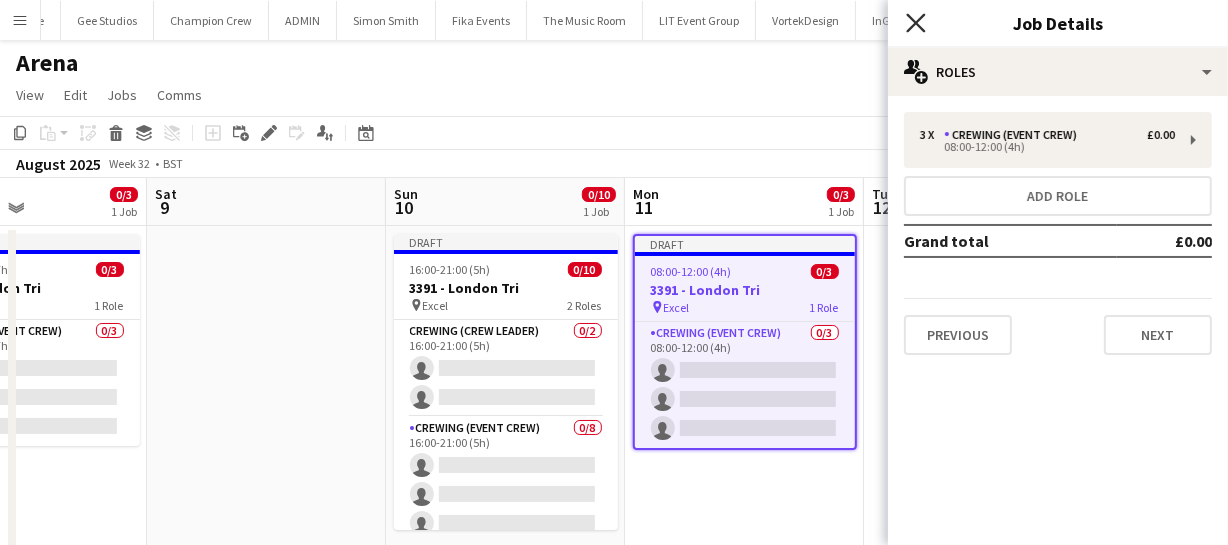 click on "Close pop-in" 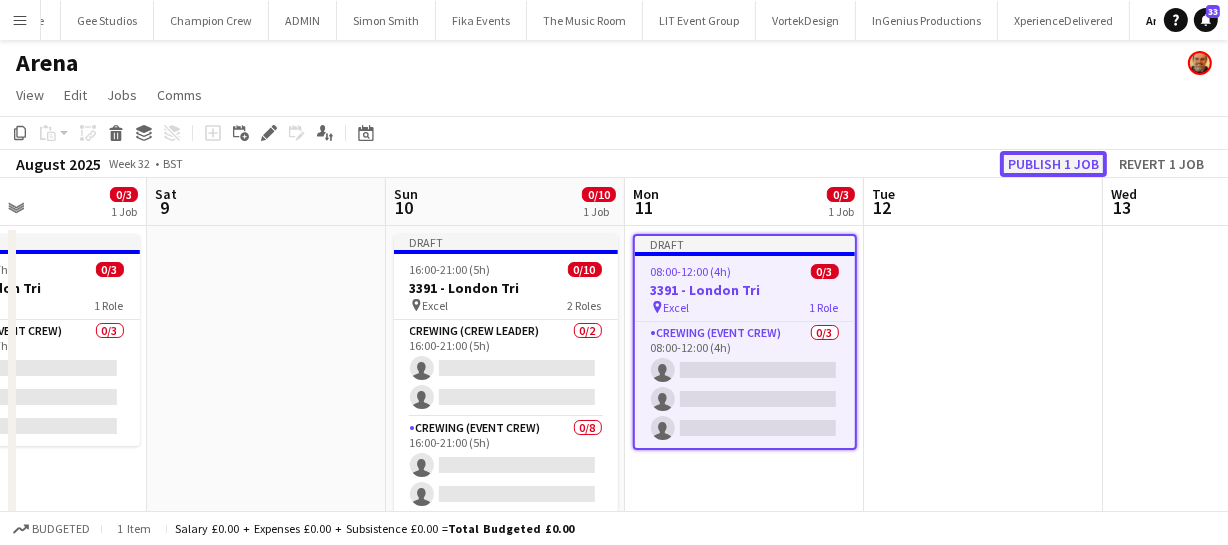 click on "Publish 1 job" 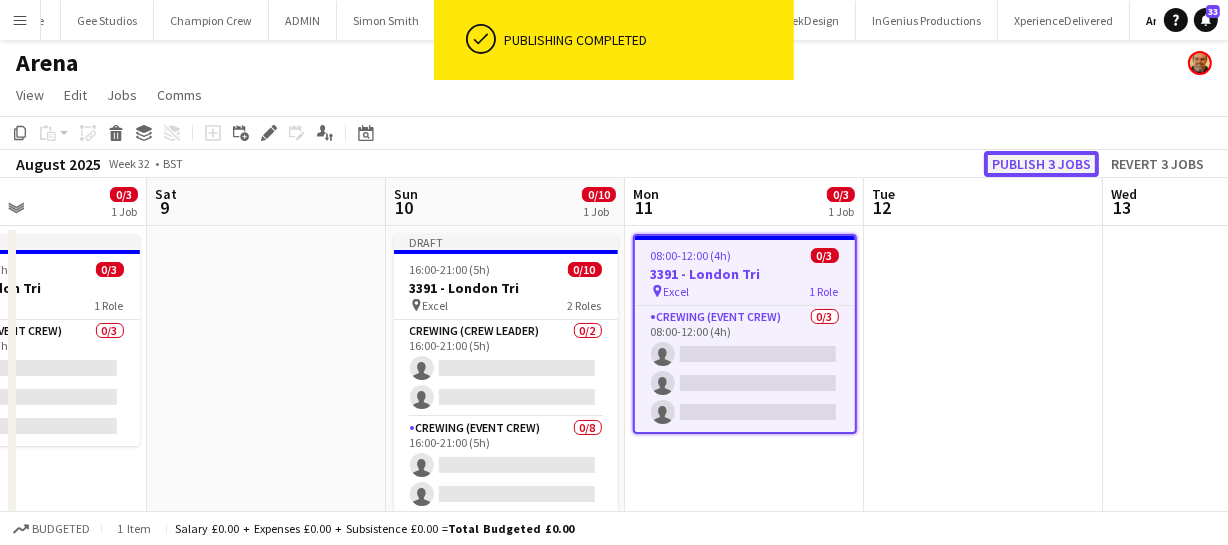 click on "Publish 3 jobs" 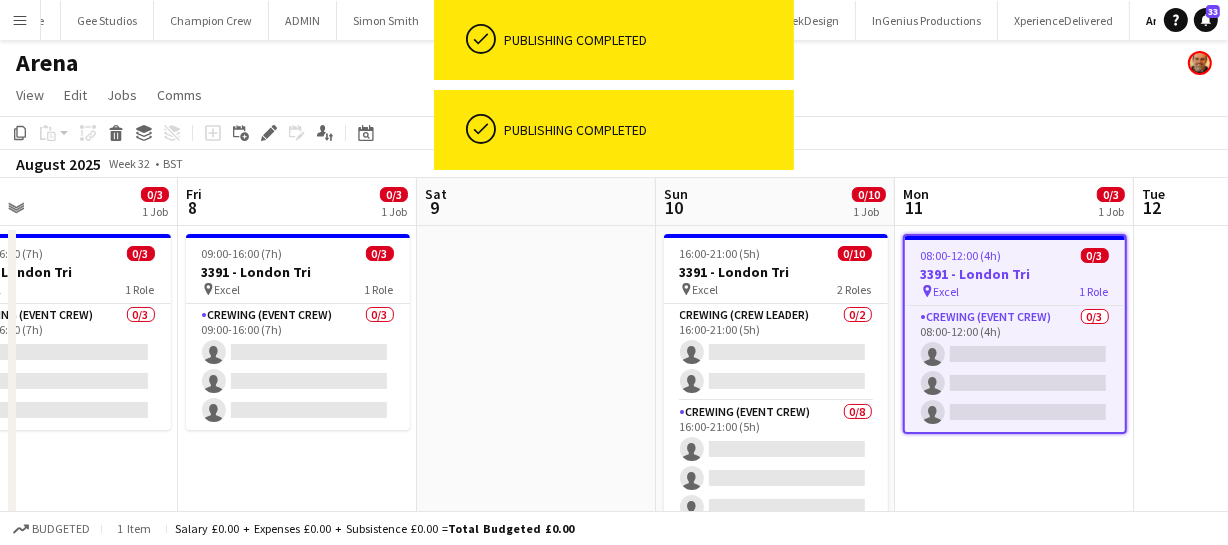 drag, startPoint x: 245, startPoint y: 282, endPoint x: 516, endPoint y: 269, distance: 271.3116 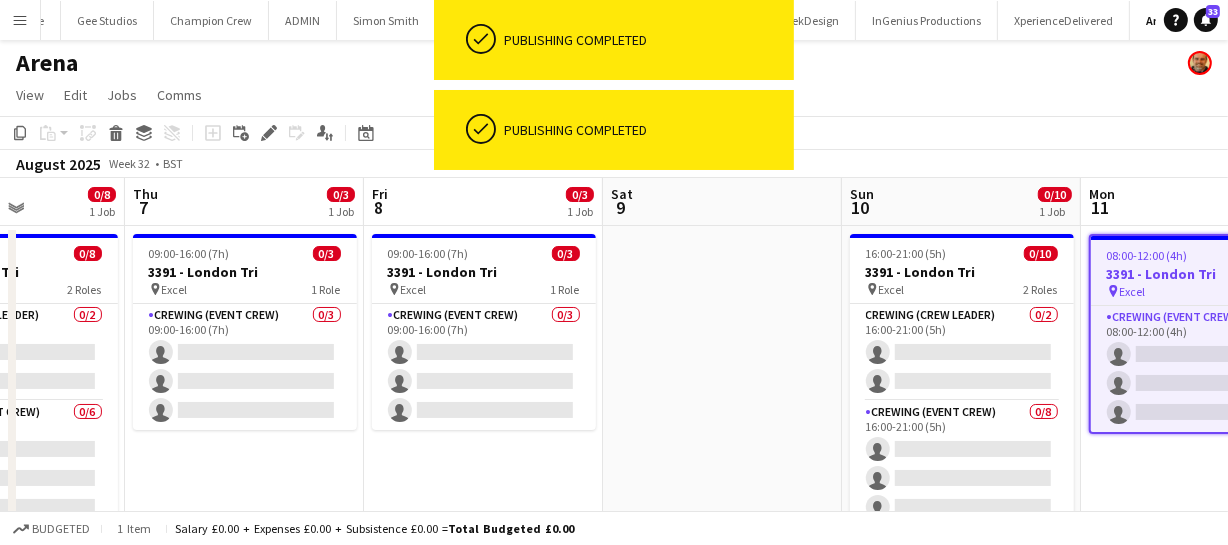 drag, startPoint x: 662, startPoint y: 297, endPoint x: 829, endPoint y: 287, distance: 167.29913 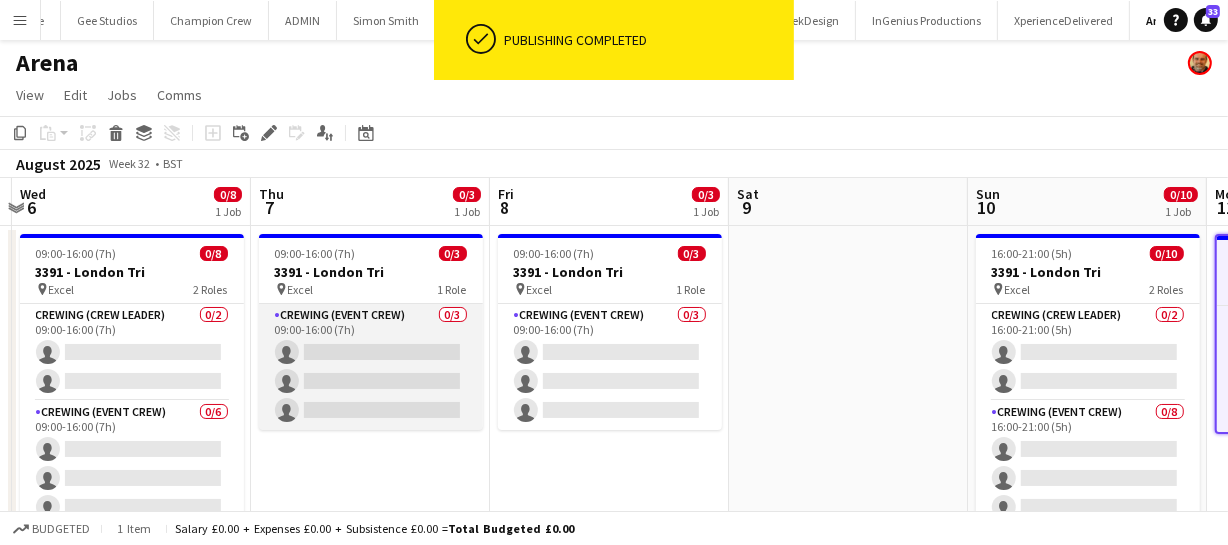click on "Crewing (Event Crew)   0/3   09:00-16:00 (7h)
single-neutral-actions
single-neutral-actions
single-neutral-actions" at bounding box center (371, 367) 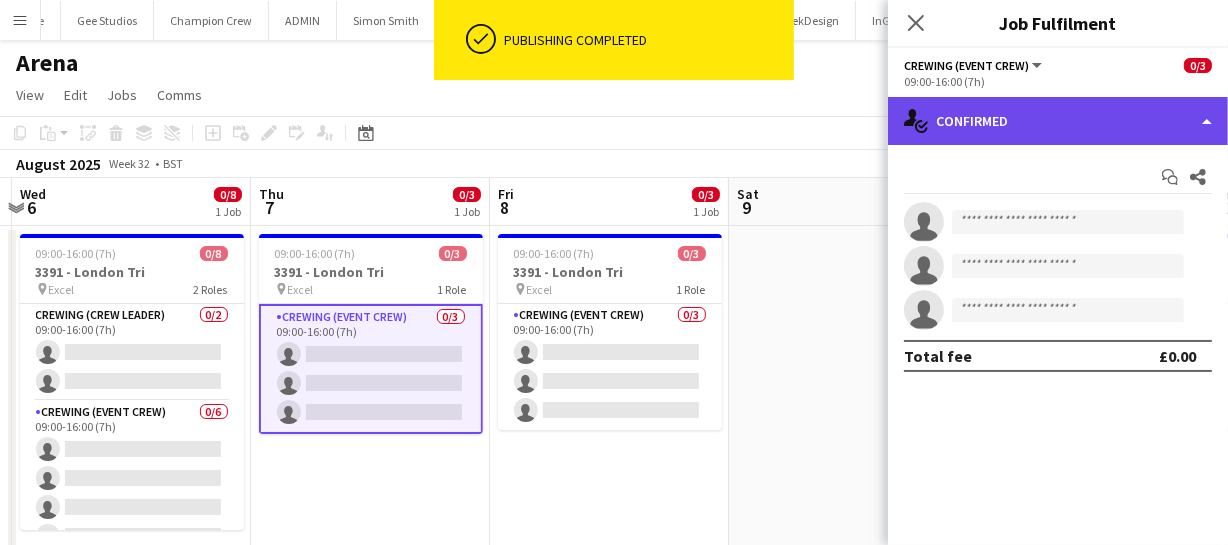 click on "single-neutral-actions-check-2
Confirmed" 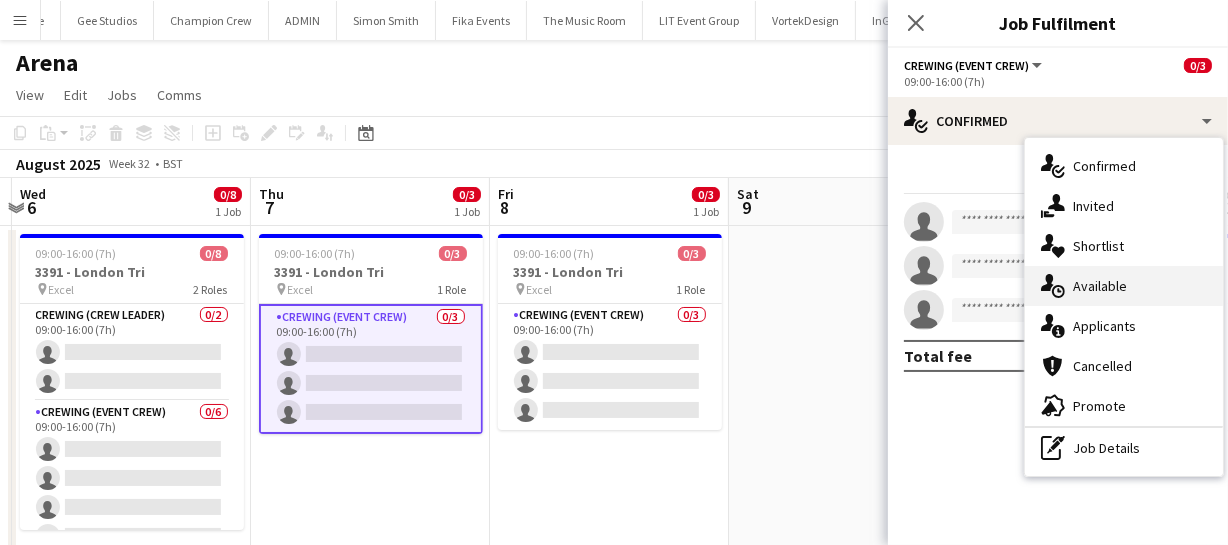 click on "single-neutral-actions-upload
Available" at bounding box center [1124, 286] 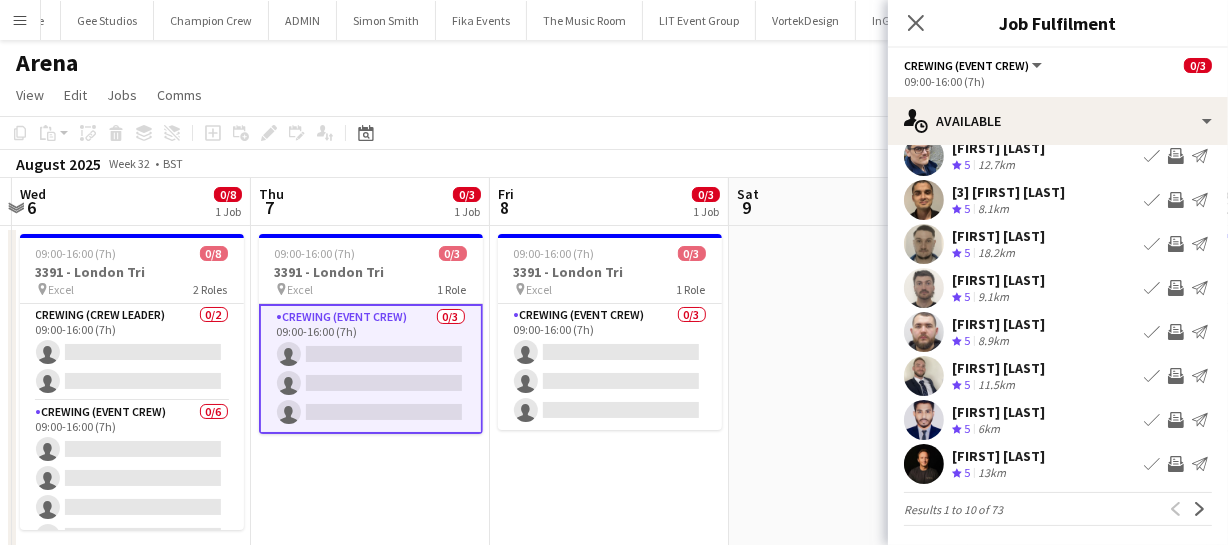 scroll, scrollTop: 155, scrollLeft: 0, axis: vertical 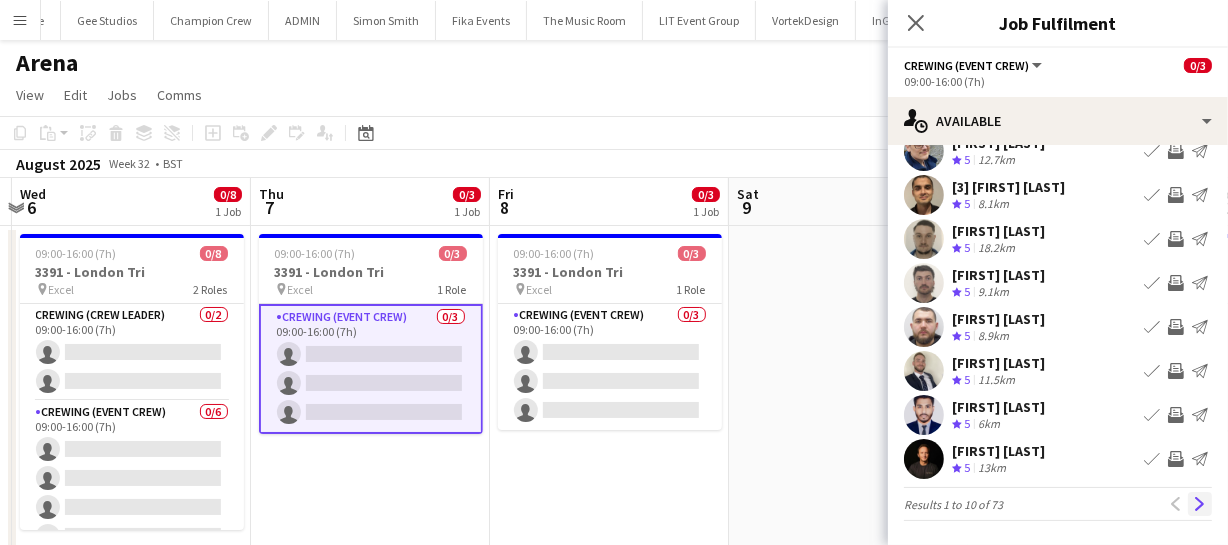 click on "Next" 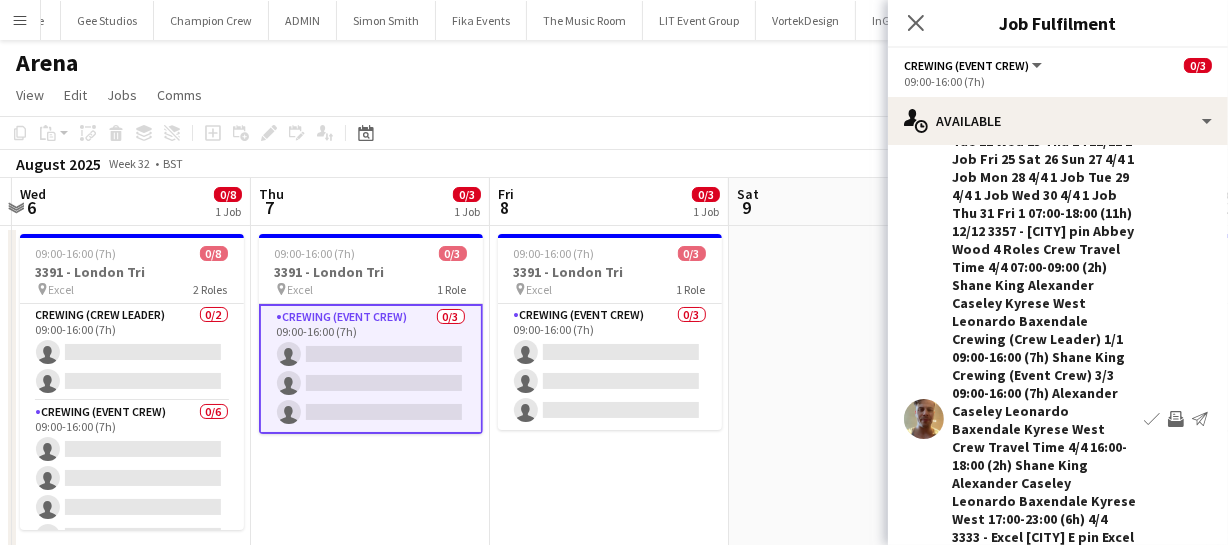 scroll, scrollTop: 155, scrollLeft: 0, axis: vertical 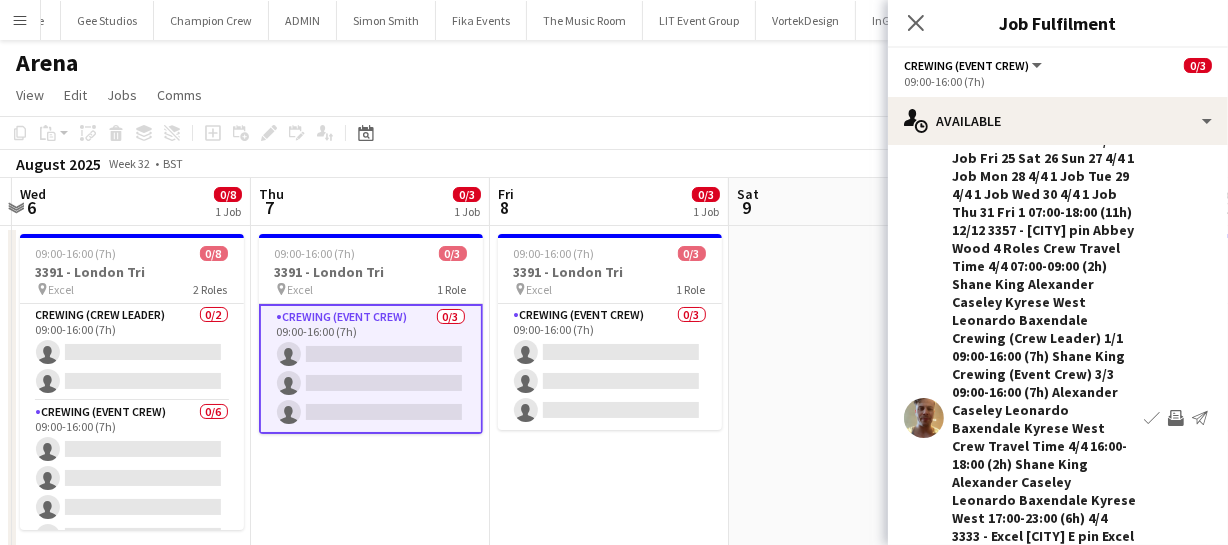 click on "Next" 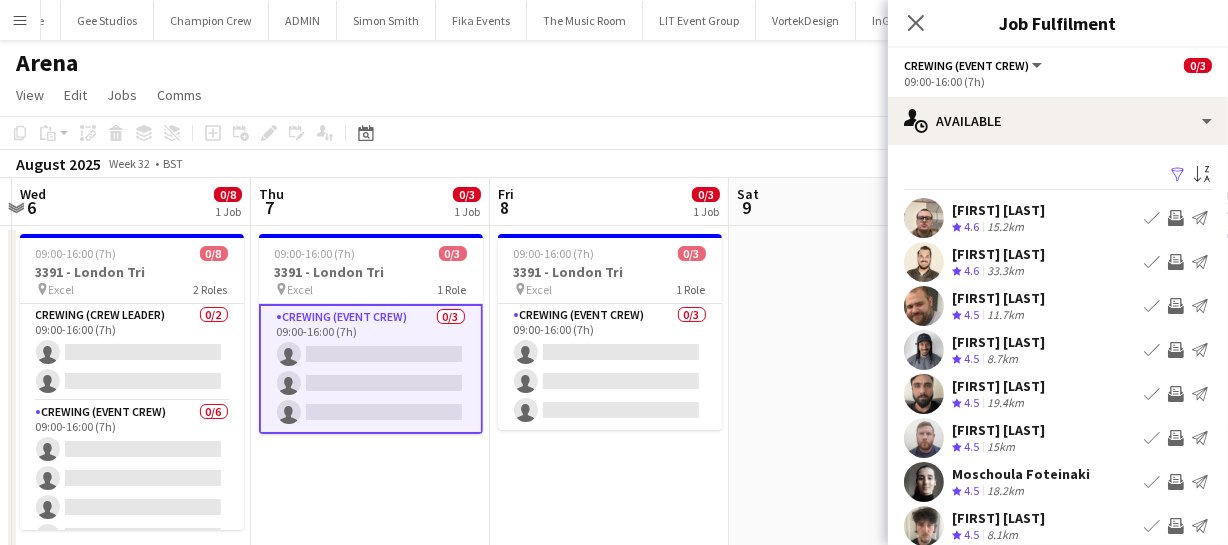 click on "Invite crew" at bounding box center (1176, 306) 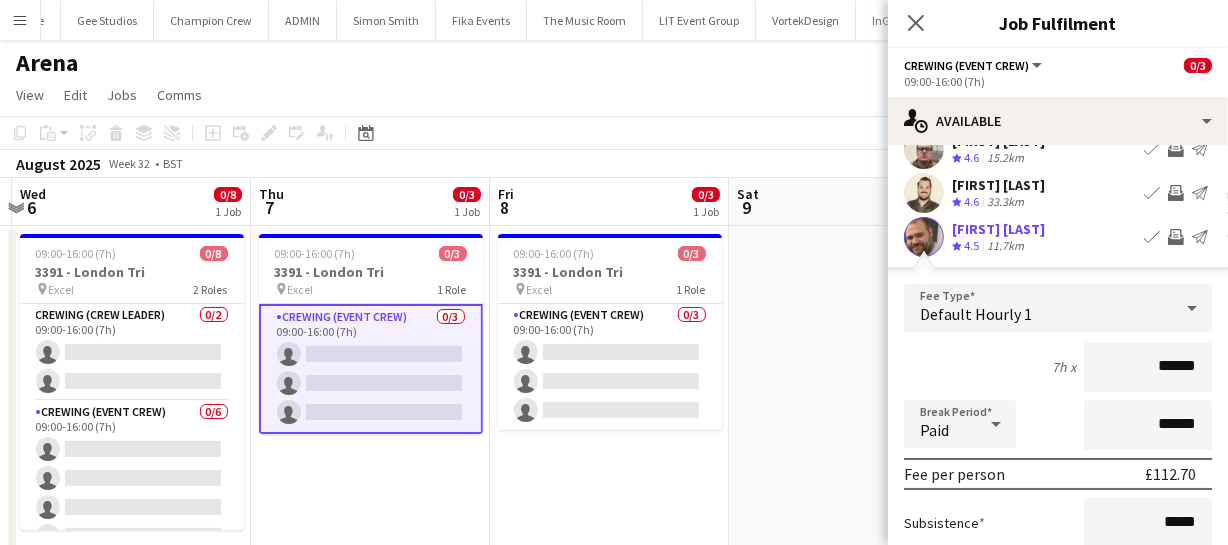 scroll, scrollTop: 272, scrollLeft: 0, axis: vertical 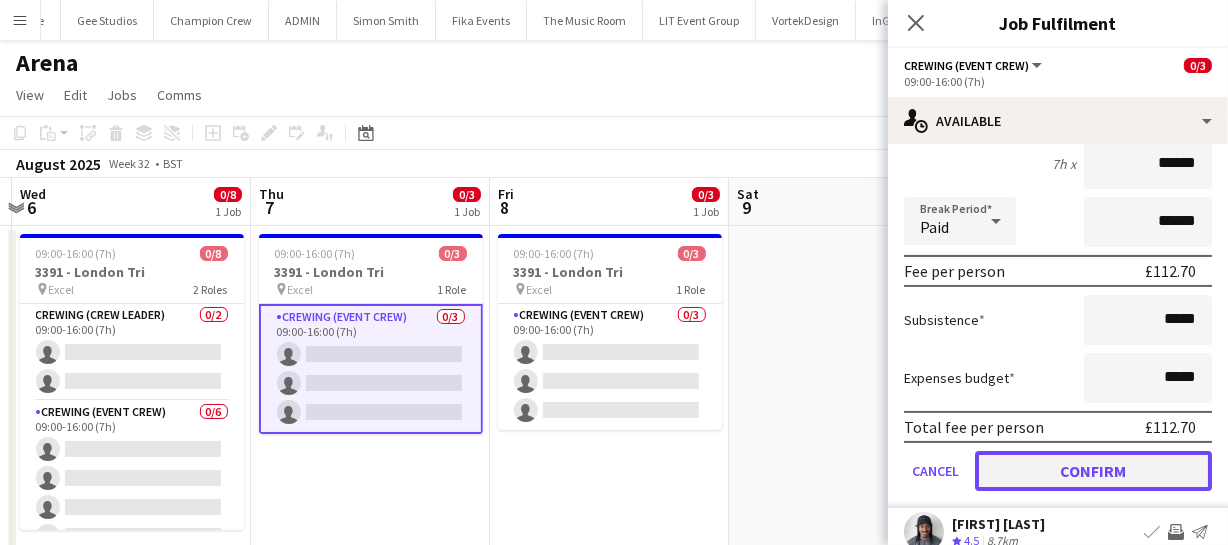 click on "Confirm" at bounding box center (1093, 471) 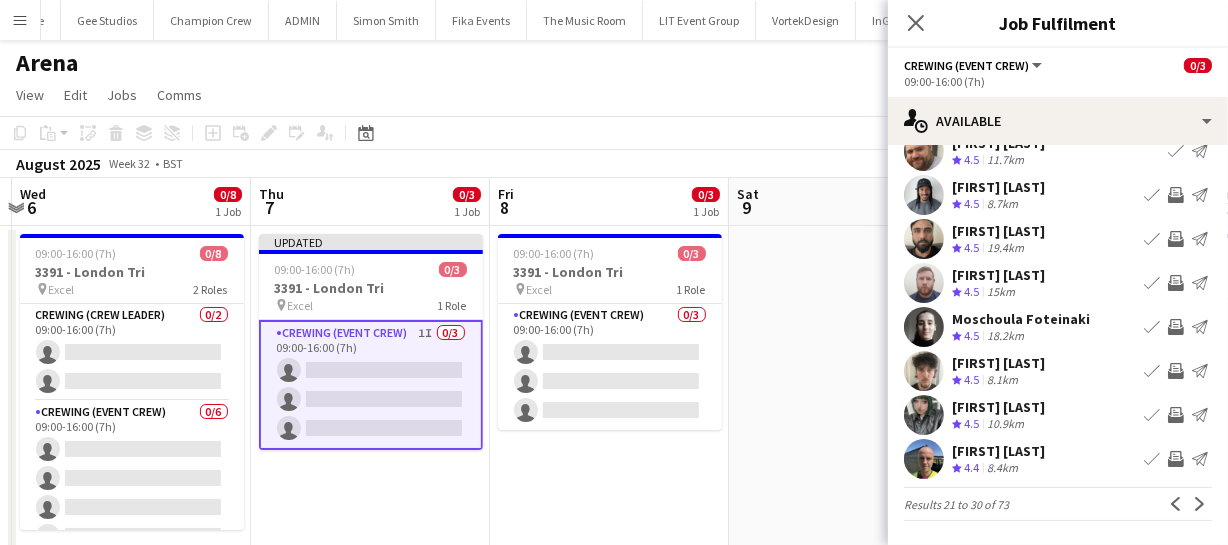 scroll, scrollTop: 155, scrollLeft: 0, axis: vertical 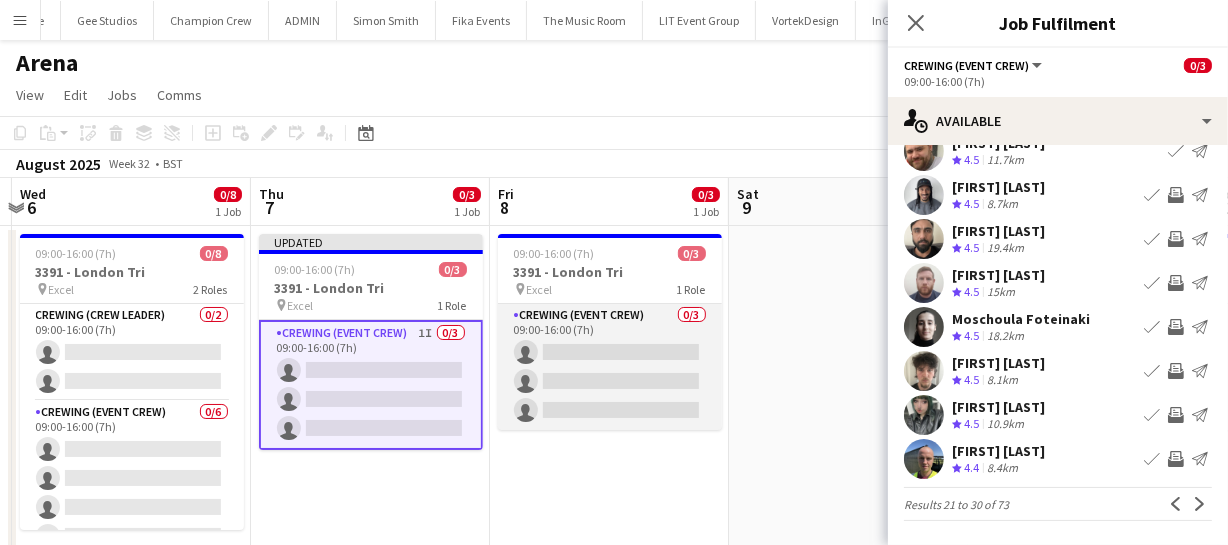 click on "Crewing (Event Crew)   0/3   09:00-16:00 (7h)
single-neutral-actions
single-neutral-actions
single-neutral-actions" at bounding box center (610, 367) 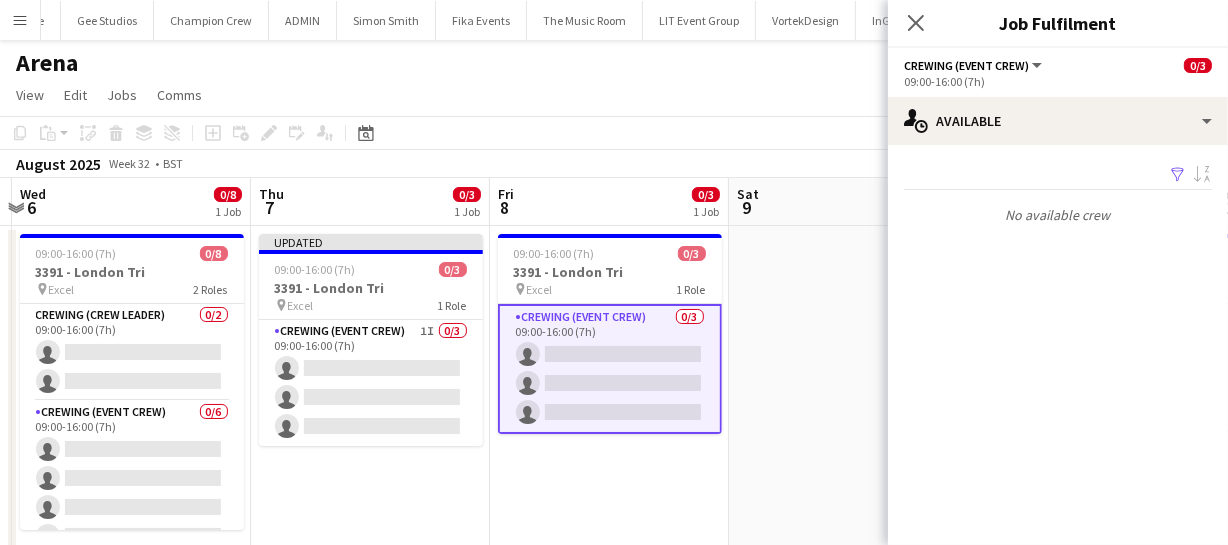 click on "Crewing (Event Crew)   0/3   09:00-16:00 (7h)
single-neutral-actions
single-neutral-actions
single-neutral-actions" at bounding box center [610, 369] 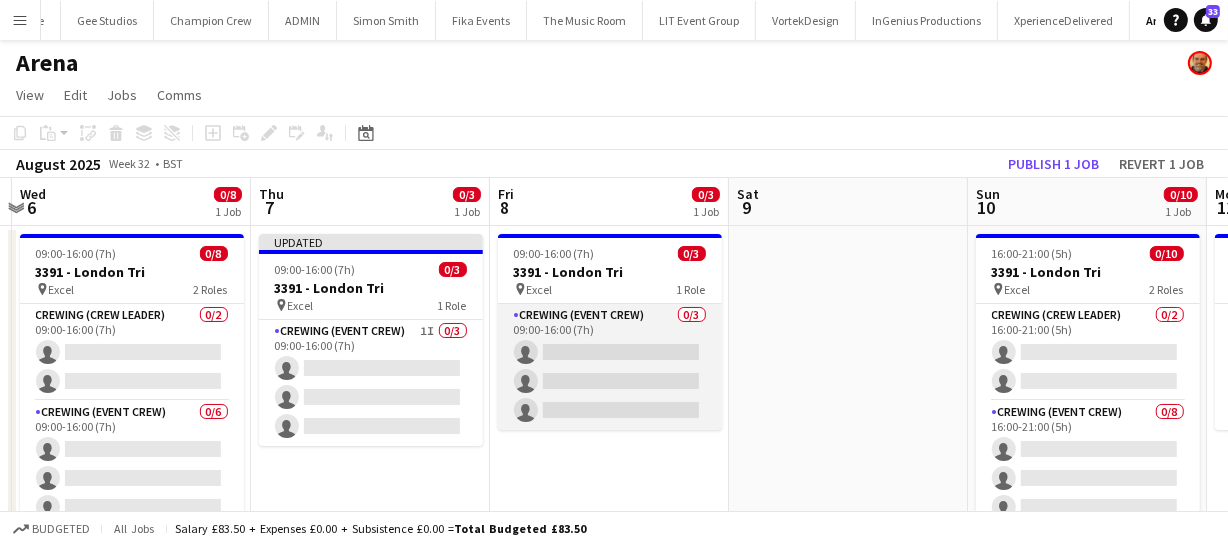 click on "Crewing (Event Crew)   0/3   09:00-16:00 (7h)
single-neutral-actions
single-neutral-actions
single-neutral-actions" at bounding box center [610, 367] 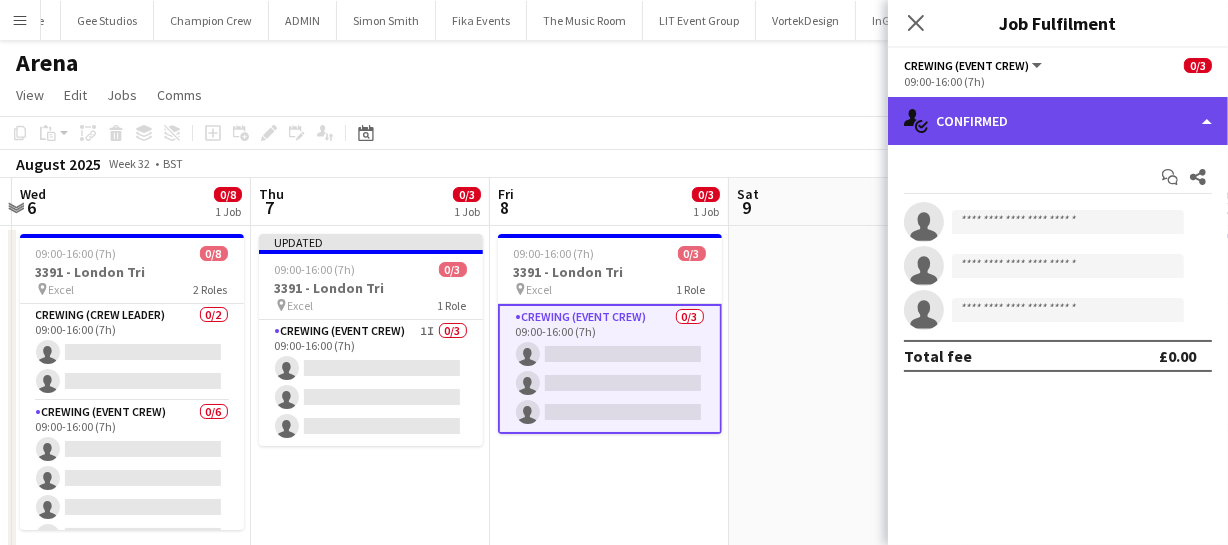 click on "single-neutral-actions-check-2
Confirmed" 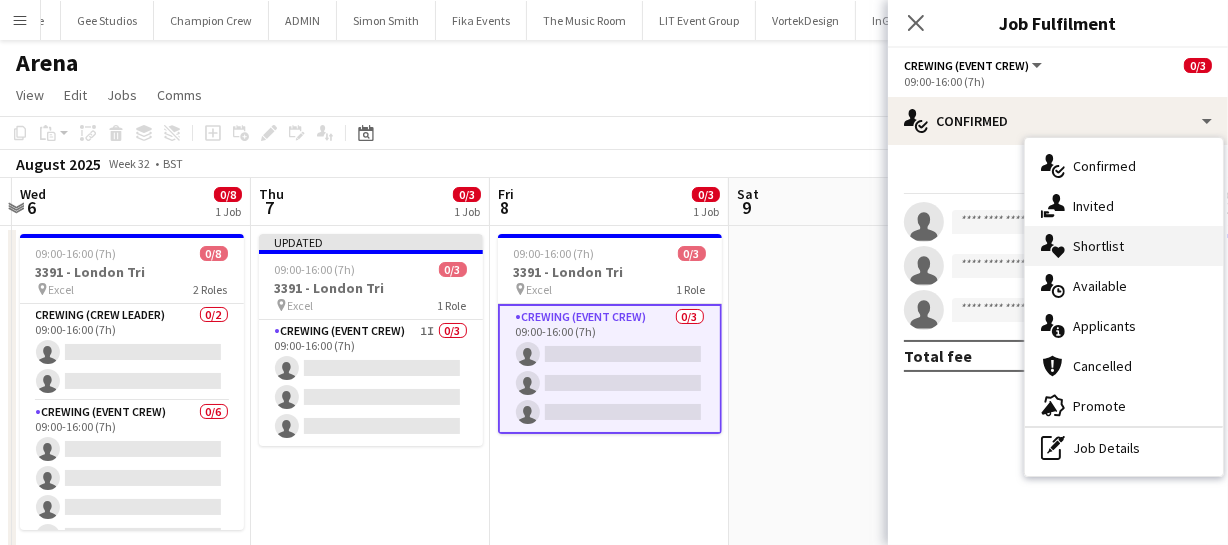 click on "single-neutral-actions-heart
Shortlist" at bounding box center (1124, 246) 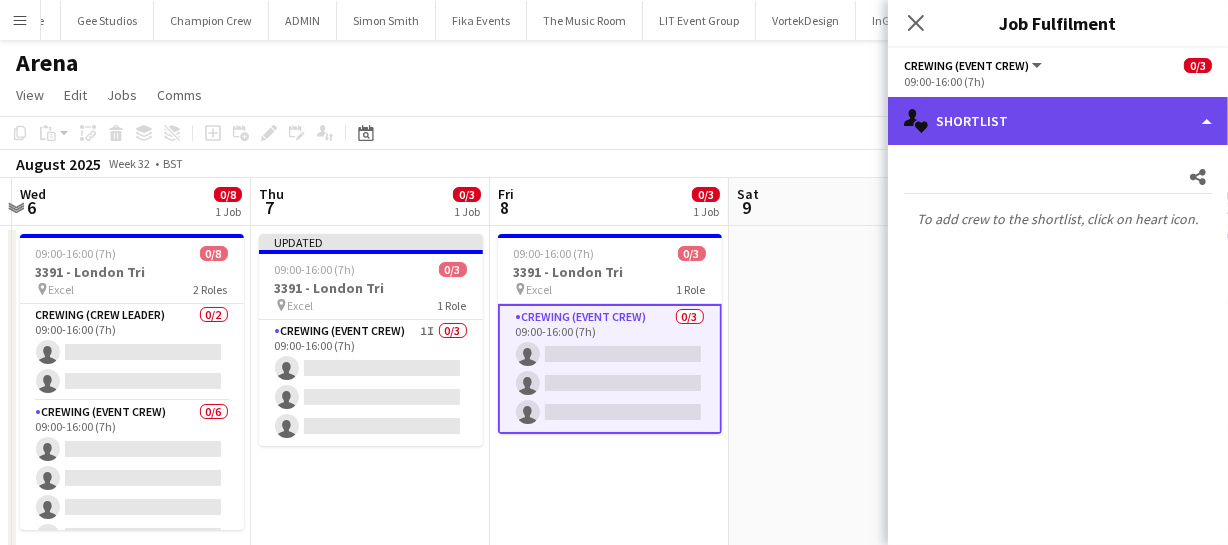 click on "single-neutral-actions-heart
Shortlist" 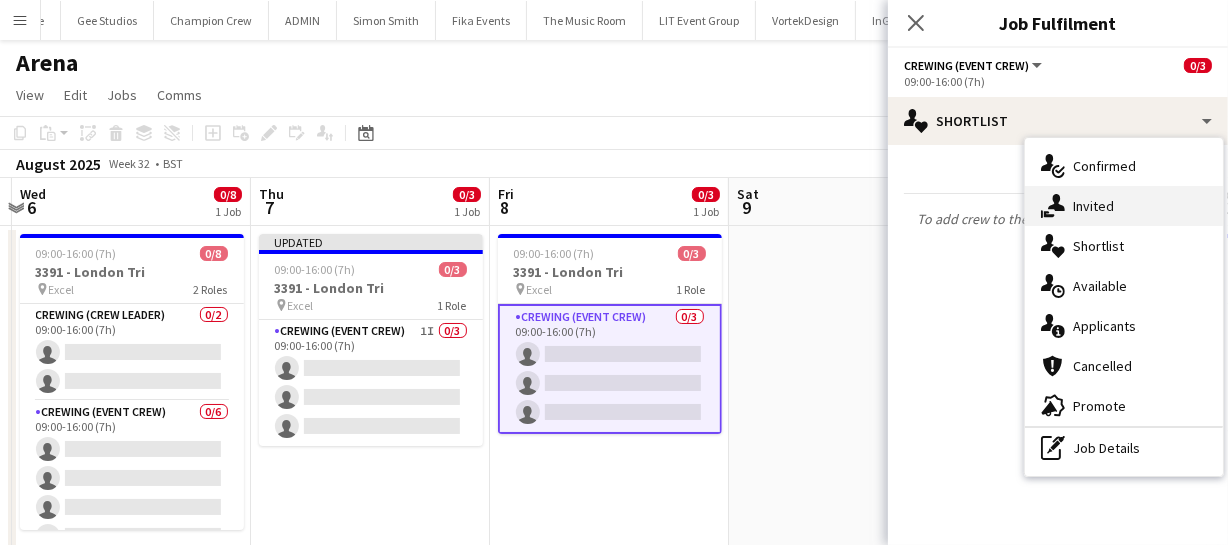 click on "single-neutral-actions-share-1
Invited" at bounding box center (1124, 206) 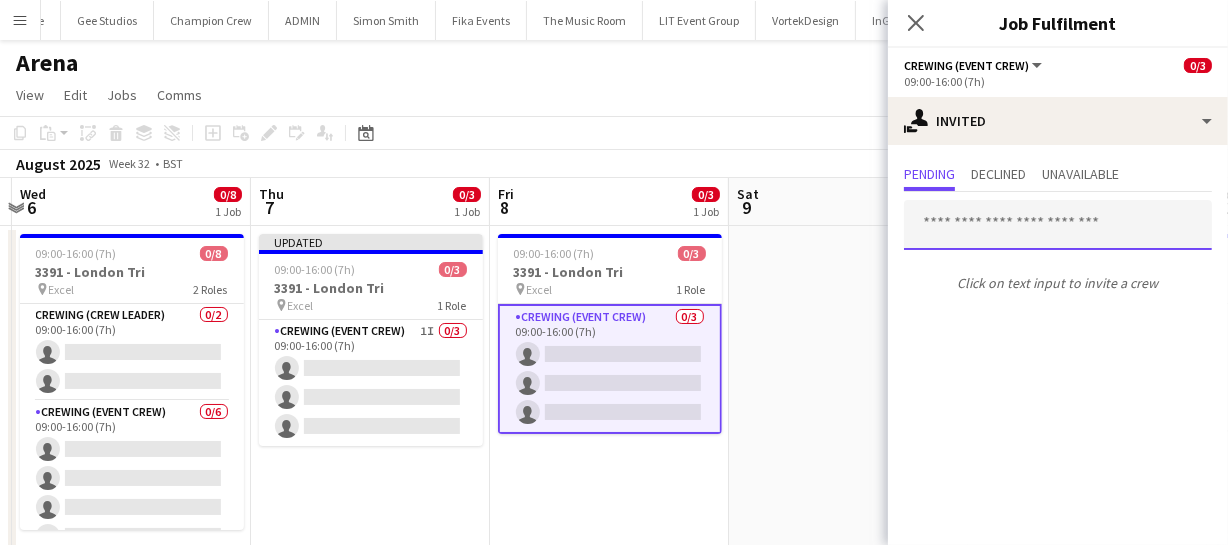 click at bounding box center (1058, 225) 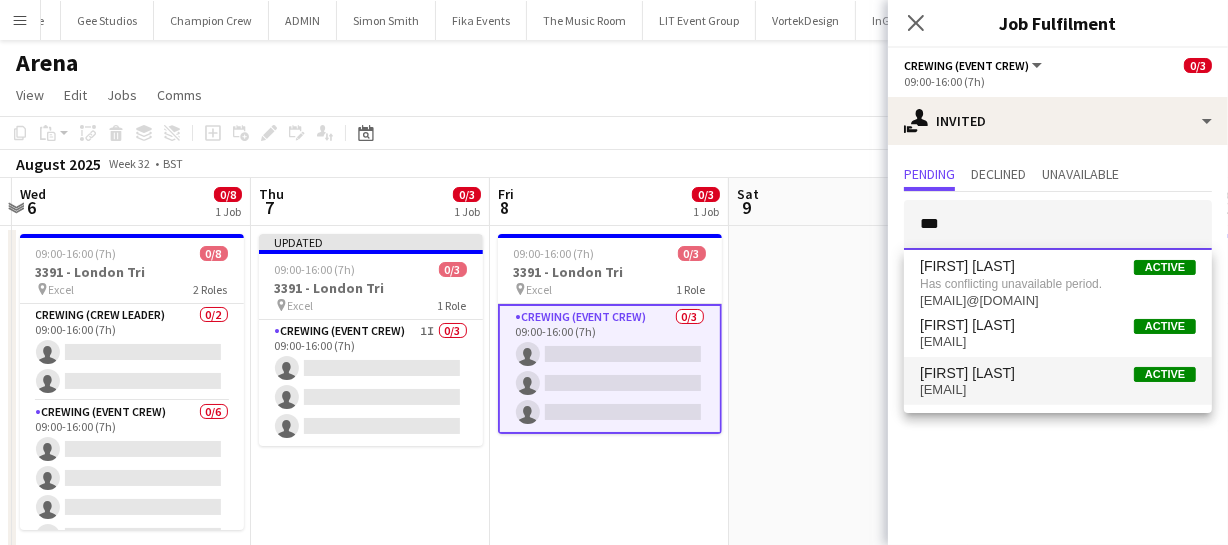 type on "***" 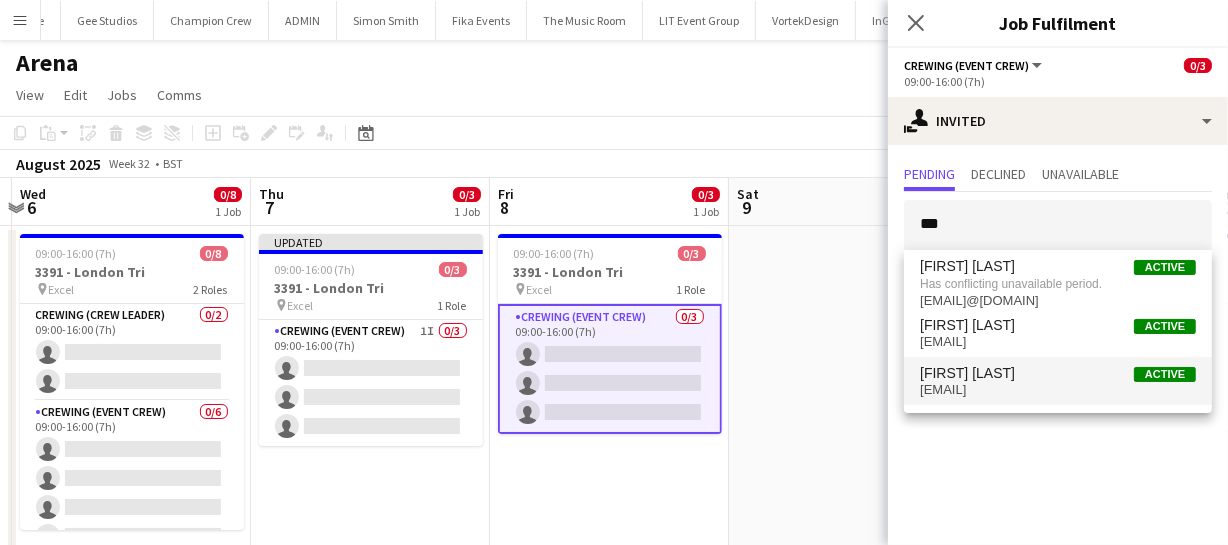 click on "benpaulturner0@gmail.com" at bounding box center [1058, 390] 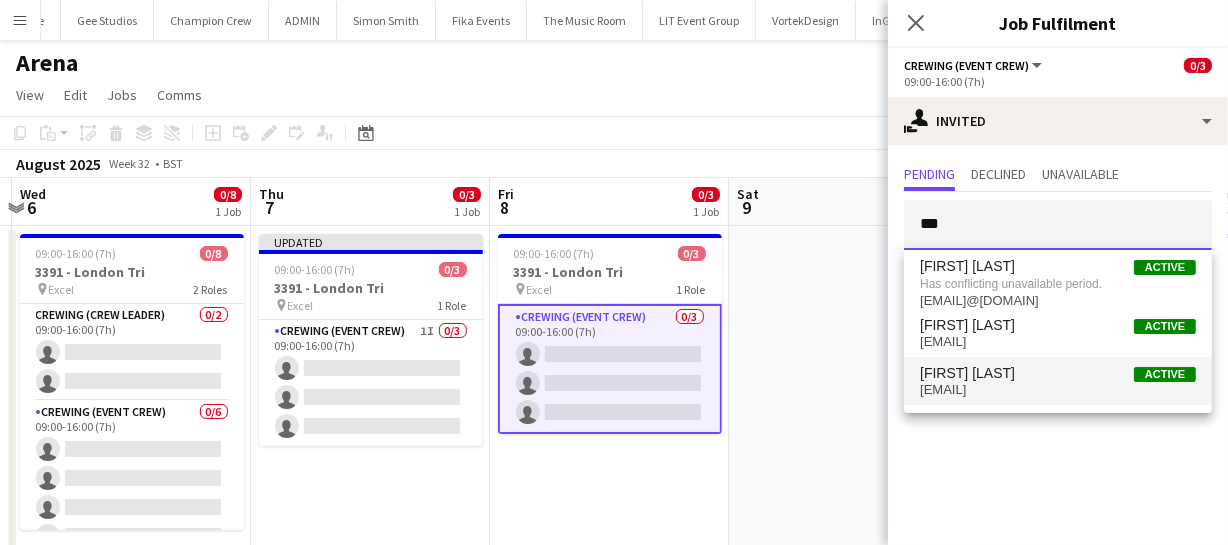 type 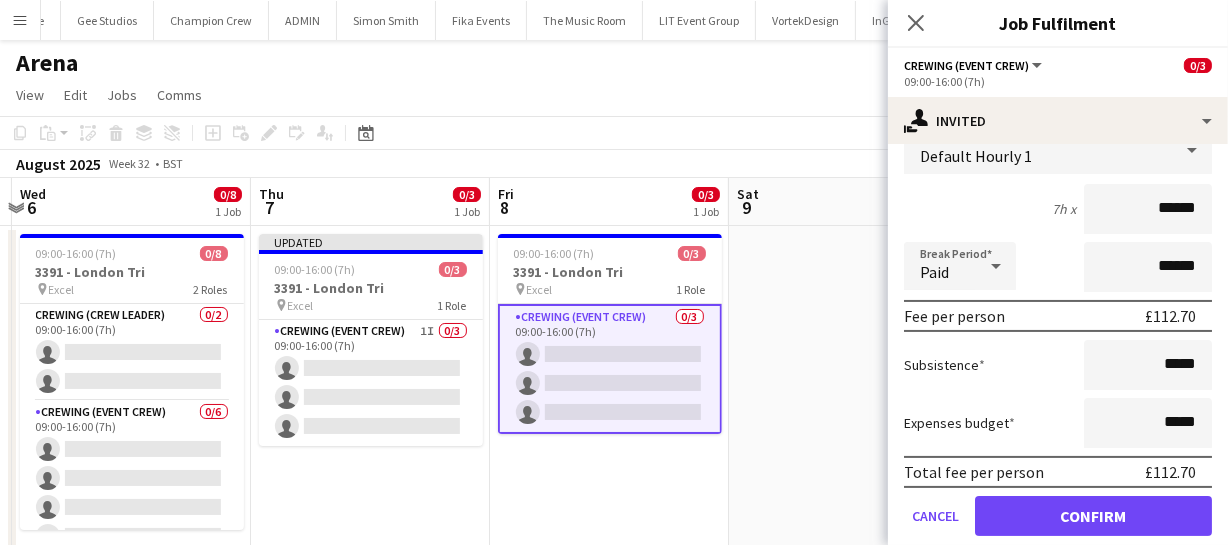 scroll, scrollTop: 272, scrollLeft: 0, axis: vertical 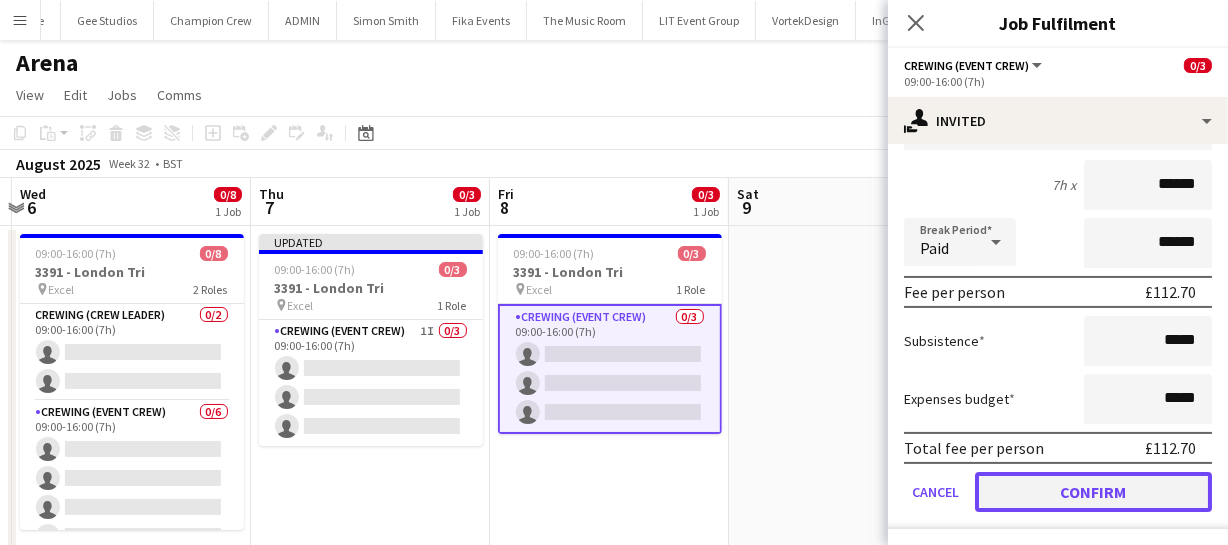 click on "Confirm" 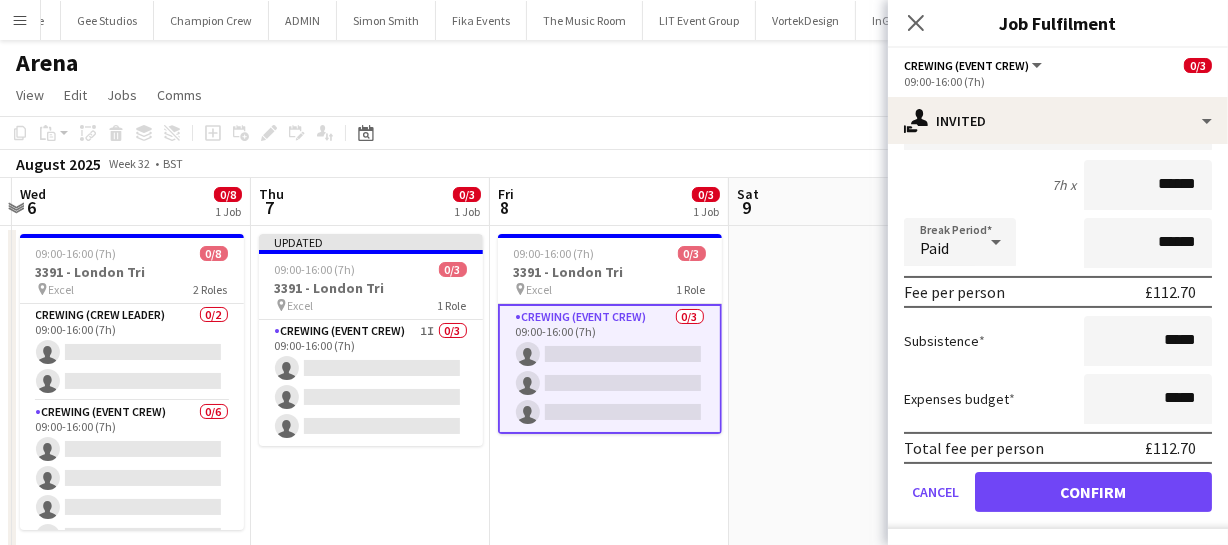 scroll, scrollTop: 0, scrollLeft: 0, axis: both 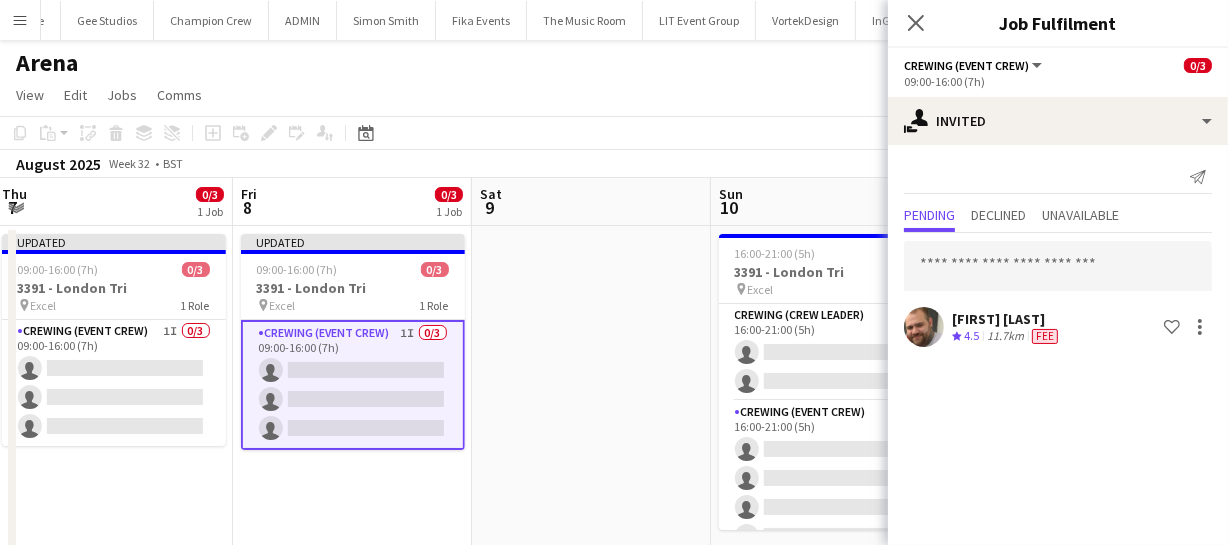 drag, startPoint x: 594, startPoint y: 493, endPoint x: 499, endPoint y: 479, distance: 96.02604 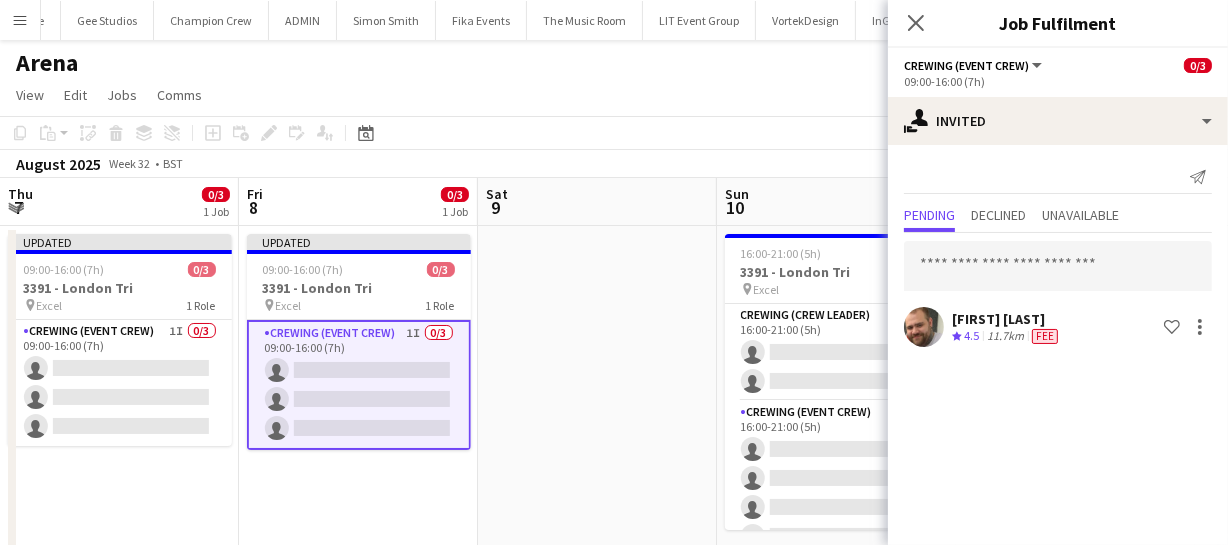 drag, startPoint x: 548, startPoint y: 473, endPoint x: 445, endPoint y: 484, distance: 103.58572 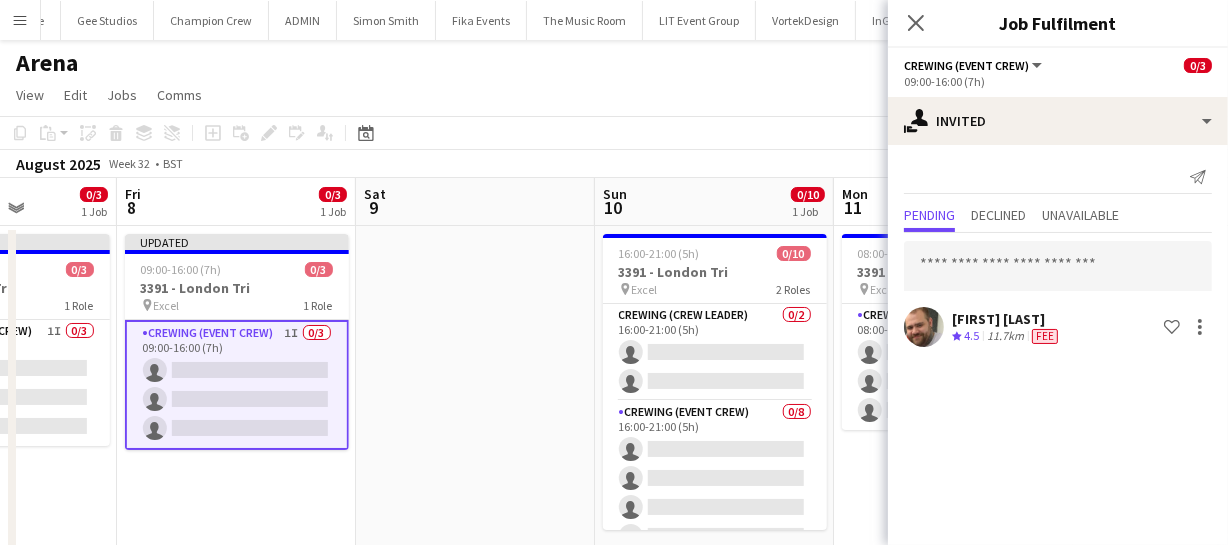 click on "Mon   4   Tue   5   Wed   6   0/8   1 Job   Thu   7   0/3   1 Job   Fri   8   0/3   1 Job   Sat   9   Sun   10   0/10   1 Job   Mon   11   0/3   1 Job   Tue   12   Wed   13   Thu   14      09:00-16:00 (7h)    0/8   3391 - London Tri
pin
Excel   2 Roles   Crewing (Crew Leader)   0/2   09:00-16:00 (7h)
single-neutral-actions
single-neutral-actions
Crewing (Event Crew)   0/6   09:00-16:00 (7h)
single-neutral-actions
single-neutral-actions
single-neutral-actions
single-neutral-actions
single-neutral-actions
single-neutral-actions
Updated   09:00-16:00 (7h)    0/3   3391 - London Tri
pin
Excel   1 Role   Crewing (Event Crew)   1I   0/3" at bounding box center [614, 374] 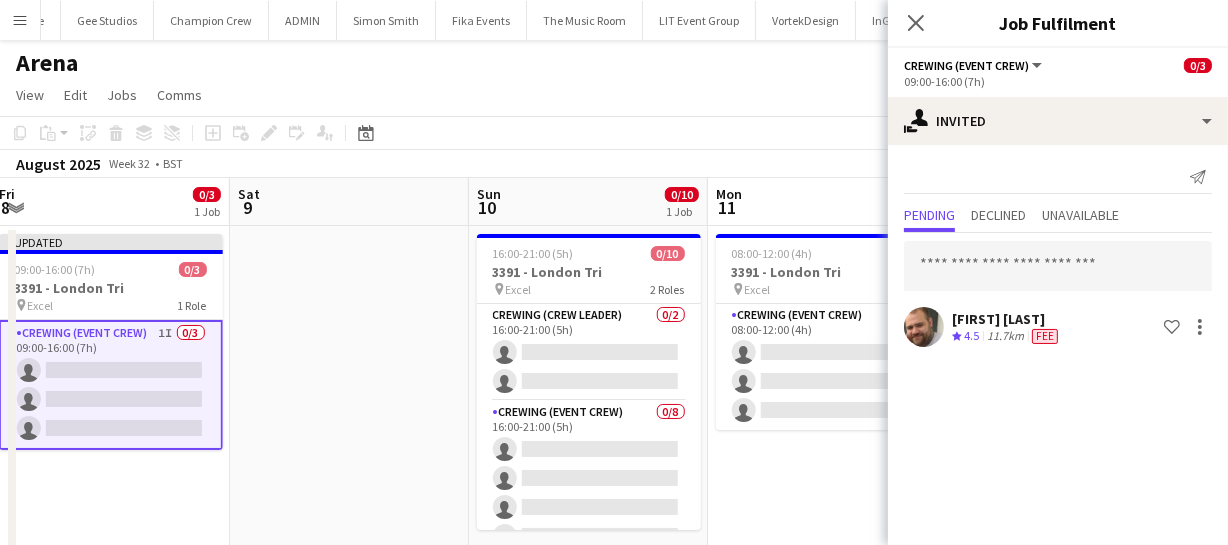 click on "Mon   4   Tue   5   Wed   6   0/8   1 Job   Thu   7   0/3   1 Job   Fri   8   0/3   1 Job   Sat   9   Sun   10   0/10   1 Job   Mon   11   0/3   1 Job   Tue   12   Wed   13   Thu   14      09:00-16:00 (7h)    0/8   3391 - London Tri
pin
Excel   2 Roles   Crewing (Crew Leader)   0/2   09:00-16:00 (7h)
single-neutral-actions
single-neutral-actions
Crewing (Event Crew)   0/6   09:00-16:00 (7h)
single-neutral-actions
single-neutral-actions
single-neutral-actions
single-neutral-actions
single-neutral-actions
single-neutral-actions
Updated   09:00-16:00 (7h)    0/3   3391 - London Tri
pin
Excel   1 Role   Crewing (Event Crew)   1I   0/3" at bounding box center [614, 374] 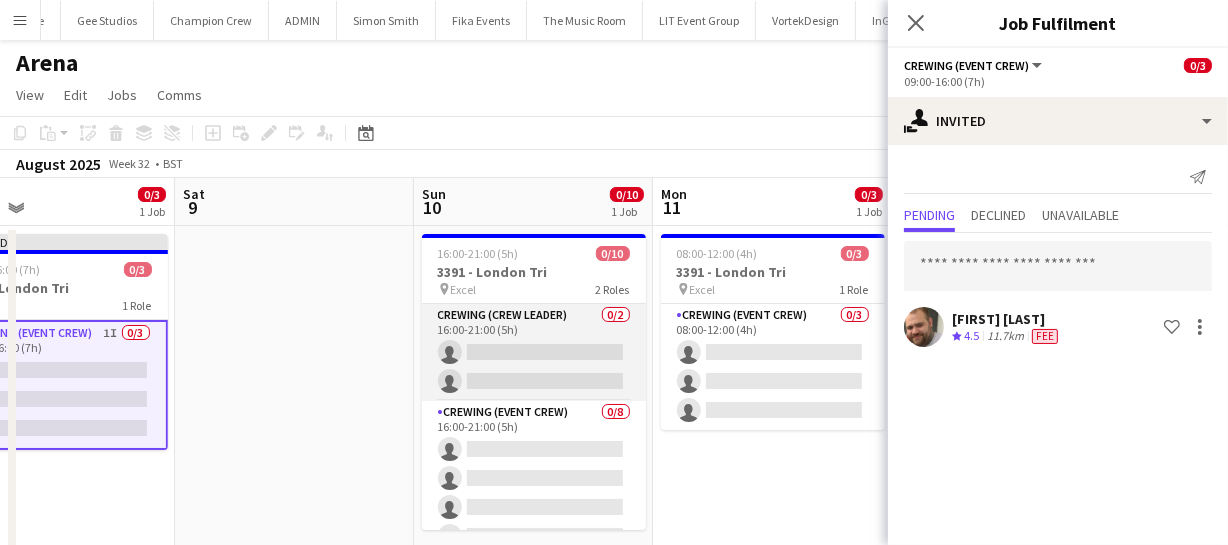 click on "Crewing (Crew Leader)   0/2   16:00-21:00 (5h)
single-neutral-actions
single-neutral-actions" at bounding box center (534, 352) 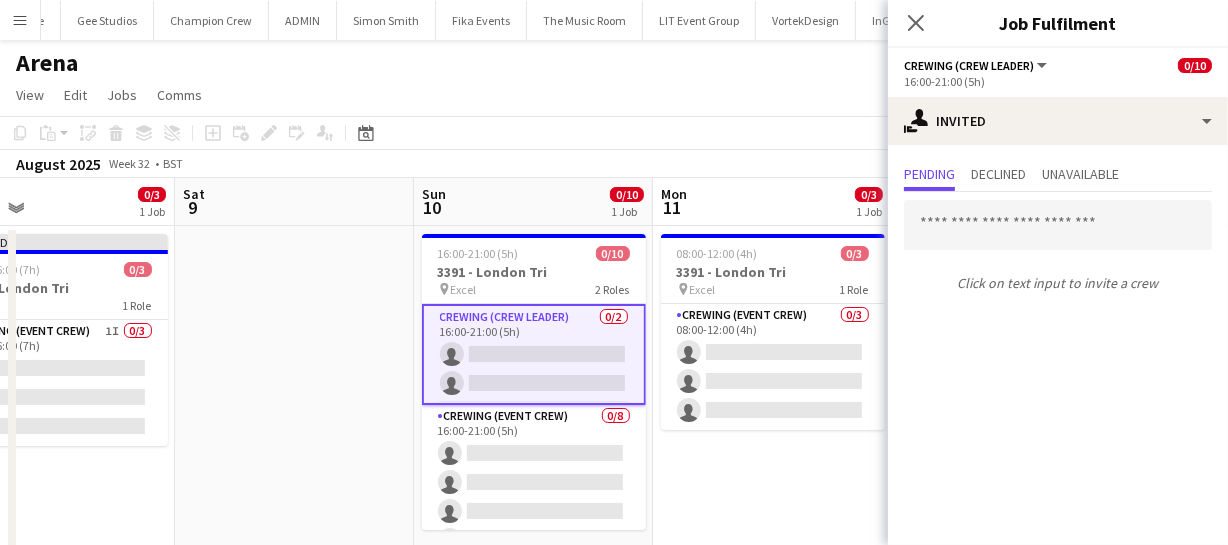 click on "Crewing (Crew Leader)   0/2   16:00-21:00 (5h)
single-neutral-actions
single-neutral-actions" at bounding box center [534, 354] 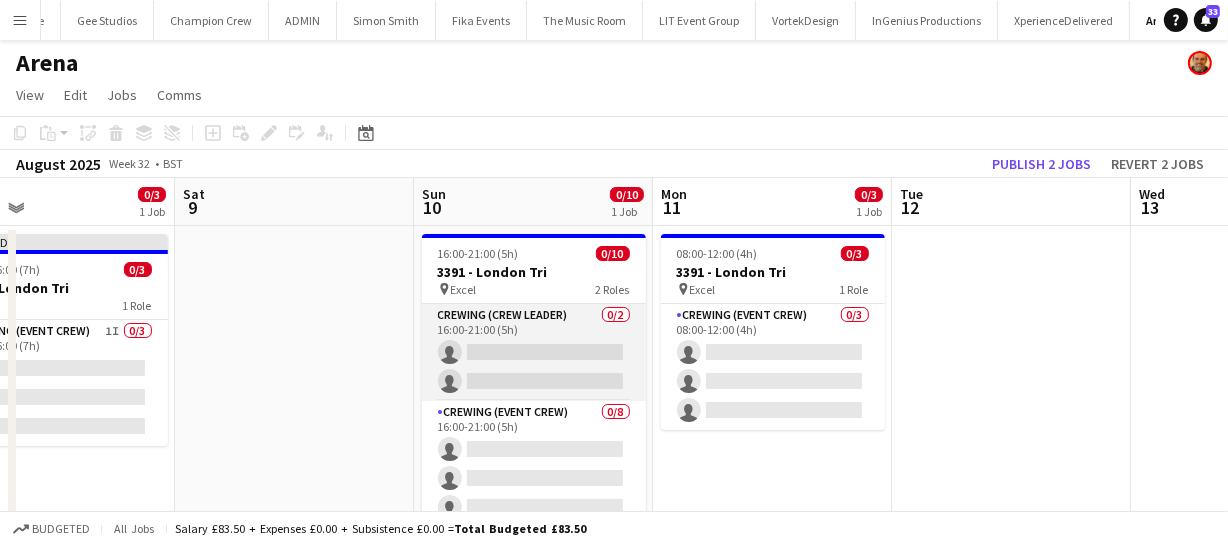 click on "Crewing (Crew Leader)   0/2   16:00-21:00 (5h)
single-neutral-actions
single-neutral-actions" at bounding box center [534, 352] 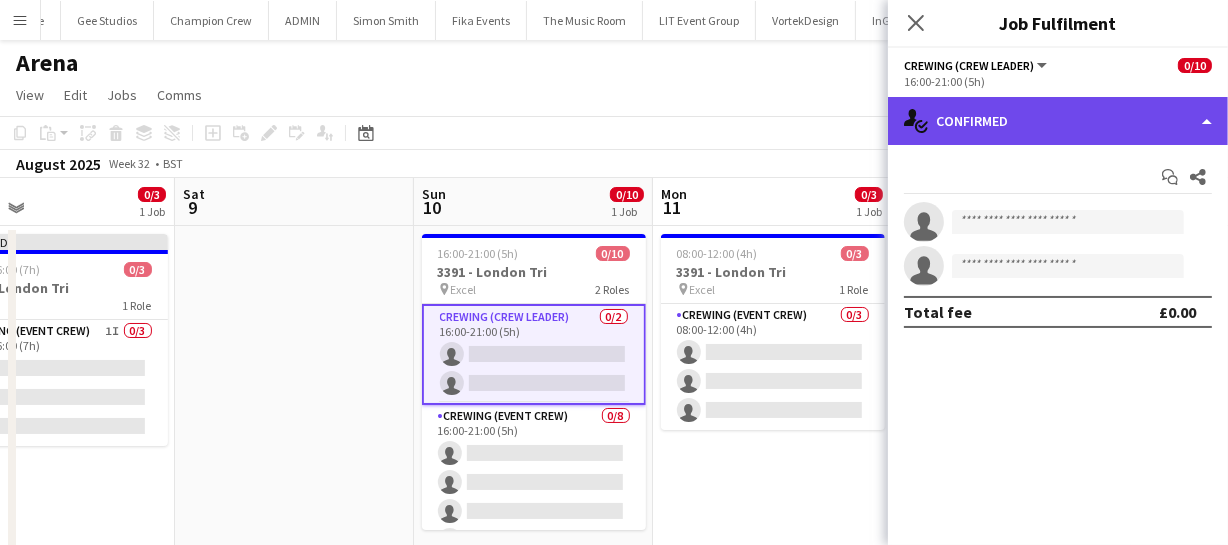 click on "single-neutral-actions-check-2
Confirmed" 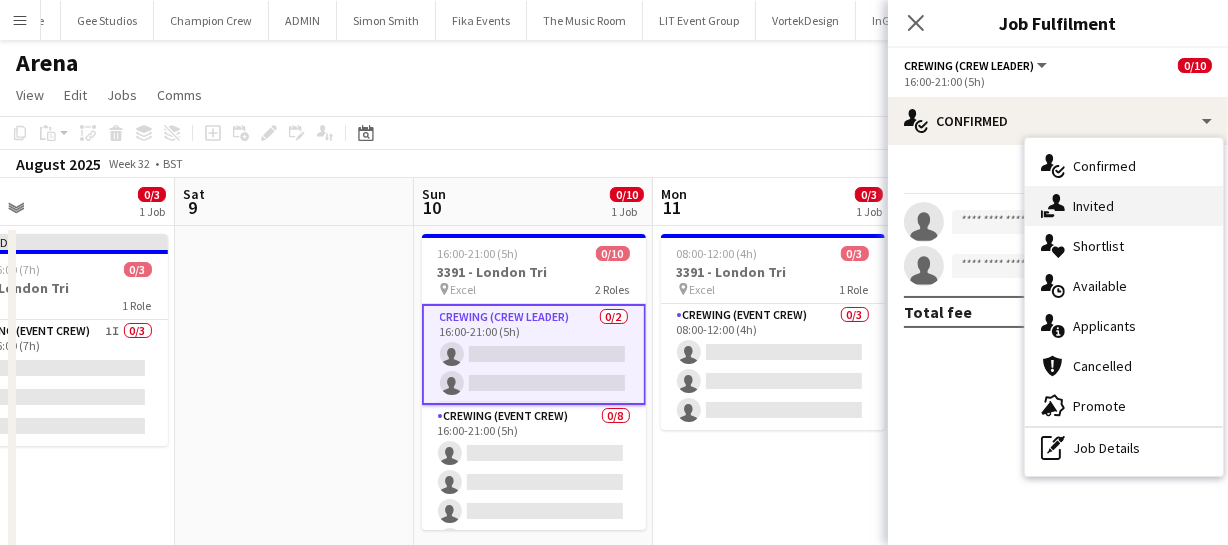 click on "single-neutral-actions-share-1
Invited" at bounding box center [1124, 206] 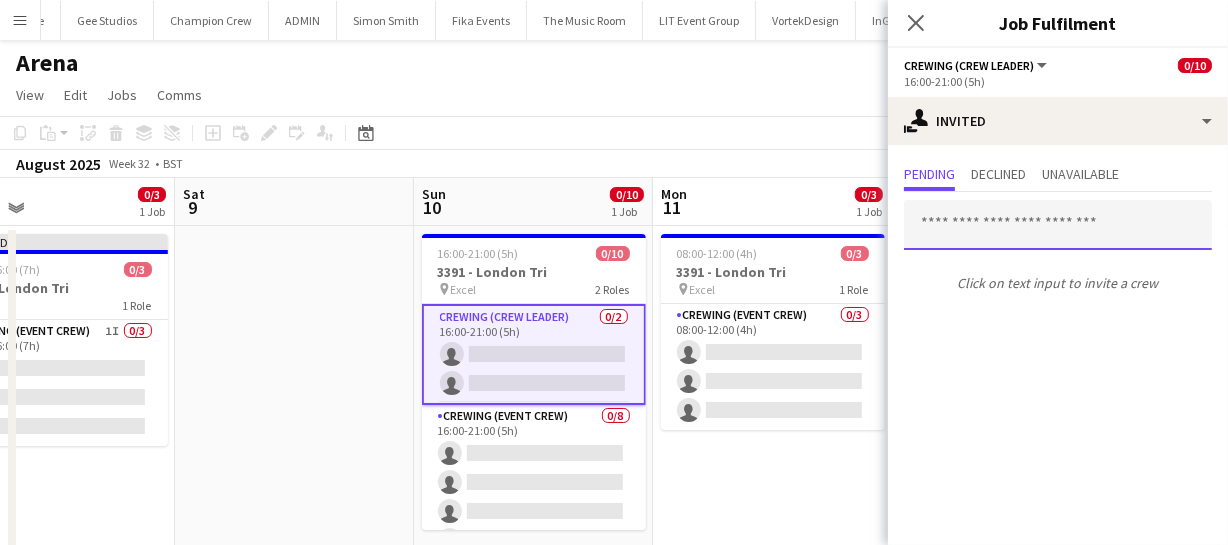 click at bounding box center [1058, 225] 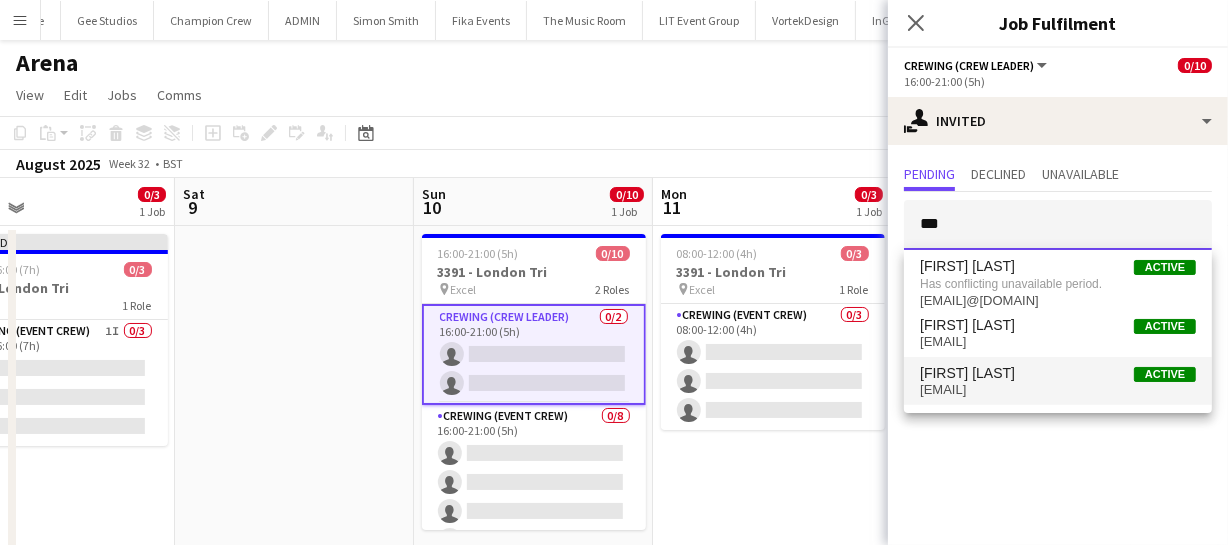 type on "***" 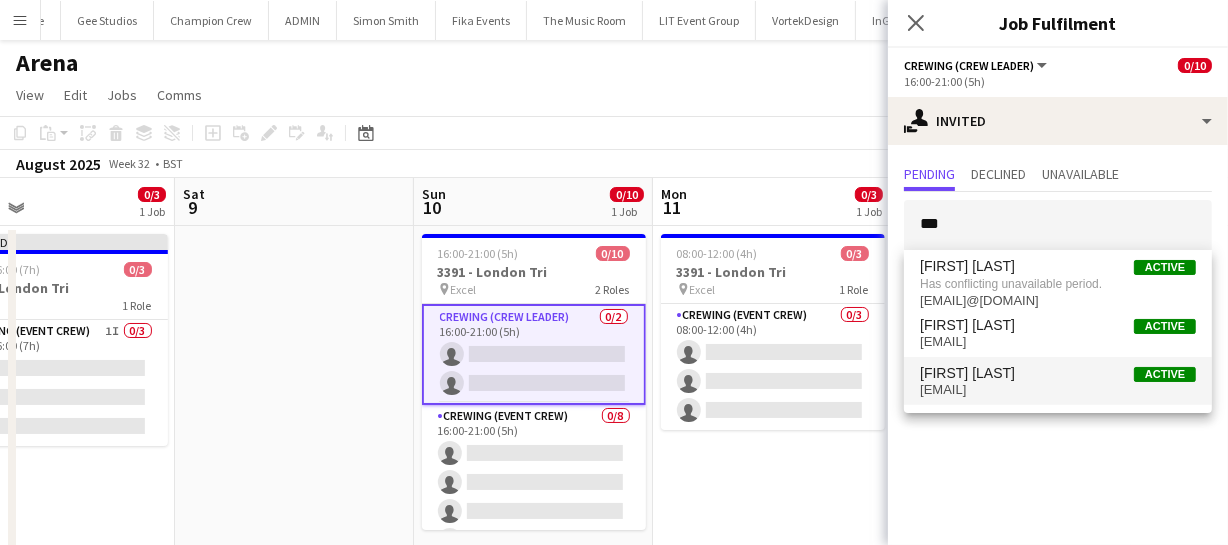 click on "Ben Turner  Active" at bounding box center (1058, 373) 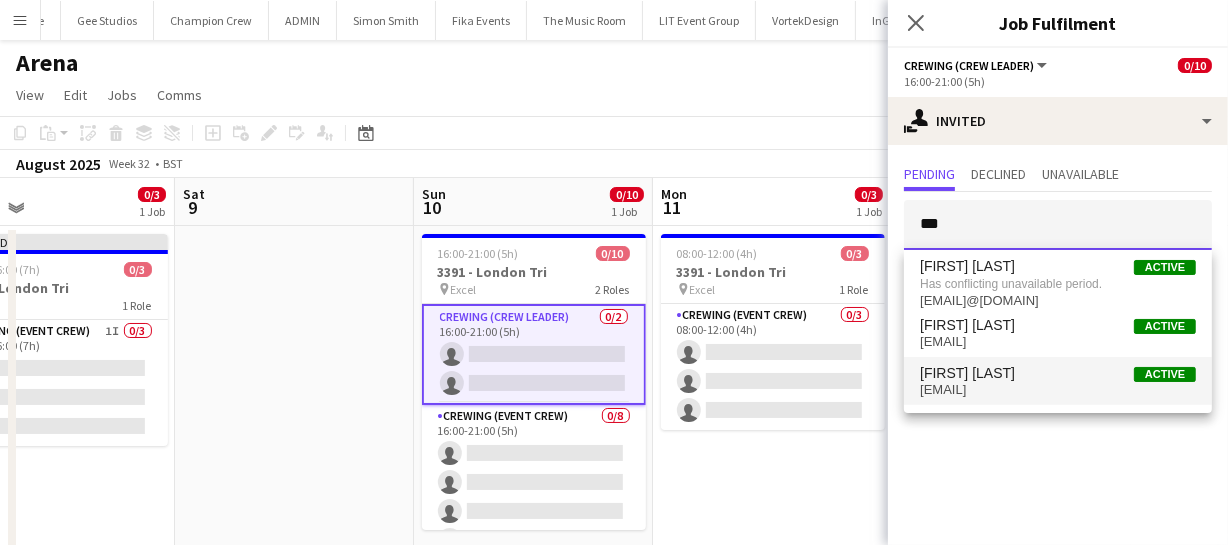 type 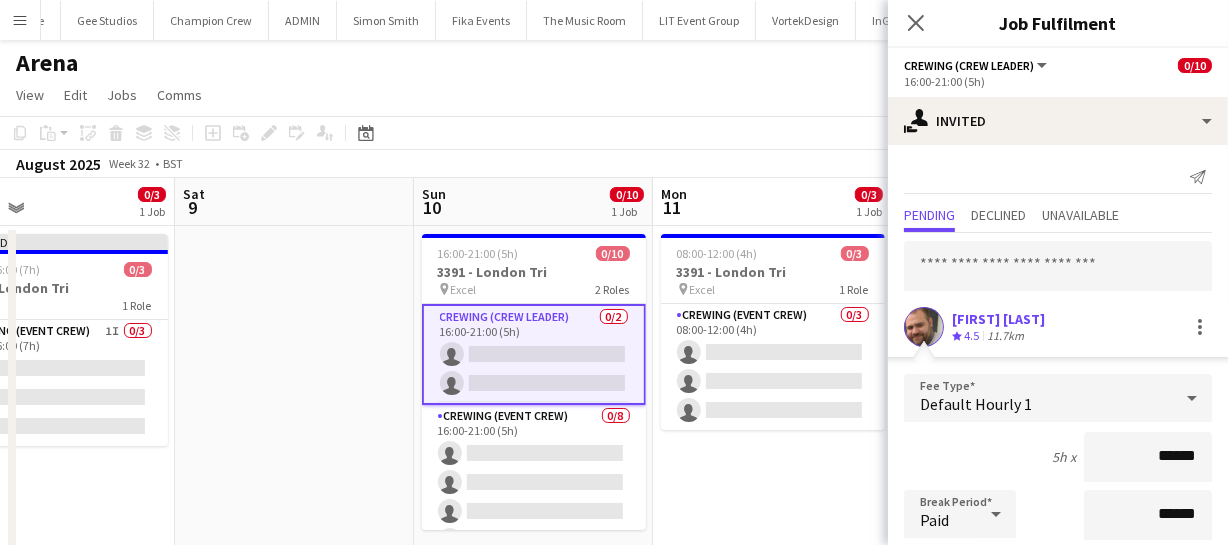 drag, startPoint x: 1183, startPoint y: 454, endPoint x: 1150, endPoint y: 459, distance: 33.37664 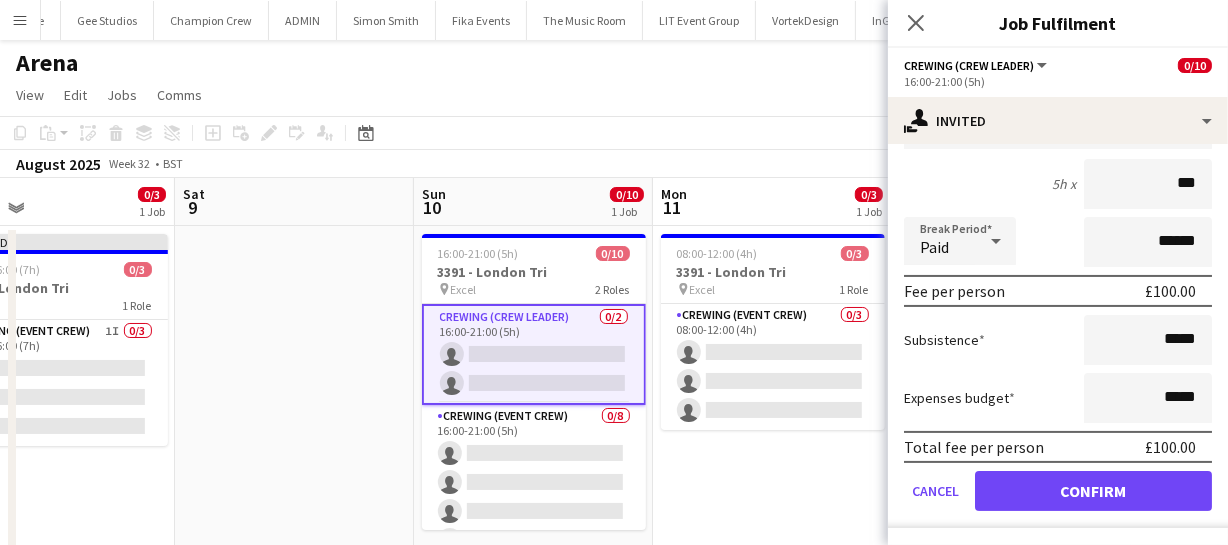 scroll, scrollTop: 274, scrollLeft: 0, axis: vertical 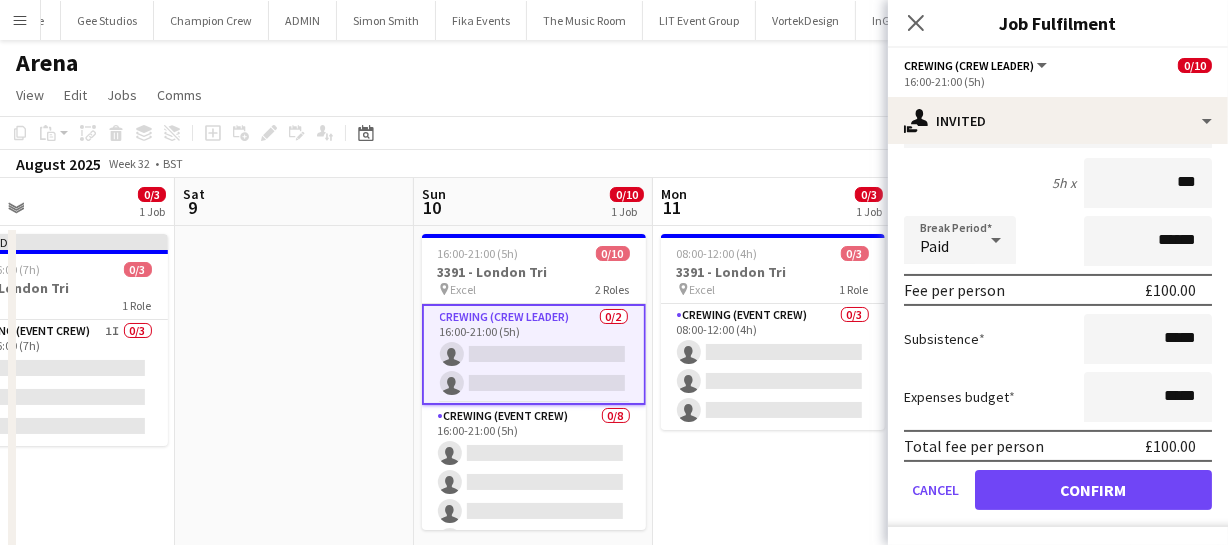 type on "***" 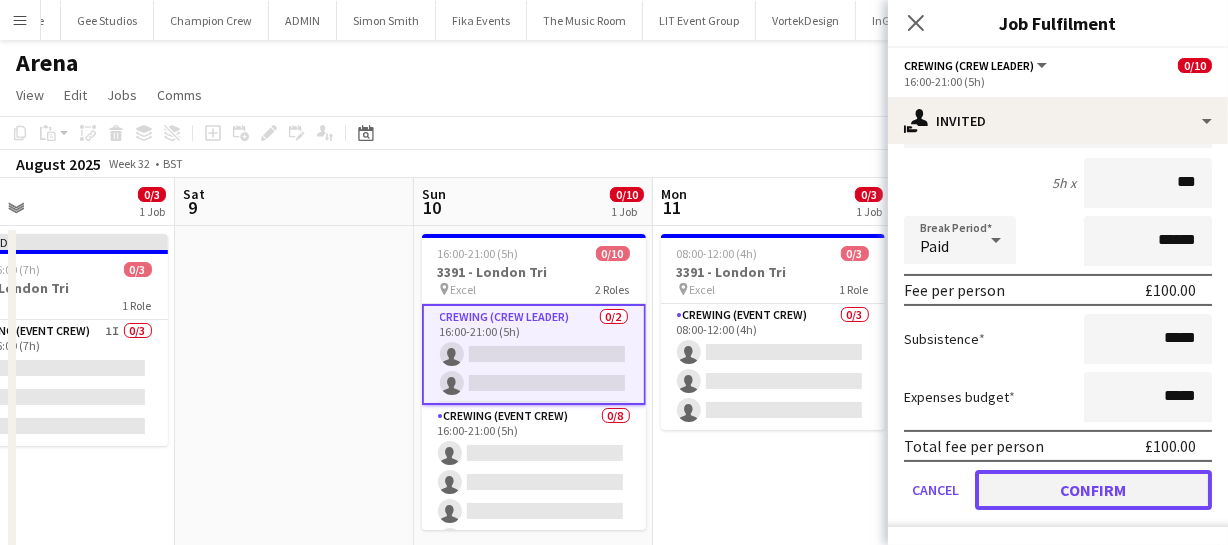 click on "Confirm" 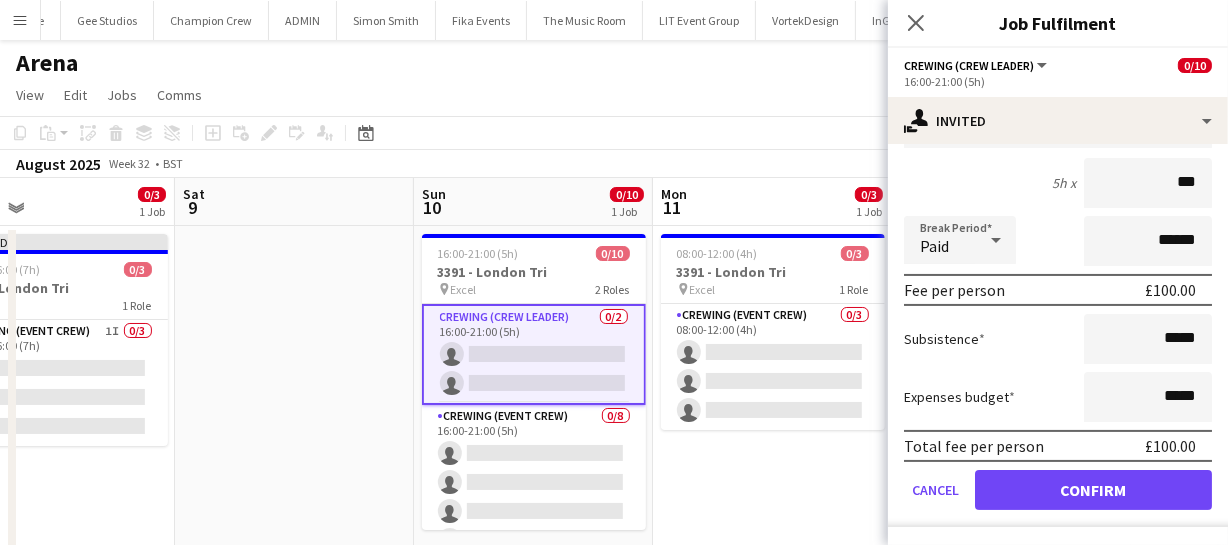 scroll, scrollTop: 0, scrollLeft: 0, axis: both 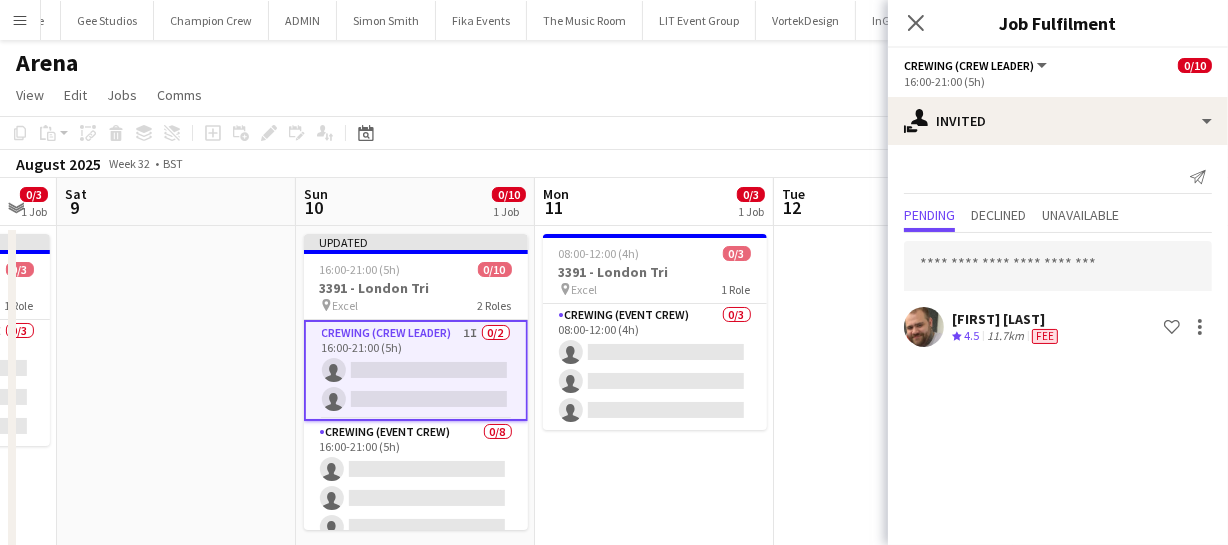 drag, startPoint x: 779, startPoint y: 416, endPoint x: 662, endPoint y: 405, distance: 117.51595 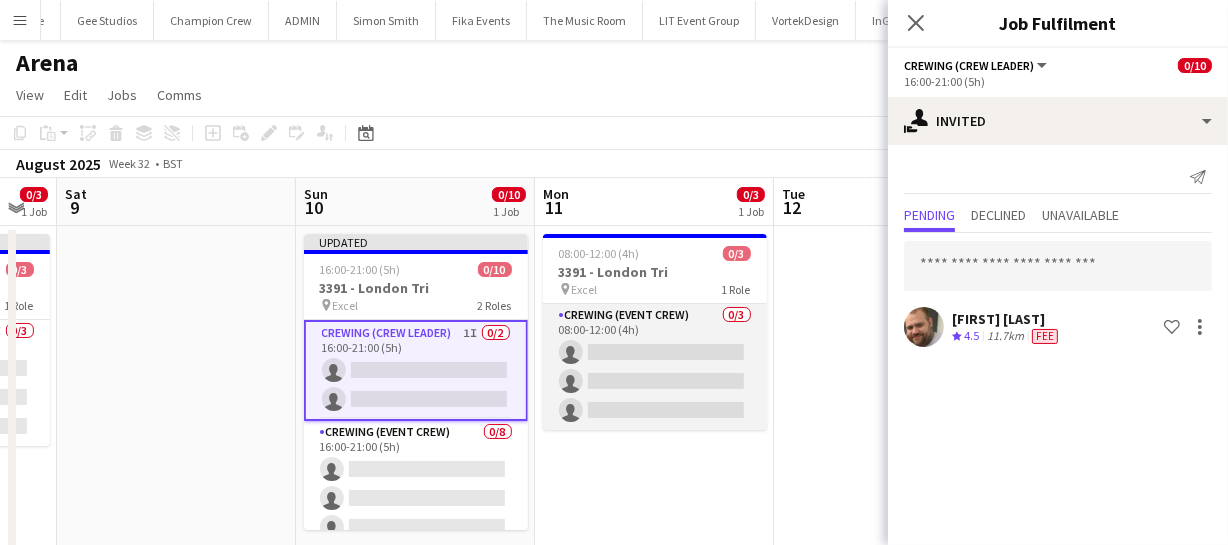 click on "Crewing (Event Crew)   0/3   08:00-12:00 (4h)
single-neutral-actions
single-neutral-actions
single-neutral-actions" at bounding box center [655, 367] 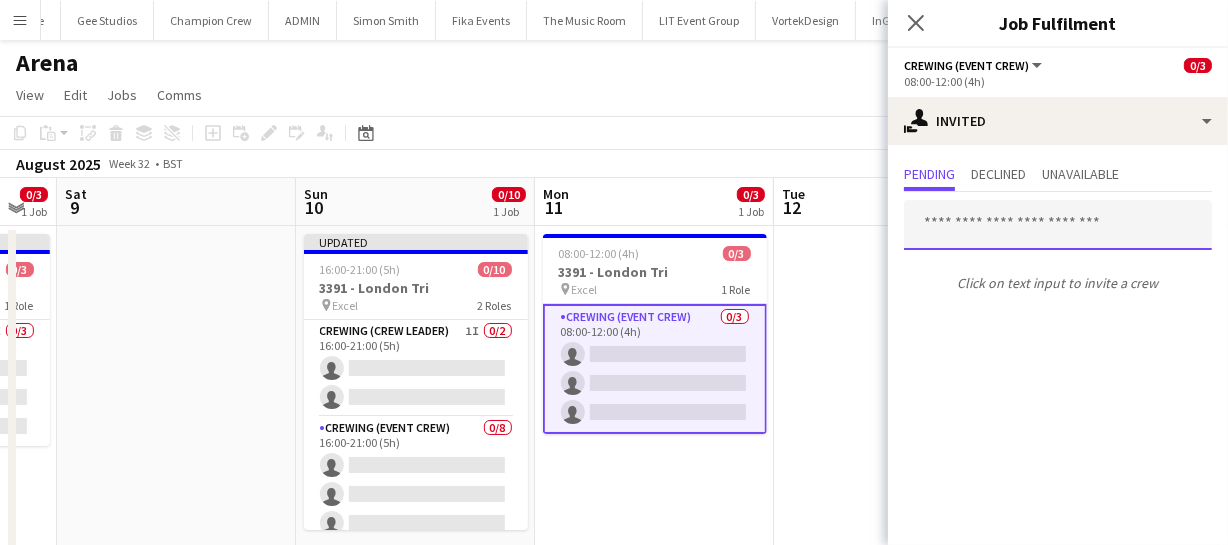 click at bounding box center [1058, 225] 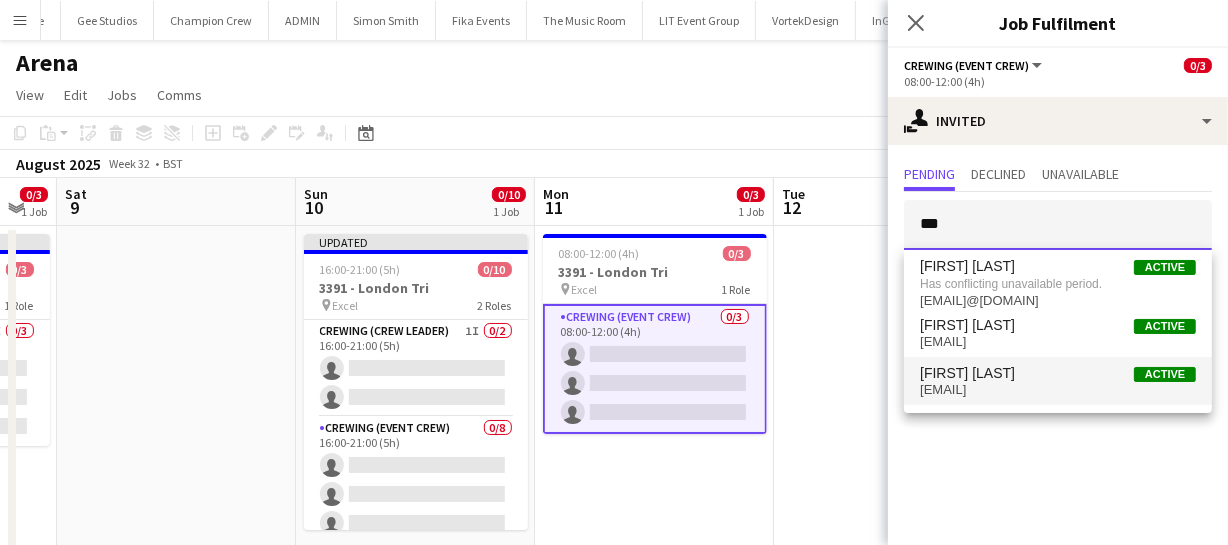 type on "***" 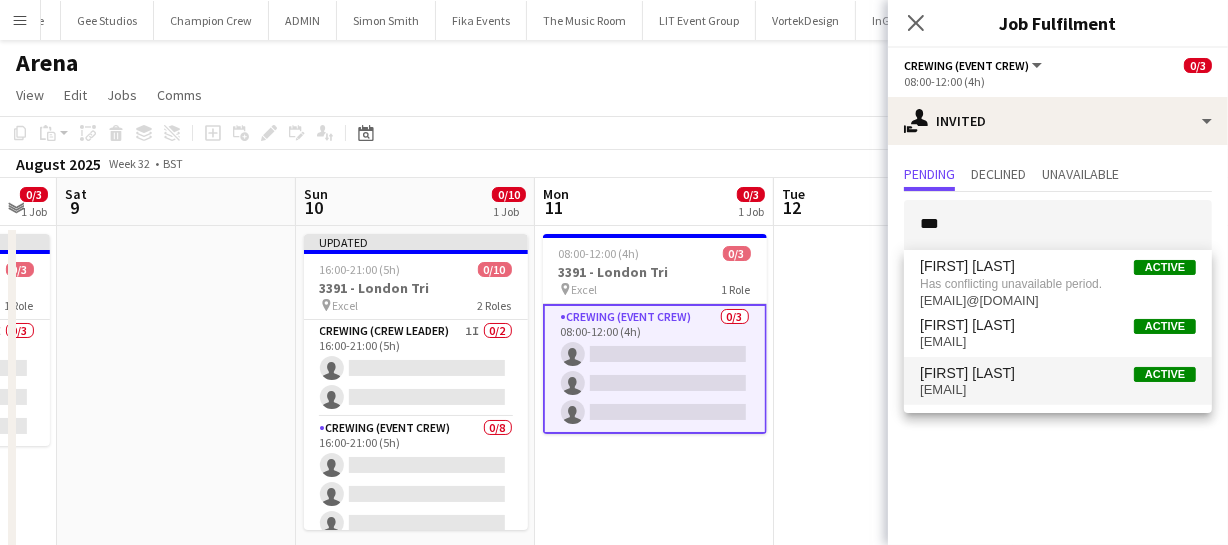 click on "Ben Turner  Active" at bounding box center [1058, 373] 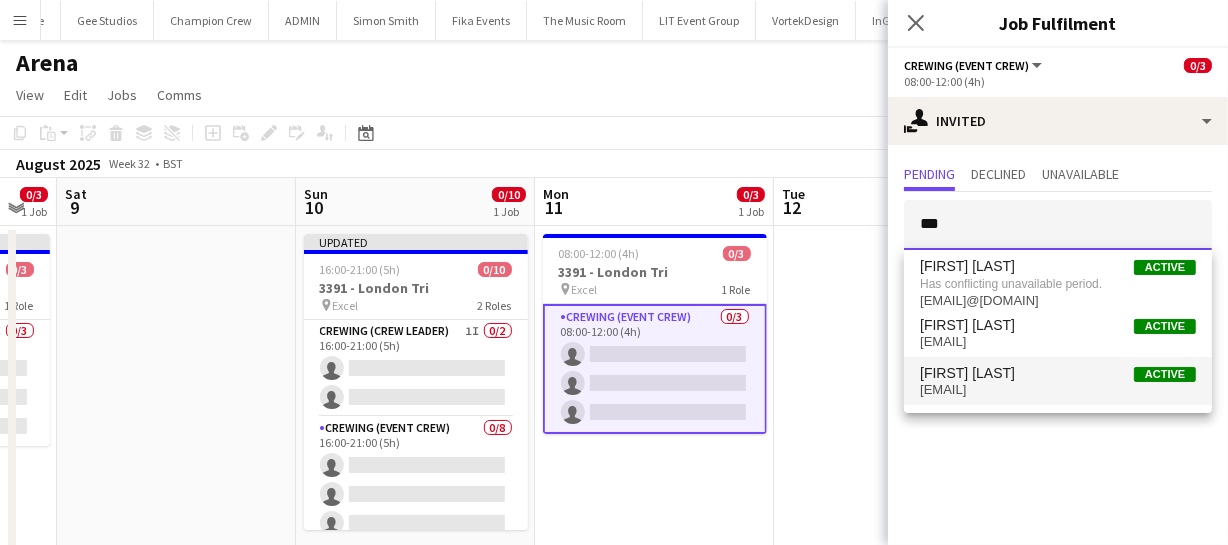 type 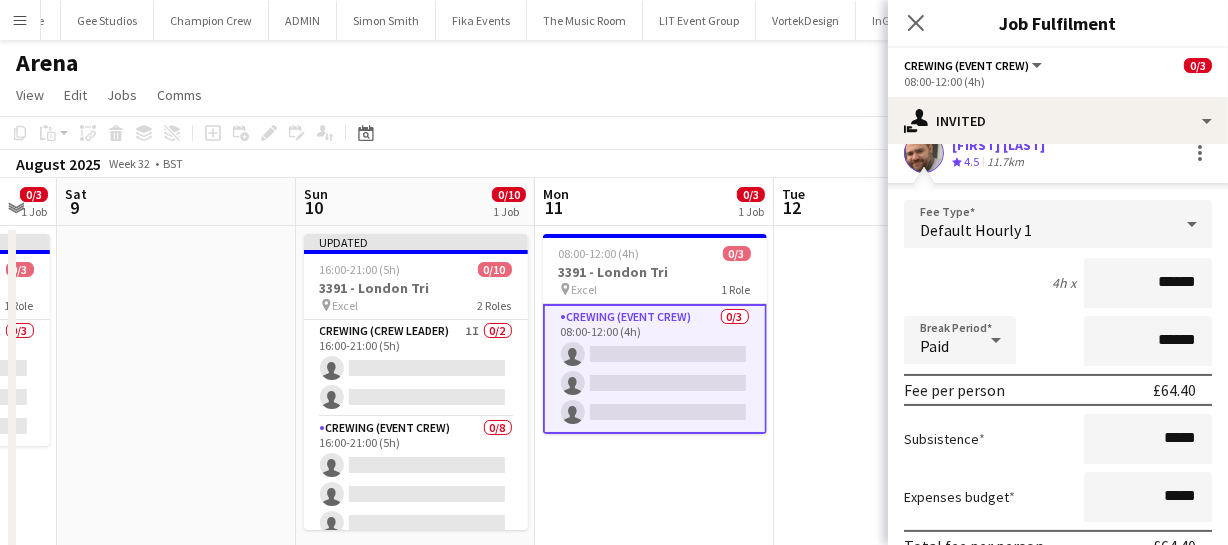 scroll, scrollTop: 274, scrollLeft: 0, axis: vertical 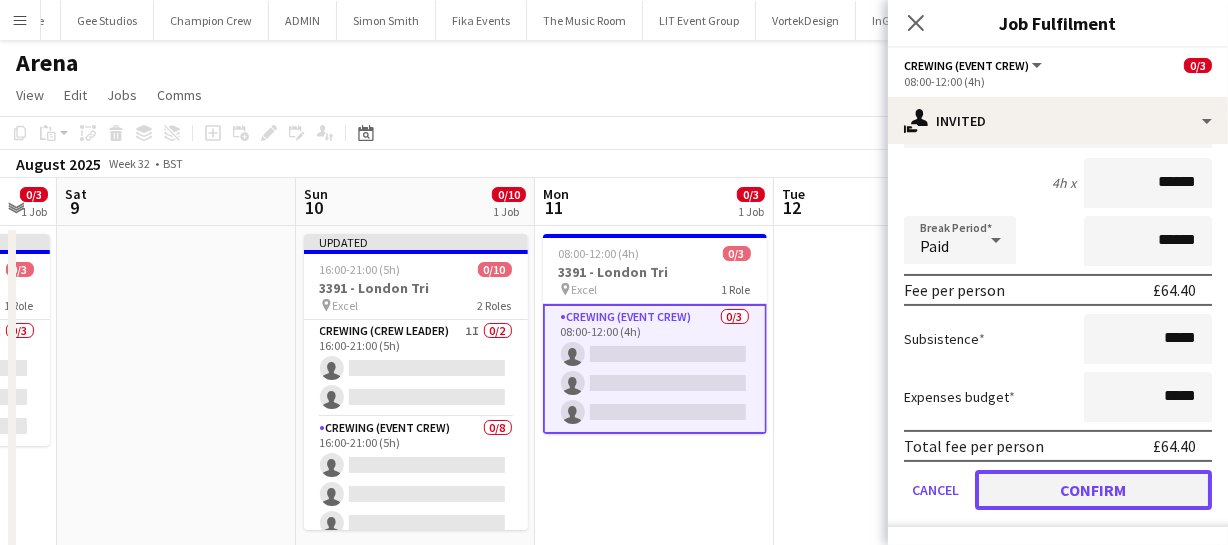 click on "Confirm" 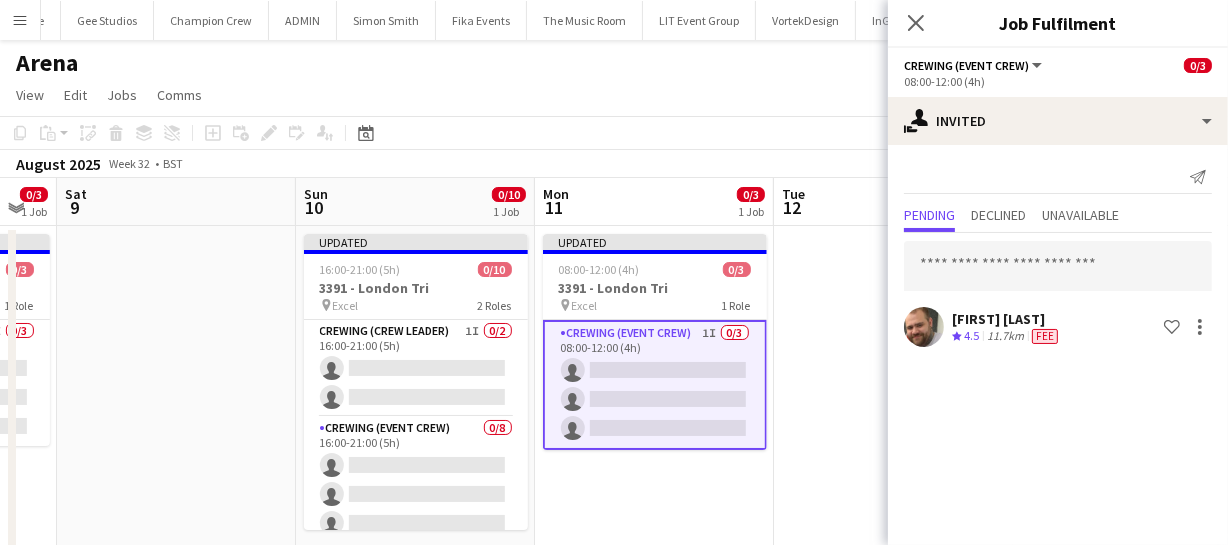 scroll, scrollTop: 0, scrollLeft: 0, axis: both 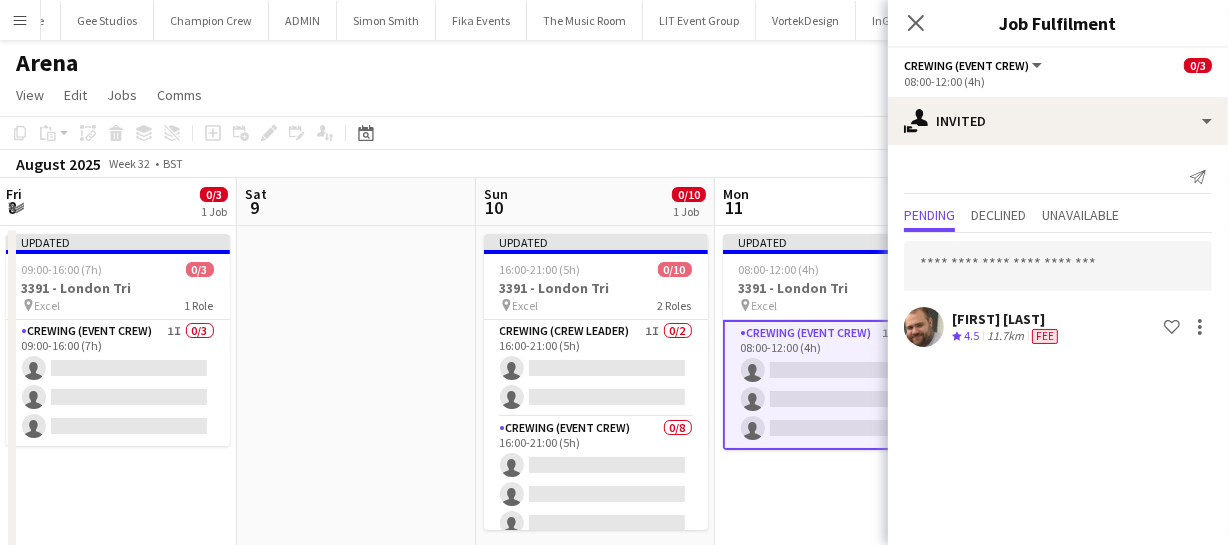 drag, startPoint x: 180, startPoint y: 391, endPoint x: 368, endPoint y: 385, distance: 188.09572 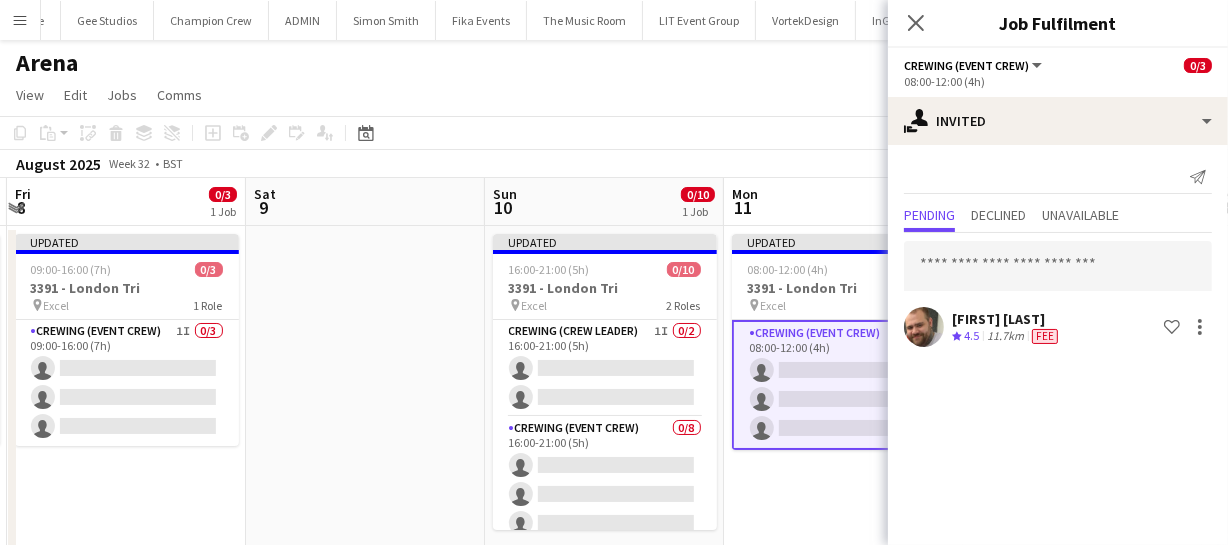 drag, startPoint x: 246, startPoint y: 394, endPoint x: 490, endPoint y: 398, distance: 244.03279 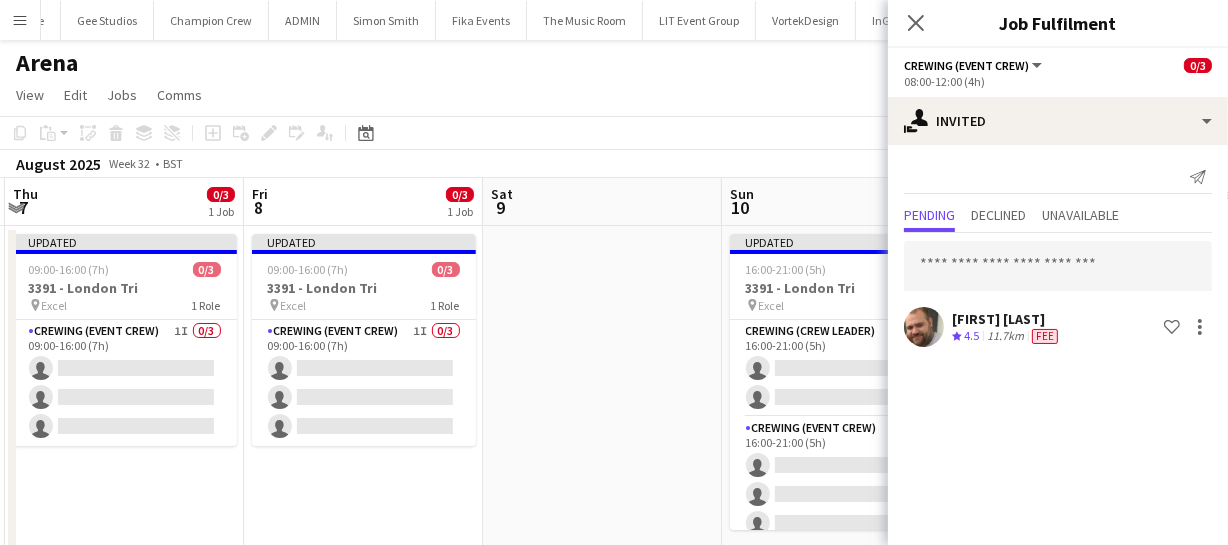 drag, startPoint x: 451, startPoint y: 421, endPoint x: 603, endPoint y: 430, distance: 152.26622 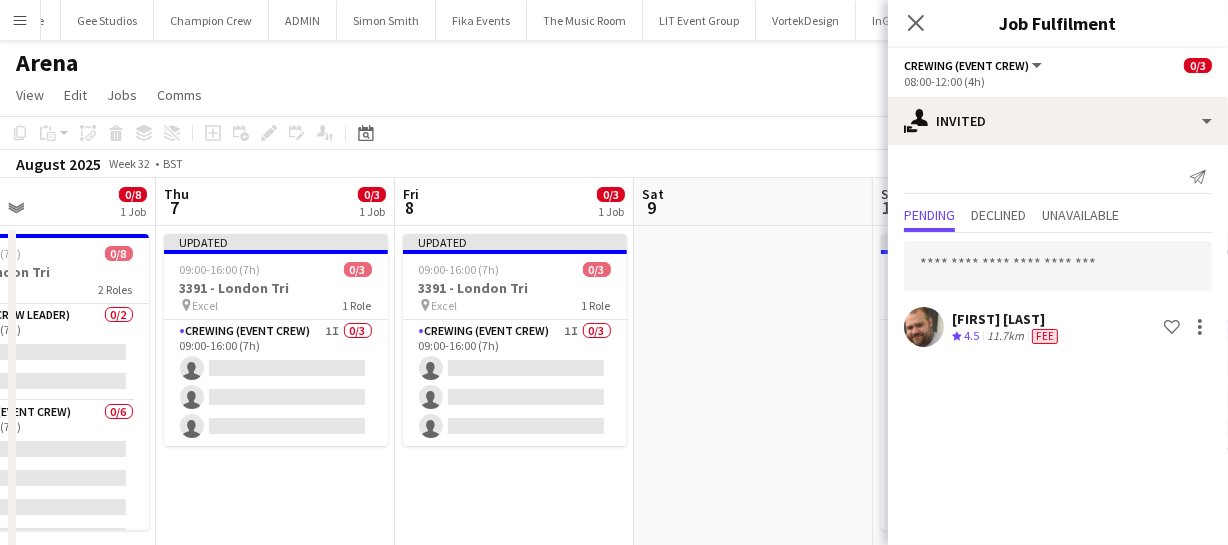 drag, startPoint x: 306, startPoint y: 463, endPoint x: 524, endPoint y: 457, distance: 218.08255 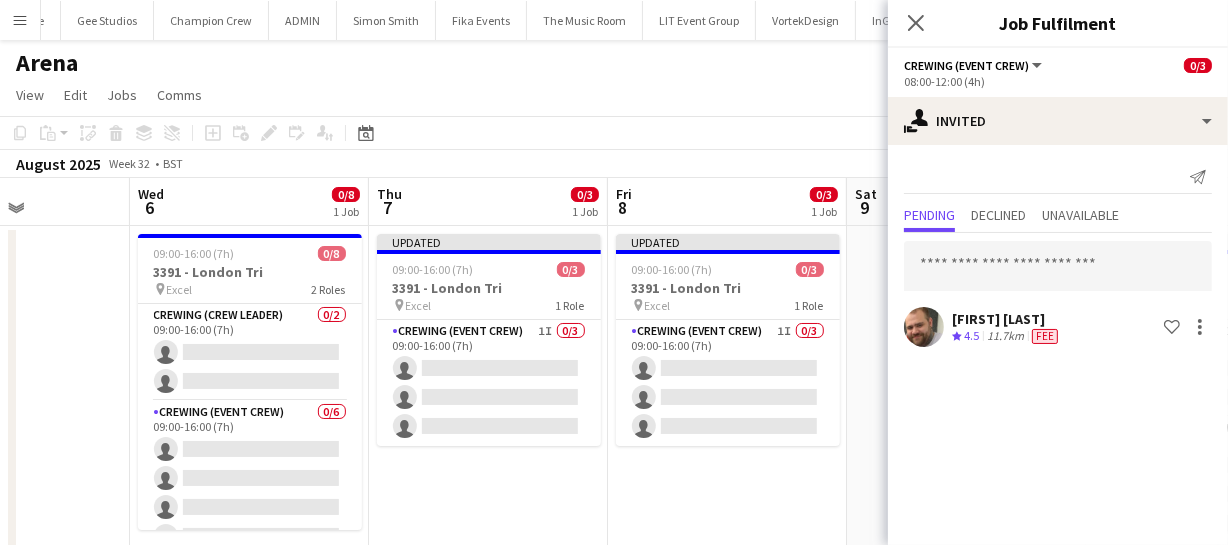 drag, startPoint x: 600, startPoint y: 481, endPoint x: 642, endPoint y: 481, distance: 42 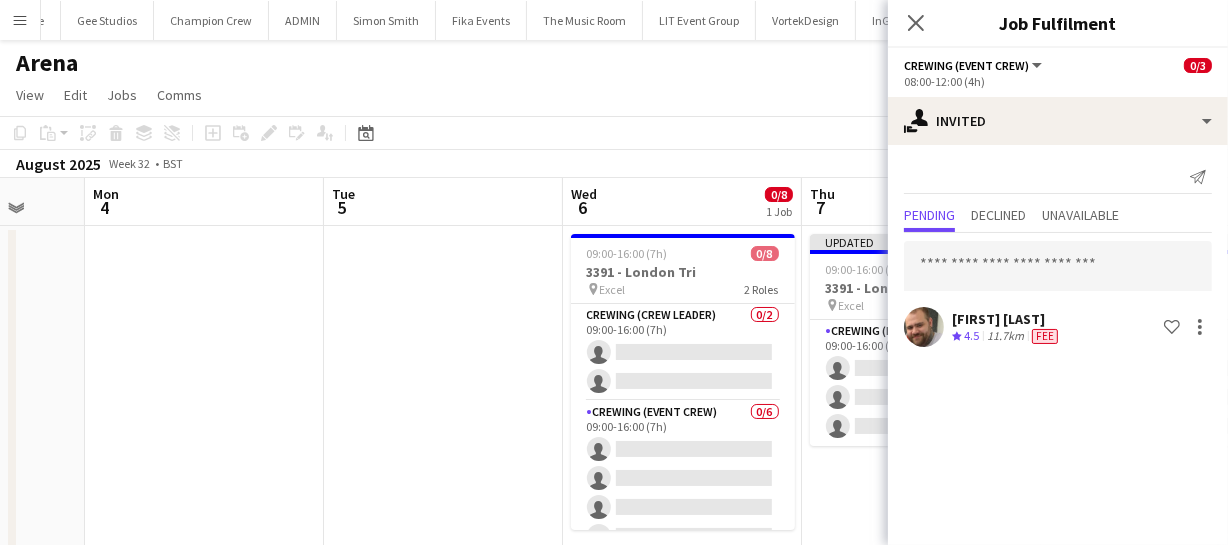 scroll, scrollTop: 0, scrollLeft: 632, axis: horizontal 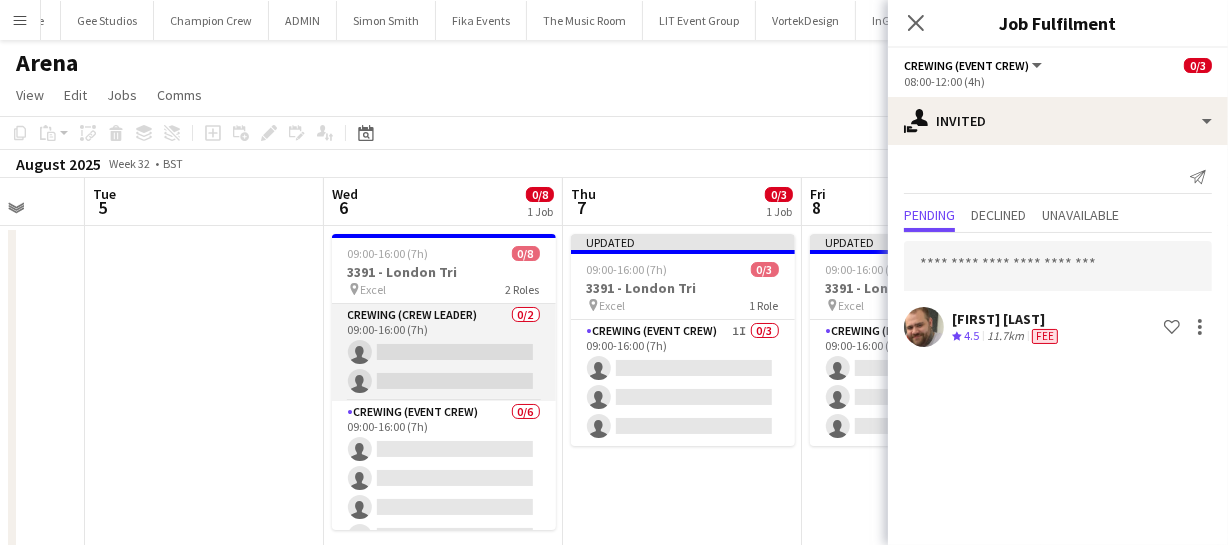 click on "Crewing (Crew Leader)   0/2   09:00-16:00 (7h)
single-neutral-actions
single-neutral-actions" at bounding box center (444, 352) 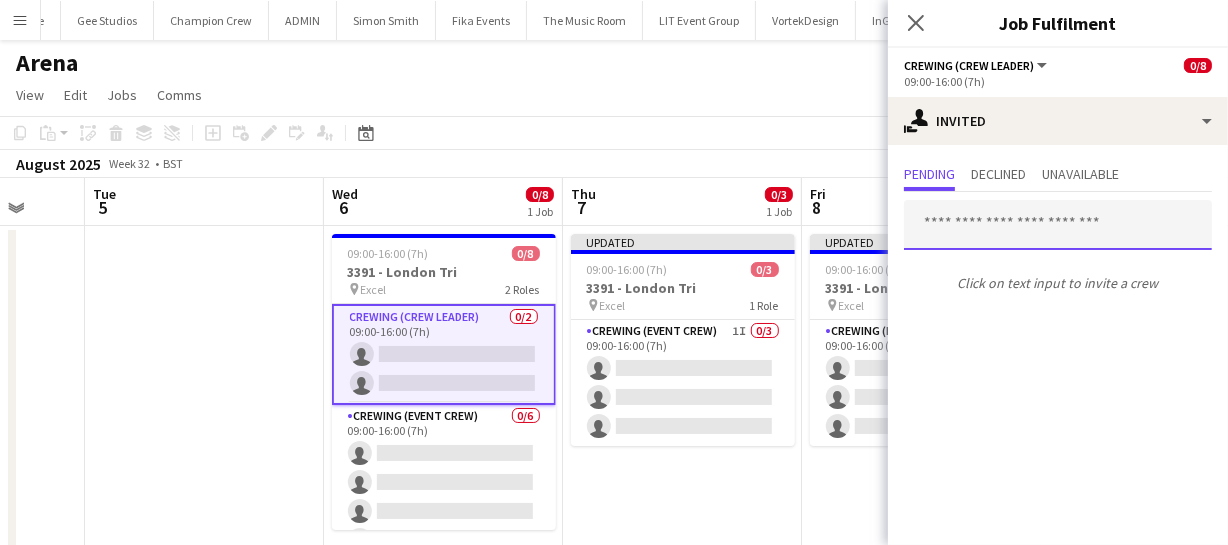 click at bounding box center (1058, 225) 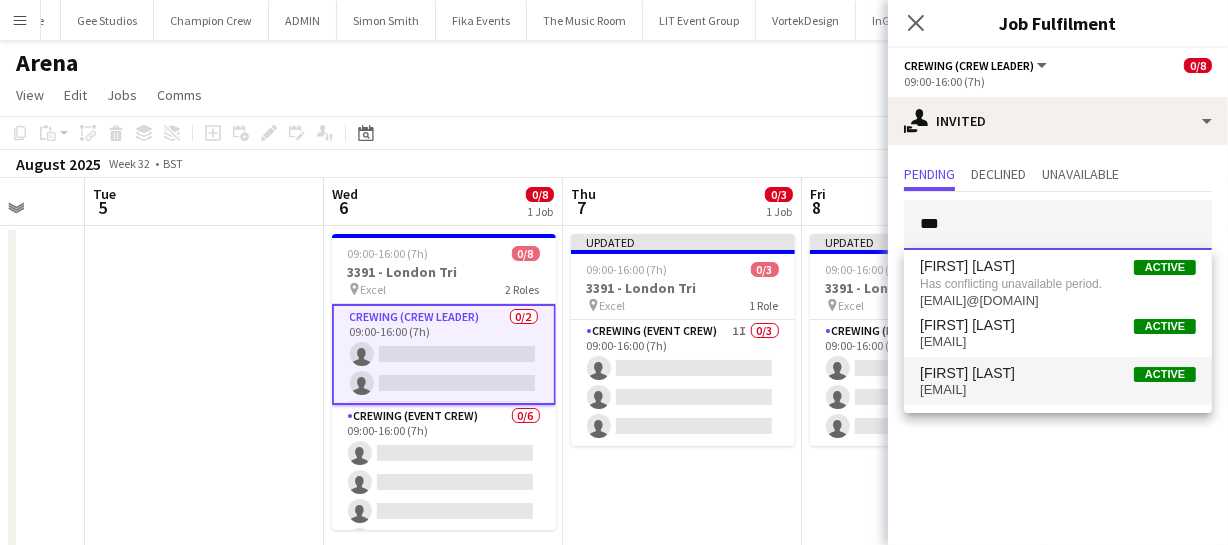 type on "***" 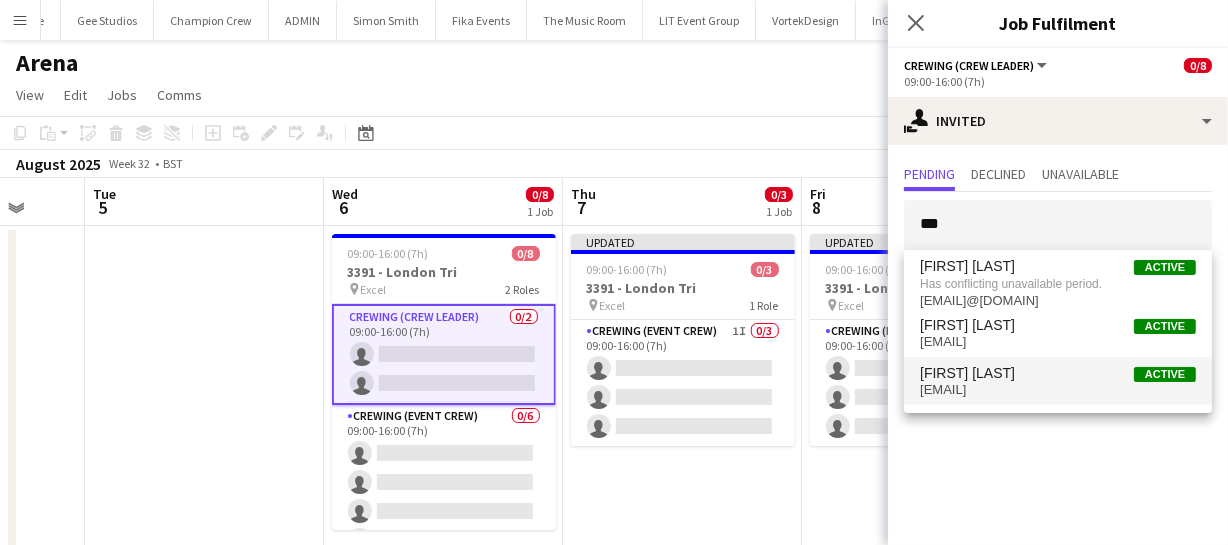 click on "benpaulturner0@gmail.com" at bounding box center [1058, 390] 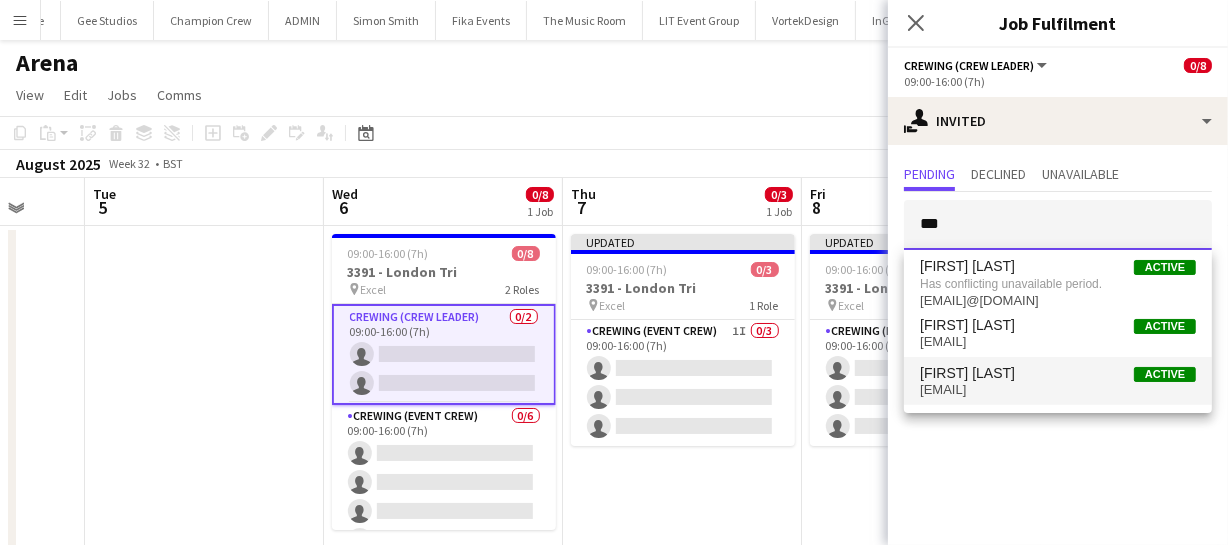 type 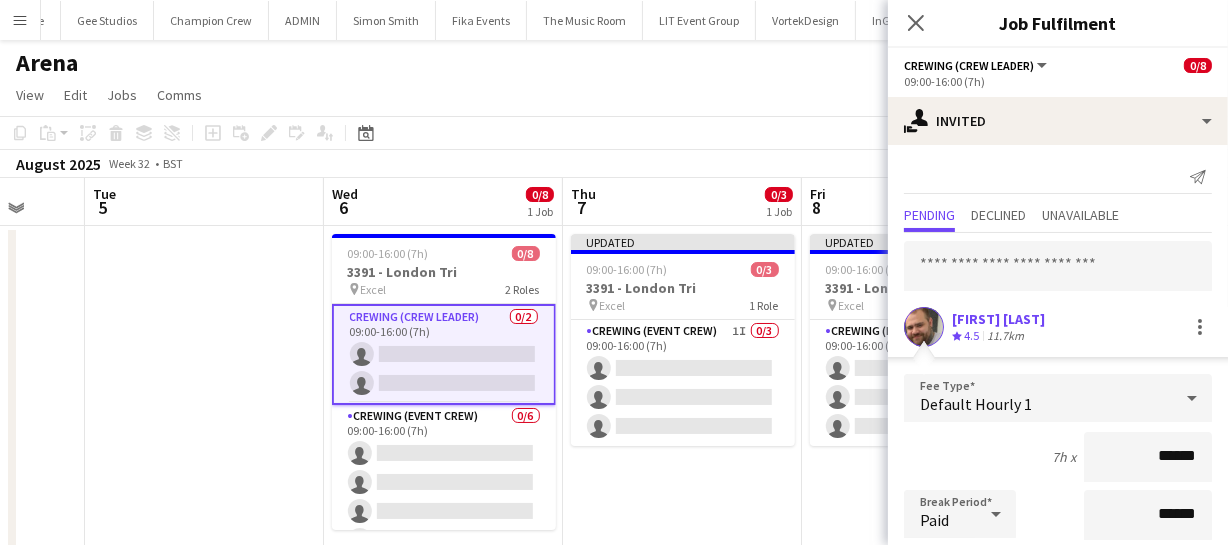 drag, startPoint x: 1190, startPoint y: 447, endPoint x: 1035, endPoint y: 469, distance: 156.55351 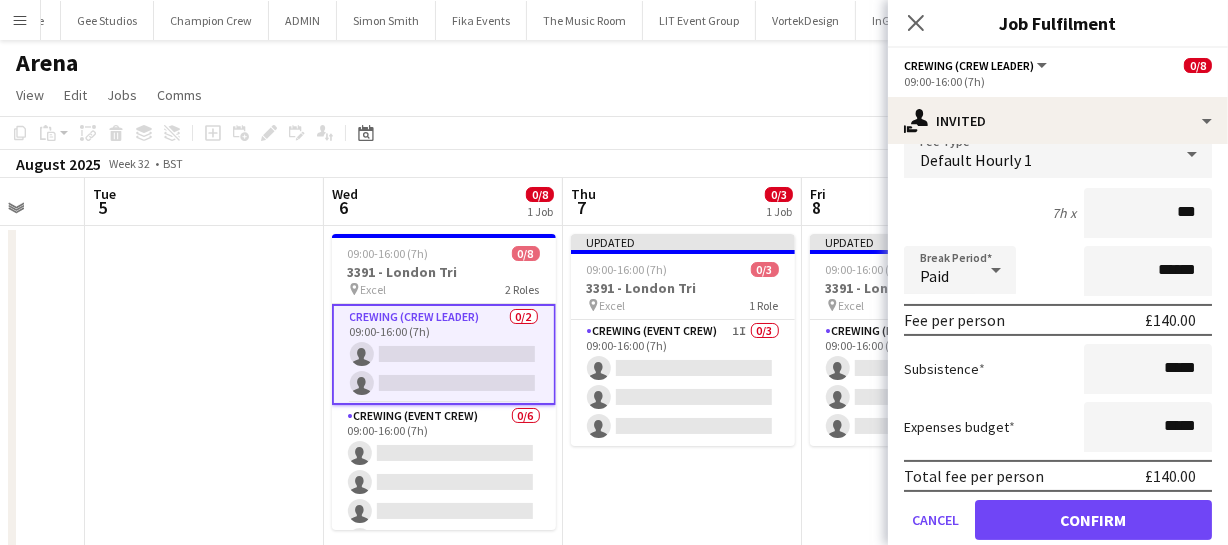 scroll, scrollTop: 272, scrollLeft: 0, axis: vertical 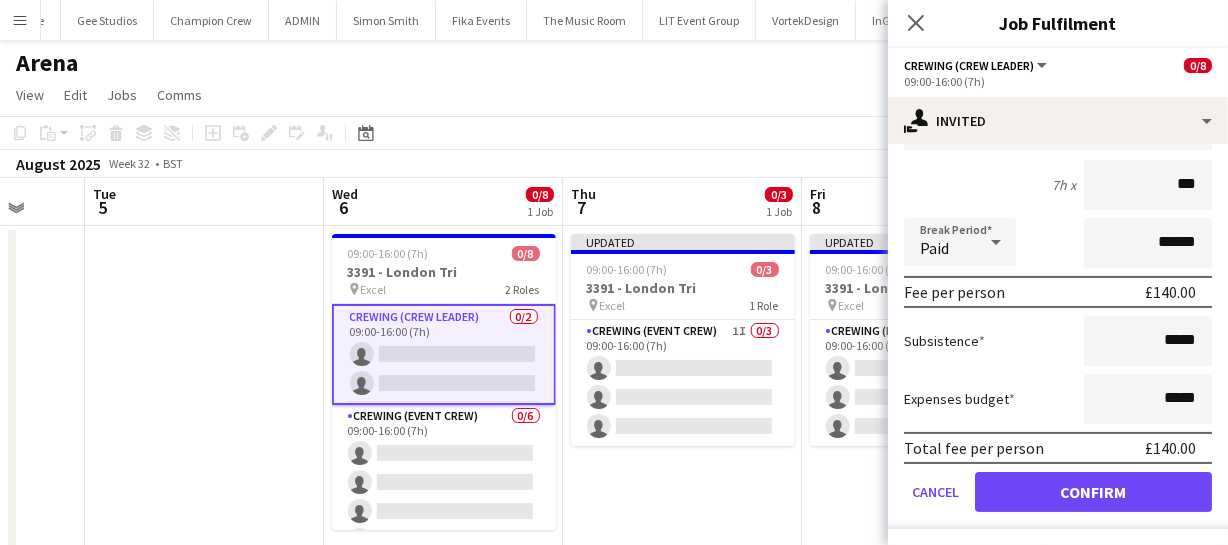 type on "***" 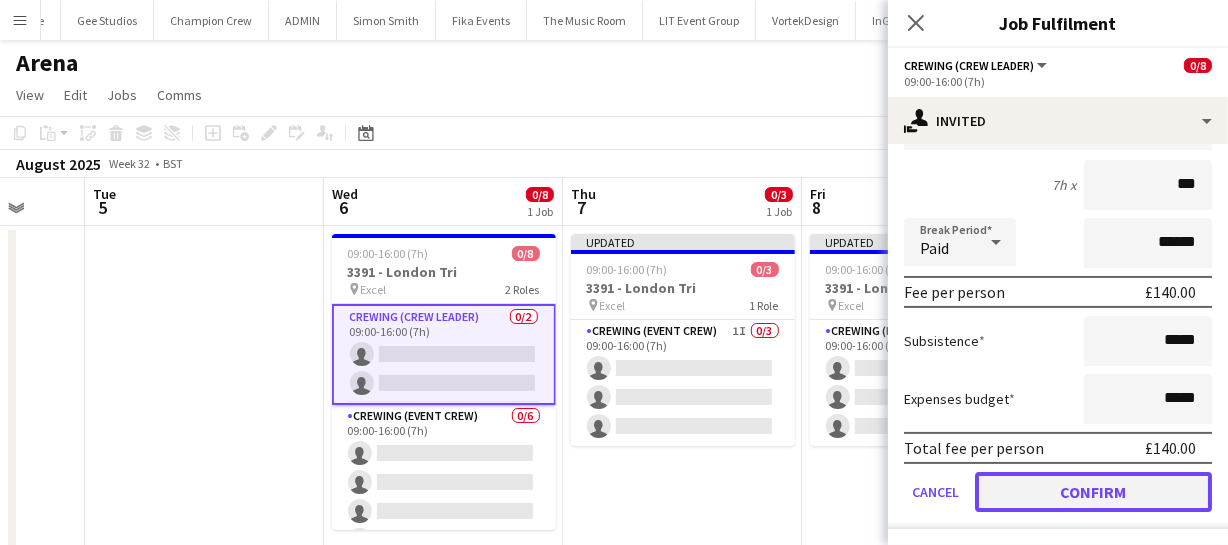 click on "Confirm" 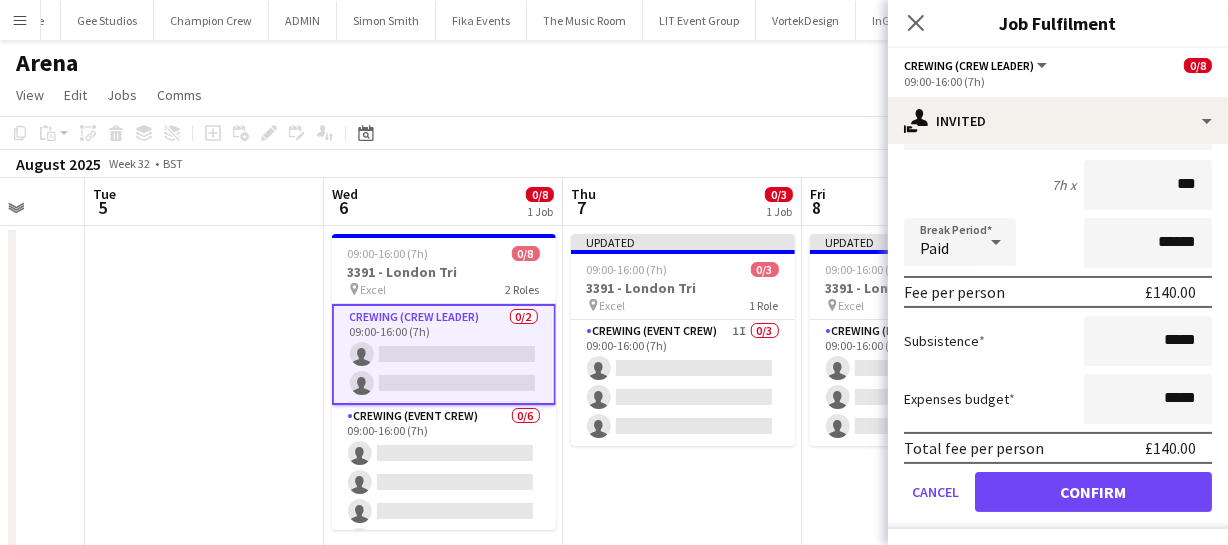 scroll, scrollTop: 0, scrollLeft: 0, axis: both 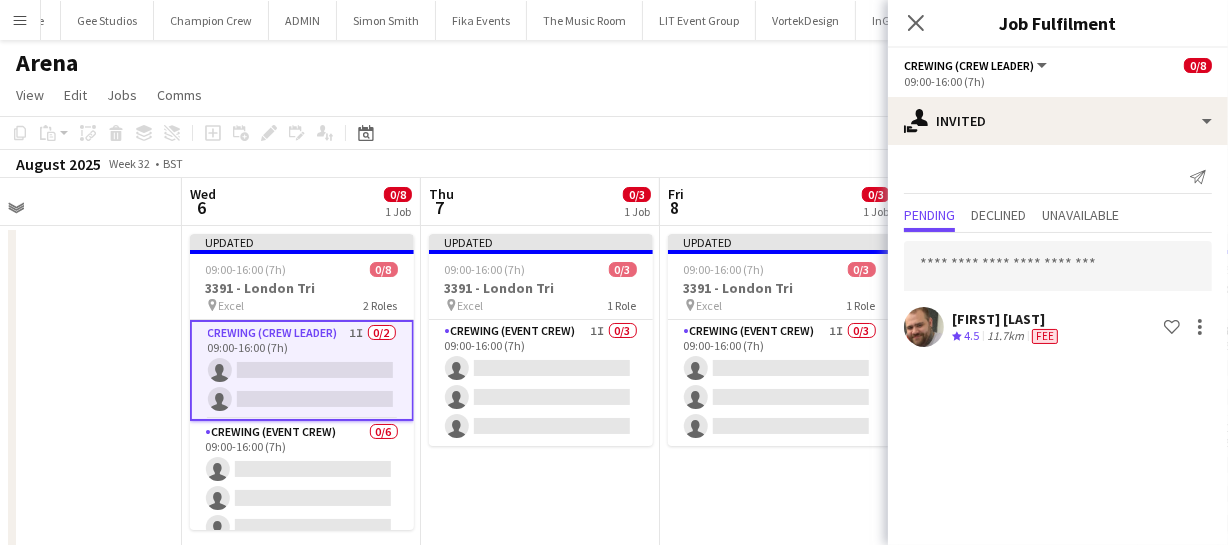 drag, startPoint x: 578, startPoint y: 491, endPoint x: 550, endPoint y: 489, distance: 28.071337 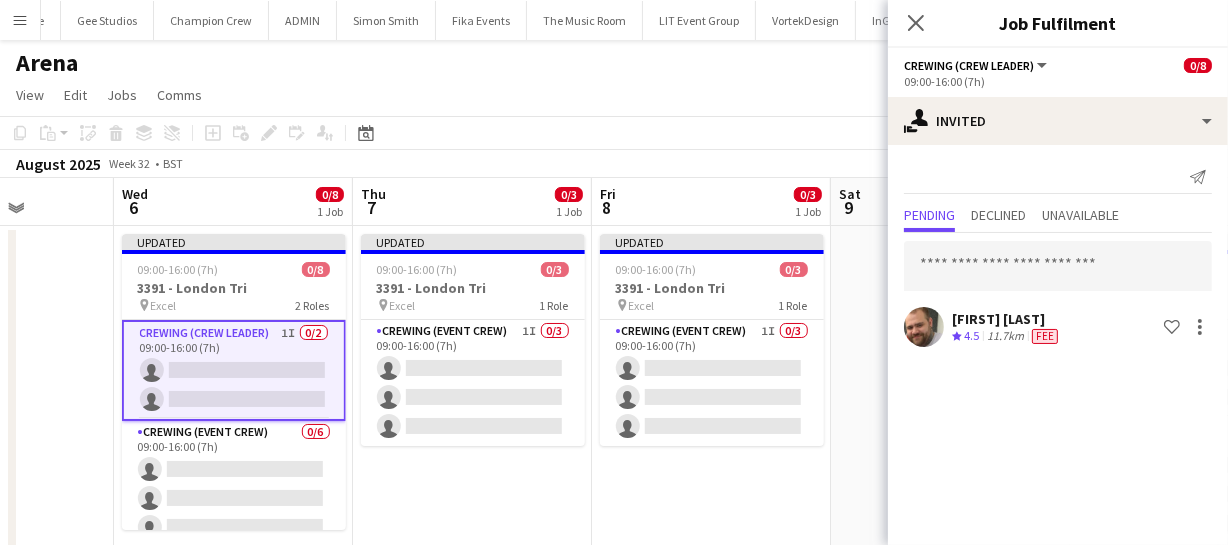 click on "Sat   2   Sun   3   Mon   4   Tue   5   Wed   6   0/8   1 Job   Thu   7   0/3   1 Job   Fri   8   0/3   1 Job   Sat   9   Sun   10   0/10   1 Job   Mon   11   0/3   1 Job   Tue   12   Updated   09:00-16:00 (7h)    0/8   3391 - London Tri
pin
Excel   2 Roles   Crewing (Crew Leader)   1I   0/2   09:00-16:00 (7h)
single-neutral-actions
single-neutral-actions
Crewing (Event Crew)   0/6   09:00-16:00 (7h)
single-neutral-actions
single-neutral-actions
single-neutral-actions
single-neutral-actions
single-neutral-actions
single-neutral-actions
Updated   09:00-16:00 (7h)    0/3   3391 - London Tri
pin
Excel   1 Role   Crewing (Event Crew)   1I   0/3" at bounding box center [614, 374] 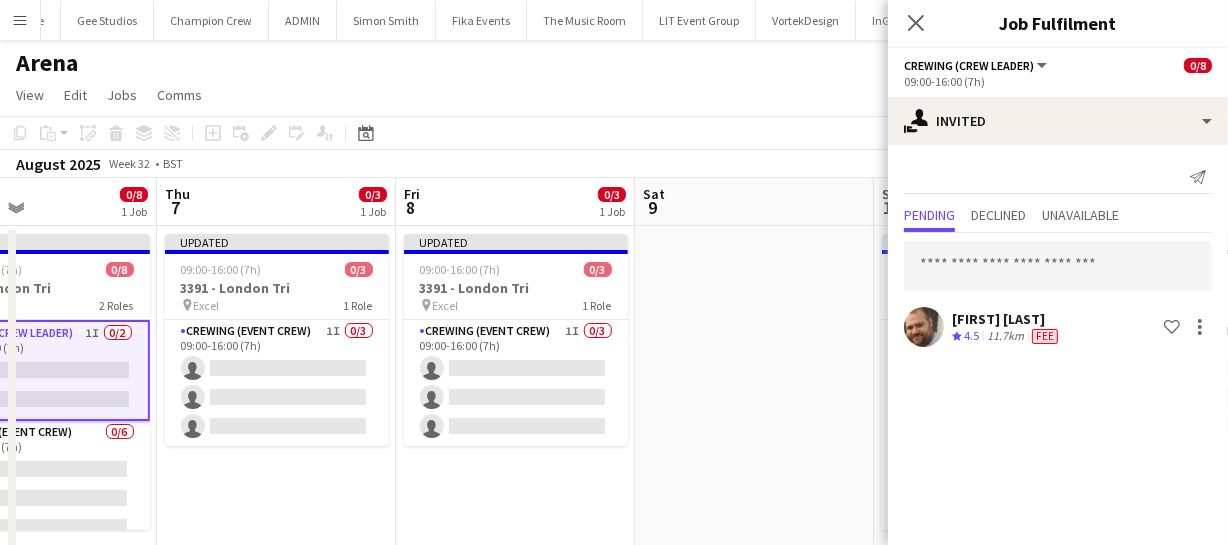 drag, startPoint x: 629, startPoint y: 476, endPoint x: 600, endPoint y: 477, distance: 29.017237 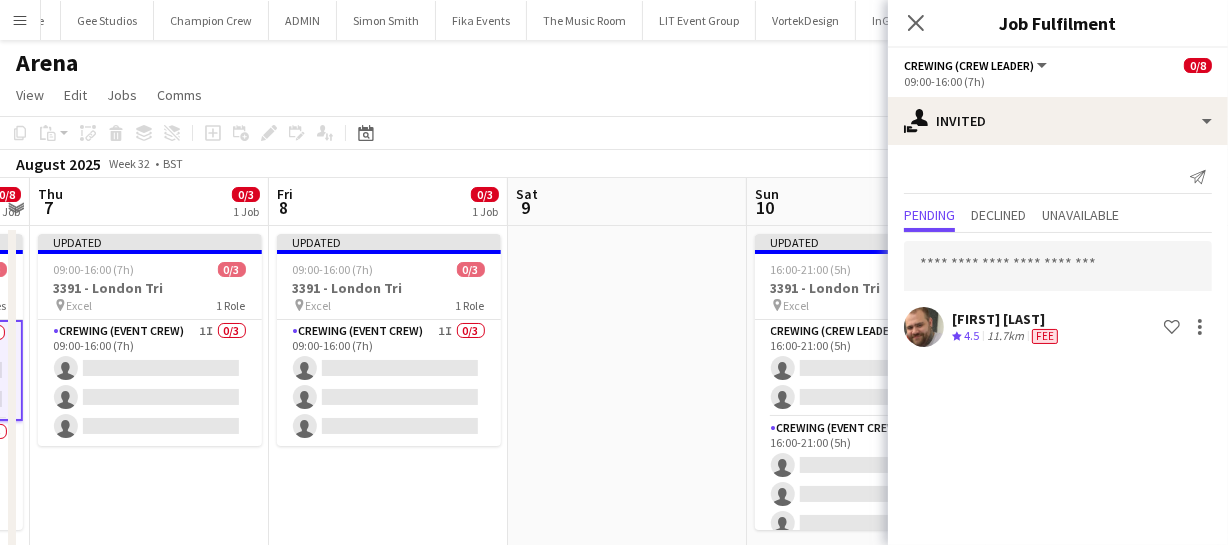 drag, startPoint x: 676, startPoint y: 476, endPoint x: 531, endPoint y: 479, distance: 145.03104 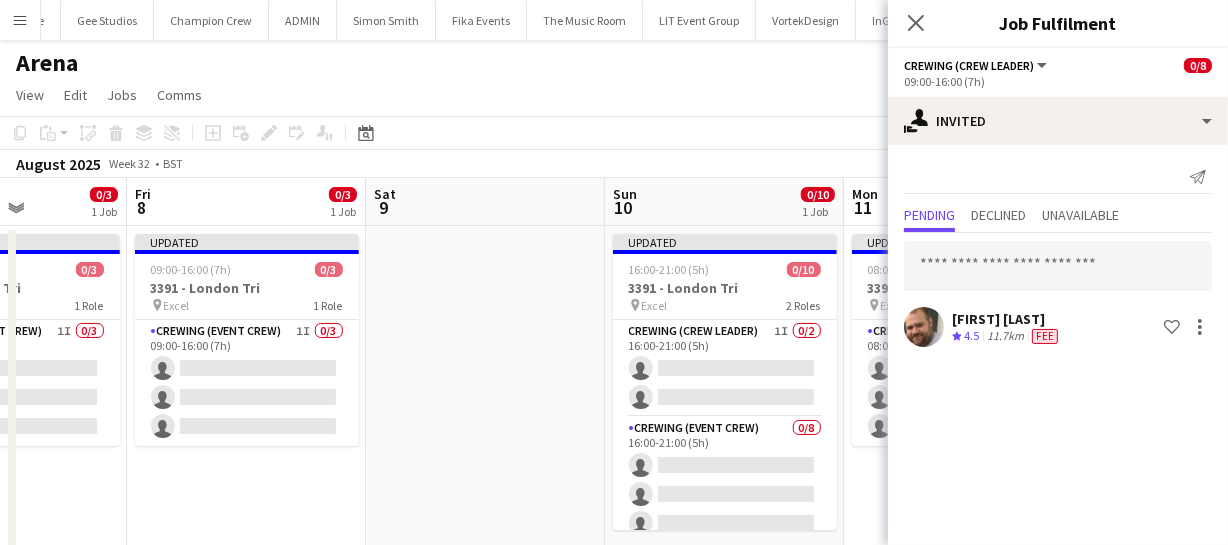 click on "Mon   4   Tue   5   Wed   6   0/8   1 Job   Thu   7   0/3   1 Job   Fri   8   0/3   1 Job   Sat   9   Sun   10   0/10   1 Job   Mon   11   0/3   1 Job   Tue   12   Wed   13   Thu   14   Updated   09:00-16:00 (7h)    0/8   3391 - London Tri
pin
Excel   2 Roles   Crewing (Crew Leader)   1I   0/2   09:00-16:00 (7h)
single-neutral-actions
single-neutral-actions
Crewing (Event Crew)   0/6   09:00-16:00 (7h)
single-neutral-actions
single-neutral-actions
single-neutral-actions
single-neutral-actions
single-neutral-actions
single-neutral-actions
Updated   09:00-16:00 (7h)    0/3   3391 - London Tri
pin
Excel   1 Role   Crewing (Event Crew)   1I   0/3" at bounding box center [614, 374] 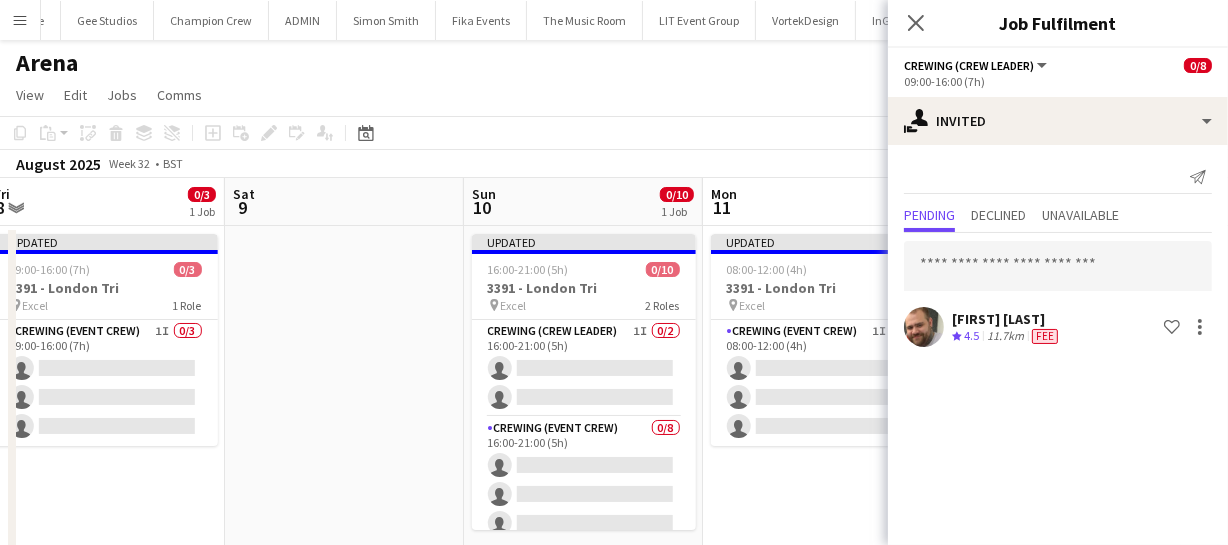 drag, startPoint x: 360, startPoint y: 479, endPoint x: 231, endPoint y: 474, distance: 129.09686 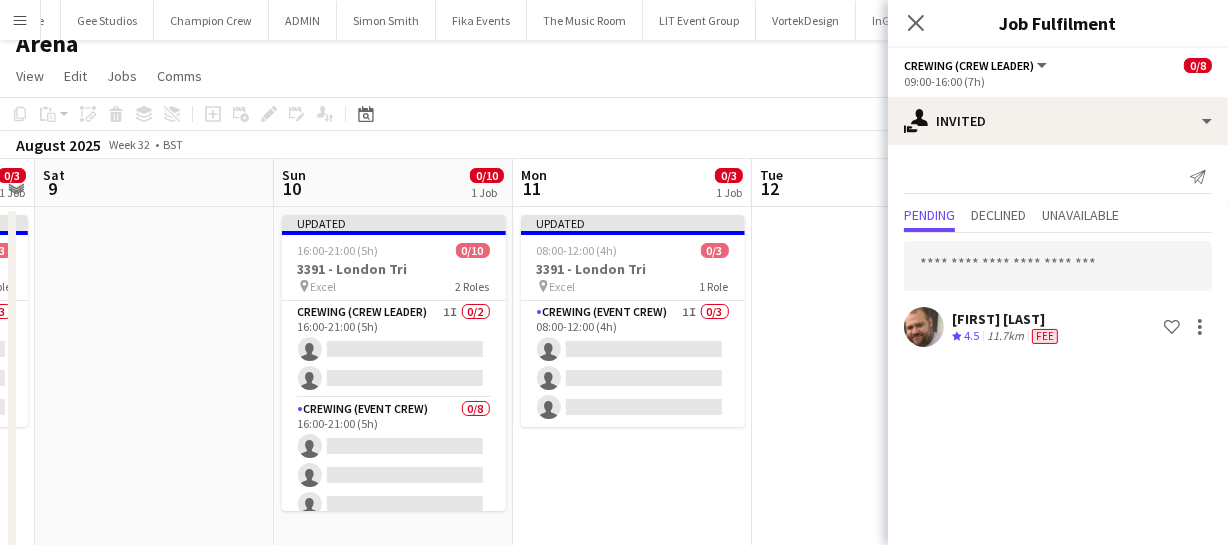 scroll, scrollTop: 0, scrollLeft: 0, axis: both 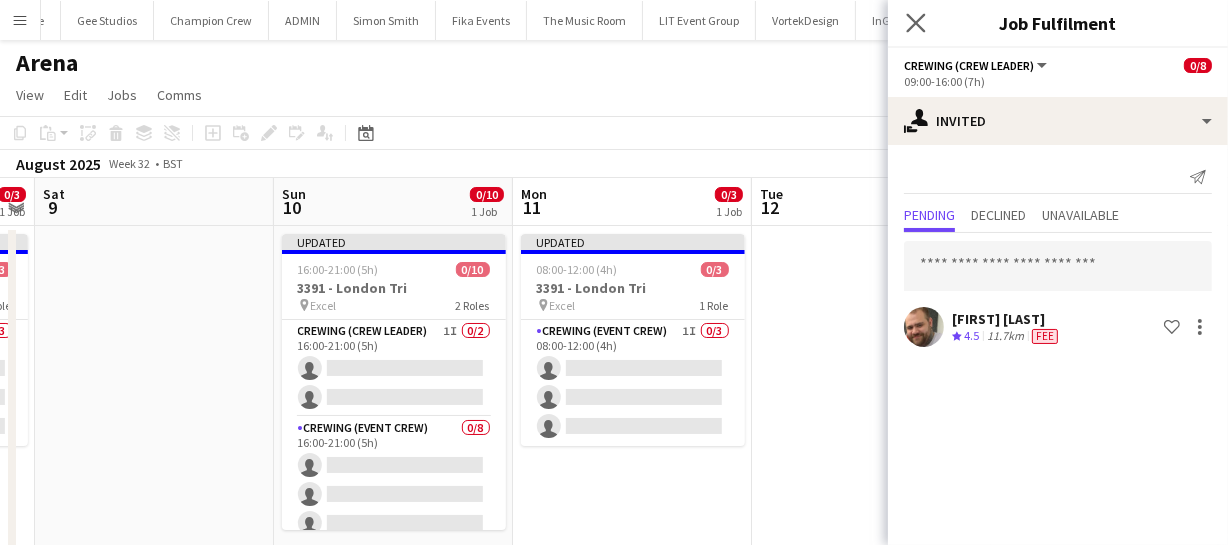click on "Close pop-in" 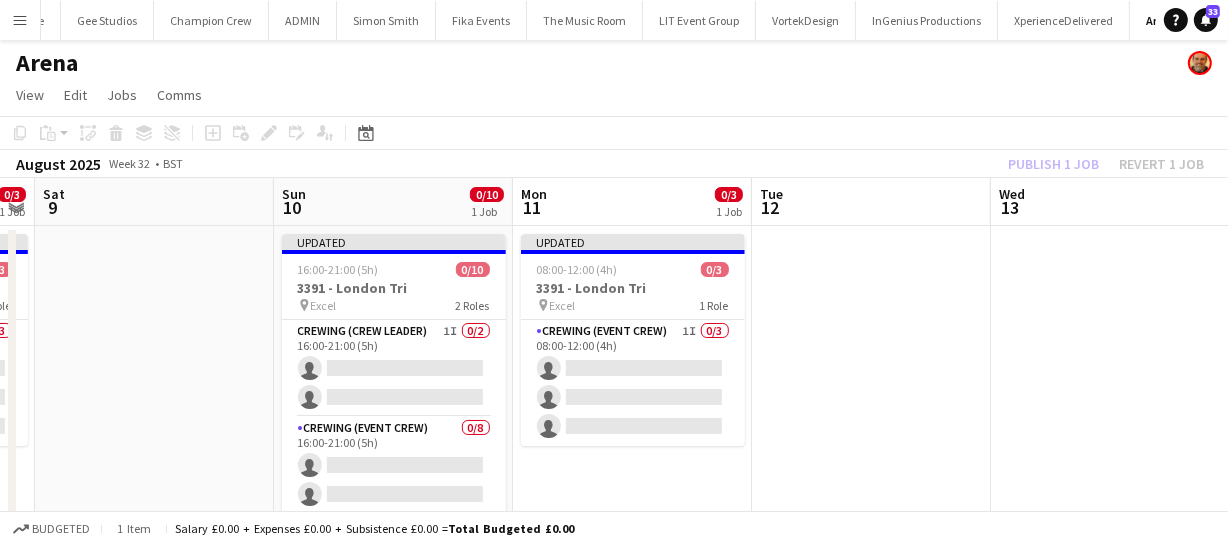 click on "Publish 1 job   Revert 1 job" 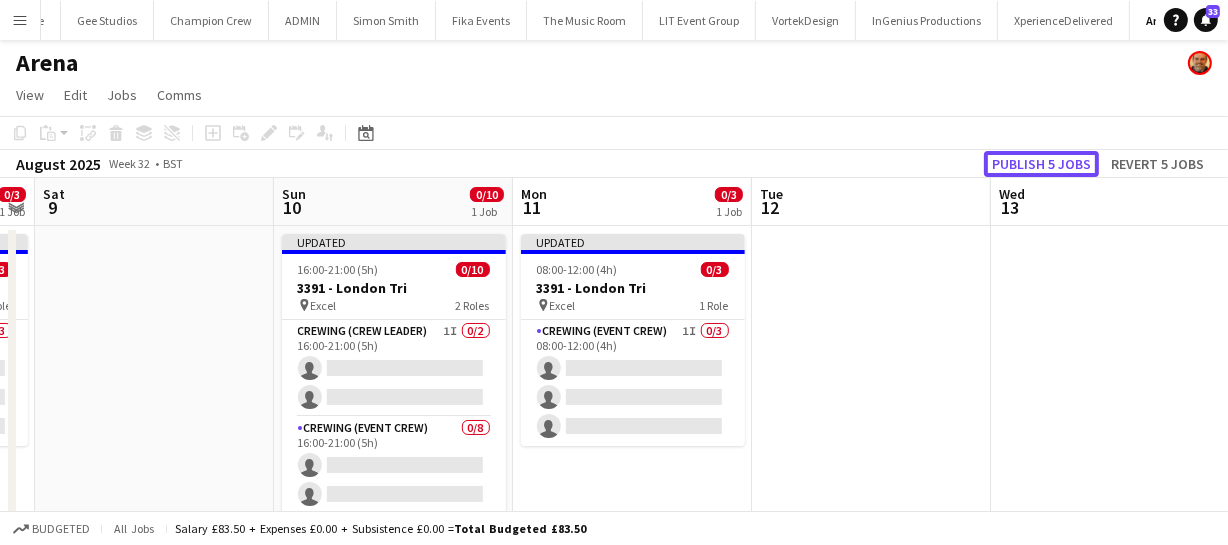 click on "Publish 5 jobs" 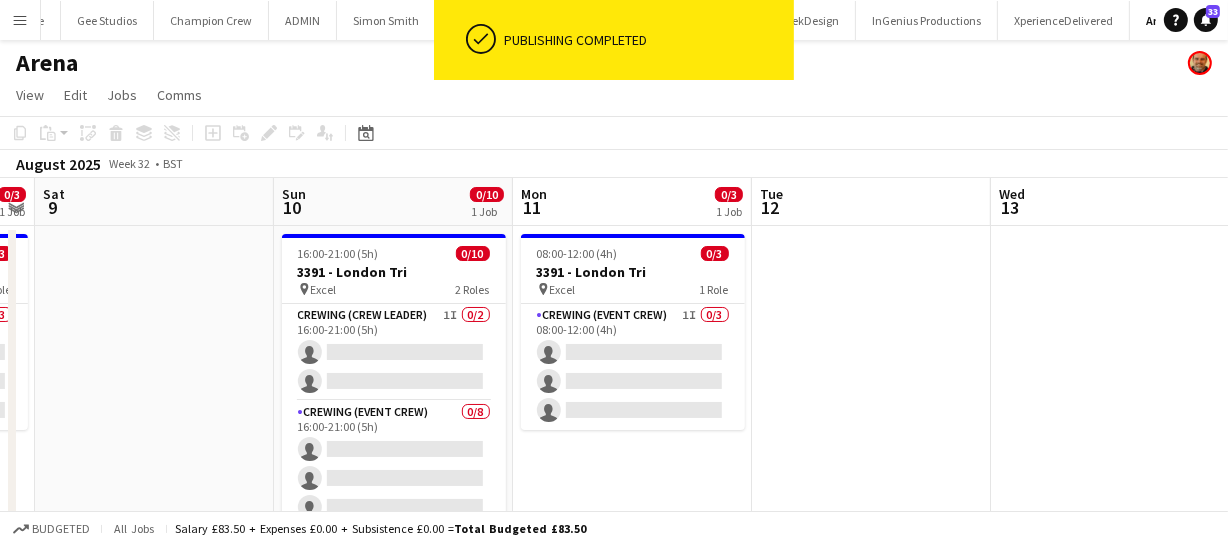 click on "Wed   6   0/8   1 Job   Thu   7   0/3   1 Job   Fri   8   0/3   1 Job   Sat   9   Sun   10   0/10   1 Job   Mon   11   0/3   1 Job   Tue   12   Wed   13   Thu   14   Fri   15   Sat   16      09:00-16:00 (7h)    0/8   3391 - London Tri
pin
Excel   2 Roles   Crewing (Crew Leader)   1I   0/2   09:00-16:00 (7h)
single-neutral-actions
single-neutral-actions
Crewing (Event Crew)   0/6   09:00-16:00 (7h)
single-neutral-actions
single-neutral-actions
single-neutral-actions
single-neutral-actions
single-neutral-actions
single-neutral-actions
09:00-16:00 (7h)    0/3   3391 - London Tri
pin
Excel   1 Role   Crewing (Event Crew)   1I   0/3" at bounding box center [614, 374] 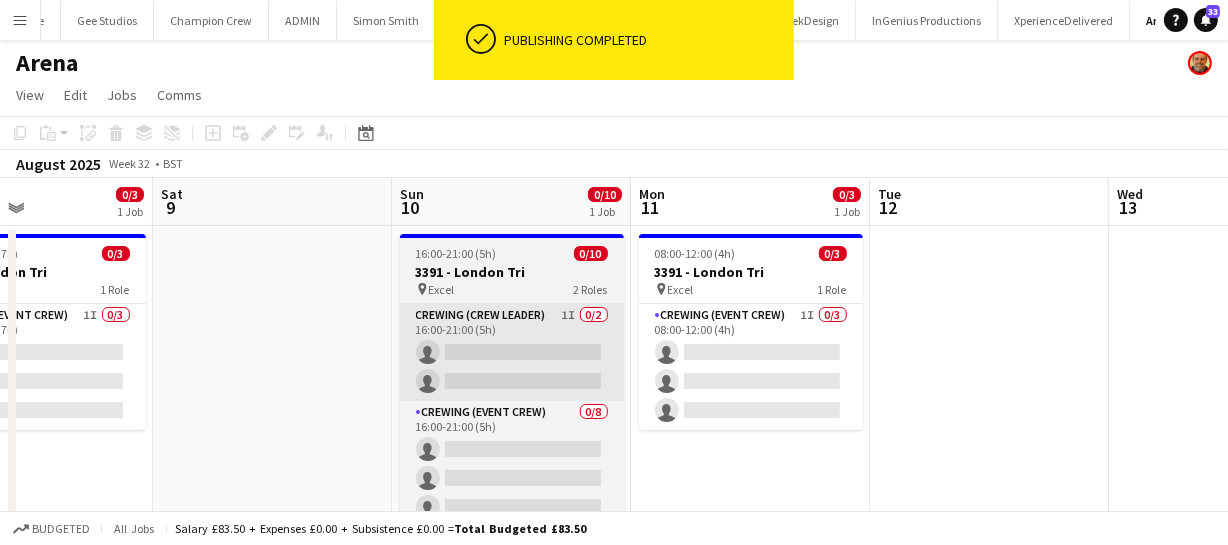 drag, startPoint x: 343, startPoint y: 315, endPoint x: 515, endPoint y: 331, distance: 172.74258 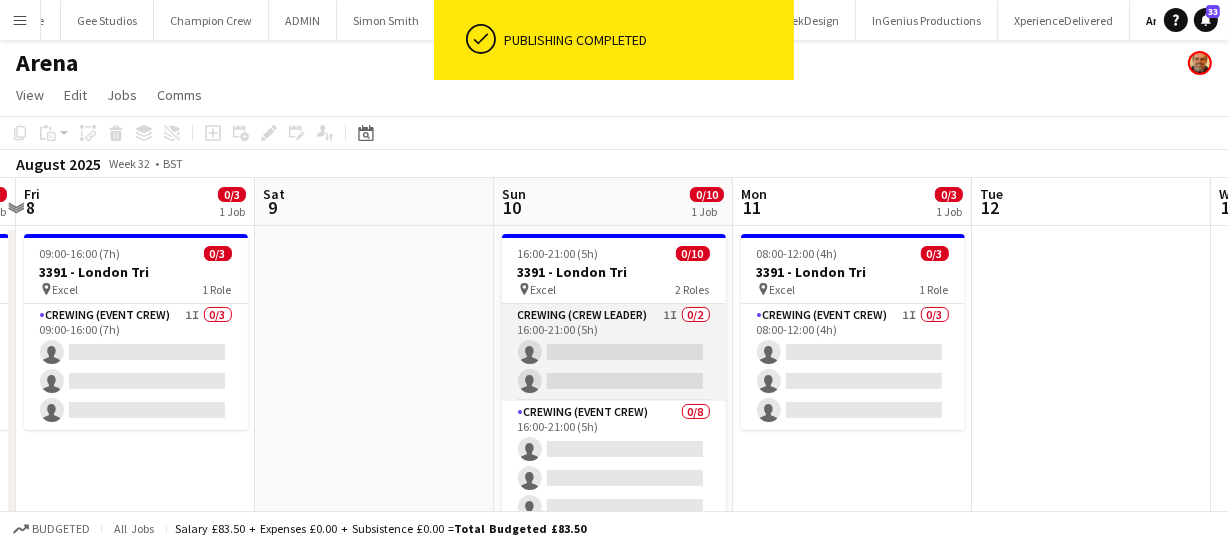 drag, startPoint x: 509, startPoint y: 340, endPoint x: 734, endPoint y: 326, distance: 225.43513 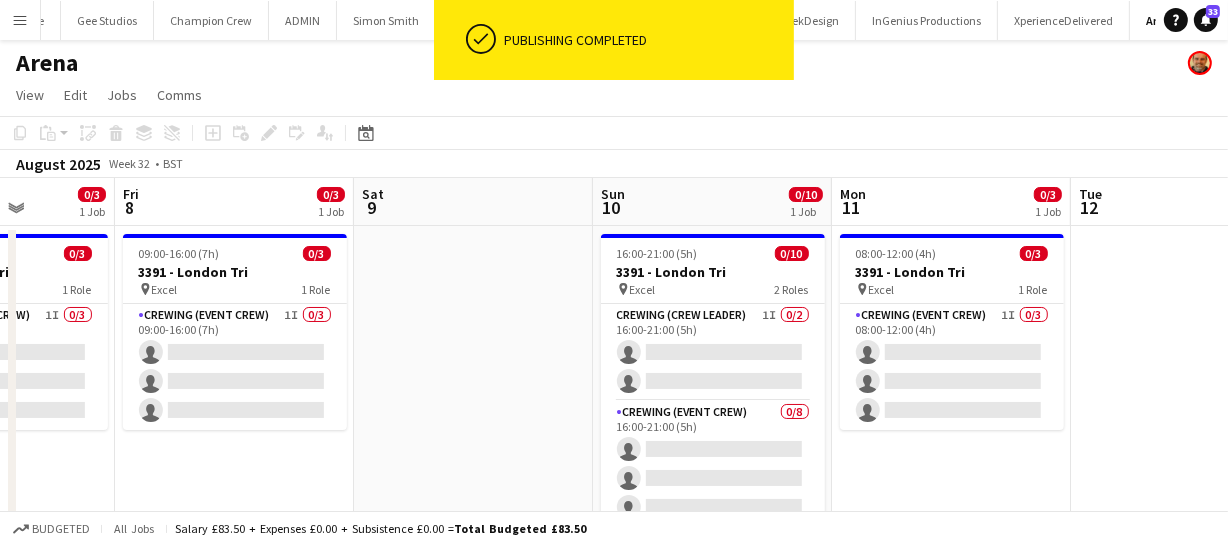drag, startPoint x: 599, startPoint y: 359, endPoint x: 650, endPoint y: 353, distance: 51.351727 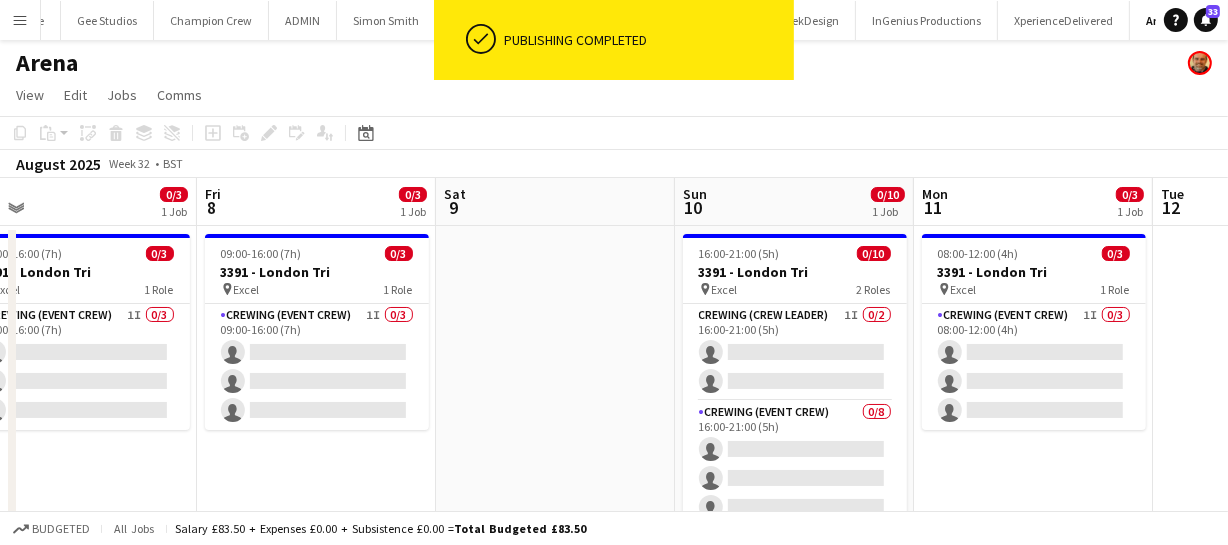 drag, startPoint x: 650, startPoint y: 353, endPoint x: 686, endPoint y: 348, distance: 36.345562 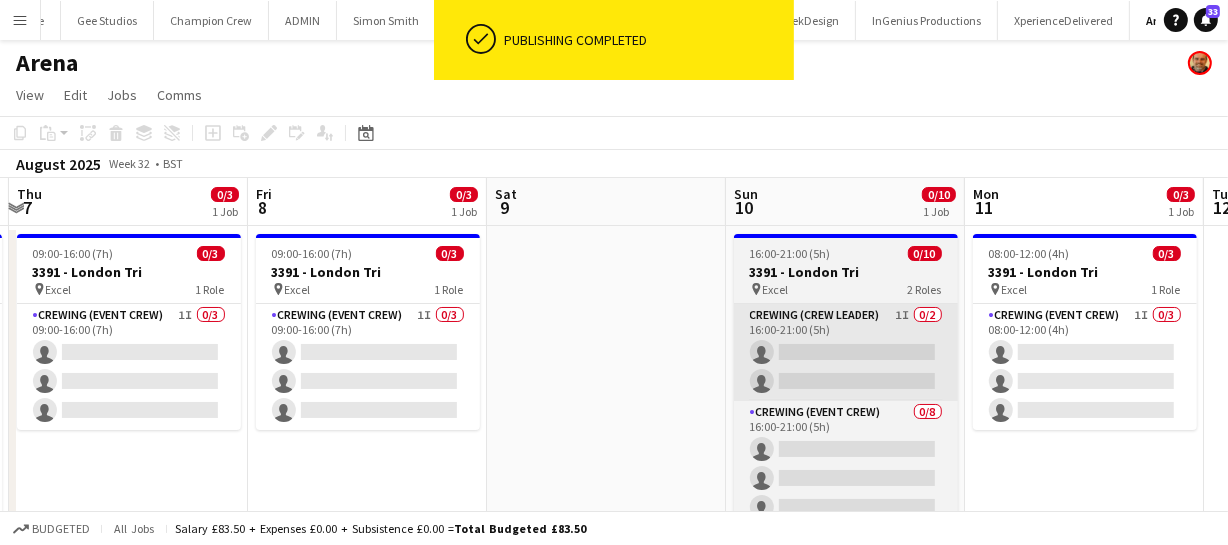 click on "Tue   5   Wed   6   0/8   1 Job   Thu   7   0/3   1 Job   Fri   8   0/3   1 Job   Sat   9   Sun   10   0/10   1 Job   Mon   11   0/3   1 Job   Tue   12   Wed   13   Thu   14   Fri   15      09:00-16:00 (7h)    0/8   3391 - London Tri
pin
Excel   2 Roles   Crewing (Crew Leader)   1I   0/2   09:00-16:00 (7h)
single-neutral-actions
single-neutral-actions
Crewing (Event Crew)   0/6   09:00-16:00 (7h)
single-neutral-actions
single-neutral-actions
single-neutral-actions
single-neutral-actions
single-neutral-actions
single-neutral-actions
09:00-16:00 (7h)    0/3   3391 - London Tri
pin
Excel   1 Role   Crewing (Event Crew)   1I   0/3" at bounding box center [614, 374] 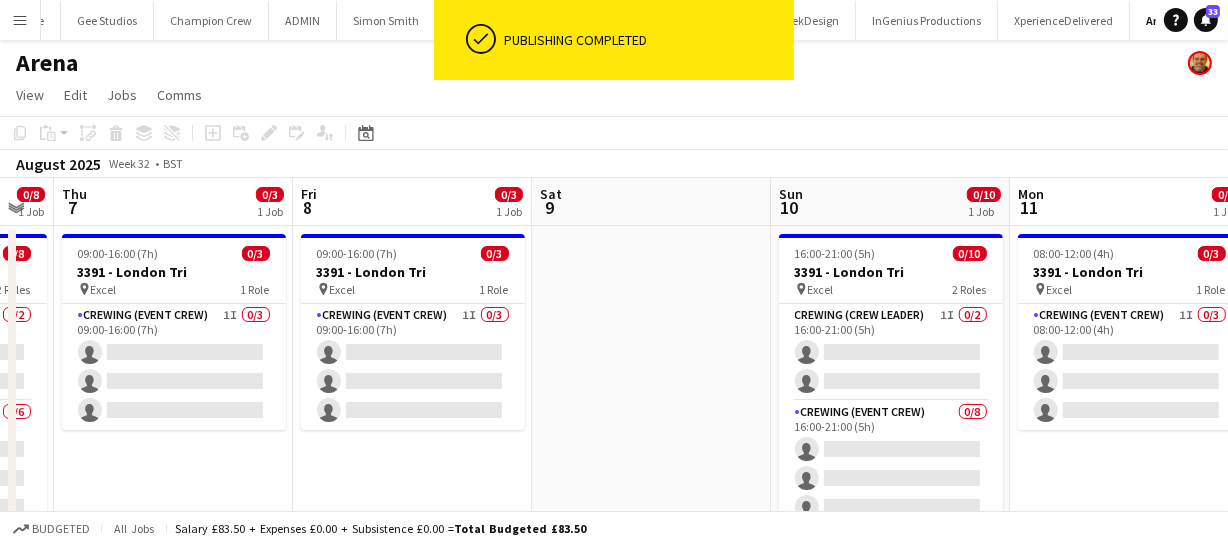 click on "Tue   5   Wed   6   0/8   1 Job   Thu   7   0/3   1 Job   Fri   8   0/3   1 Job   Sat   9   Sun   10   0/10   1 Job   Mon   11   0/3   1 Job   Tue   12   Wed   13   Thu   14   Fri   15      09:00-16:00 (7h)    0/8   3391 - London Tri
pin
Excel   2 Roles   Crewing (Crew Leader)   1I   0/2   09:00-16:00 (7h)
single-neutral-actions
single-neutral-actions
Crewing (Event Crew)   0/6   09:00-16:00 (7h)
single-neutral-actions
single-neutral-actions
single-neutral-actions
single-neutral-actions
single-neutral-actions
single-neutral-actions
09:00-16:00 (7h)    0/3   3391 - London Tri
pin
Excel   1 Role   Crewing (Event Crew)   1I   0/3" at bounding box center [614, 374] 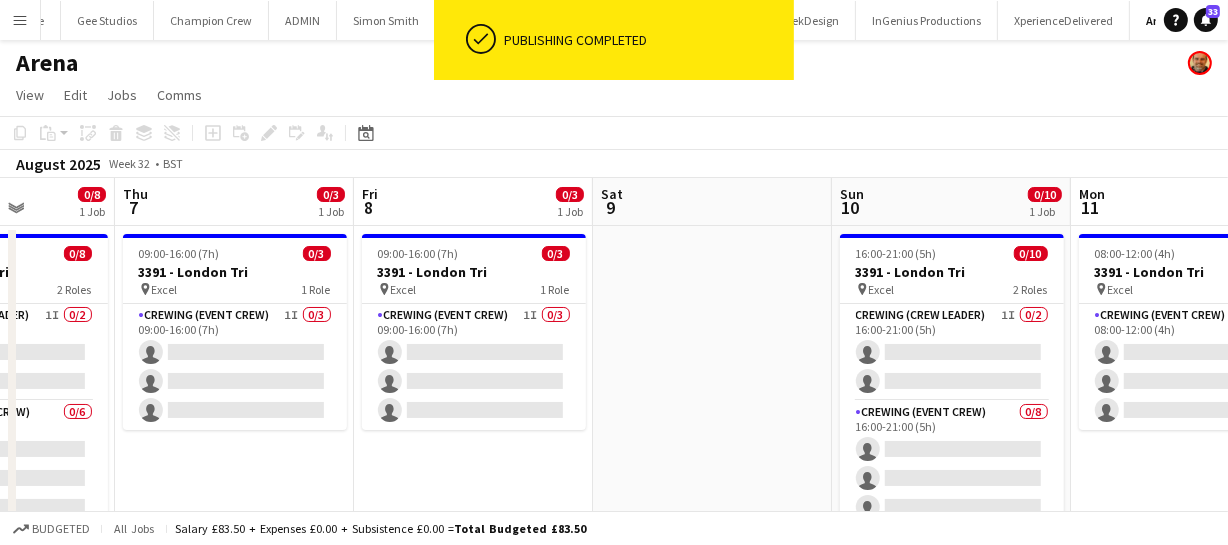 drag, startPoint x: 755, startPoint y: 320, endPoint x: 874, endPoint y: 335, distance: 119.94165 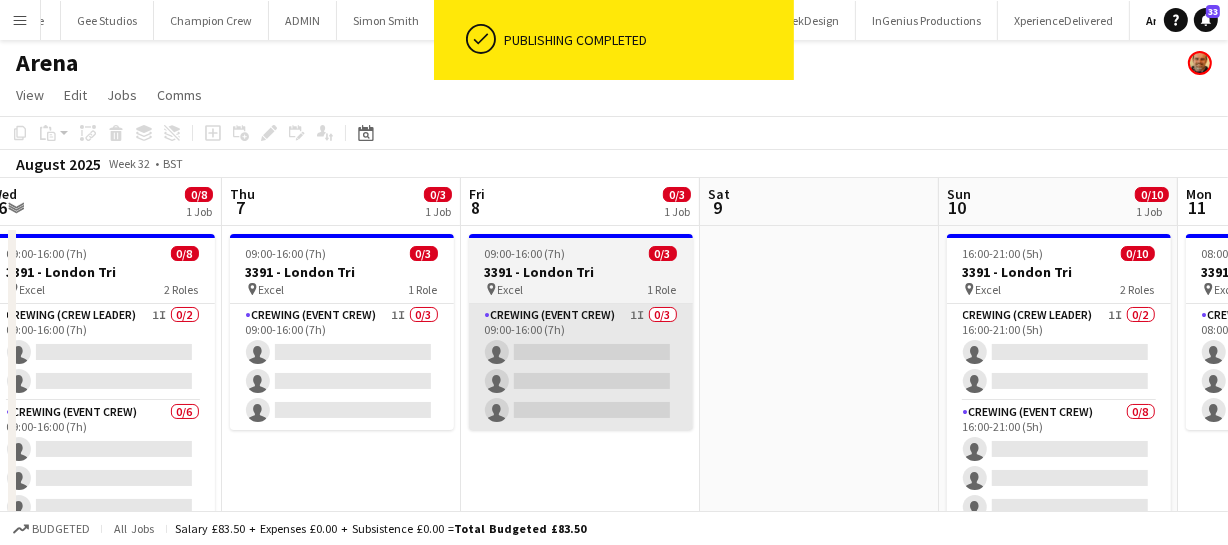 drag, startPoint x: 721, startPoint y: 364, endPoint x: 766, endPoint y: 368, distance: 45.17743 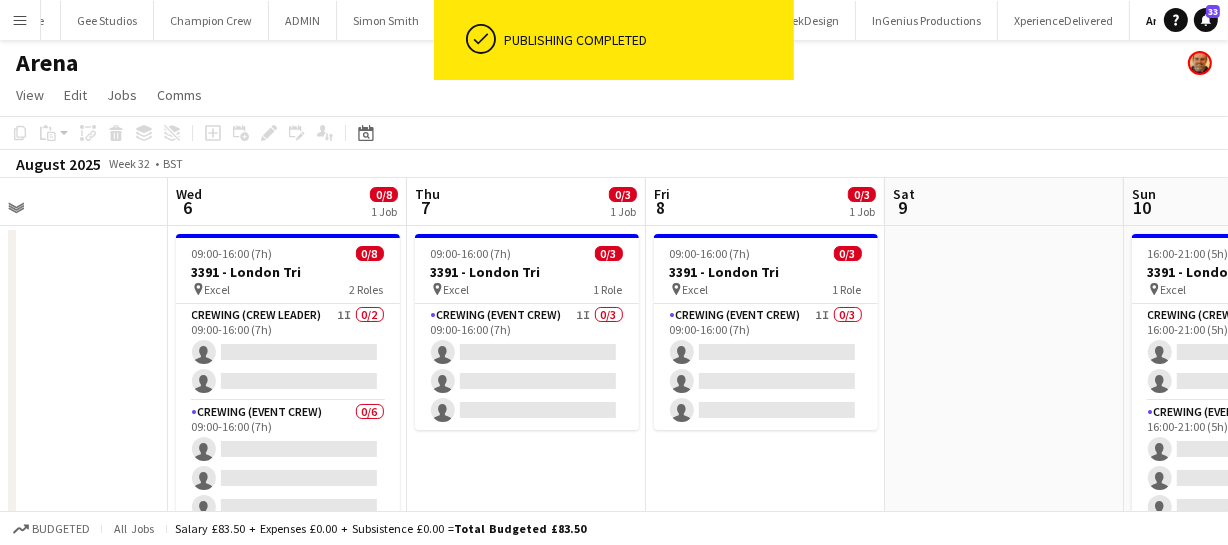 drag, startPoint x: 762, startPoint y: 367, endPoint x: 894, endPoint y: 359, distance: 132.2422 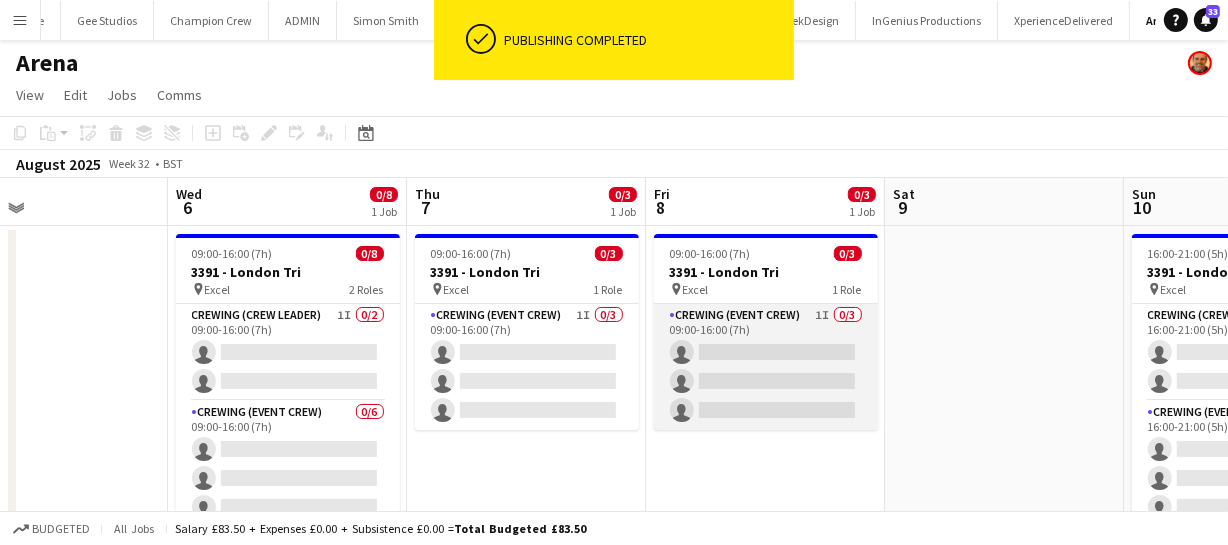 scroll, scrollTop: 0, scrollLeft: 428, axis: horizontal 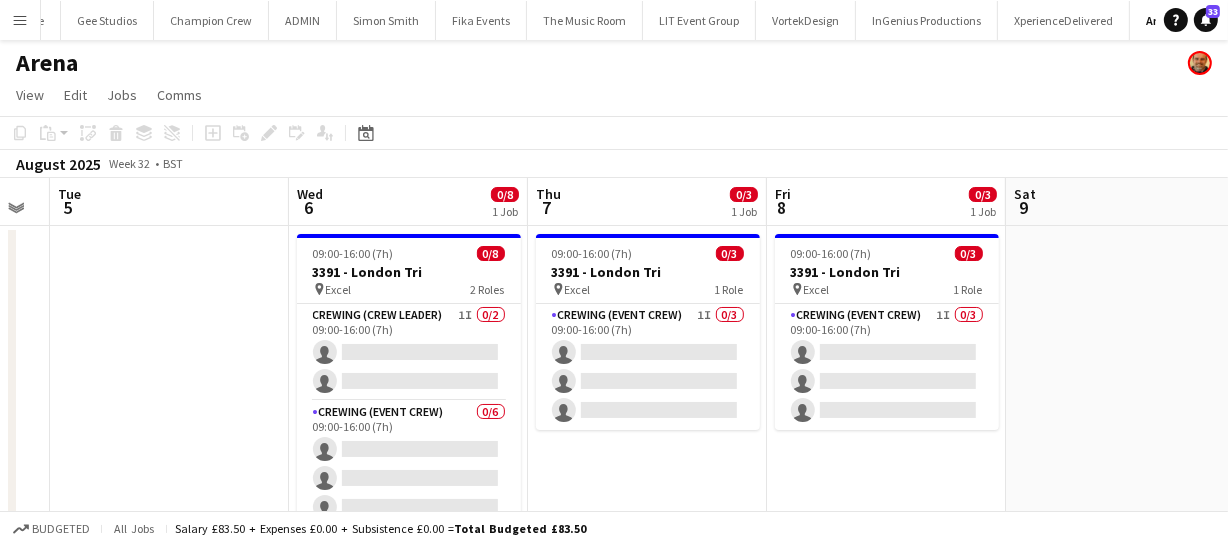 drag, startPoint x: 1130, startPoint y: 397, endPoint x: 1096, endPoint y: 398, distance: 34.0147 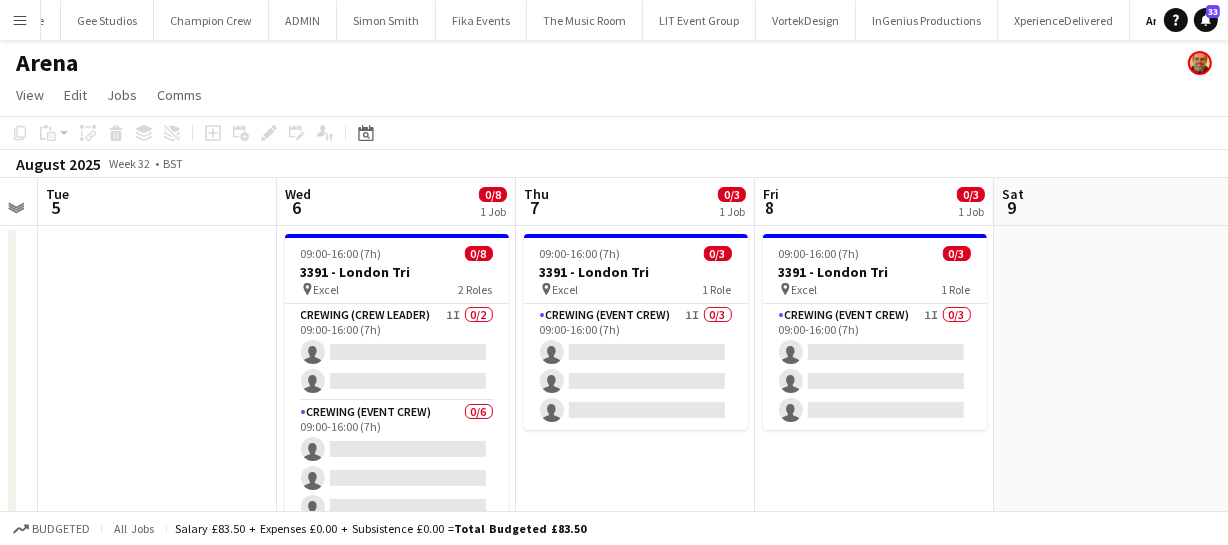 drag, startPoint x: 1024, startPoint y: 383, endPoint x: 970, endPoint y: 391, distance: 54.589375 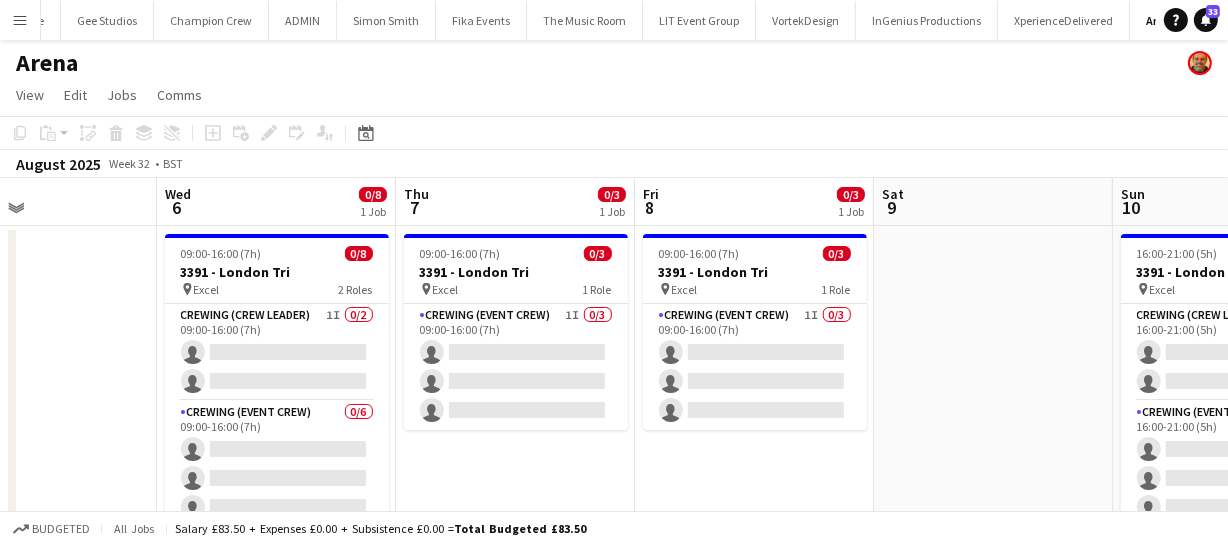 click on "Sun   3   Mon   4   Tue   5   Wed   6   0/8   1 Job   Thu   7   0/3   1 Job   Fri   8   0/3   1 Job   Sat   9   Sun   10   0/10   1 Job   Mon   11   0/3   1 Job   Tue   12   Wed   13      09:00-16:00 (7h)    0/8   3391 - London Tri
pin
Excel   2 Roles   Crewing (Crew Leader)   1I   0/2   09:00-16:00 (7h)
single-neutral-actions
single-neutral-actions
Crewing (Event Crew)   0/6   09:00-16:00 (7h)
single-neutral-actions
single-neutral-actions
single-neutral-actions
single-neutral-actions
single-neutral-actions
single-neutral-actions
09:00-16:00 (7h)    0/3   3391 - London Tri
pin
Excel   1 Role   Crewing (Event Crew)   1I   0/3   09:00-16:00 (7h)" at bounding box center [614, 374] 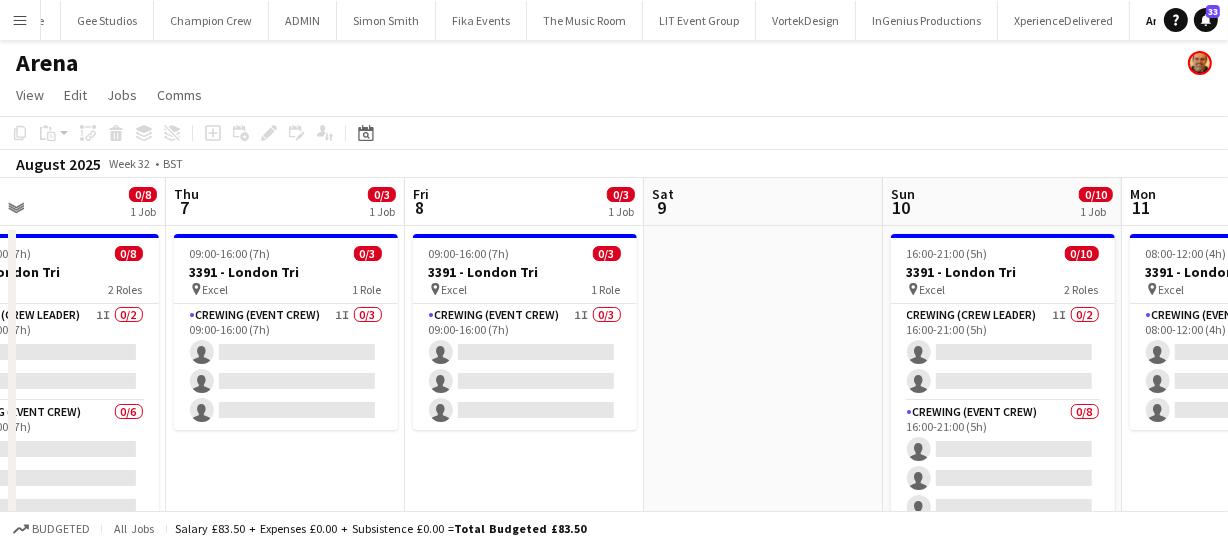drag, startPoint x: 705, startPoint y: 386, endPoint x: 630, endPoint y: 385, distance: 75.00667 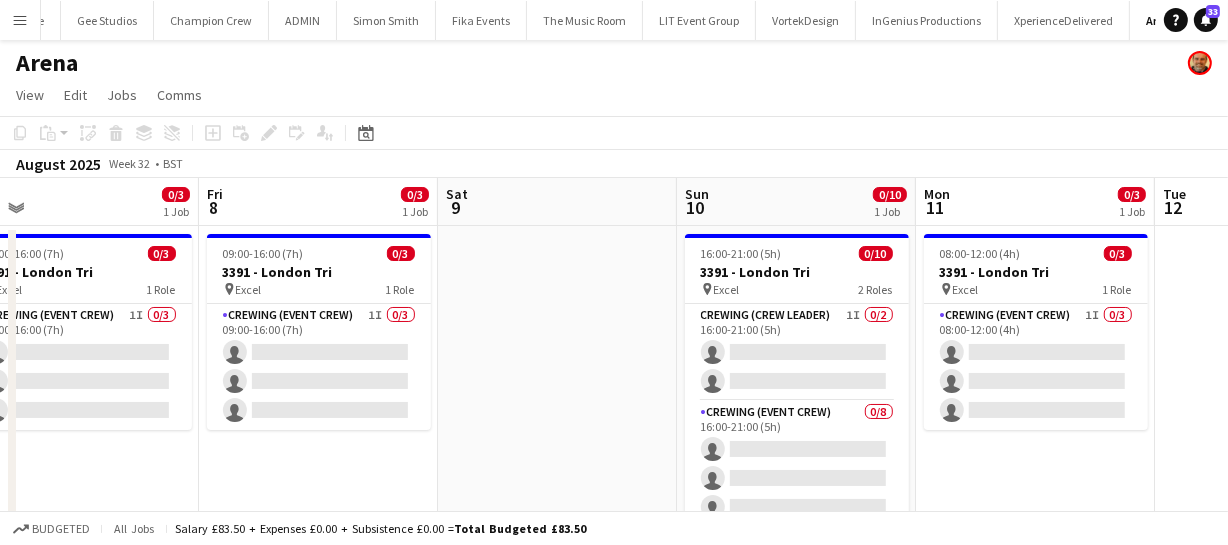 click on "Tue   5   Wed   6   0/8   1 Job   Thu   7   0/3   1 Job   Fri   8   0/3   1 Job   Sat   9   Sun   10   0/10   1 Job   Mon   11   0/3   1 Job   Tue   12   Wed   13   Thu   14   Fri   15      09:00-16:00 (7h)    0/8   3391 - London Tri
pin
Excel   2 Roles   Crewing (Crew Leader)   1I   0/2   09:00-16:00 (7h)
single-neutral-actions
single-neutral-actions
Crewing (Event Crew)   0/6   09:00-16:00 (7h)
single-neutral-actions
single-neutral-actions
single-neutral-actions
single-neutral-actions
single-neutral-actions
single-neutral-actions
09:00-16:00 (7h)    0/3   3391 - London Tri
pin
Excel   1 Role   Crewing (Event Crew)   1I   0/3" at bounding box center [614, 374] 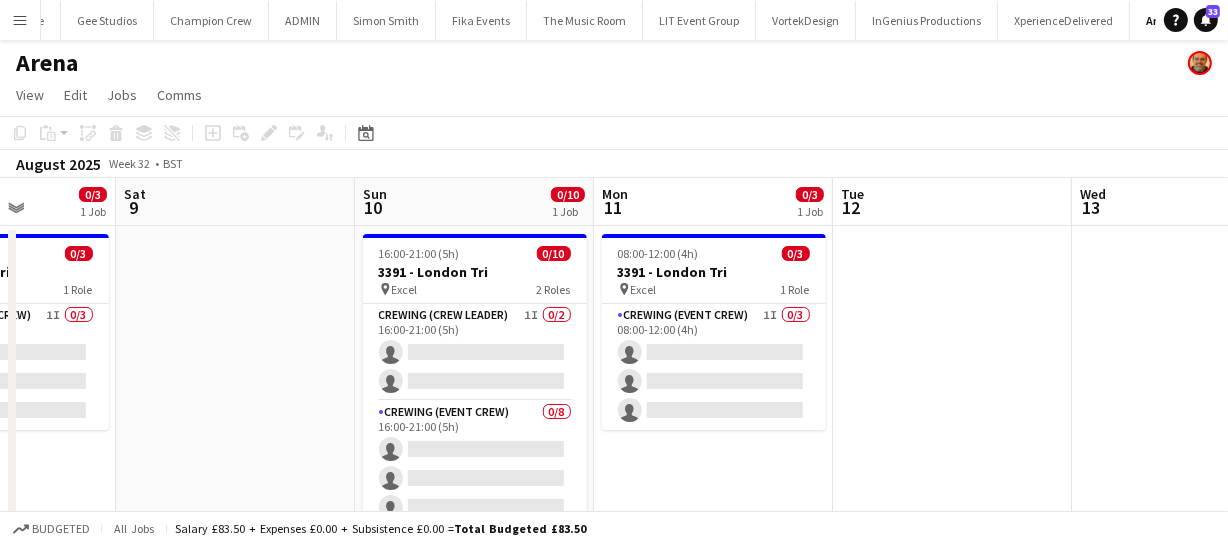 drag, startPoint x: 1106, startPoint y: 370, endPoint x: 831, endPoint y: 367, distance: 275.01636 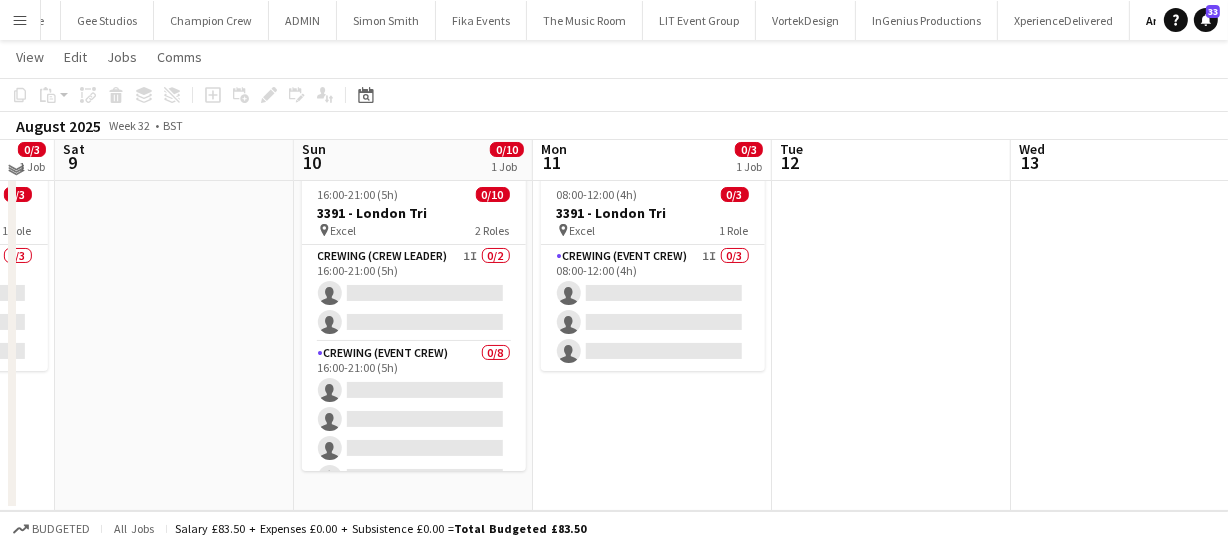 scroll, scrollTop: 0, scrollLeft: 0, axis: both 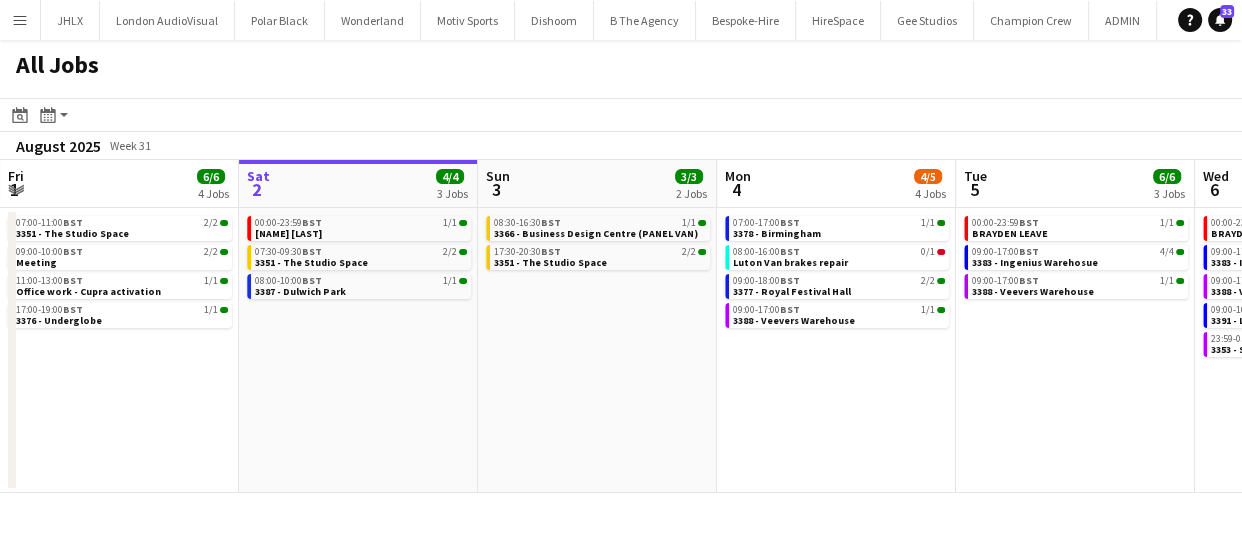 click on "[NAME] [LAST]" at bounding box center (621, 326) 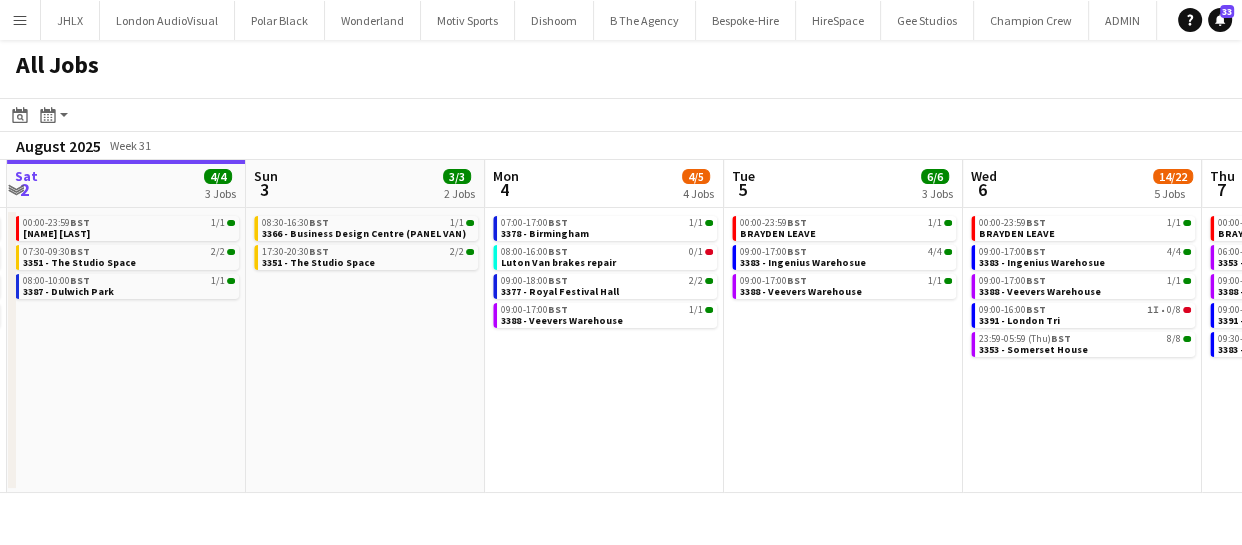 drag, startPoint x: 771, startPoint y: 359, endPoint x: 709, endPoint y: 356, distance: 62.072536 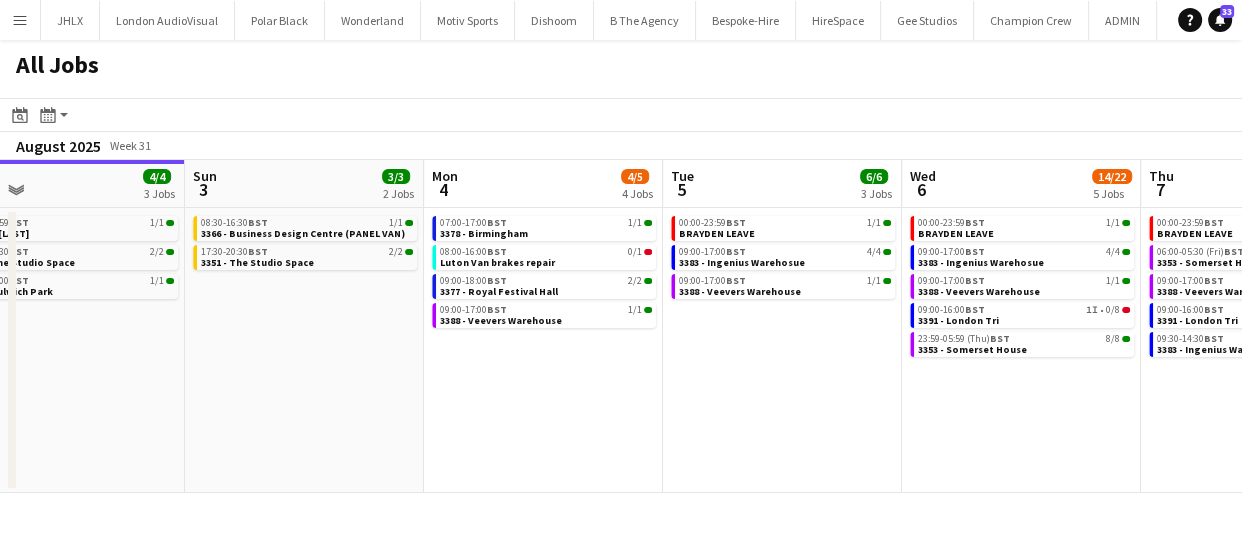 drag, startPoint x: 770, startPoint y: 359, endPoint x: 655, endPoint y: 364, distance: 115.10864 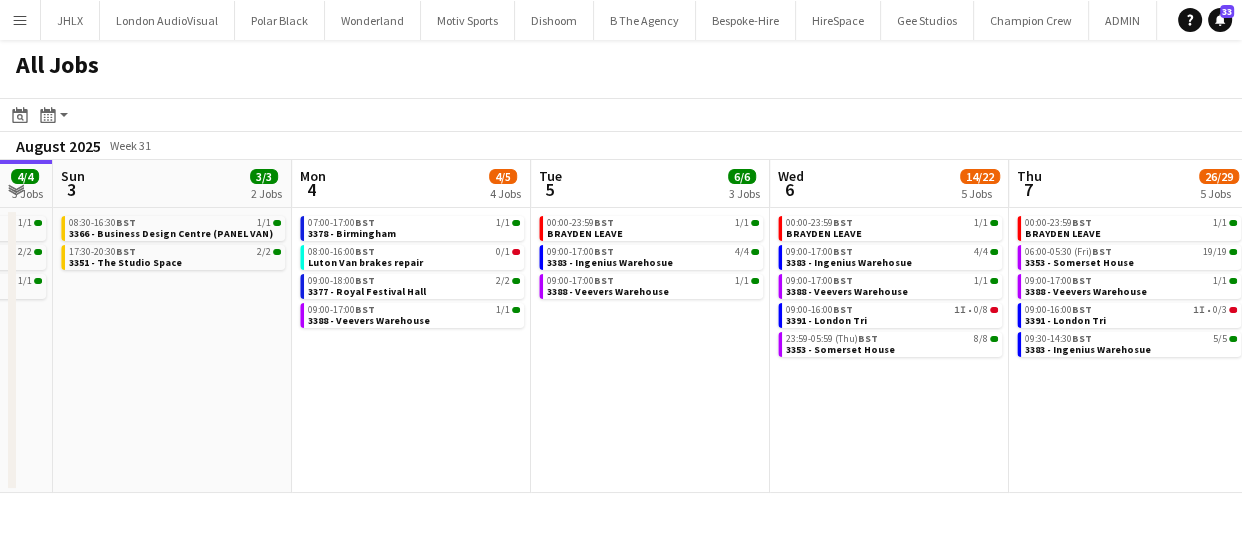 drag, startPoint x: 780, startPoint y: 364, endPoint x: 583, endPoint y: 375, distance: 197.30687 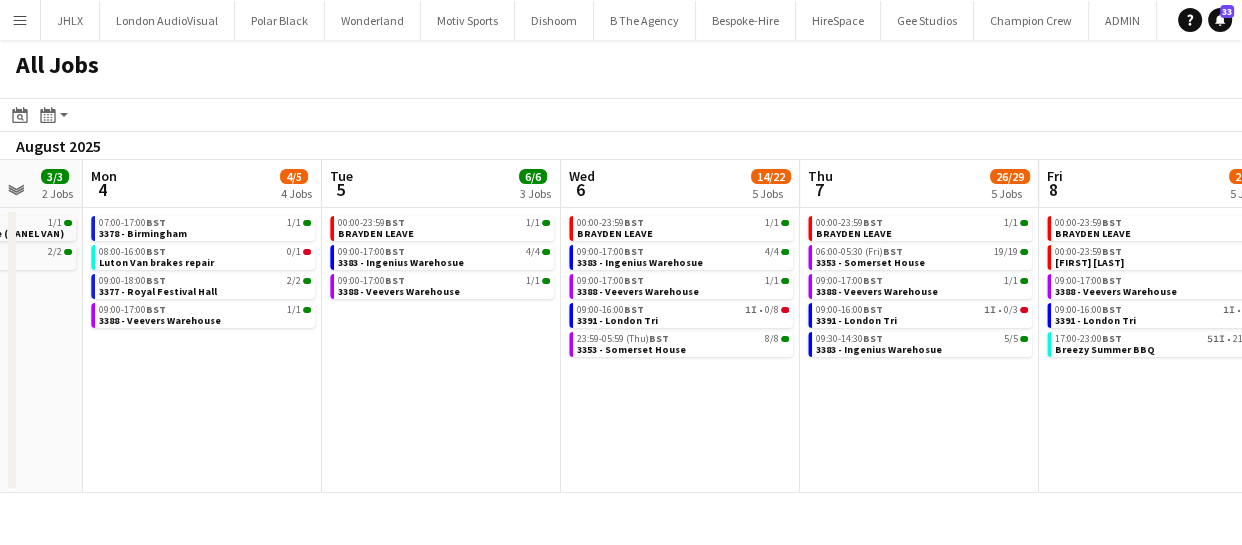 click on "[NAME] [LAST]" at bounding box center [621, 326] 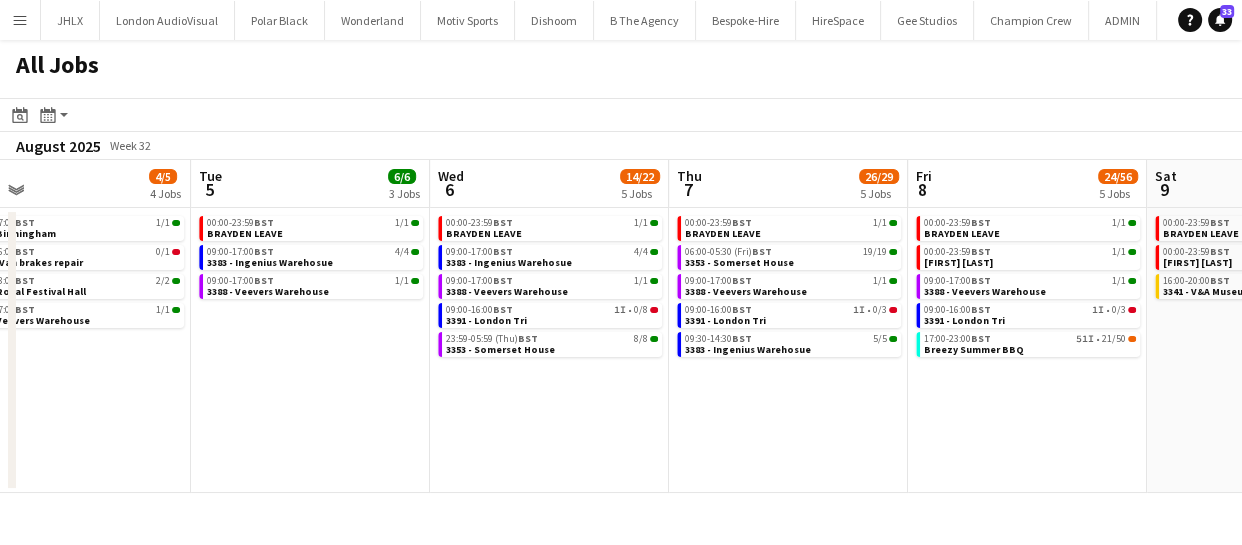 click on "Fri   1   6/6   4 Jobs   Sat   2   4/4   3 Jobs   Sun   3   3/3   2 Jobs   Mon   4   4/5   4 Jobs   Tue   5   6/6   3 Jobs   Wed   6   14/22   5 Jobs   Thu   7   26/29   5 Jobs   Fri   8   24/56   5 Jobs   Sat   9   6/6   3 Jobs   Sun   10   10/20   4 Jobs   Mon   11   6/12   5 Jobs   07:00-11:00    BST   2/2   3351 - The Studio Space   09:00-10:00    BST   2/2   Meeting   11:00-13:00    BST   1/1   Office work - Cupra activation    17:00-19:00    BST   1/1   3376 - Underglobe   00:00-23:59    BST   1/1   CHRIS A LEAVE   07:30-09:30    BST   2/2   3351 - The Studio Space   08:00-10:00    BST   1/1   3387 - Dulwich Park   08:30-16:30    BST   1/1   3366 - Business Design Centre (PANEL VAN)   17:30-20:30    BST   2/2   3351 - The Studio Space   07:00-17:00    BST   1/1   3378 - Birmingham   08:00-16:00    BST   0/1   Luton Van brakes repair    09:00-18:00    BST   2/2   3377 - Royal Festival Hall   09:00-17:00    BST   1/1   3388 - Veevers Warehouse   00:00-23:59    BST   1/1   BRAYDEN LEAVE   09:00-17:00" at bounding box center [621, 326] 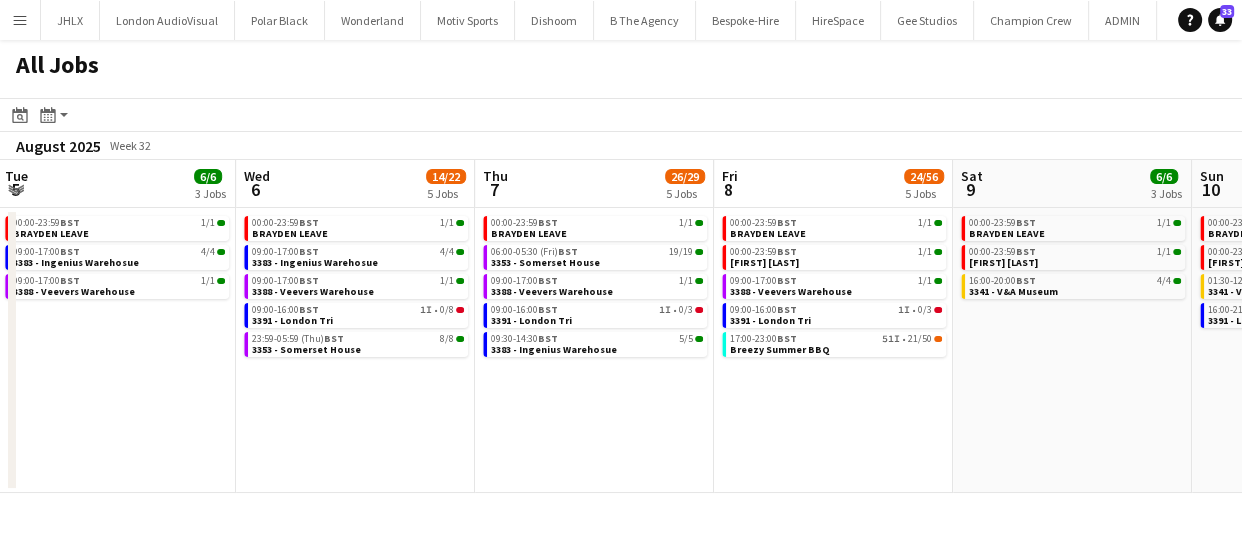 click on "All Jobs
Date picker
AUG 2025 AUG 2025 Monday M Tuesday T Wednesday W Thursday T Friday F Saturday S Sunday S  AUG   1   2   3   4   5   6   7   8   9   10   11   12   13   14   15   16   17   18   19   20   21   22   23   24   25   26   27   28   29   30   31
Comparison range
Comparison range
Today
Month view / Day view
Day view by Board Day view by Job Month view  August 2025   Week 32
Expand/collapse
Fri   1   6/6   4 Jobs   Sat   2   4/4   3 Jobs   Sun   3   3/3   2 Jobs   Mon   4   4/5   4 Jobs   Tue   5   6/6   3 Jobs   Wed   6   14/22   5 Jobs   Thu   7   26/29   5 Jobs   Fri   8   24/56   5 Jobs   Sat   9   6/6   3 Jobs   Sun   10   10/20   4 Jobs   Mon   11   6/12   5 Jobs   07:00-11:00    BST   2/2   3351 - The Studio Space   09:00-10:00    BST   2/2   Meeting   11:00-13:00    BST   1/1   Office work - Cupra activation    BST" 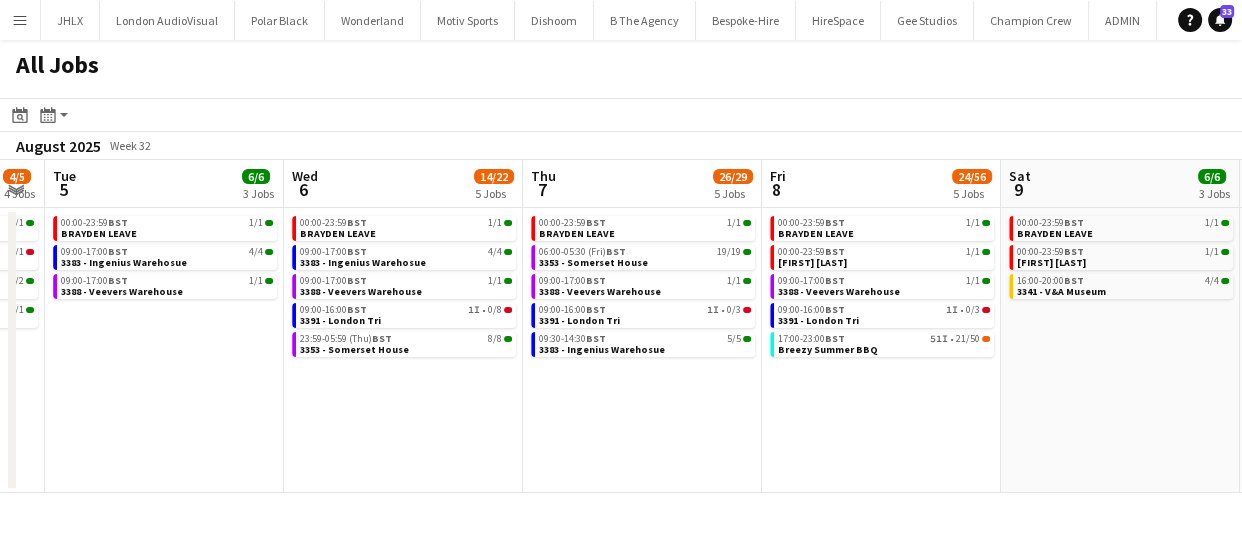 drag, startPoint x: 613, startPoint y: 413, endPoint x: 699, endPoint y: 412, distance: 86.00581 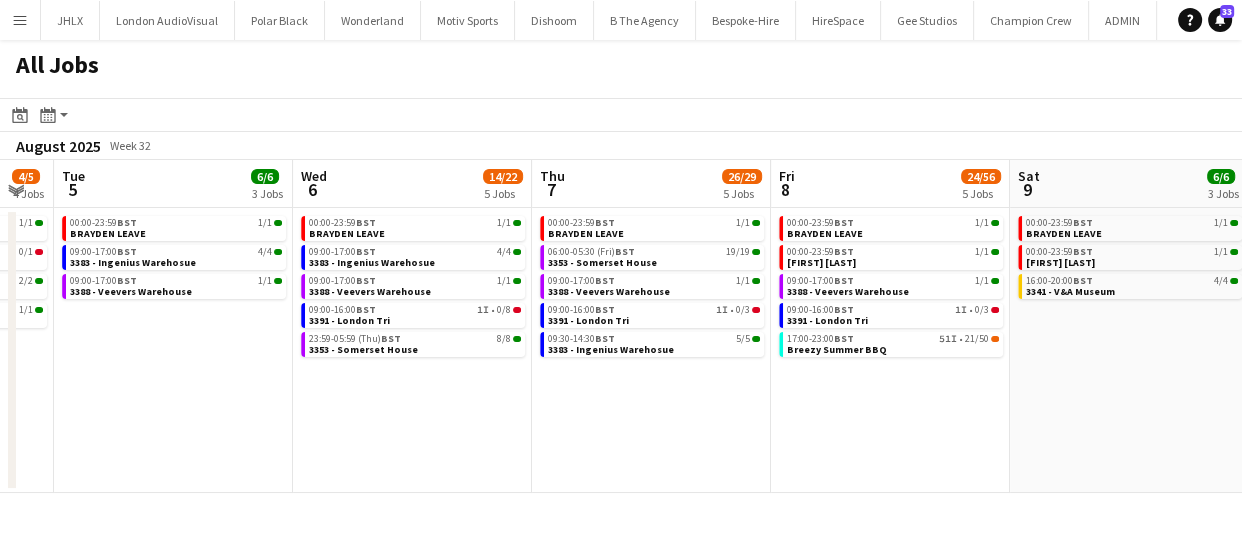 scroll, scrollTop: 0, scrollLeft: 682, axis: horizontal 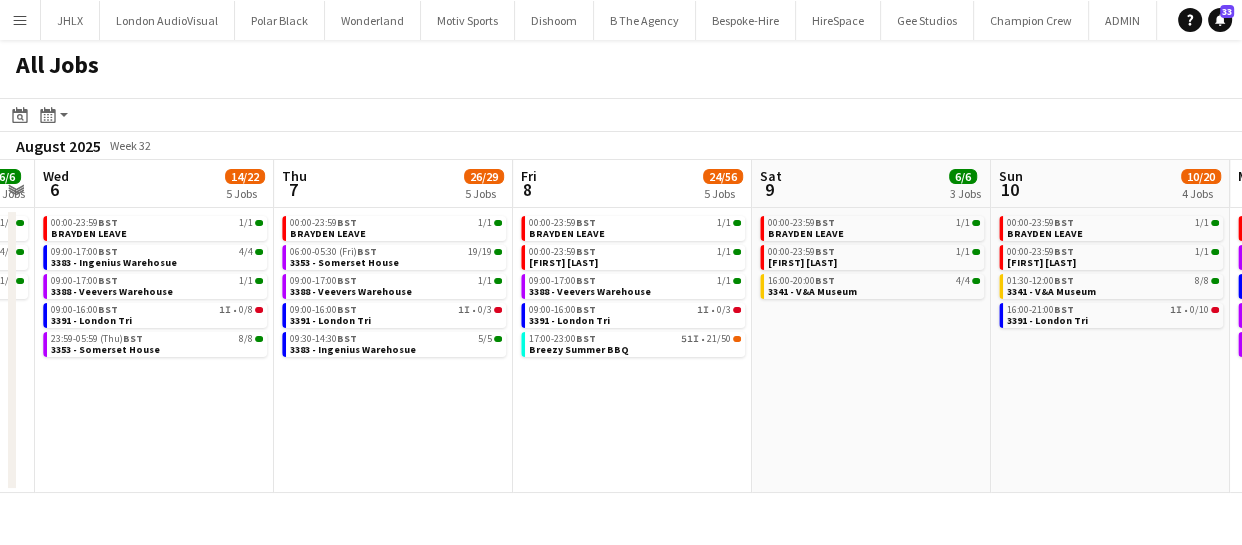 click on "Sun   3   3/3   2 Jobs   Mon   4   4/5   4 Jobs   Tue   5   6/6   3 Jobs   Wed   6   14/22   5 Jobs   Thu   7   26/29   5 Jobs   Fri   8   24/56   5 Jobs   Sat   9   6/6   3 Jobs   Sun   10   10/20   4 Jobs   Mon   11   6/12   5 Jobs   Tue   12   1/3   2 Jobs   Wed   13   2/7   4 Jobs   08:30-16:30    BST   1/1   3366 - Business Design Centre (PANEL VAN)   17:30-20:30    BST   2/2   3351 - The Studio Space   07:00-17:00    BST   1/1   3378 - Birmingham   08:00-16:00    BST   0/1   Luton Van brakes repair    09:00-18:00    BST   2/2   3377 - Royal Festival Hall   09:00-17:00    BST   1/1   3388 - Veevers Warehouse   00:00-23:59    BST   1/1   BRAYDEN LEAVE   09:00-17:00    BST   4/4   3383 - Ingenius Warehosue   09:00-17:00    BST   1/1   3388 - Veevers Warehouse   00:00-23:59    BST   1/1   BRAYDEN LEAVE   09:00-17:00    BST   4/4   3383 - Ingenius Warehosue   09:00-17:00    BST   1/1   3388 - Veevers Warehouse   09:00-16:00    BST   1I   •   0/8   3391 - London Tri   23:59-05:59 (Thu)   BST   8/8   BST" at bounding box center (621, 326) 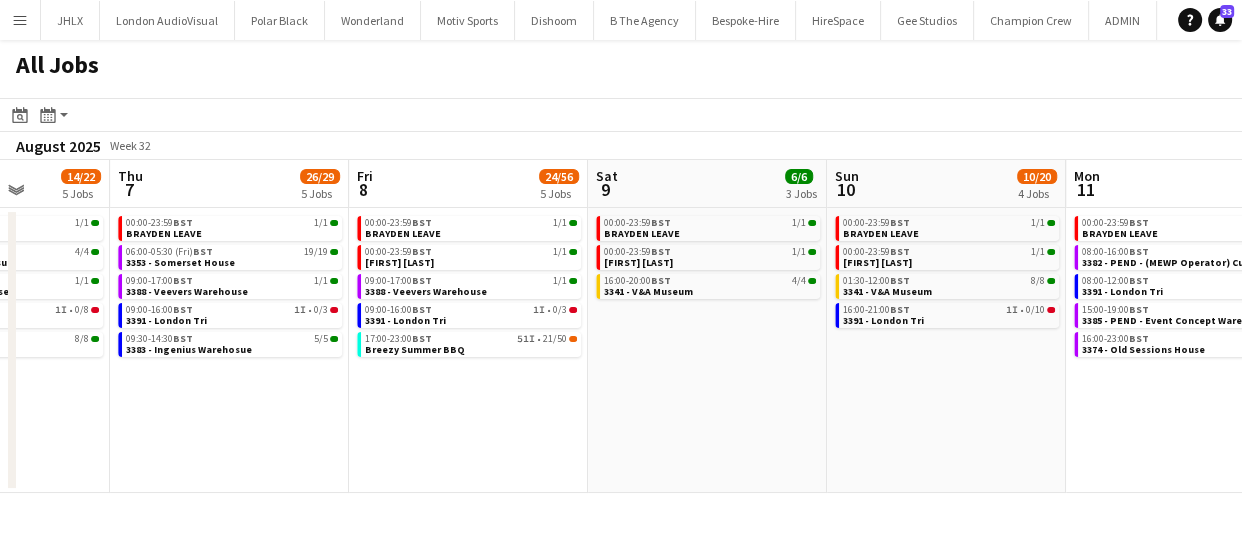 click on "Sun   3   3/3   2 Jobs   Mon   4   4/5   4 Jobs   Tue   5   6/6   3 Jobs   Wed   6   14/22   5 Jobs   Thu   7   26/29   5 Jobs   Fri   8   24/56   5 Jobs   Sat   9   6/6   3 Jobs   Sun   10   10/20   4 Jobs   Mon   11   6/12   5 Jobs   Tue   12   1/3   2 Jobs   Wed   13   2/7   4 Jobs   08:30-16:30    BST   1/1   3366 - Business Design Centre (PANEL VAN)   17:30-20:30    BST   2/2   3351 - The Studio Space   07:00-17:00    BST   1/1   3378 - Birmingham   08:00-16:00    BST   0/1   Luton Van brakes repair    09:00-18:00    BST   2/2   3377 - Royal Festival Hall   09:00-17:00    BST   1/1   3388 - Veevers Warehouse   00:00-23:59    BST   1/1   BRAYDEN LEAVE   09:00-17:00    BST   4/4   3383 - Ingenius Warehosue   09:00-17:00    BST   1/1   3388 - Veevers Warehouse   00:00-23:59    BST   1/1   BRAYDEN LEAVE   09:00-17:00    BST   4/4   3383 - Ingenius Warehosue   09:00-17:00    BST   1/1   3388 - Veevers Warehouse   09:00-16:00    BST   1I   •   0/8   3391 - London Tri   23:59-05:59 (Thu)   BST   8/8   BST" at bounding box center [621, 326] 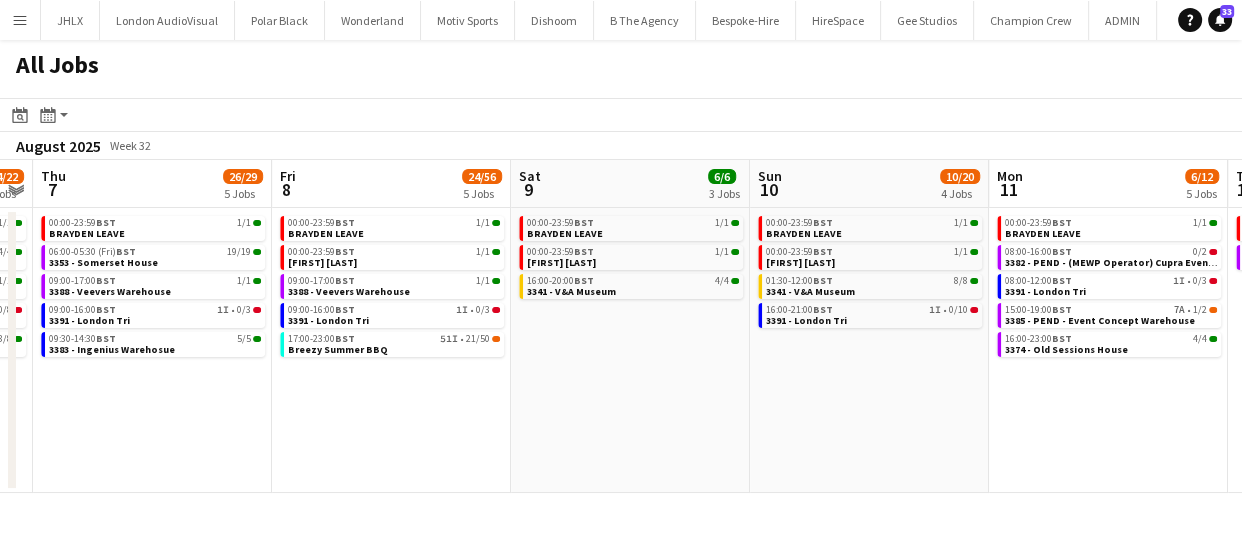 click on "Sun   3   3/3   2 Jobs   Mon   4   4/5   4 Jobs   Tue   5   6/6   3 Jobs   Wed   6   14/22   5 Jobs   Thu   7   26/29   5 Jobs   Fri   8   24/56   5 Jobs   Sat   9   6/6   3 Jobs   Sun   10   10/20   4 Jobs   Mon   11   6/12   5 Jobs   Tue   12   1/3   2 Jobs   Wed   13   2/7   4 Jobs   08:30-16:30    BST   1/1   3366 - Business Design Centre (PANEL VAN)   17:30-20:30    BST   2/2   3351 - The Studio Space   07:00-17:00    BST   1/1   3378 - Birmingham   08:00-16:00    BST   0/1   Luton Van brakes repair    09:00-18:00    BST   2/2   3377 - Royal Festival Hall   09:00-17:00    BST   1/1   3388 - Veevers Warehouse   00:00-23:59    BST   1/1   BRAYDEN LEAVE   09:00-17:00    BST   4/4   3383 - Ingenius Warehosue   09:00-17:00    BST   1/1   3388 - Veevers Warehouse   00:00-23:59    BST   1/1   BRAYDEN LEAVE   09:00-17:00    BST   4/4   3383 - Ingenius Warehosue   09:00-17:00    BST   1/1   3388 - Veevers Warehouse   09:00-16:00    BST   1I   •   0/8   3391 - London Tri   23:59-05:59 (Thu)   BST   8/8   BST" at bounding box center [621, 326] 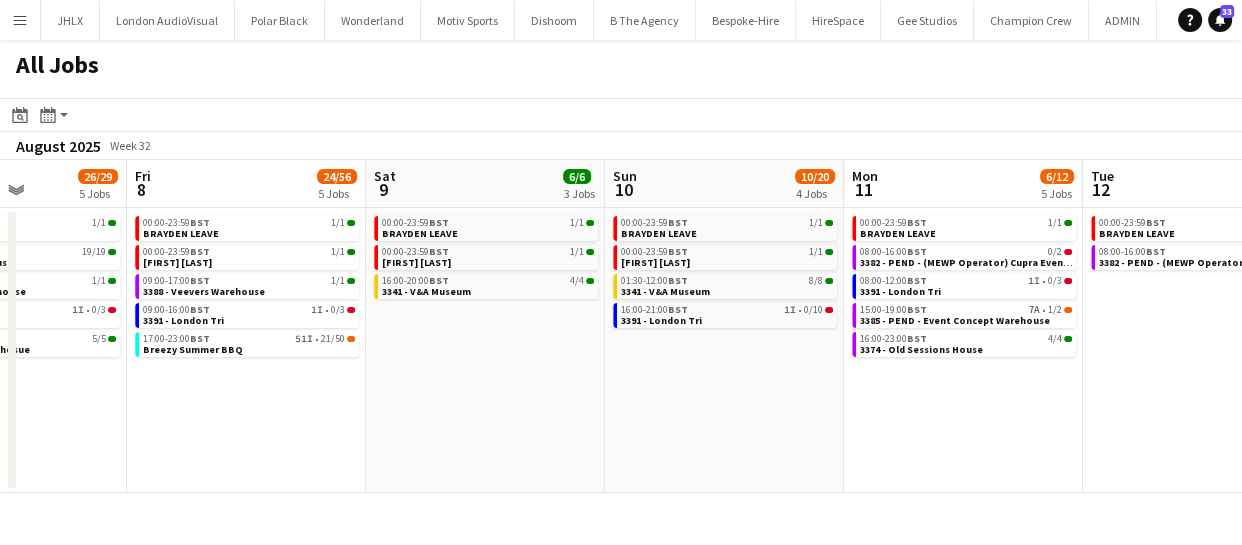 click on "Menu" at bounding box center (20, 20) 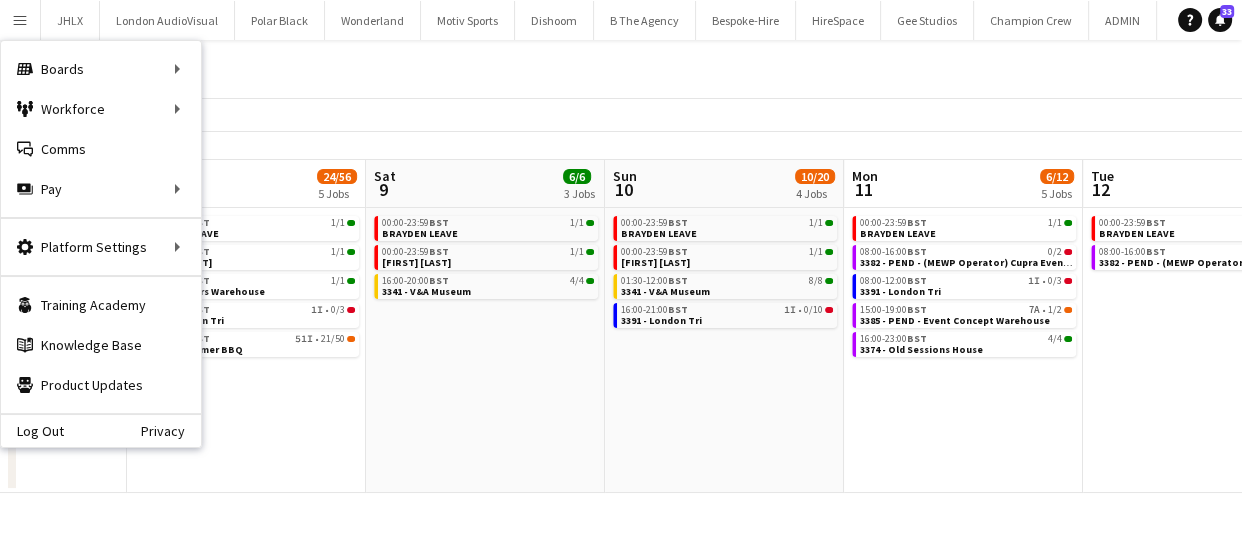 drag, startPoint x: 545, startPoint y: 419, endPoint x: 523, endPoint y: 424, distance: 22.561028 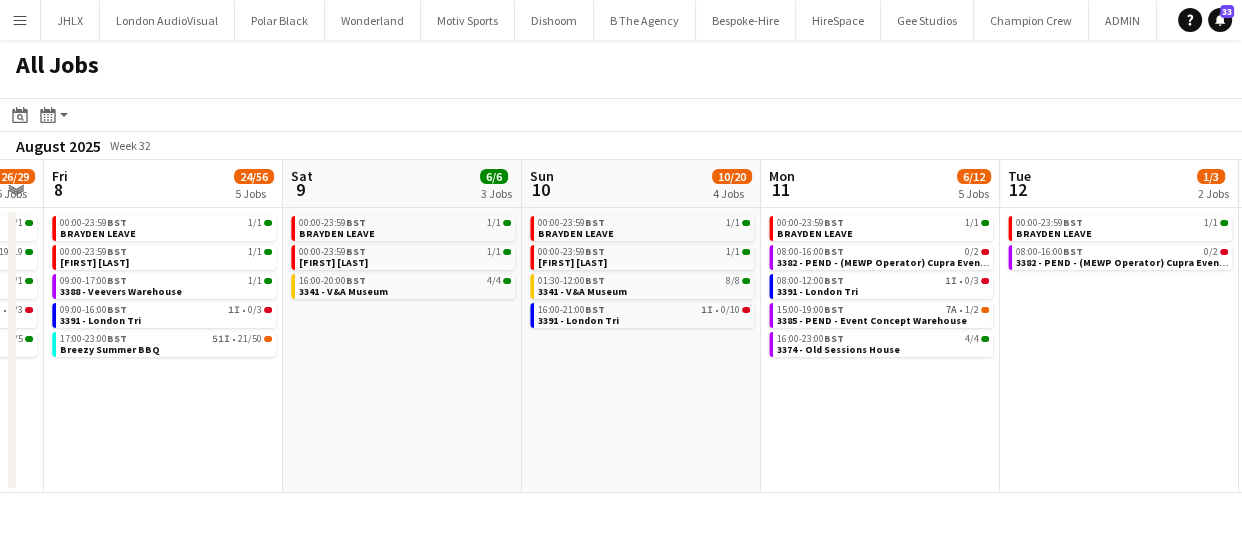 click on "Tue   5   6/6   3 Jobs   Wed   6   14/22   5 Jobs   Thu   7   26/29   5 Jobs   Fri   8   24/56   5 Jobs   Sat   9   6/6   3 Jobs   Sun   10   10/20   4 Jobs   Mon   11   6/12   5 Jobs   Tue   12   1/3   2 Jobs   Wed   13   2/7   4 Jobs   Thu   14   13/16   4 Jobs   Fri   15   21/26   6 Jobs   00:00-23:59    BST   1/1   BRAYDEN LEAVE   09:00-17:00    BST   4/4   3383 - Ingenius Warehosue   09:00-17:00    BST   1/1   3388 - Veevers Warehouse   00:00-23:59    BST   1/1   BRAYDEN LEAVE   09:00-17:00    BST   4/4   3383 - Ingenius Warehosue   09:00-17:00    BST   1/1   3388 - Veevers Warehouse   09:00-16:00    BST   1I   •   0/8   3391 - London Tri   23:59-05:59 (Thu)   BST   8/8   3353 - Somerset House    00:00-23:59    BST   1/1   BRAYDEN LEAVE   06:00-05:30 (Fri)   BST   19/19   3353 - Somerset House    09:00-17:00    BST   1/1   3388 - Veevers Warehouse   09:00-16:00    BST   1I   •   0/3   3391 - London Tri   09:30-14:30    BST   5/5   3383 - Ingenius Warehosue   00:00-23:59    BST   1/1   BRAYDEN LEAVE" at bounding box center [621, 326] 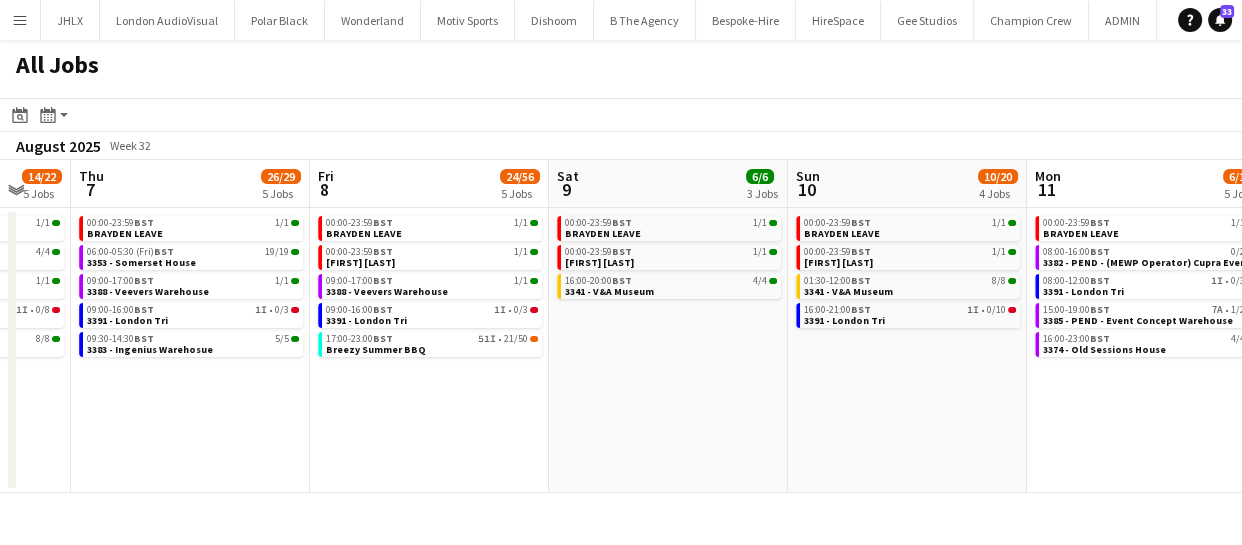 drag, startPoint x: 474, startPoint y: 397, endPoint x: 647, endPoint y: 449, distance: 180.64606 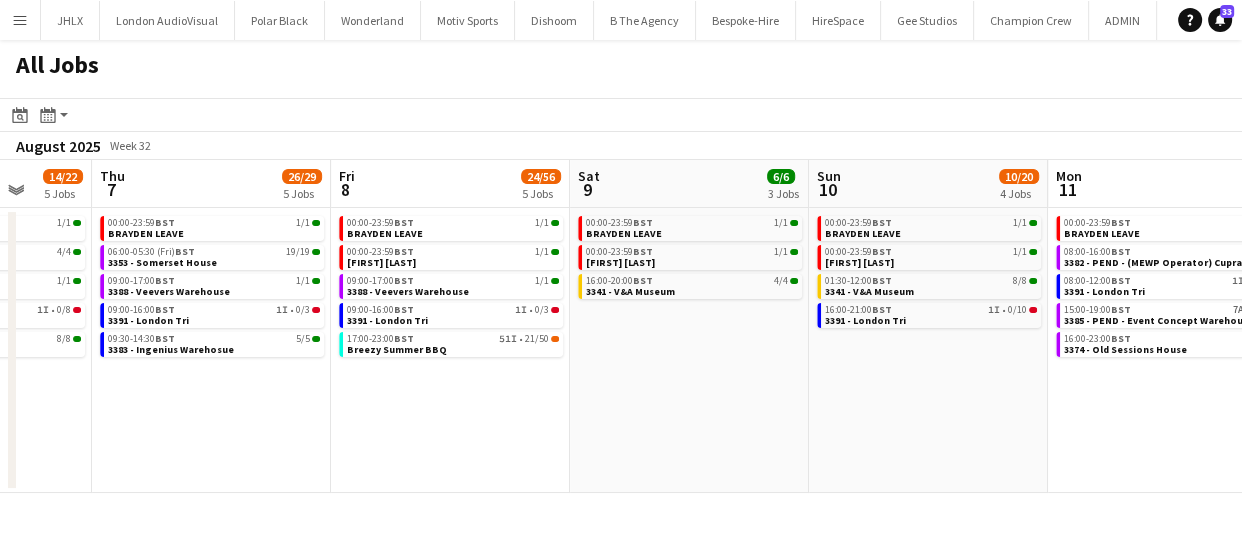 drag, startPoint x: 535, startPoint y: 485, endPoint x: 717, endPoint y: 520, distance: 185.33484 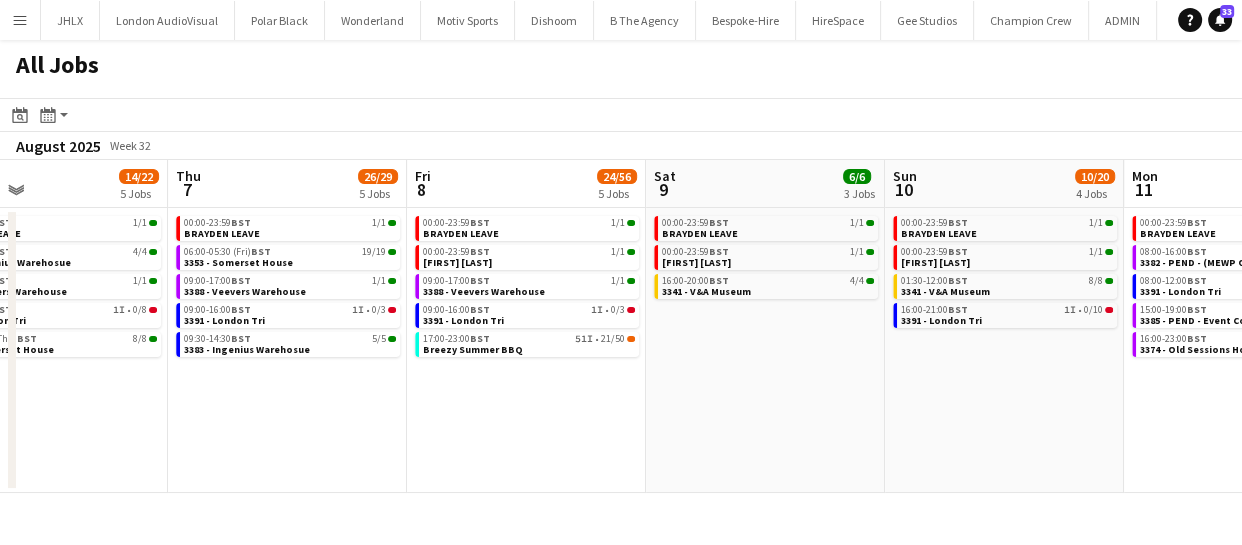 drag, startPoint x: 496, startPoint y: 469, endPoint x: 348, endPoint y: 438, distance: 151.21178 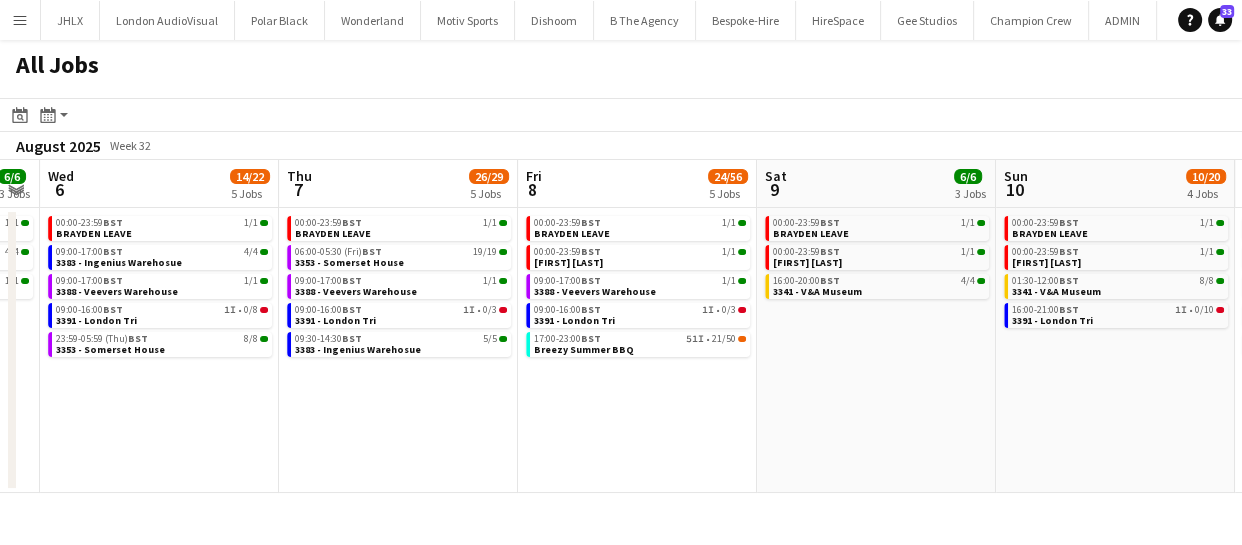 click on "Menu
Boards
Boards   Boards   All jobs   Status
Workforce
Workforce   My Workforce   Recruiting
Comms
Comms
Pay
Pay   Approvals   Payments   Reports
Platform Settings
Platform Settings   App settings   Your settings   Profiles
Training Academy
Training Academy
Knowledge Base
Knowledge Base
Product Updates
Product Updates   Log Out   Privacy   JHLX
Close
London AudioVisual
Close
Polar Black
Close
Wonderland
Close
Motiv Sports
Close
Dishoom
Close
B The Agency
Close
Bespoke-Hire
Close
HireSpace
Close
Gee Studios
Close" at bounding box center [621, 272] 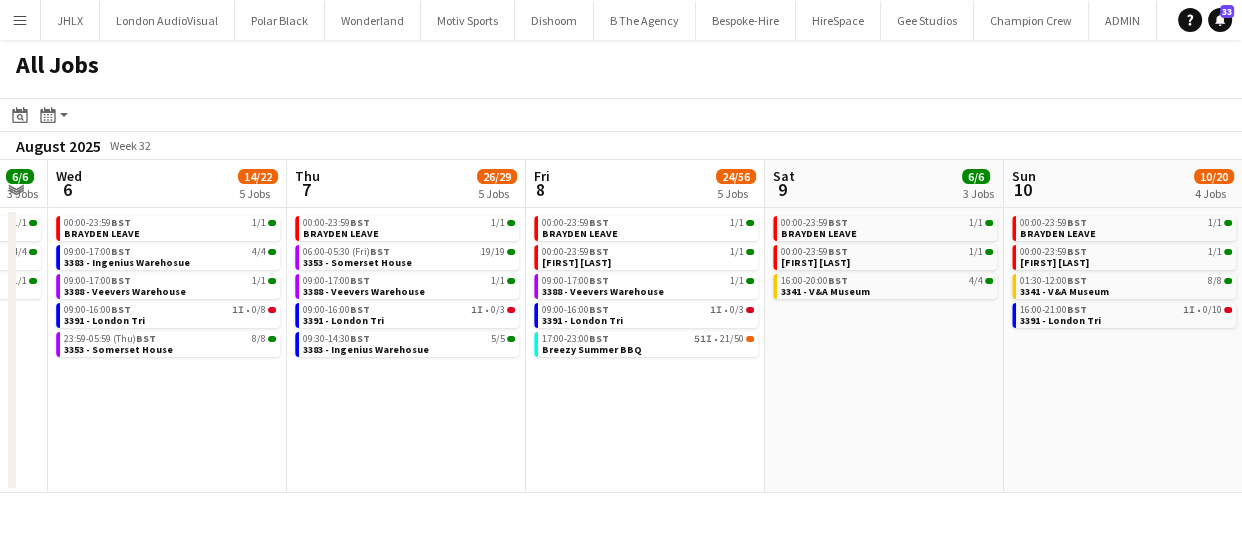 drag, startPoint x: 338, startPoint y: 516, endPoint x: 312, endPoint y: 482, distance: 42.80187 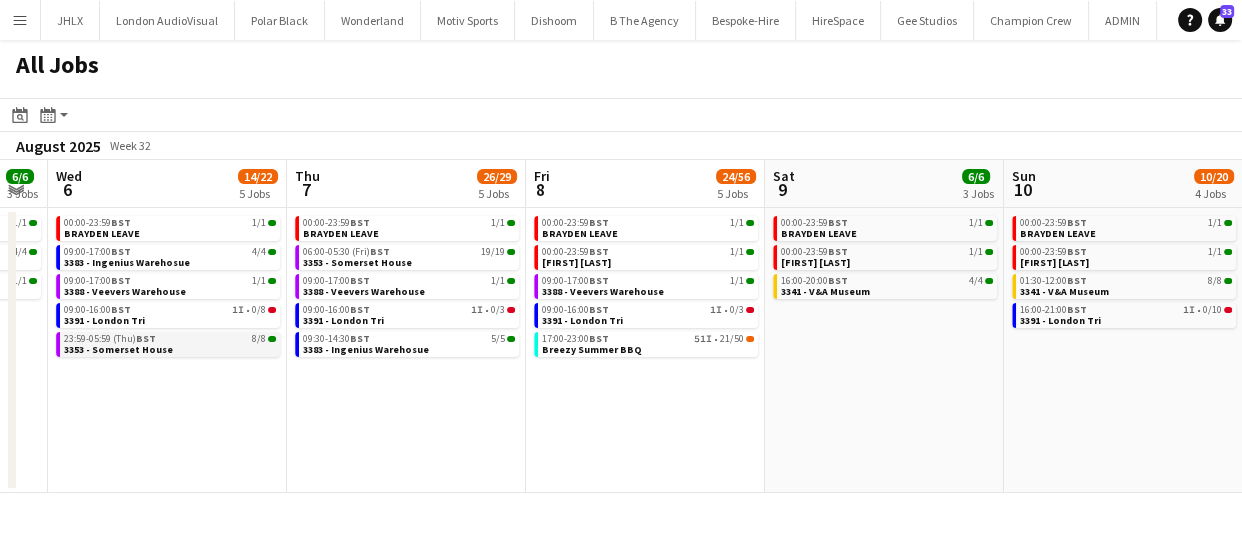 drag, startPoint x: 238, startPoint y: 347, endPoint x: 346, endPoint y: 348, distance: 108.00463 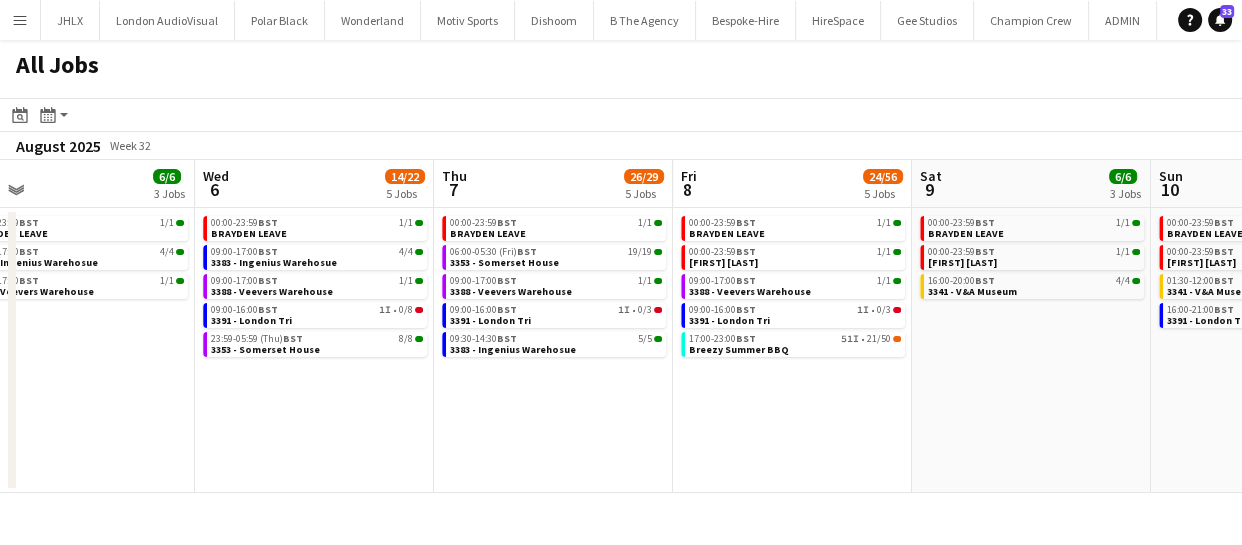 click on "Sun   3   3/3   2 Jobs   Mon   4   4/5   4 Jobs   Tue   5   6/6   3 Jobs   Wed   6   14/22   5 Jobs   Thu   7   26/29   5 Jobs   Fri   8   24/56   5 Jobs   Sat   9   6/6   3 Jobs   Sun   10   10/20   4 Jobs   Mon   11   6/12   5 Jobs   Tue   12   1/3   2 Jobs   Wed   13   2/7   4 Jobs   08:30-16:30    BST   1/1   3366 - Business Design Centre (PANEL VAN)   17:30-20:30    BST   2/2   3351 - The Studio Space   07:00-17:00    BST   1/1   3378 - Birmingham   08:00-16:00    BST   0/1   Luton Van brakes repair    09:00-18:00    BST   2/2   3377 - Royal Festival Hall   09:00-17:00    BST   1/1   3388 - Veevers Warehouse   00:00-23:59    BST   1/1   BRAYDEN LEAVE   09:00-17:00    BST   4/4   3383 - Ingenius Warehosue   09:00-17:00    BST   1/1   3388 - Veevers Warehouse   00:00-23:59    BST   1/1   BRAYDEN LEAVE   09:00-17:00    BST   4/4   3383 - Ingenius Warehosue   09:00-17:00    BST   1/1   3388 - Veevers Warehouse   09:00-16:00    BST   1I   •   0/8   3391 - London Tri   23:59-05:59 (Thu)   BST   8/8   BST" at bounding box center (621, 326) 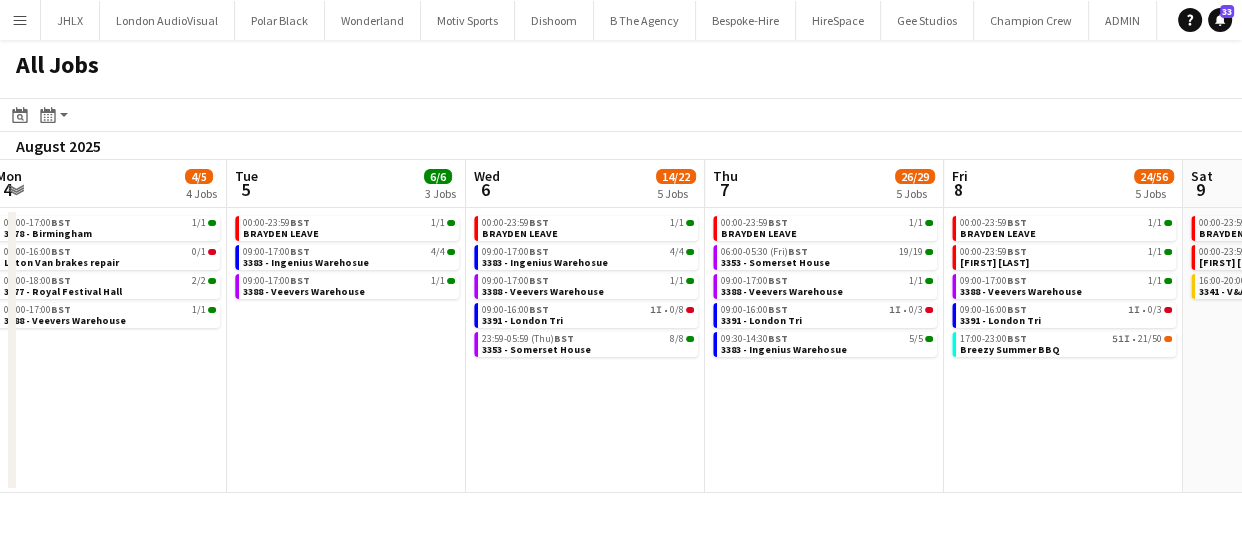 click on "Sat   2   4/4   3 Jobs   Sun   3   3/3   2 Jobs   Mon   4   4/5   4 Jobs   Tue   5   6/6   3 Jobs   Wed   6   14/22   5 Jobs   Thu   7   26/29   5 Jobs   Fri   8   24/56   5 Jobs   Sat   9   6/6   3 Jobs   Sun   10   10/20   4 Jobs   Mon   11   6/12   5 Jobs   Tue   12   1/3   2 Jobs   00:00-23:59    BST   1/1   CHRIS A LEAVE   07:30-09:30    BST   2/2   3351 - The Studio Space   08:00-10:00    BST   1/1   3387 - Dulwich Park   08:30-16:30    BST   1/1   3366 - Business Design Centre (PANEL VAN)   17:30-20:30    BST   2/2   3351 - The Studio Space   07:00-17:00    BST   1/1   3378 - Birmingham   08:00-16:00    BST   0/1   Luton Van brakes repair    09:00-18:00    BST   2/2   3377 - Royal Festival Hall   09:00-17:00    BST   1/1   3388 - Veevers Warehouse   00:00-23:59    BST   1/1   BRAYDEN LEAVE   09:00-17:00    BST   4/4   3383 - Ingenius Warehosue   09:00-17:00    BST   1/1   3388 - Veevers Warehouse   00:00-23:59    BST   1/1   BRAYDEN LEAVE   09:00-17:00    BST   4/4   3383 - Ingenius Warehosue   BST" at bounding box center (621, 326) 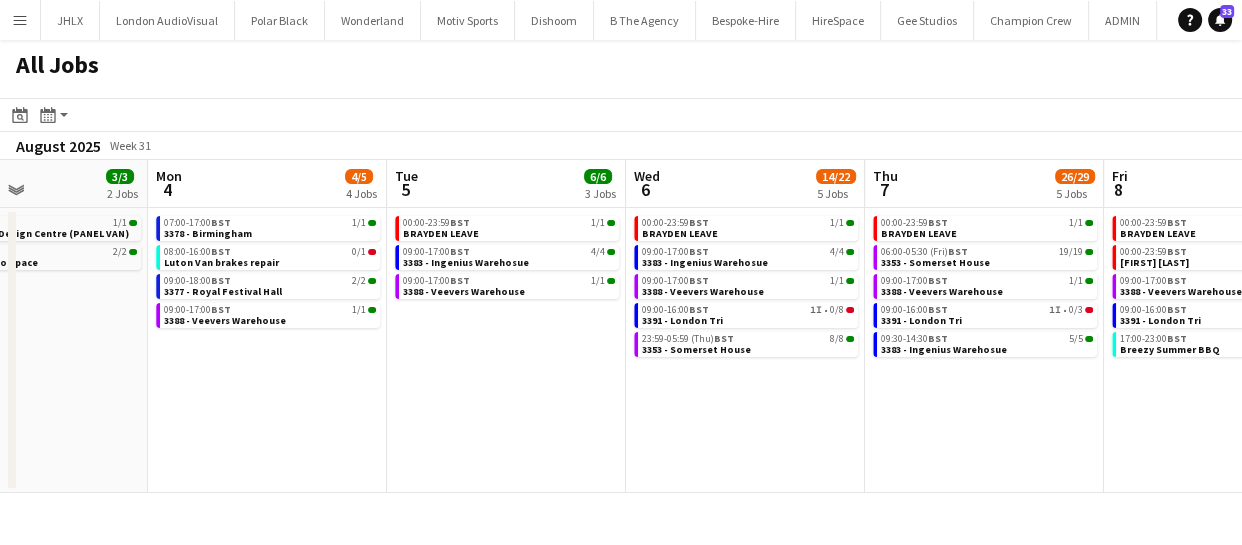 drag, startPoint x: 365, startPoint y: 434, endPoint x: 479, endPoint y: 427, distance: 114.21471 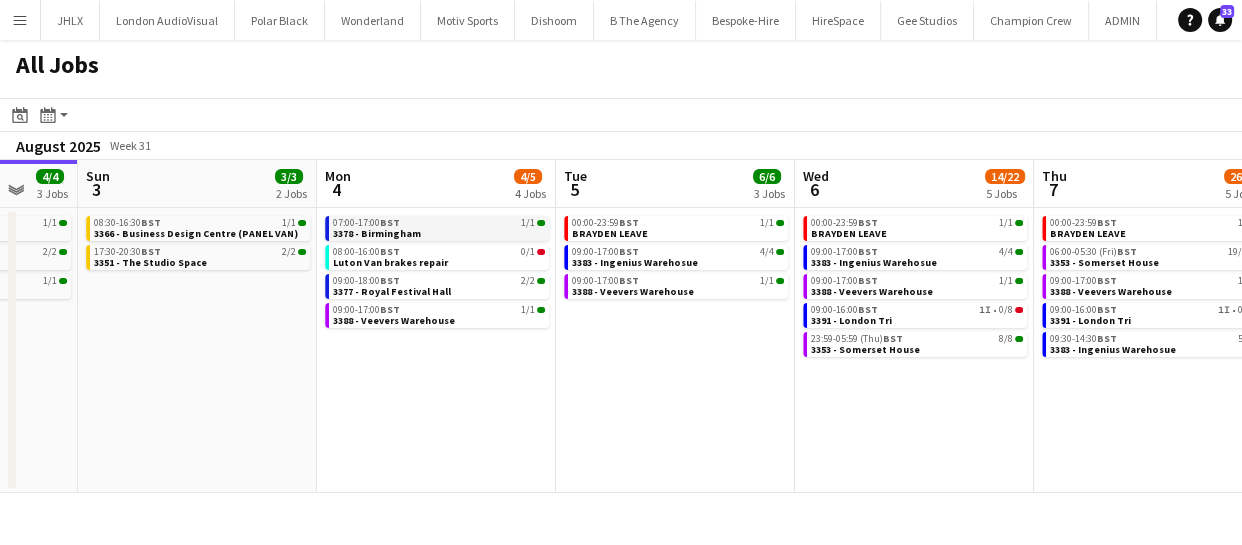click on "3378 - Birmingham" at bounding box center [377, 233] 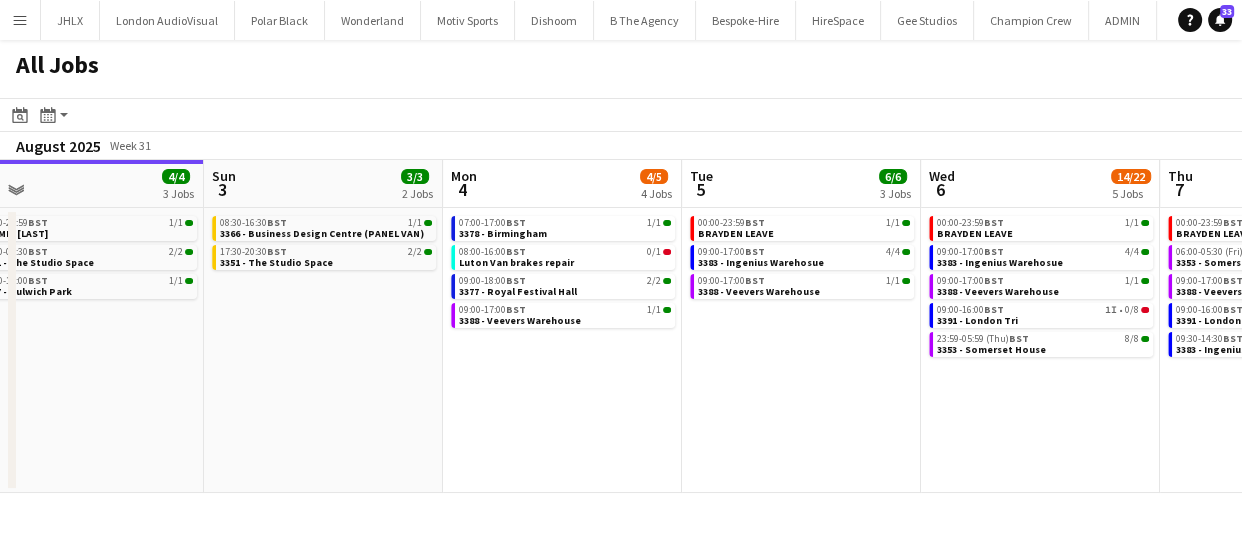 drag, startPoint x: 448, startPoint y: 418, endPoint x: 578, endPoint y: 378, distance: 136.01471 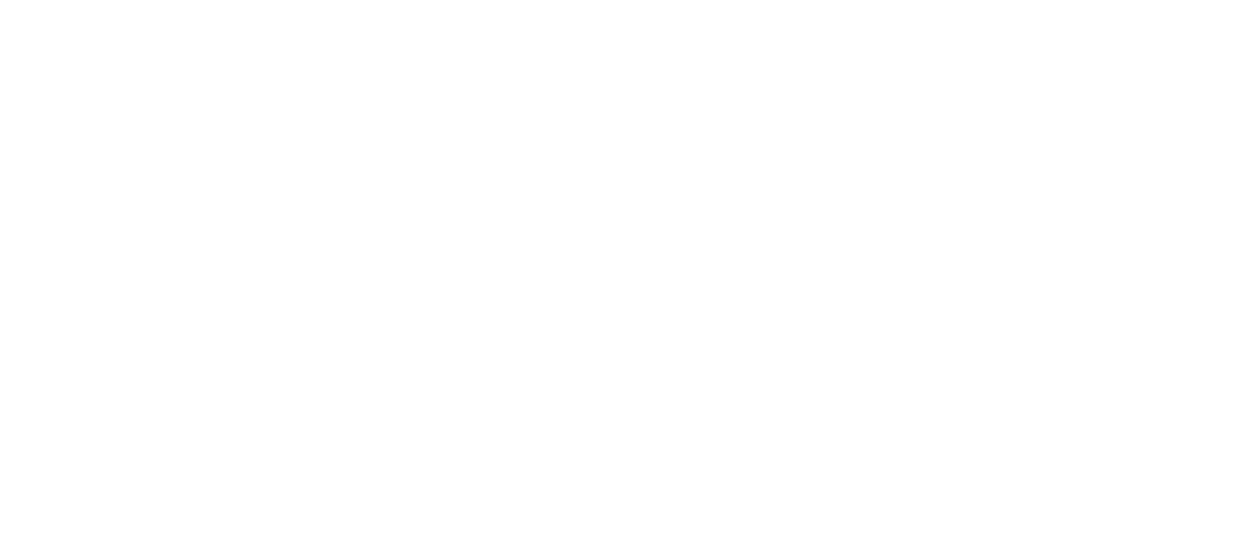 scroll, scrollTop: 0, scrollLeft: 0, axis: both 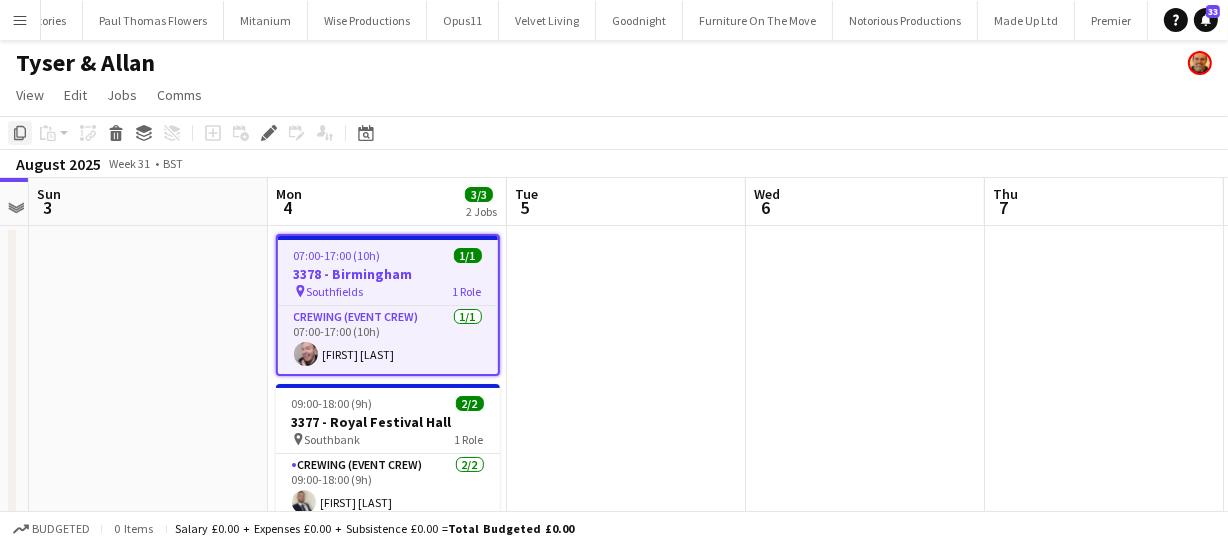 click on "Copy" 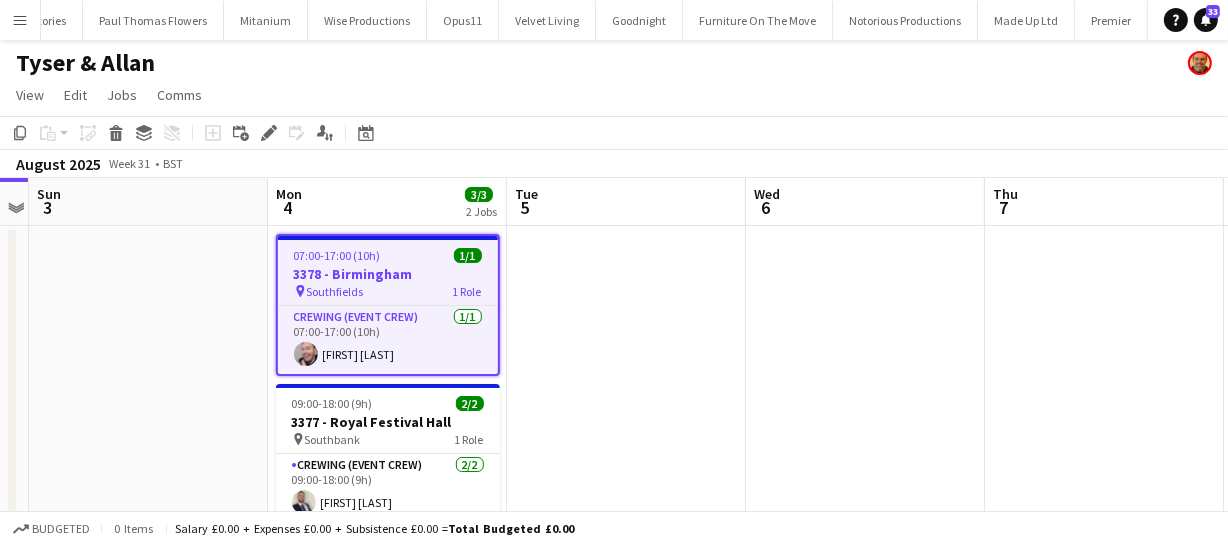 click on "Thu   31   Fri   1   Sat   2   Sun   3   Mon   4   3/3   2 Jobs   Tue   5   Wed   6   Thu   7   Fri   8   Sat   9   Sun   10      07:00-17:00 (10h)    1/1   3378 - [CITY]
pin
Southfields   1 Role   Crewing (Event Crew)   1/1   07:00-17:00 (10h)
[FIRST] [LAST]     09:00-18:00 (9h)    2/2   3377 - [CITY]
pin
Southbank   1 Role   Crewing (Event Crew)   2/2   09:00-18:00 (9h)
[FIRST] [LAST] [FIRST] [MIDDLE] [LAST]" at bounding box center [614, 393] 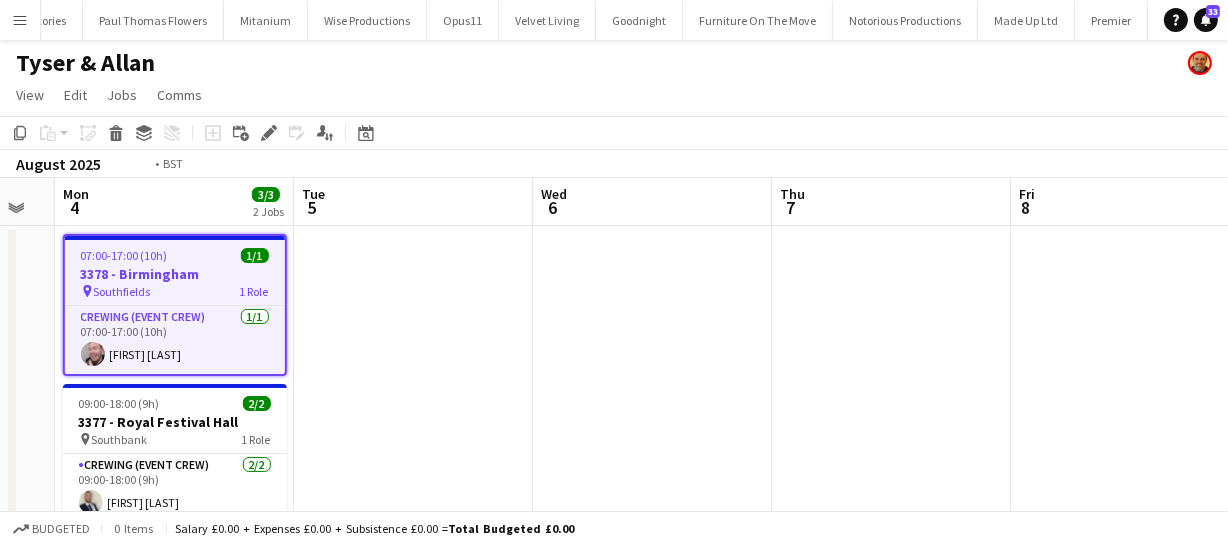 click on "Thu   31   Fri   1   Sat   2   Sun   3   Mon   4   3/3   2 Jobs   Tue   5   Wed   6   Thu   7   Fri   8   Sat   9   Sun   10      07:00-17:00 (10h)    1/1   3378 - [CITY]
pin
Southfields   1 Role   Crewing (Event Crew)   1/1   07:00-17:00 (10h)
[FIRST] [LAST]     09:00-18:00 (9h)    2/2   3377 - [CITY]
pin
Southbank   1 Role   Crewing (Event Crew)   2/2   09:00-18:00 (9h)
[FIRST] [LAST] [FIRST] [MIDDLE] [LAST]" at bounding box center [614, 393] 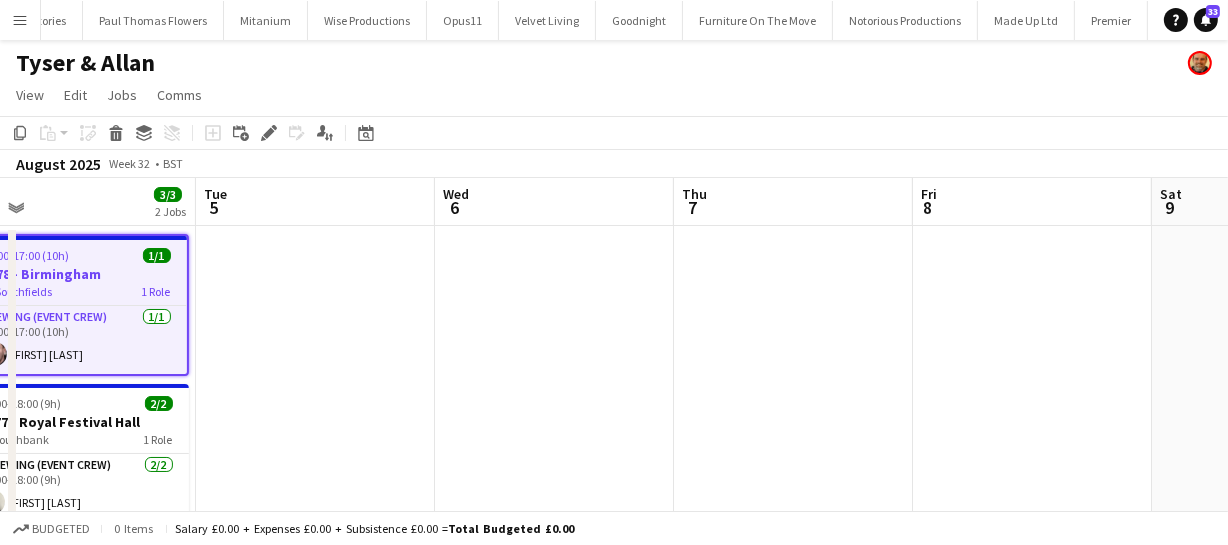 drag, startPoint x: 758, startPoint y: 316, endPoint x: 842, endPoint y: 332, distance: 85.51023 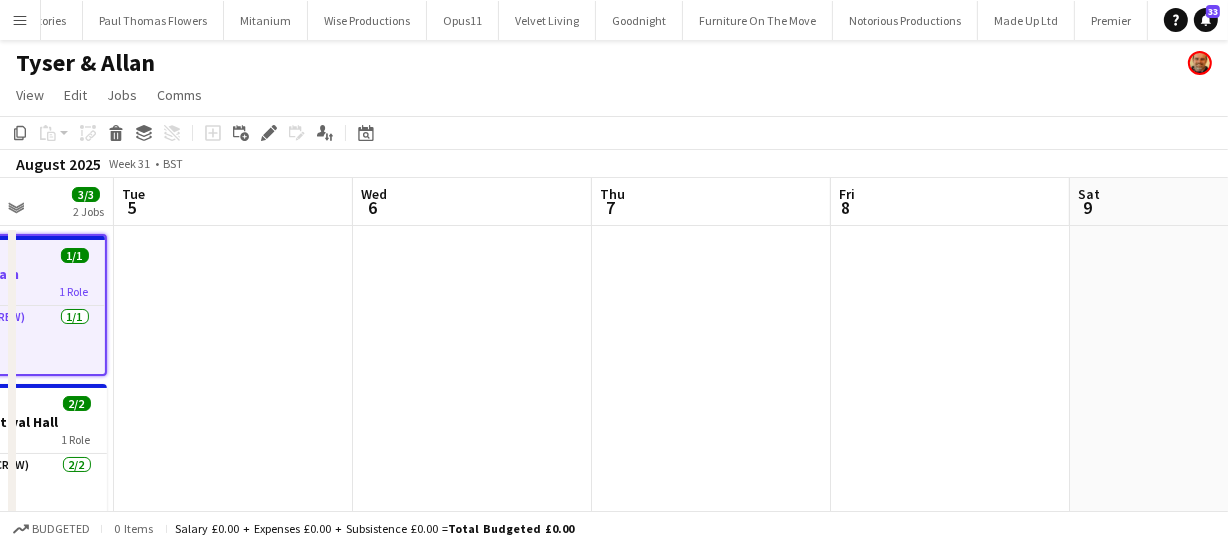 click on "Sat   2   Sun   3   Mon   4   3/3   2 Jobs   Tue   5   Wed   6   Thu   7   Fri   8   Sat   9   Sun   10   Mon   11   Tue   12      07:00-17:00 (10h)    1/1   3378 - Birmingham
pin
Southfields   1 Role   Crewing (Event Crew)   1/1   07:00-17:00 (10h)
Eldon Taylor     09:00-18:00 (9h)    2/2   3377 - Royal Festival Hall
pin
Southbank   1 Role   Crewing (Event Crew)   2/2   09:00-18:00 (9h)
Brandon Graber Jason John Aspinall" at bounding box center (614, 393) 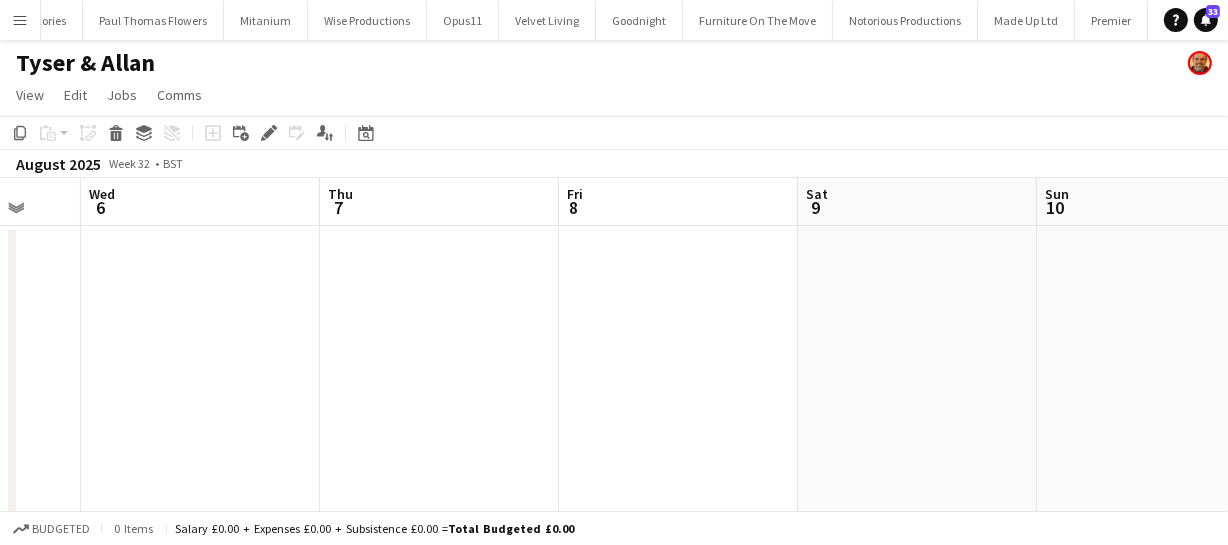 drag, startPoint x: 620, startPoint y: 334, endPoint x: 570, endPoint y: 334, distance: 50 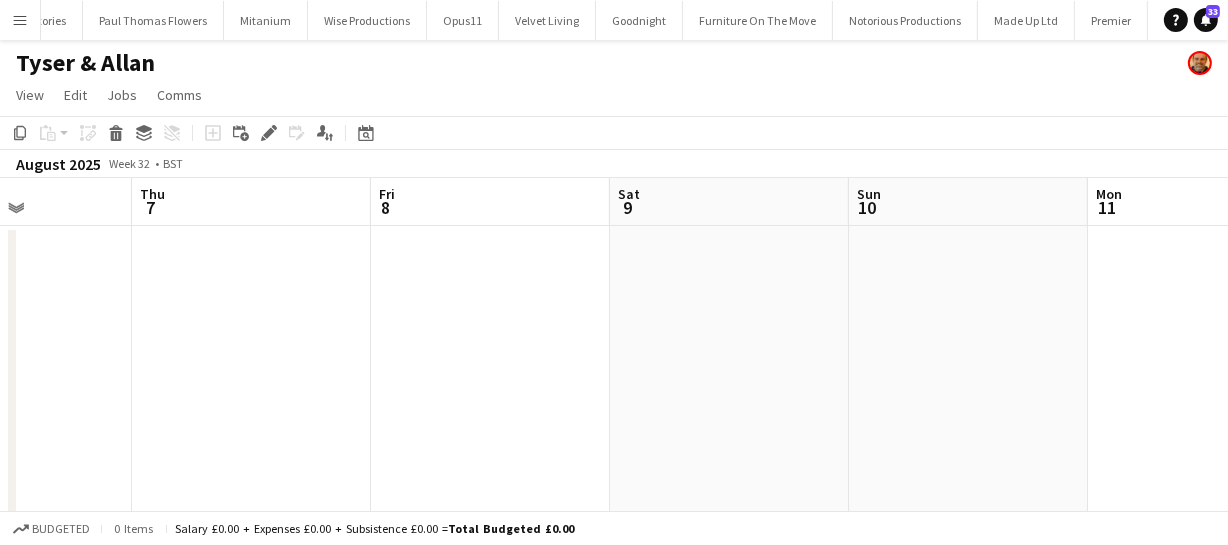 drag, startPoint x: 822, startPoint y: 314, endPoint x: 546, endPoint y: 311, distance: 276.0163 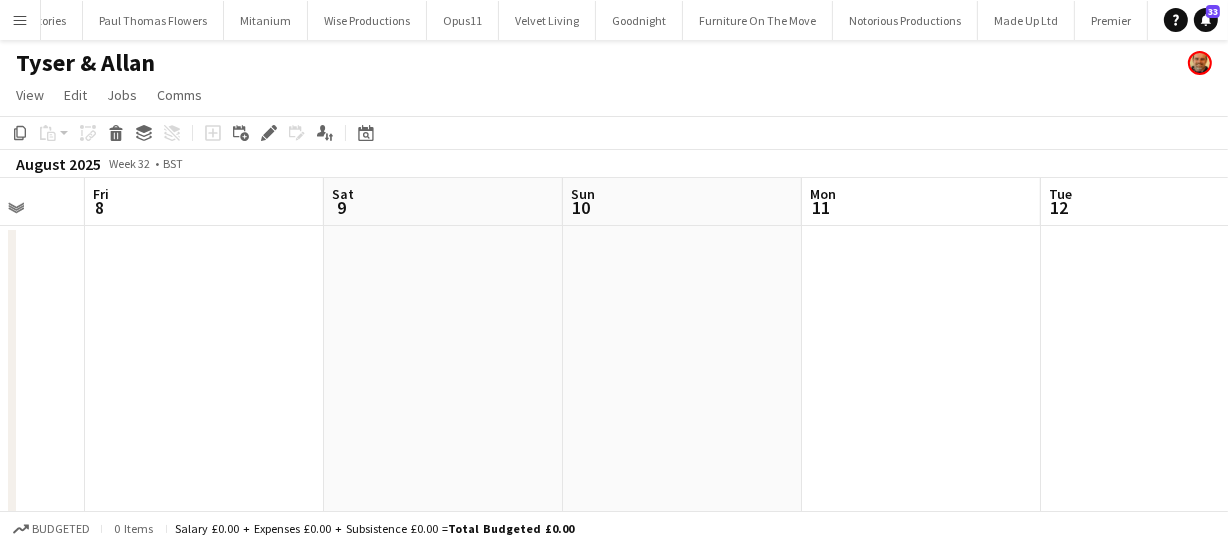 click on "Mon   4   3/3   2 Jobs   Tue   5   Wed   6   Thu   7   Fri   8   Sat   9   Sun   10   Mon   11   Tue   12   Wed   13   Thu   14      07:00-17:00 (10h)    1/1   3378 - Birmingham
pin
Southfields   1 Role   Crewing (Event Crew)   1/1   07:00-17:00 (10h)
Eldon Taylor     09:00-18:00 (9h)    2/2   3377 - Royal Festival Hall
pin
Southbank   1 Role   Crewing (Event Crew)   2/2   09:00-18:00 (9h)
Brandon Graber Jason John Aspinall" at bounding box center [614, 393] 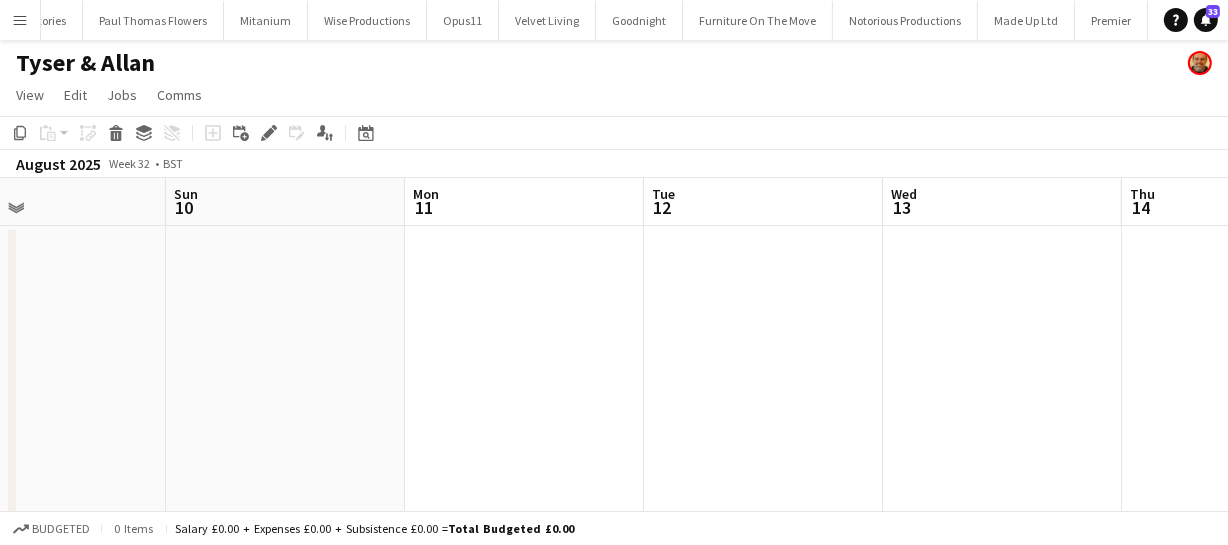 drag, startPoint x: 675, startPoint y: 296, endPoint x: 513, endPoint y: 307, distance: 162.37303 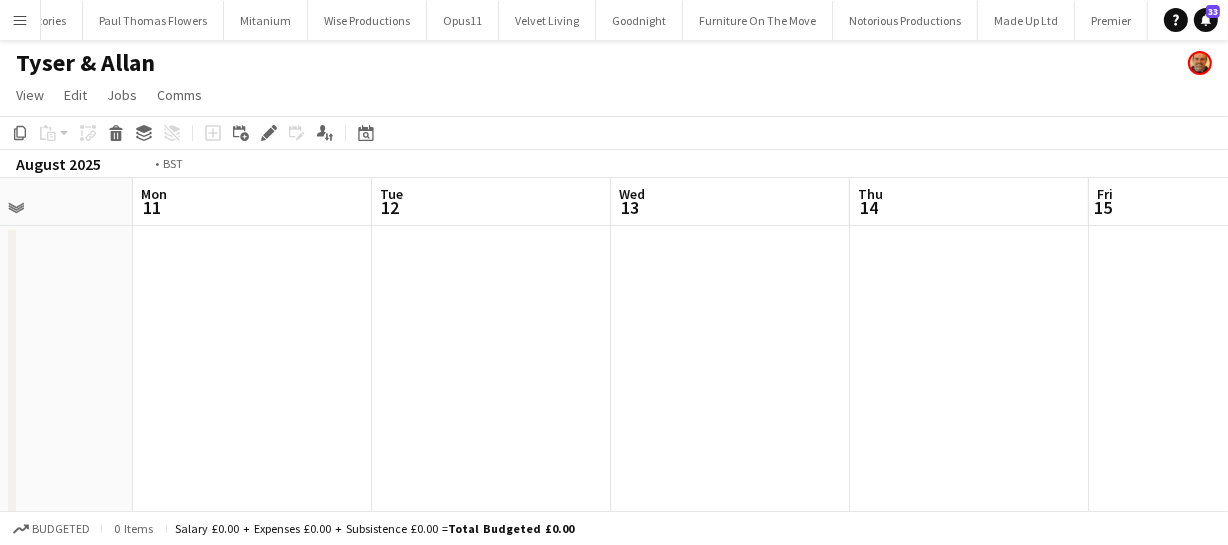 click on "Fri   8   Sat   9   Sun   10   Mon   11   Tue   12   Wed   13   Thu   14   Fri   15   Sat   16   Sun   17   Mon   18" at bounding box center (614, 393) 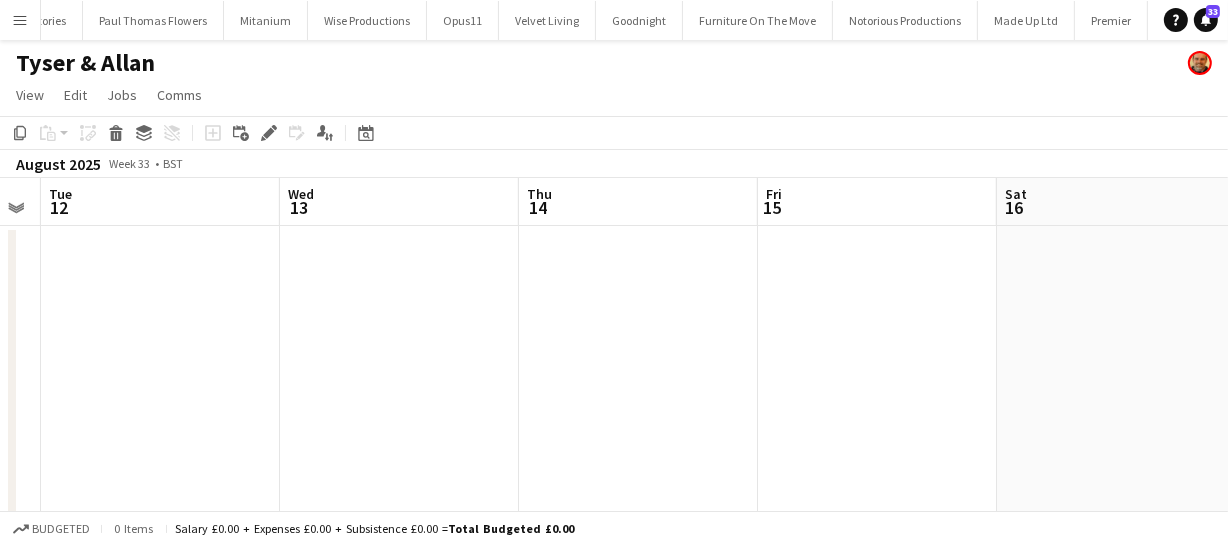 drag, startPoint x: 577, startPoint y: 310, endPoint x: 693, endPoint y: 285, distance: 118.66339 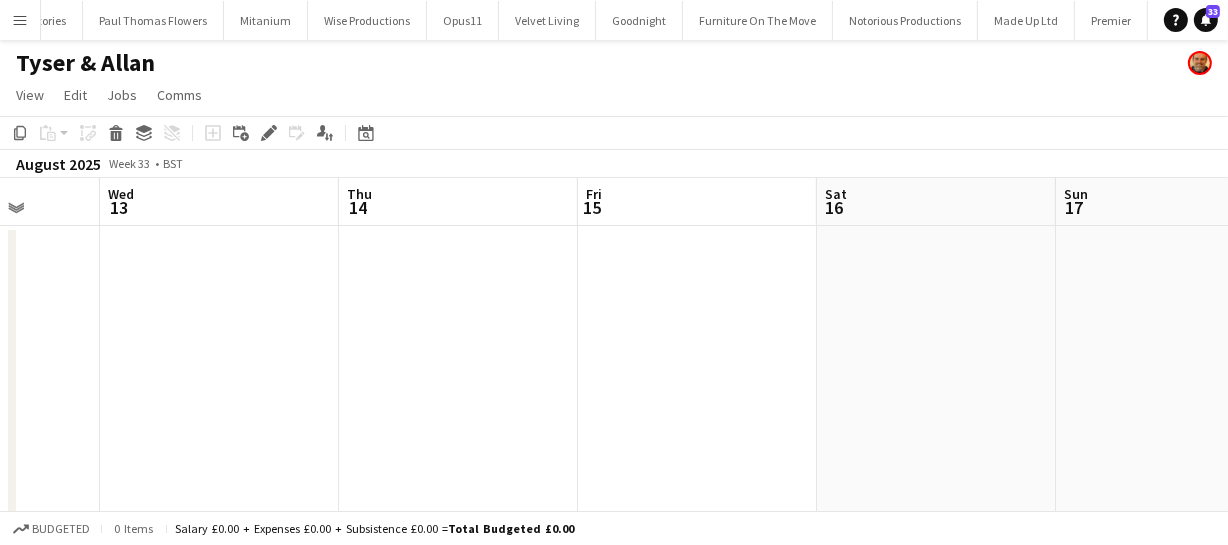 click on "Sun   10   Mon   11   Tue   12   Wed   13   Thu   14   Fri   15   Sat   16   Sun   17   Mon   18   Tue   19   Wed   20" at bounding box center (614, 393) 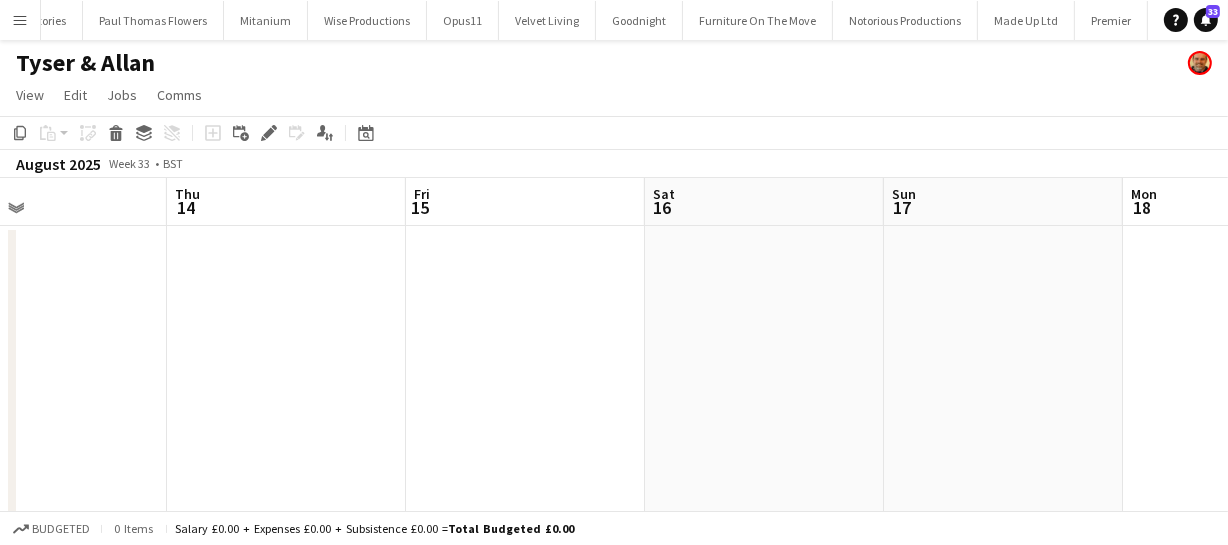 drag, startPoint x: 728, startPoint y: 310, endPoint x: 704, endPoint y: 306, distance: 24.33105 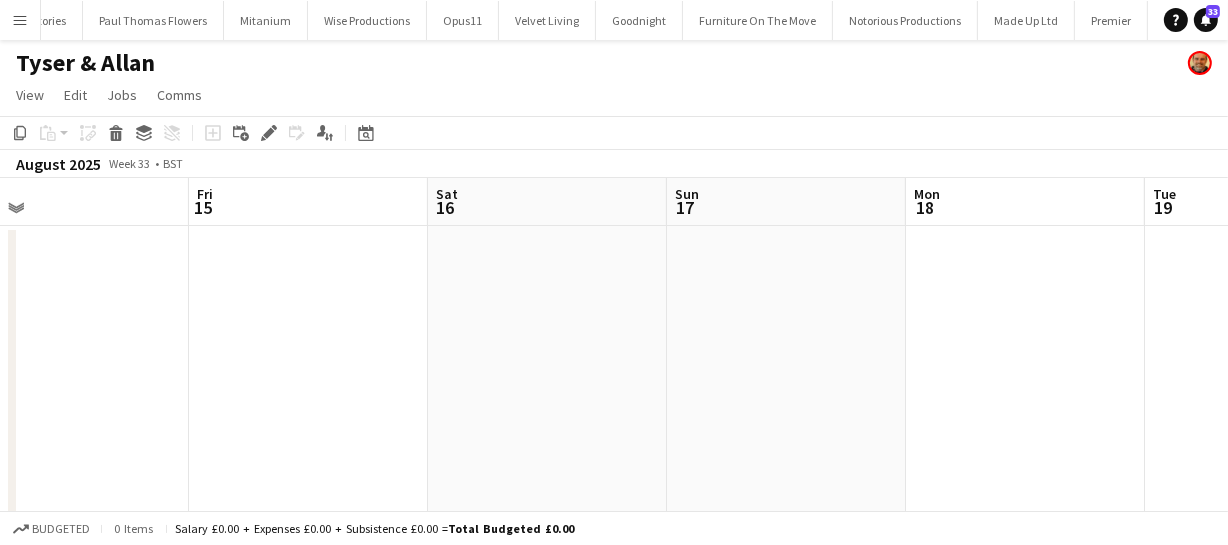 drag, startPoint x: 594, startPoint y: 312, endPoint x: 534, endPoint y: 310, distance: 60.033325 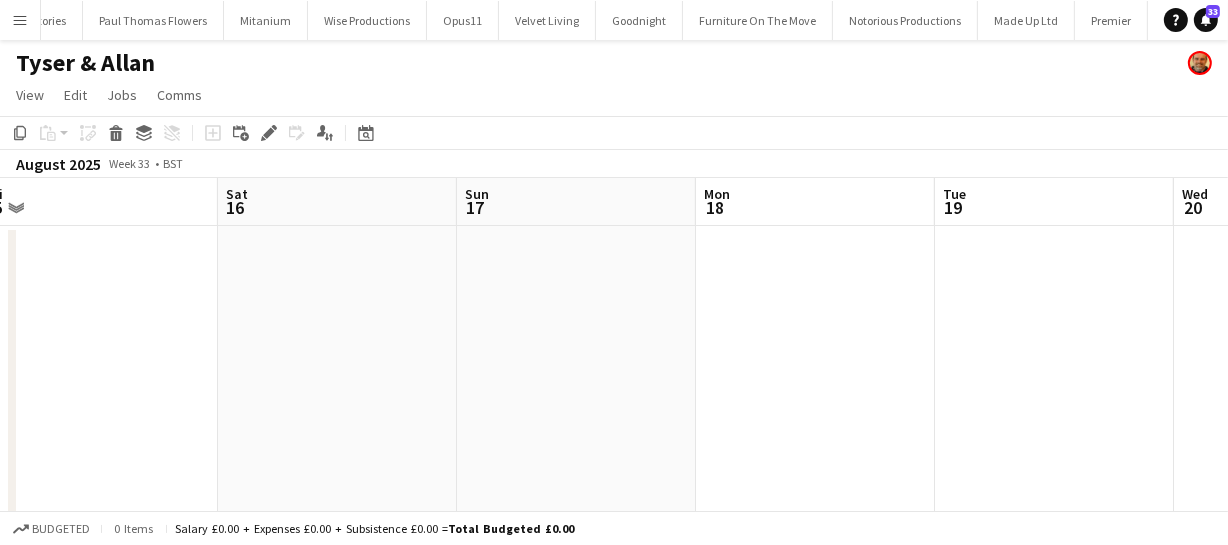 drag, startPoint x: 517, startPoint y: 307, endPoint x: 694, endPoint y: 302, distance: 177.0706 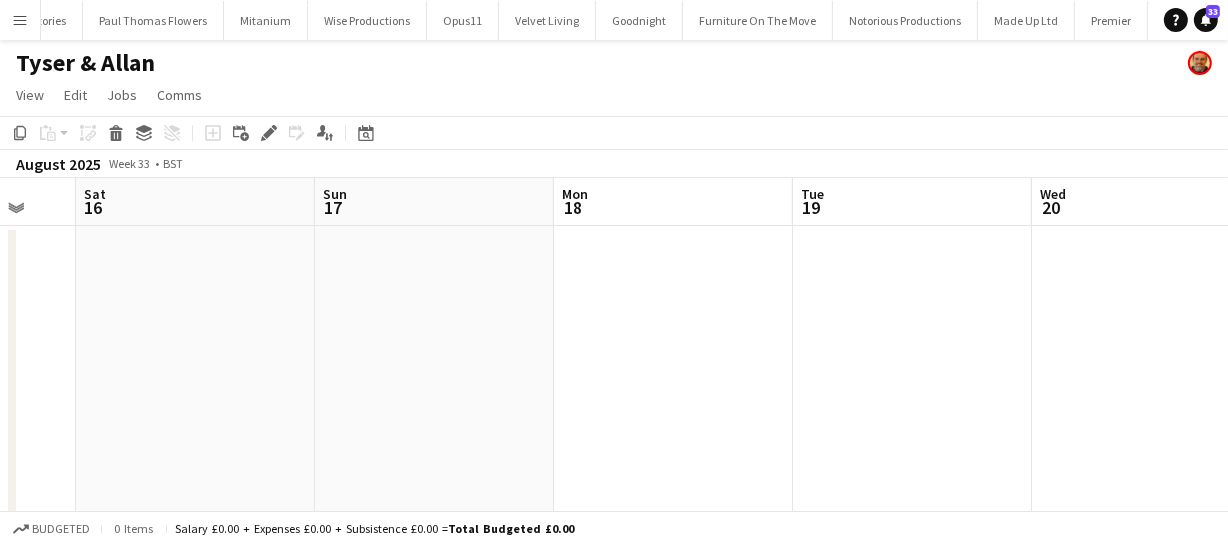 click on "Tue   12   Wed   13   Thu   14   Fri   15   Sat   16   Sun   17   Mon   18   Tue   19   Wed   20   Thu   21   Fri   22" at bounding box center (614, 393) 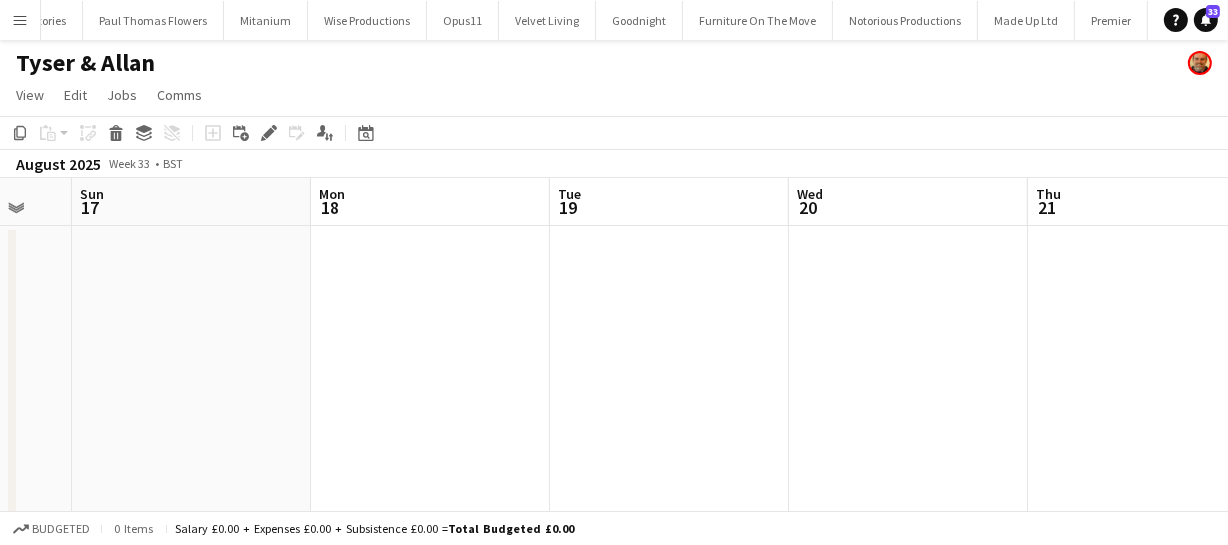click on "Thu   14   Fri   15   Sat   16   Sun   17   Mon   18   Tue   19   Wed   20   Thu   21   Fri   22   Sat   23   Sun   24" at bounding box center (614, 393) 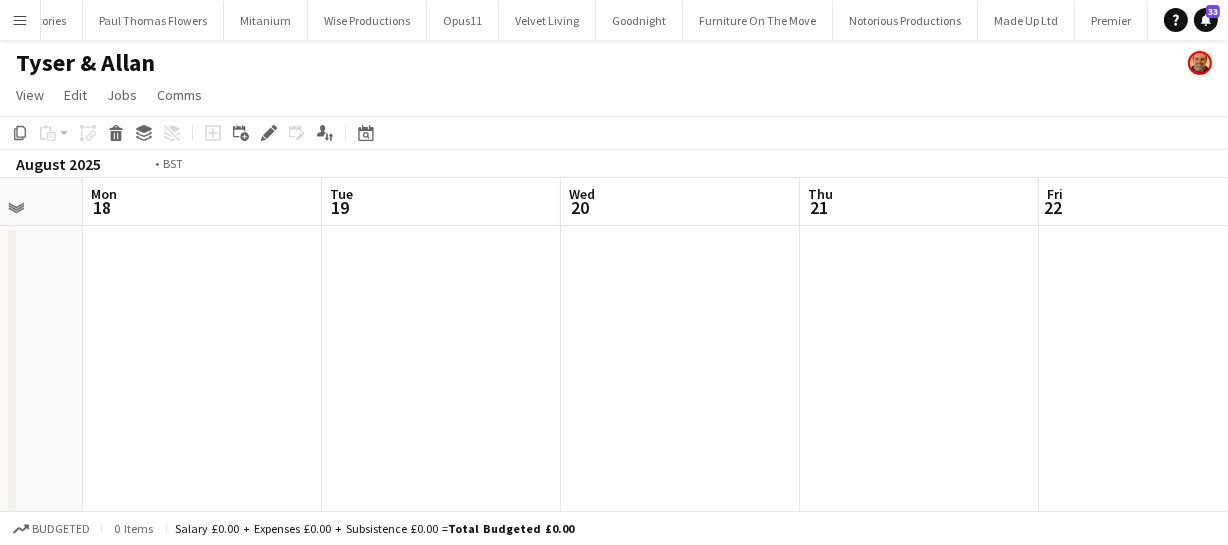 drag, startPoint x: 403, startPoint y: 310, endPoint x: 10, endPoint y: 296, distance: 393.2493 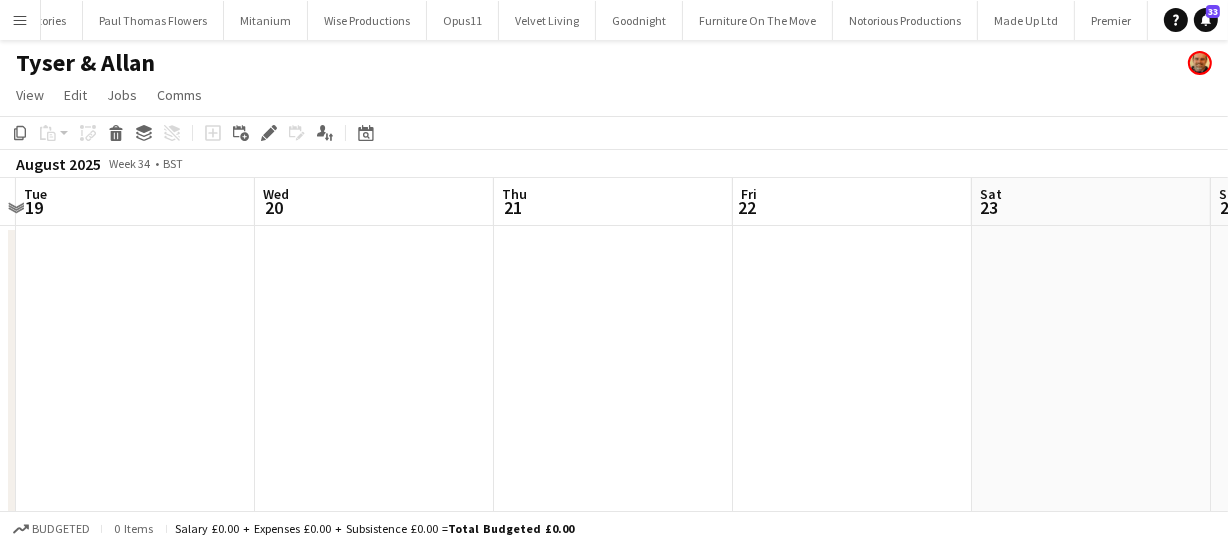 drag, startPoint x: 710, startPoint y: 78, endPoint x: 767, endPoint y: 97, distance: 60.083275 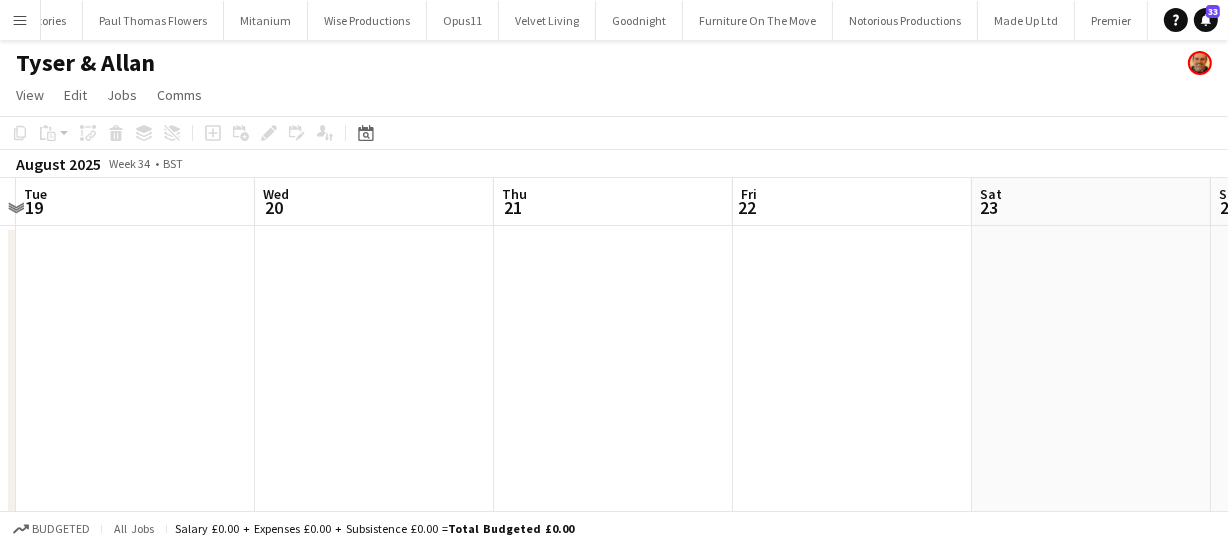 drag, startPoint x: 861, startPoint y: 263, endPoint x: 637, endPoint y: 275, distance: 224.3212 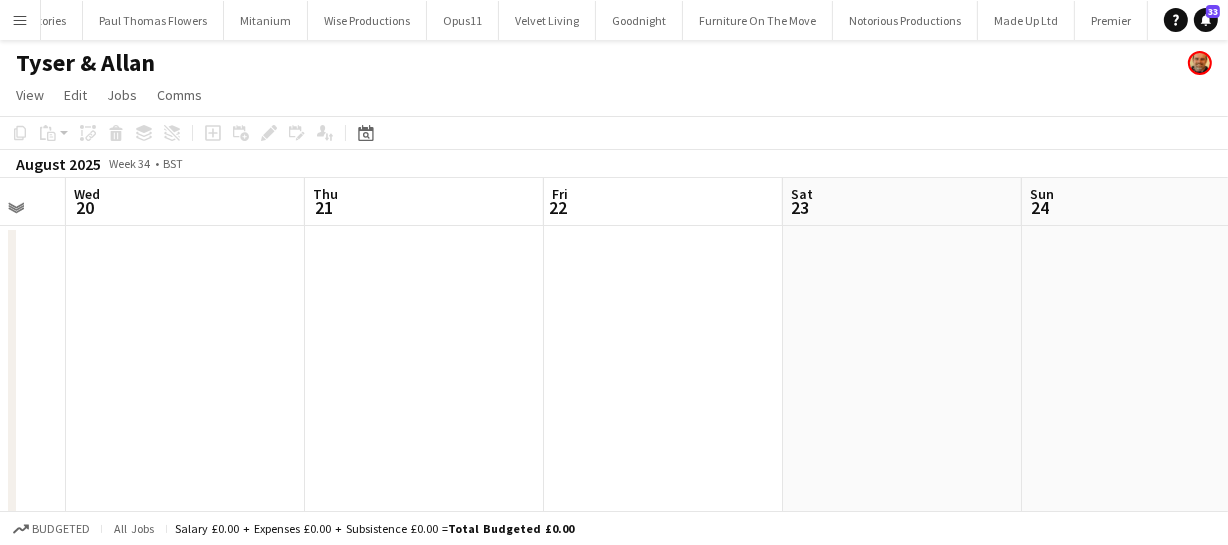 drag, startPoint x: 834, startPoint y: 310, endPoint x: 660, endPoint y: 339, distance: 176.40012 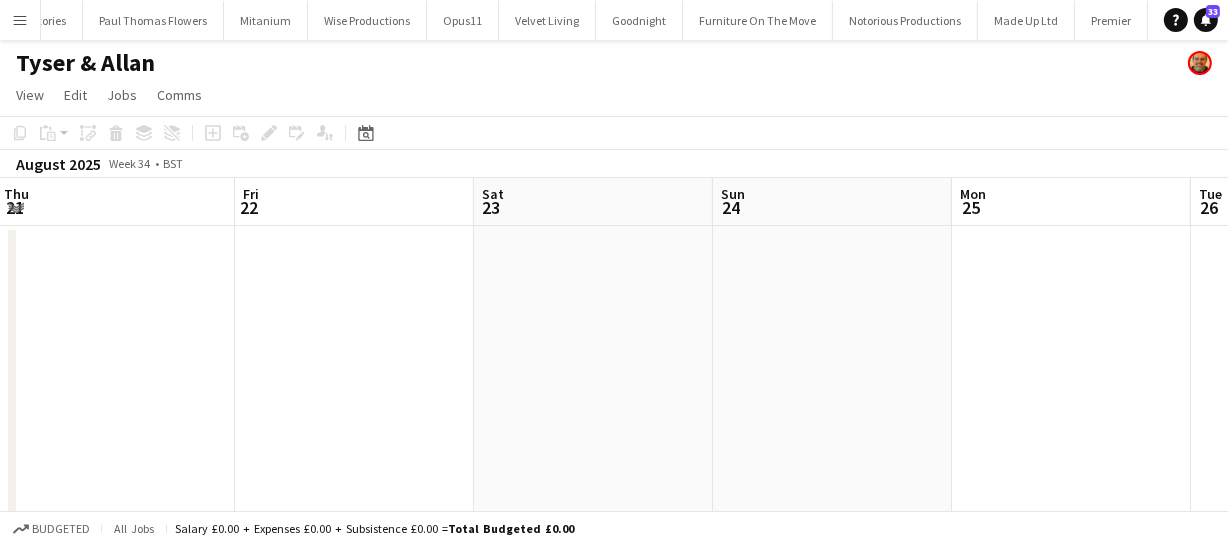 drag, startPoint x: 654, startPoint y: 342, endPoint x: 573, endPoint y: 340, distance: 81.02469 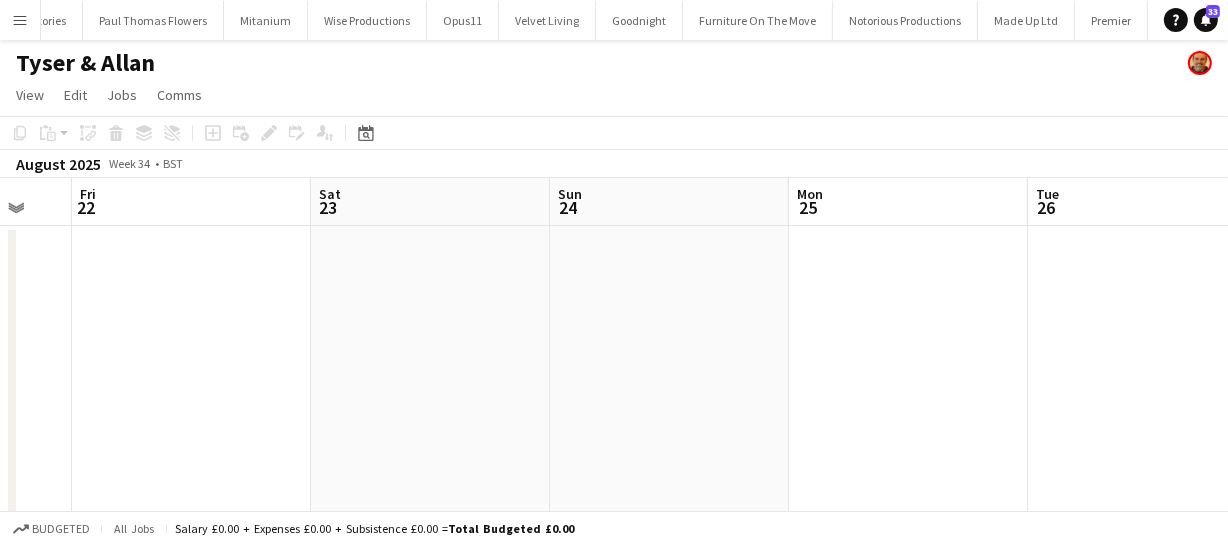 click on "Mon   18   Tue   19   Wed   20   Thu   21   Fri   22   Sat   23   Sun   24   Mon   25   Tue   26   Wed   27   Thu   28" at bounding box center [614, 393] 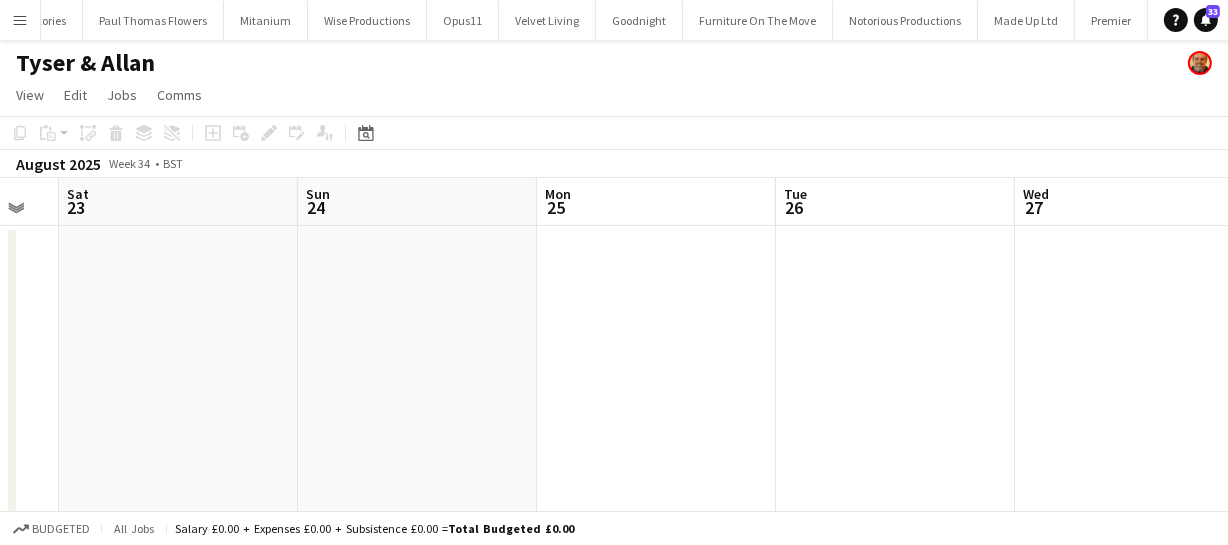 drag, startPoint x: 659, startPoint y: 321, endPoint x: 624, endPoint y: 329, distance: 35.902645 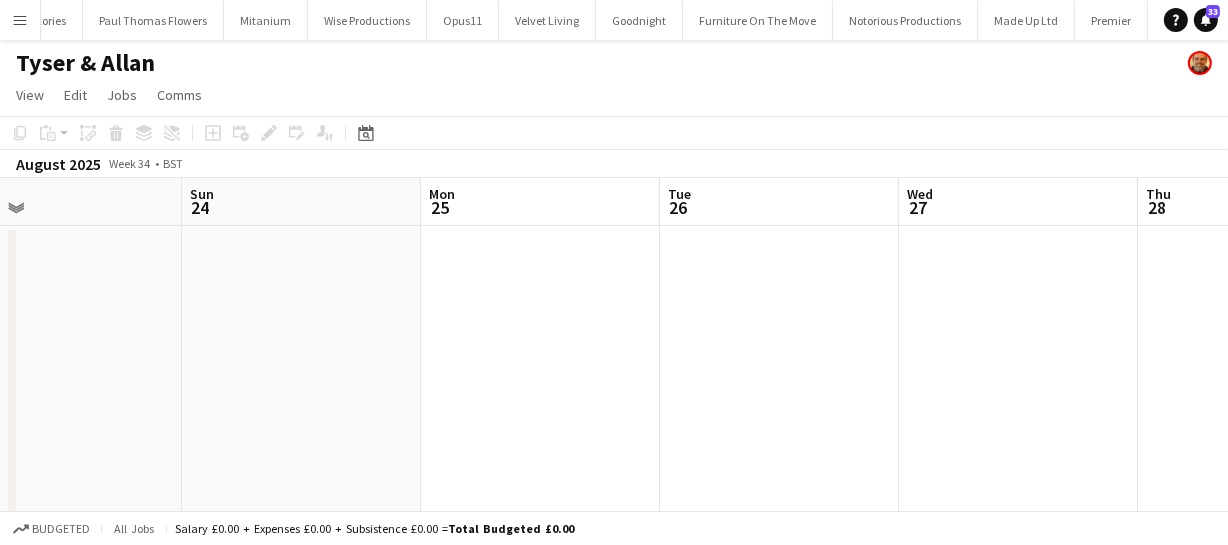 click on "Wed   20   Thu   21   Fri   22   Sat   23   Sun   24   Mon   25   Tue   26   Wed   27   Thu   28   Fri   29   Sat   30" at bounding box center [614, 393] 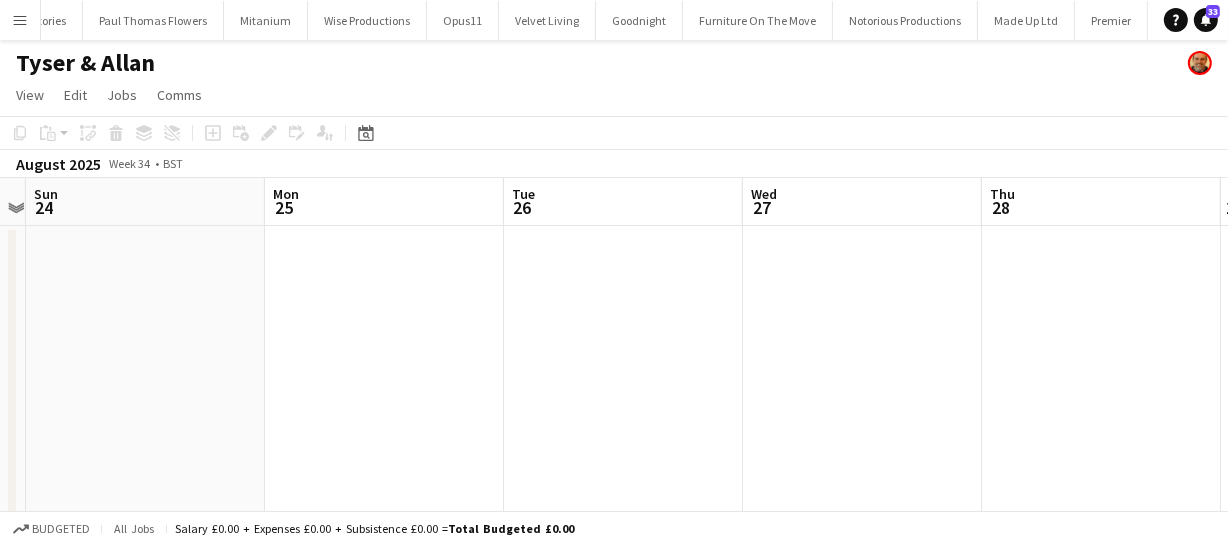 drag, startPoint x: 664, startPoint y: 320, endPoint x: 627, endPoint y: 326, distance: 37.48333 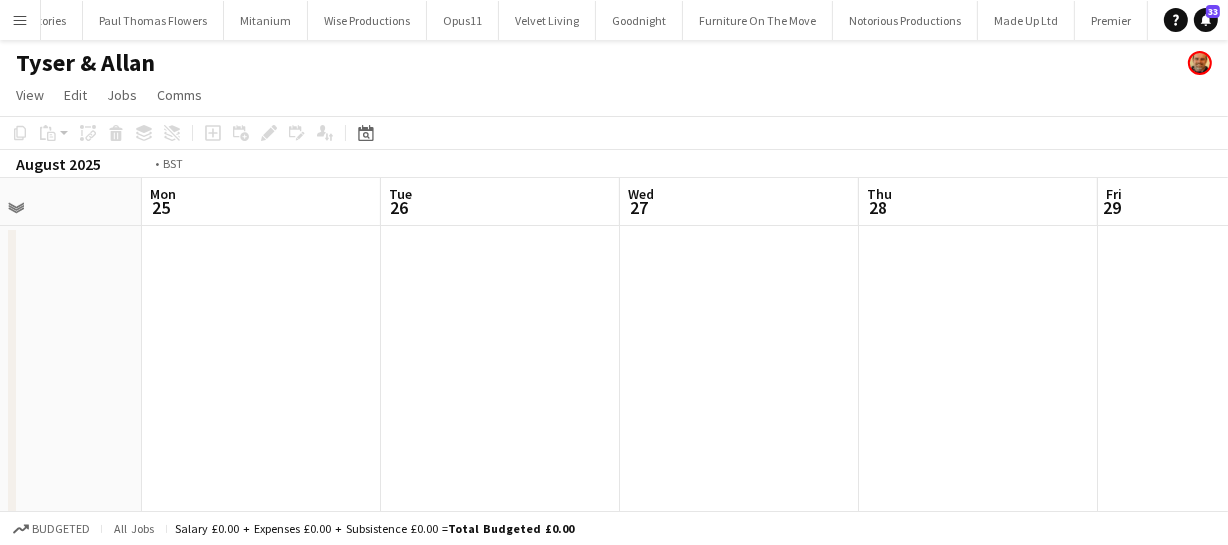 click on "Fri   22   Sat   23   Sun   24   Mon   25   Tue   26   Wed   27   Thu   28   Fri   29   Sat   30   Sun   31   Mon   1" at bounding box center (614, 393) 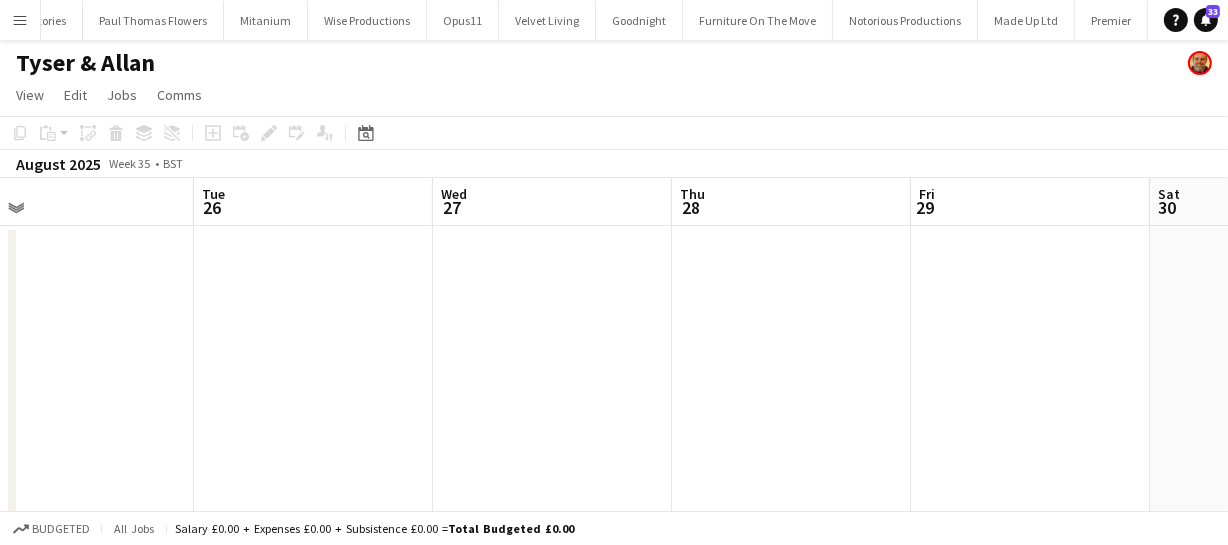 drag, startPoint x: 672, startPoint y: 316, endPoint x: 546, endPoint y: 327, distance: 126.47925 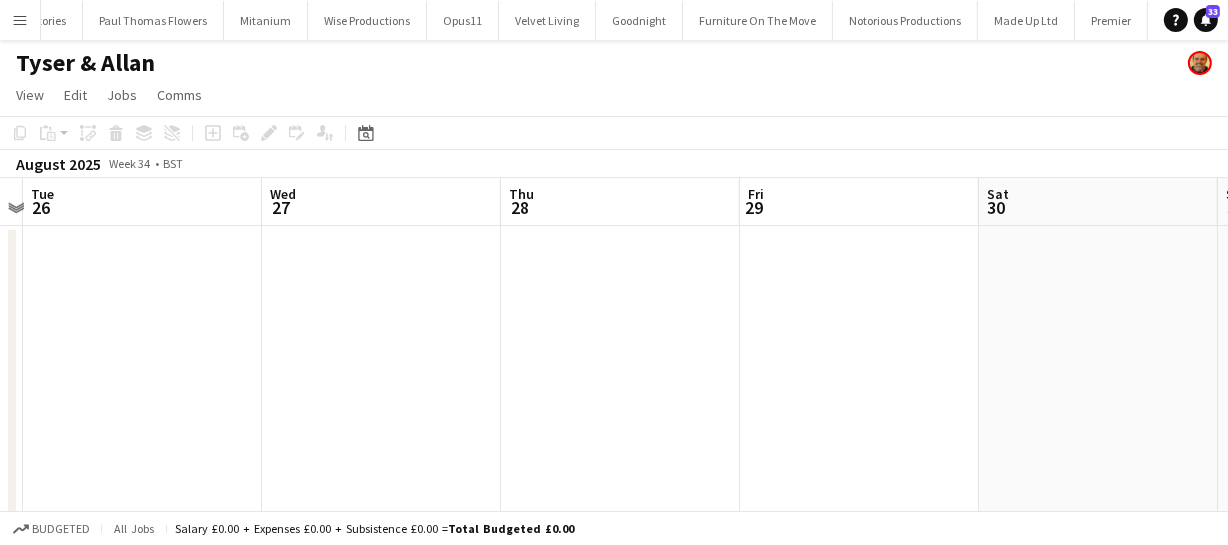 drag, startPoint x: 544, startPoint y: 330, endPoint x: 562, endPoint y: 328, distance: 18.110771 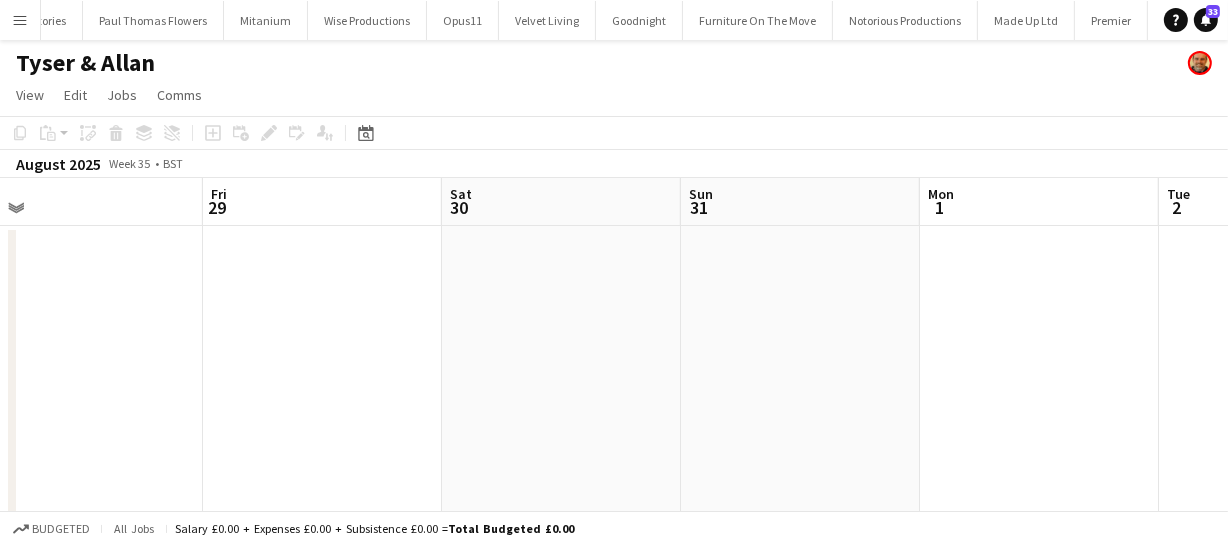 drag, startPoint x: 599, startPoint y: 307, endPoint x: 774, endPoint y: 302, distance: 175.07141 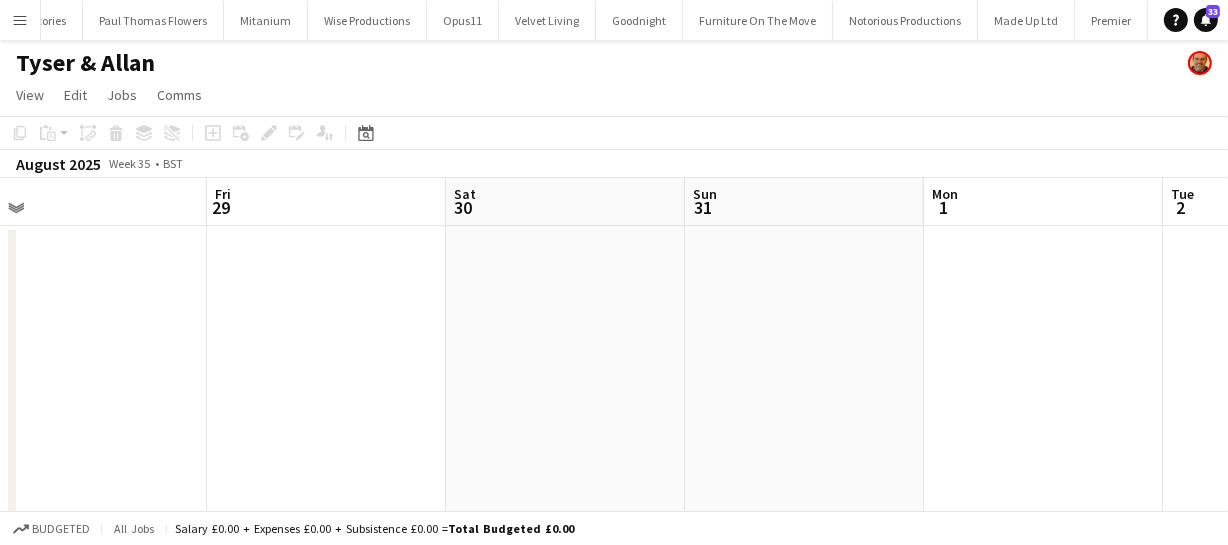 click on "Sun   24   Mon   25   Tue   26   Wed   27   Thu   28   Fri   29   Sat   30   Sun   31   Mon   1   Tue   2   Wed   3" at bounding box center [614, 393] 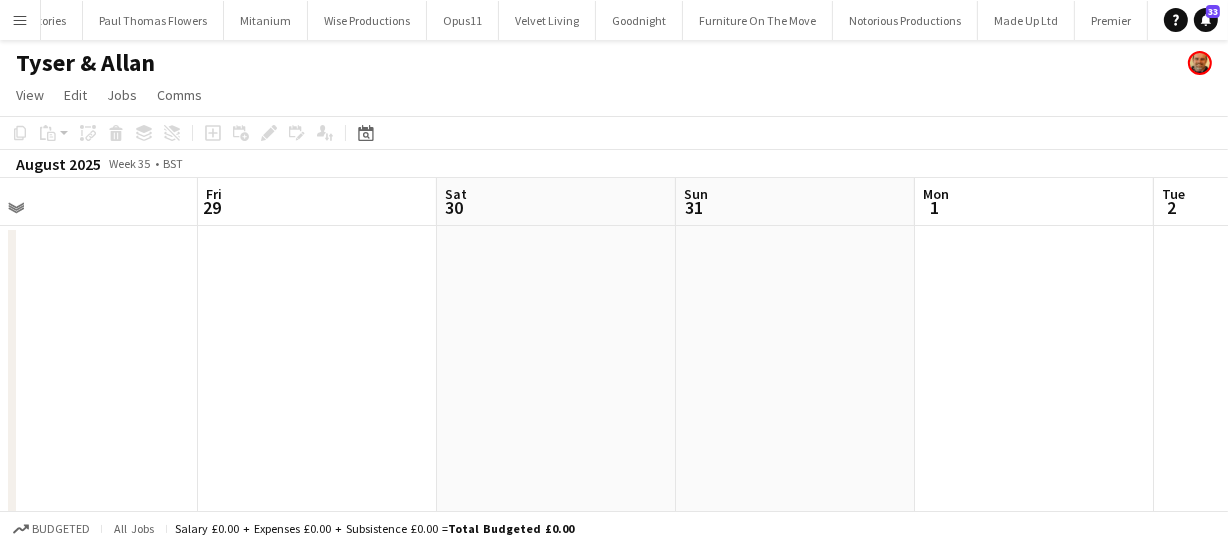click on "Tue   26   Wed   27   Thu   28   Fri   29   Sat   30   Sun   31   Mon   1   Tue   2   Wed   3   Thu   4   Fri   5" at bounding box center (614, 393) 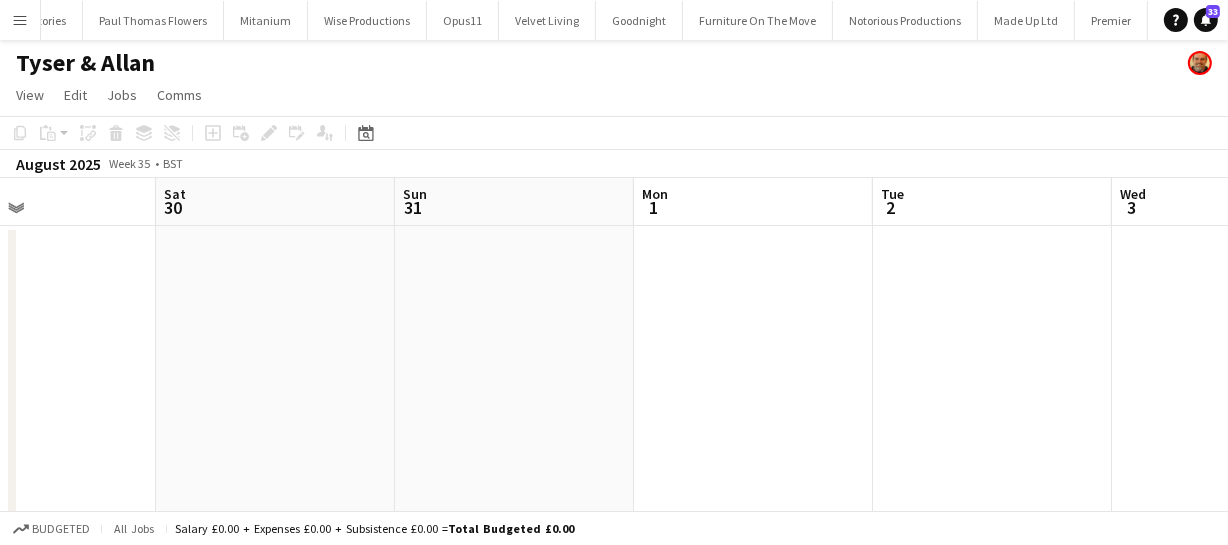 drag, startPoint x: 550, startPoint y: 294, endPoint x: 479, endPoint y: 295, distance: 71.00704 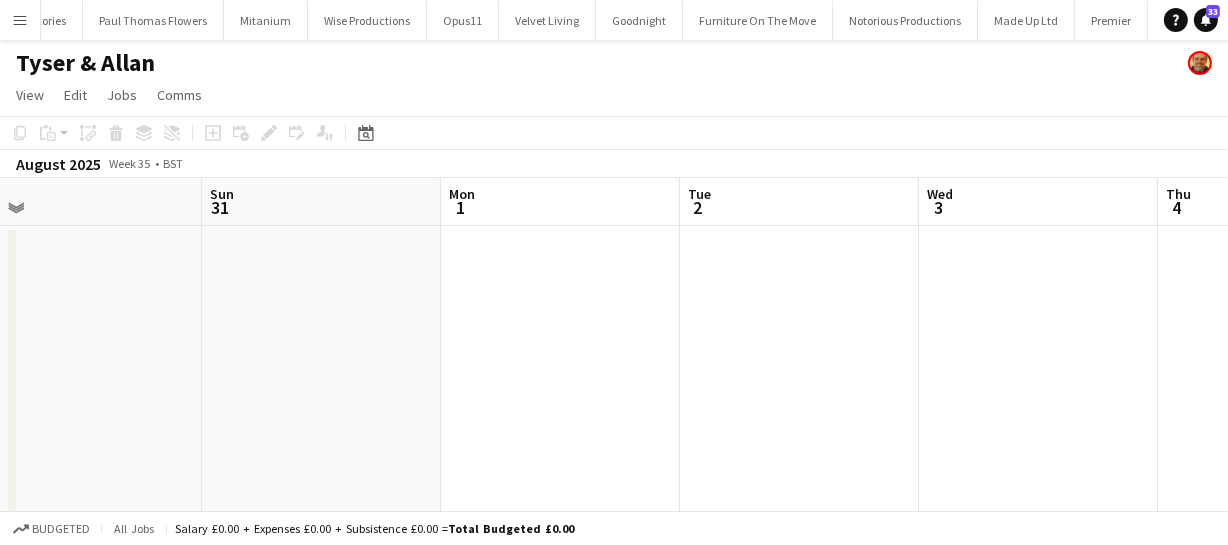click on "Thu   28   Fri   29   Sat   30   Sun   31   Mon   1   Tue   2   Wed   3   Thu   4   Fri   5   Sat   6   Sun   7" at bounding box center [614, 393] 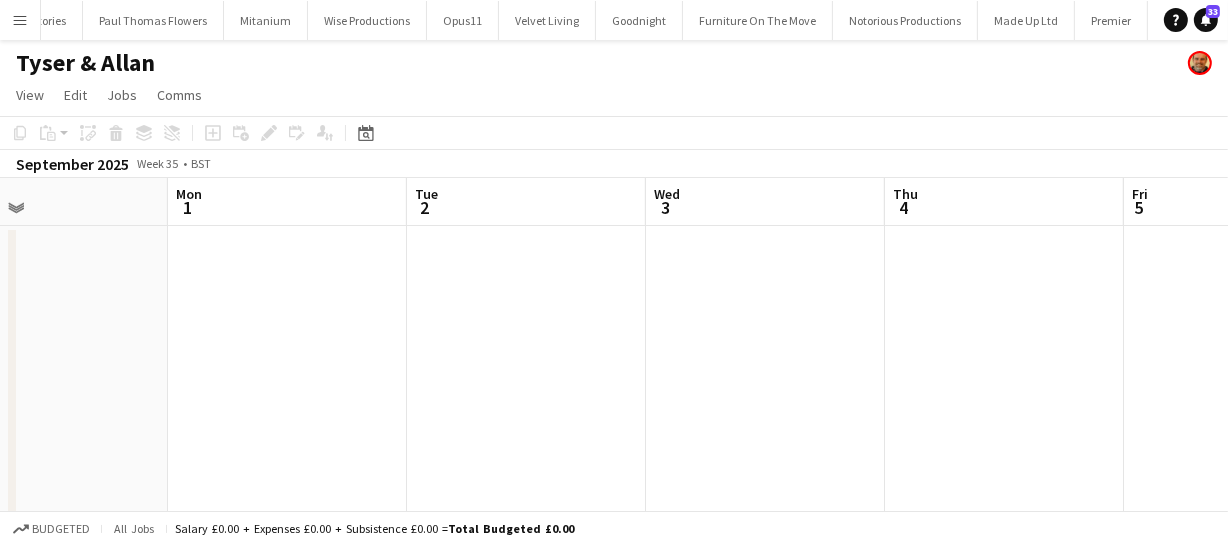 click on "Thu   28   Fri   29   Sat   30   Sun   31   Mon   1   Tue   2   Wed   3   Thu   4   Fri   5   Sat   6   Sun   7" at bounding box center (614, 393) 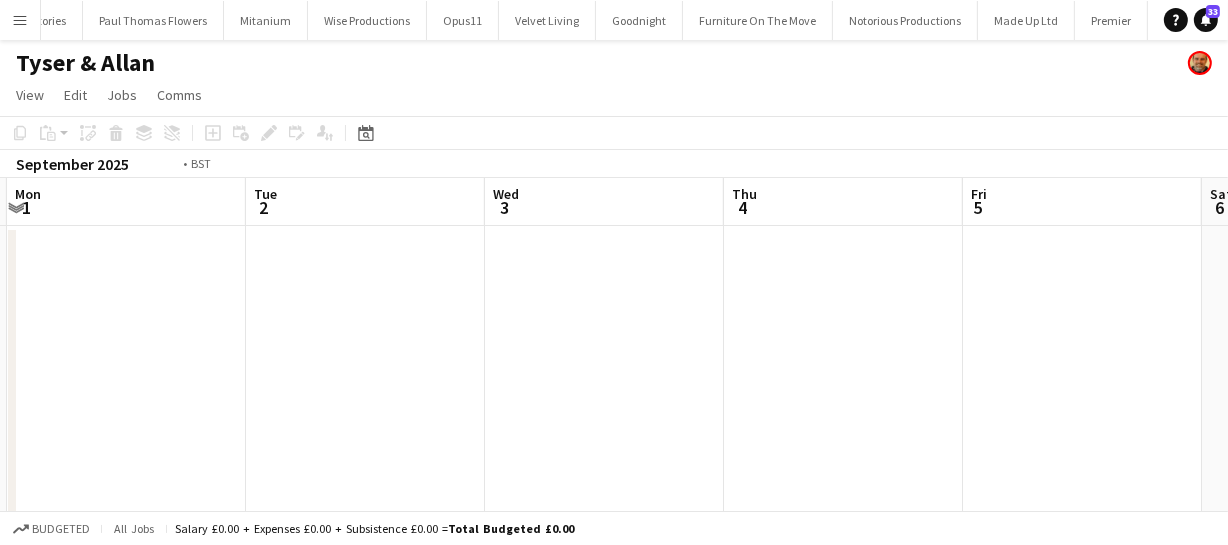 drag, startPoint x: 533, startPoint y: 252, endPoint x: 589, endPoint y: 237, distance: 57.974133 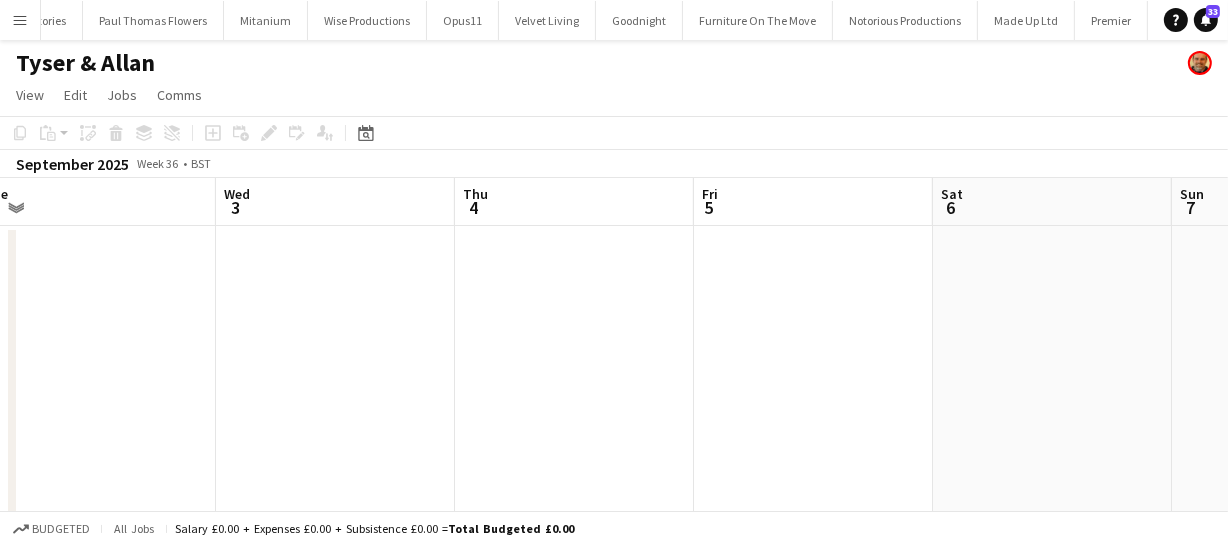 click on "Sat   30   Sun   31   Mon   1   Tue   2   Wed   3   Thu   4   Fri   5   Sat   6   Sun   7   Mon   8   Tue   9" at bounding box center [614, 393] 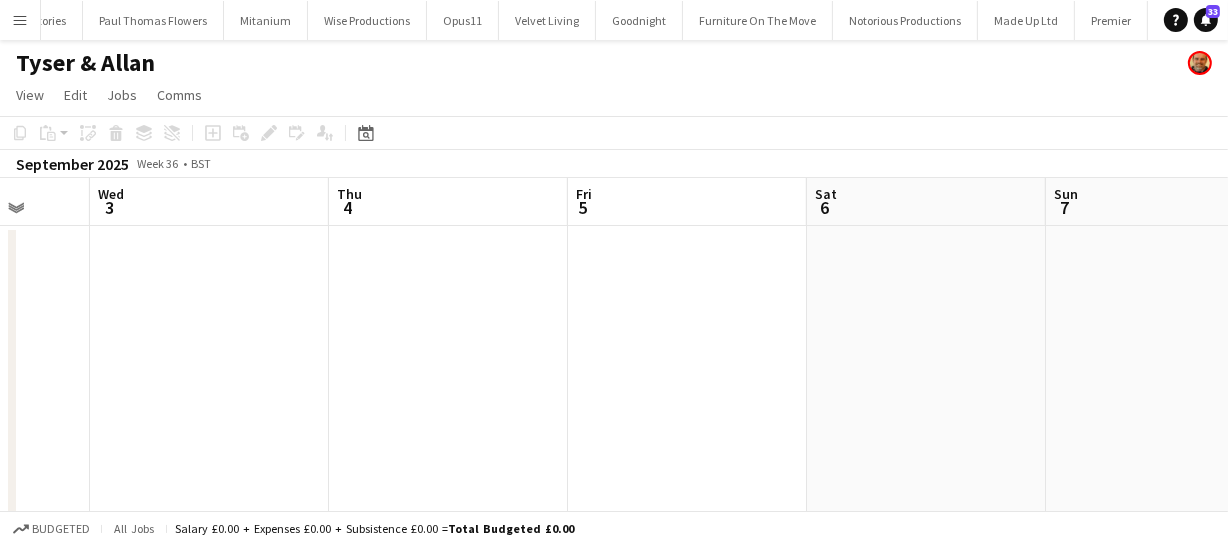 drag, startPoint x: 451, startPoint y: 239, endPoint x: 438, endPoint y: 244, distance: 13.928389 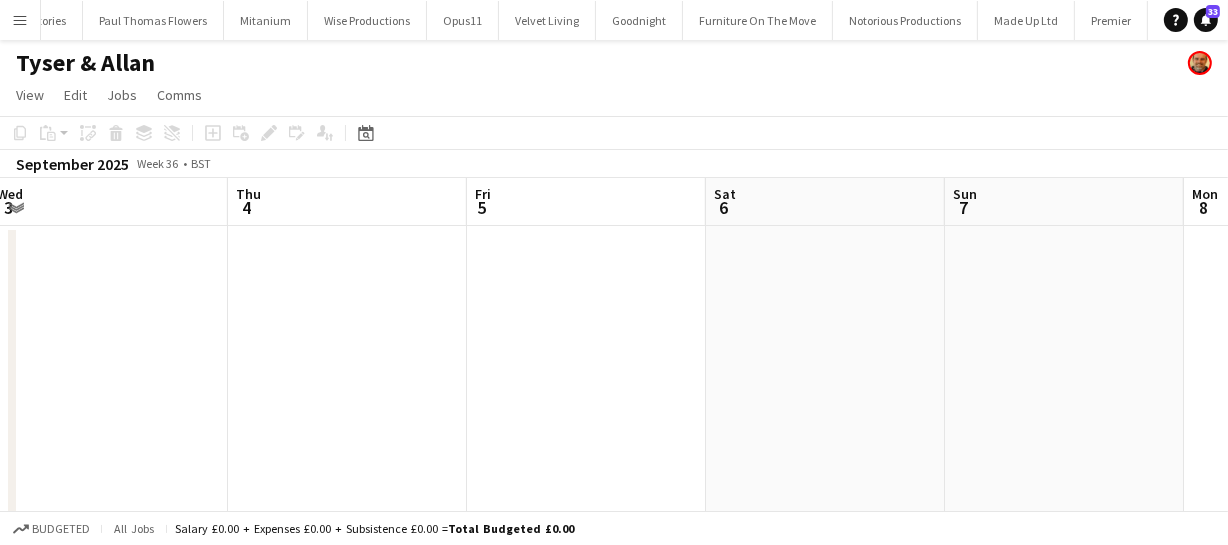 click at bounding box center (586, 417) 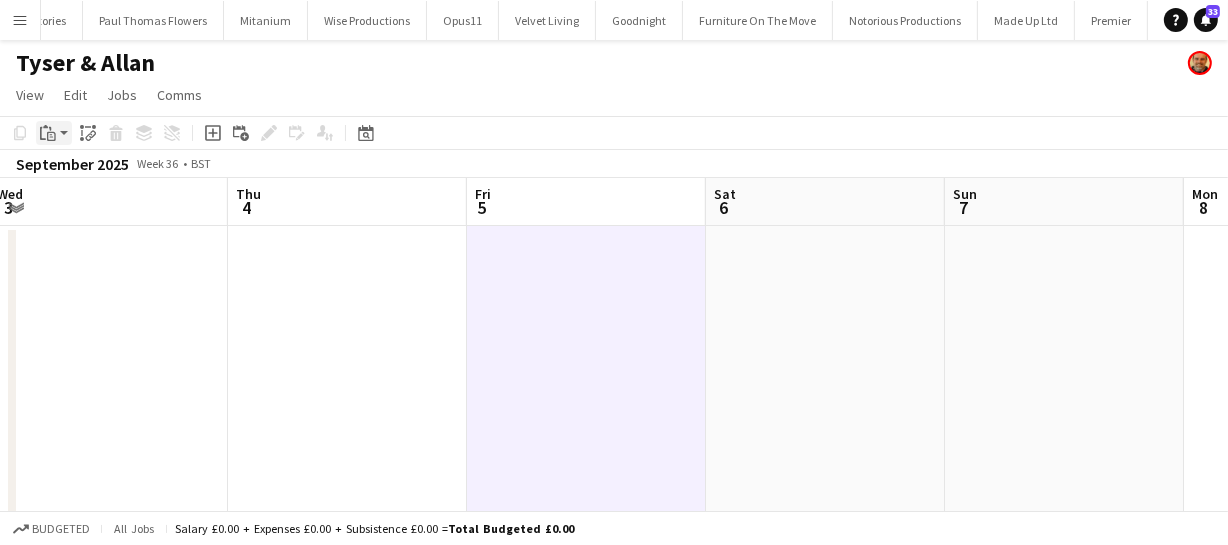 click on "Paste" 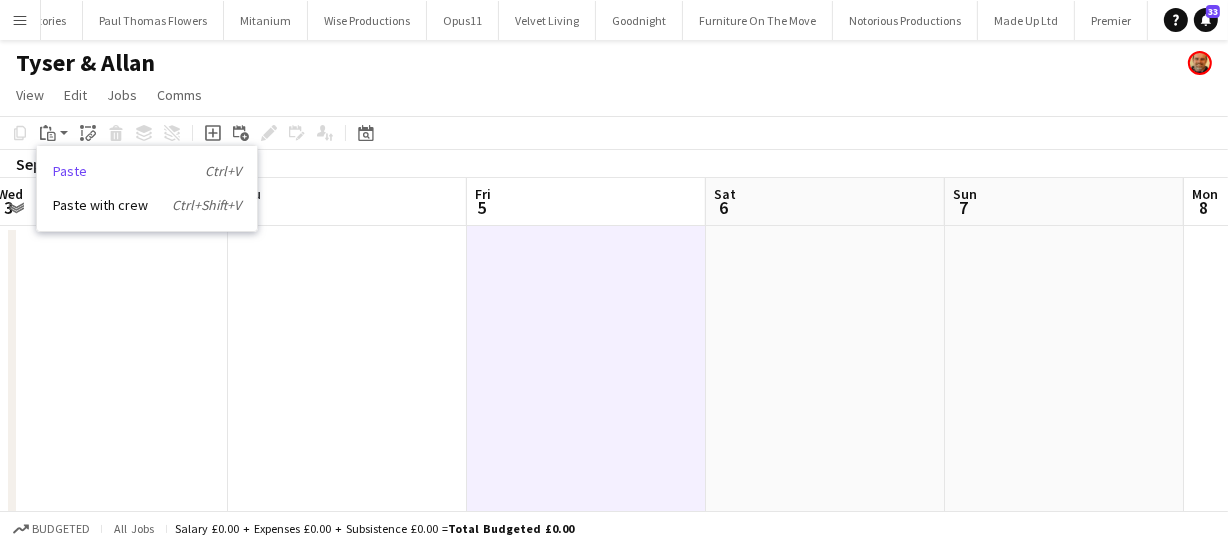 click on "Paste   Ctrl+V" at bounding box center (147, 171) 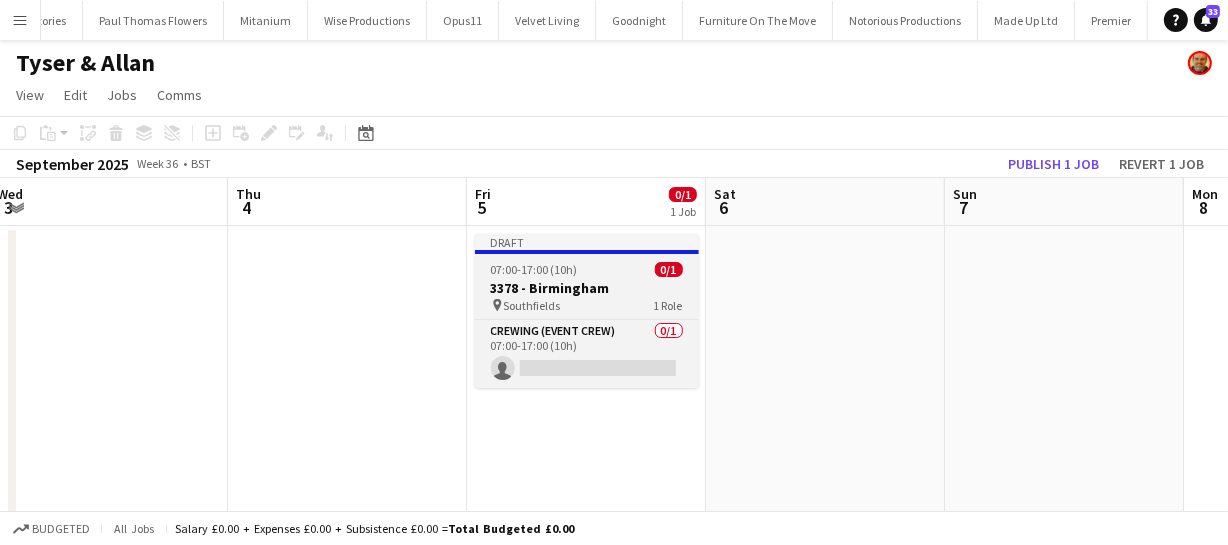 click on "07:00-17:00 (10h)    0/1" at bounding box center (587, 269) 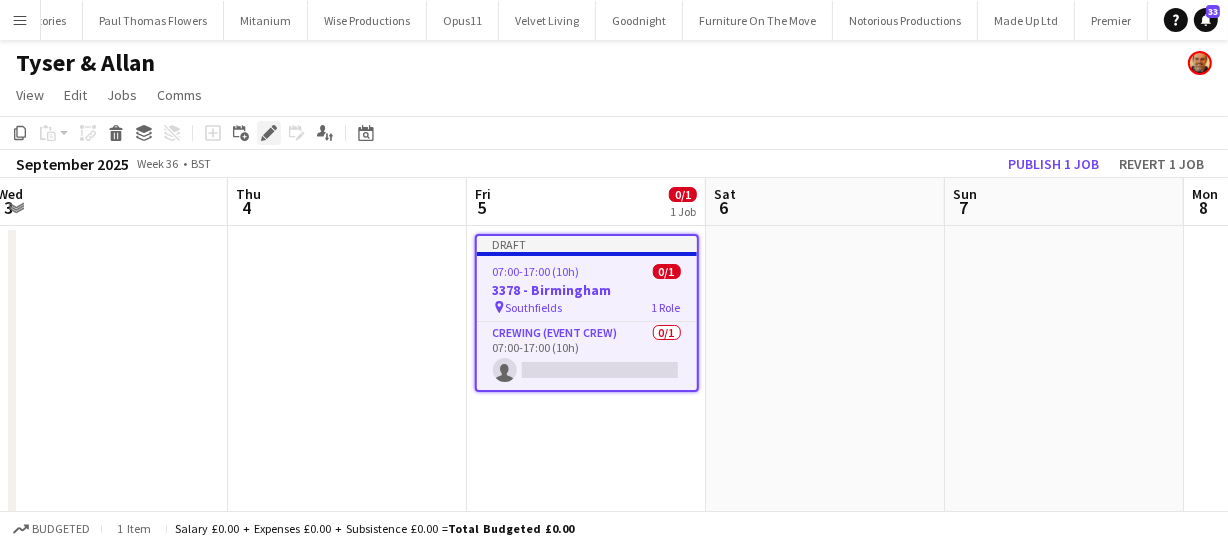 click on "Edit" 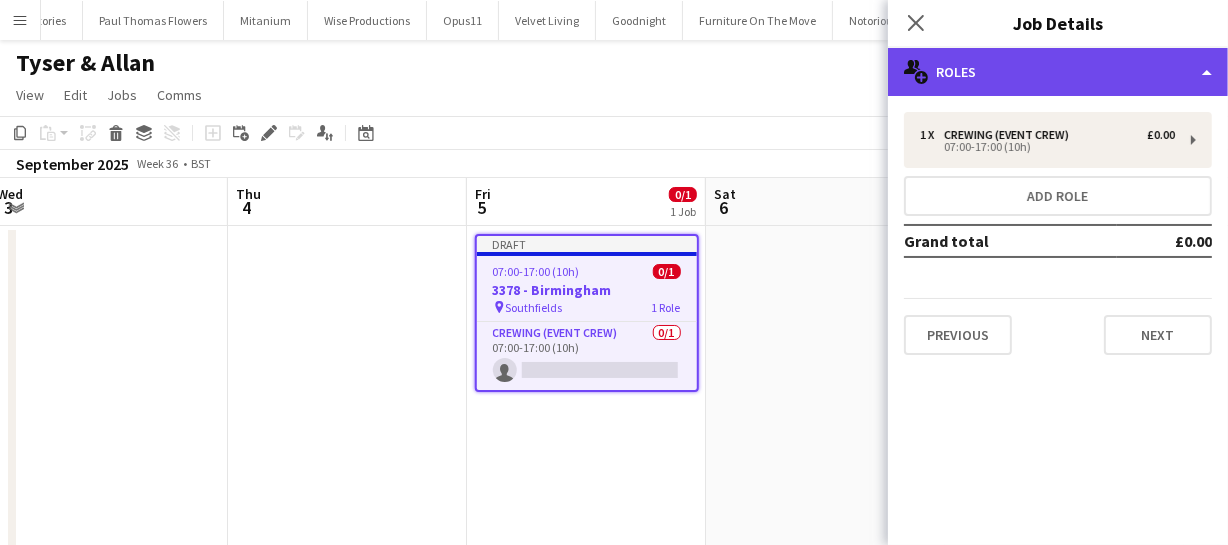 click on "multiple-users-add
Roles" 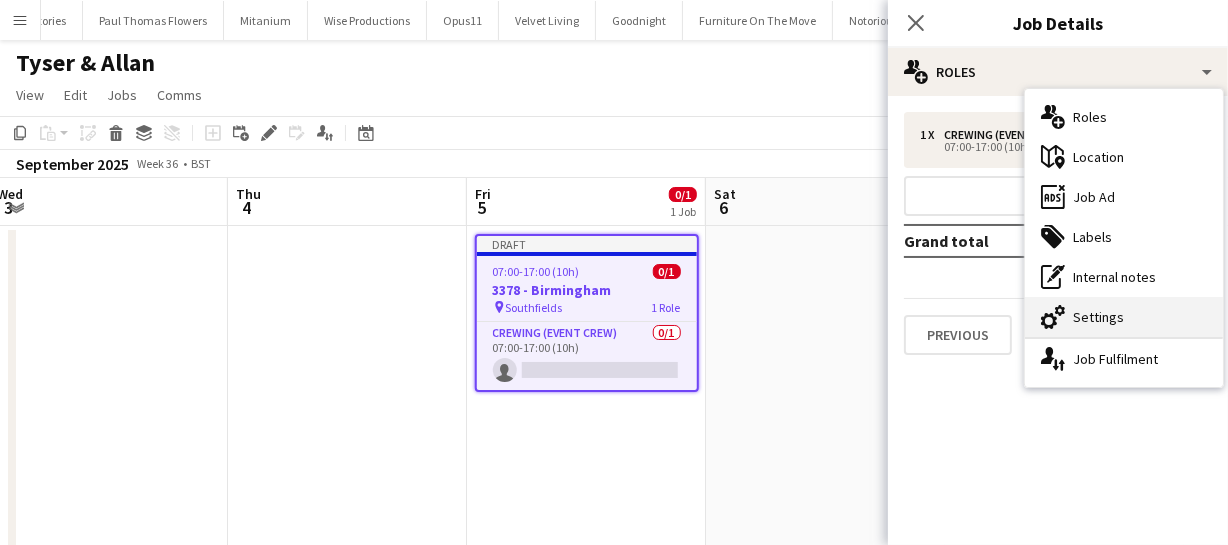 click on "cog-double-3
Settings" at bounding box center (1124, 317) 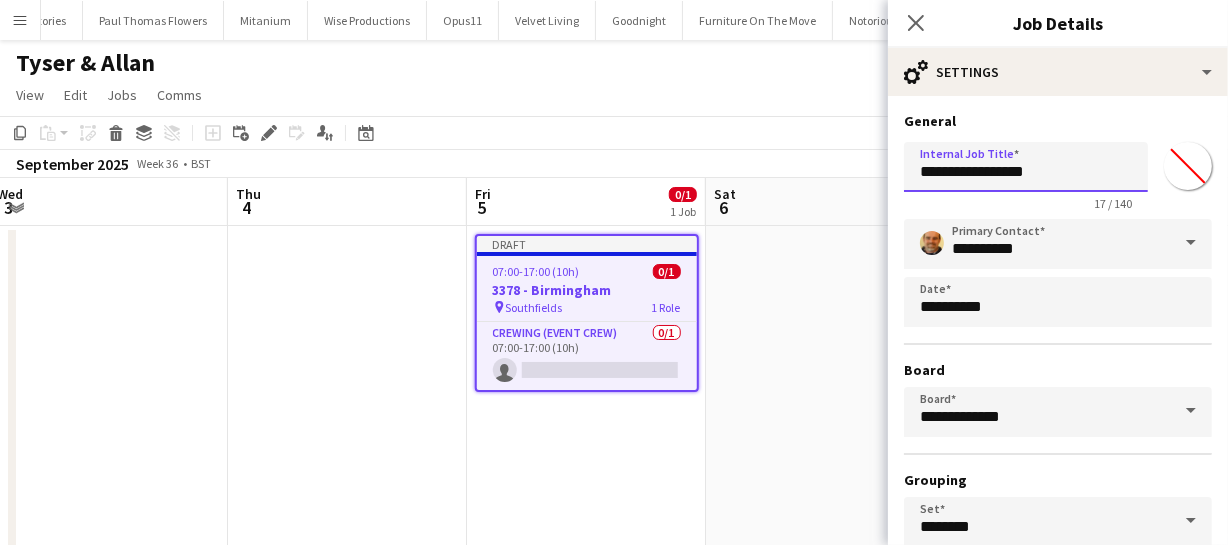 drag, startPoint x: 918, startPoint y: 172, endPoint x: 1130, endPoint y: 162, distance: 212.23572 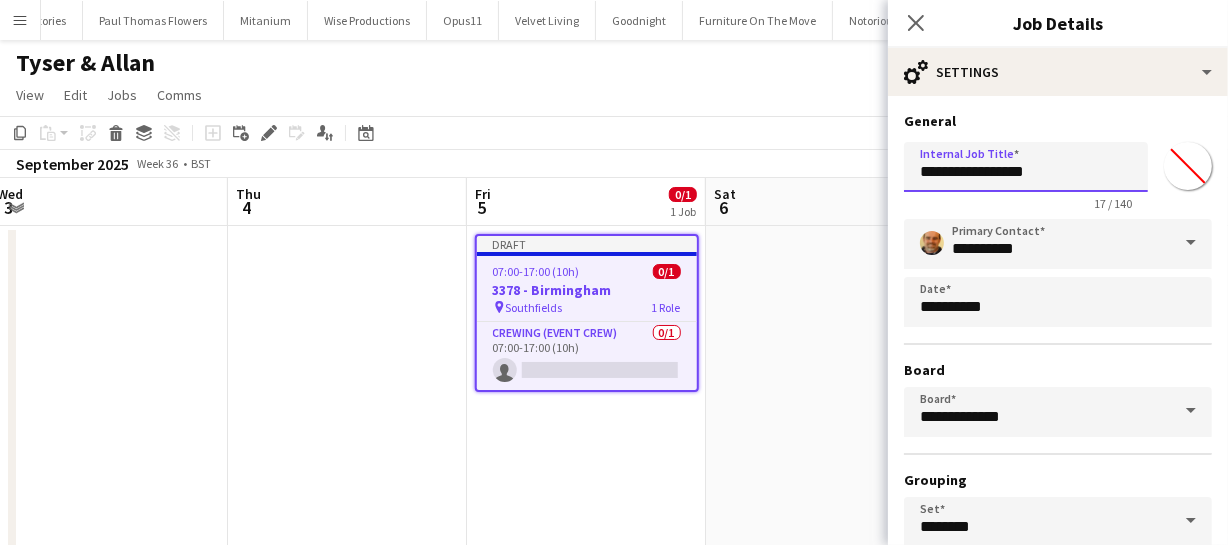 click on "**********" at bounding box center (1026, 167) 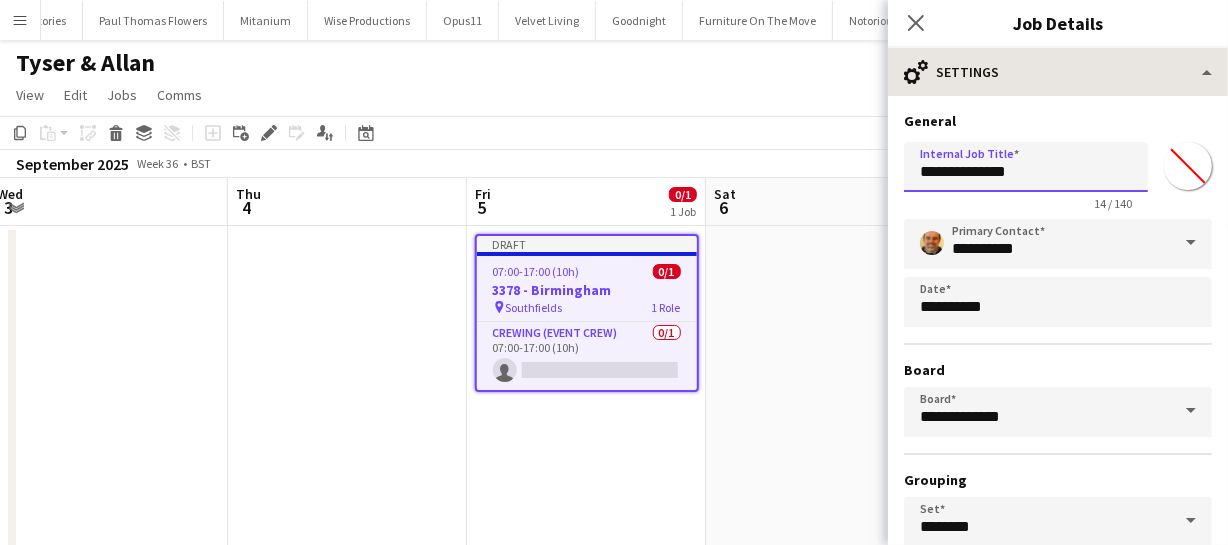 type on "**********" 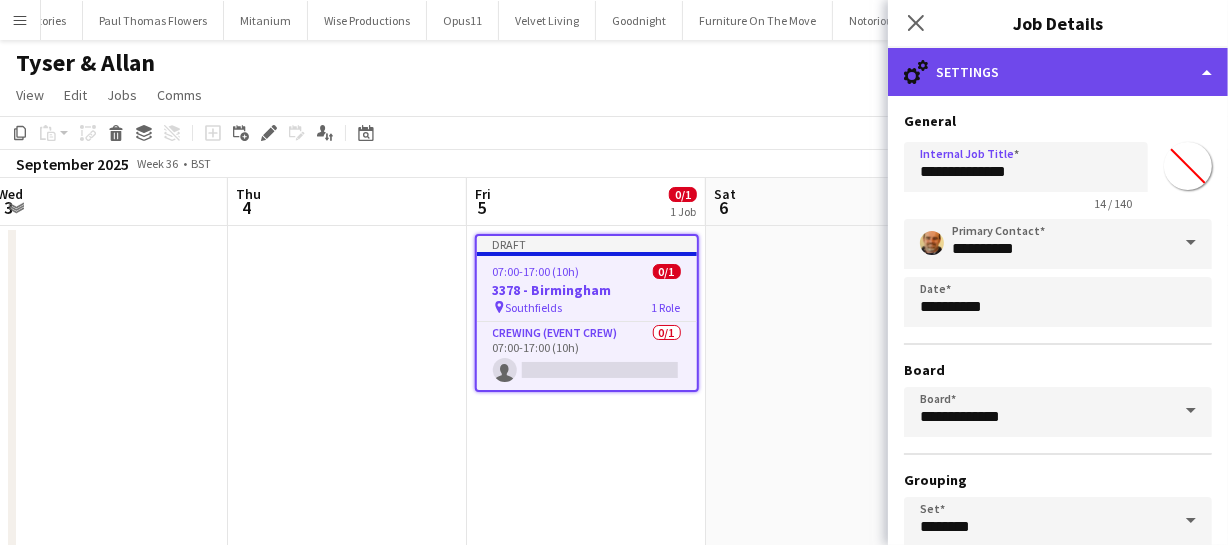 click on "cog-double-3
Settings" 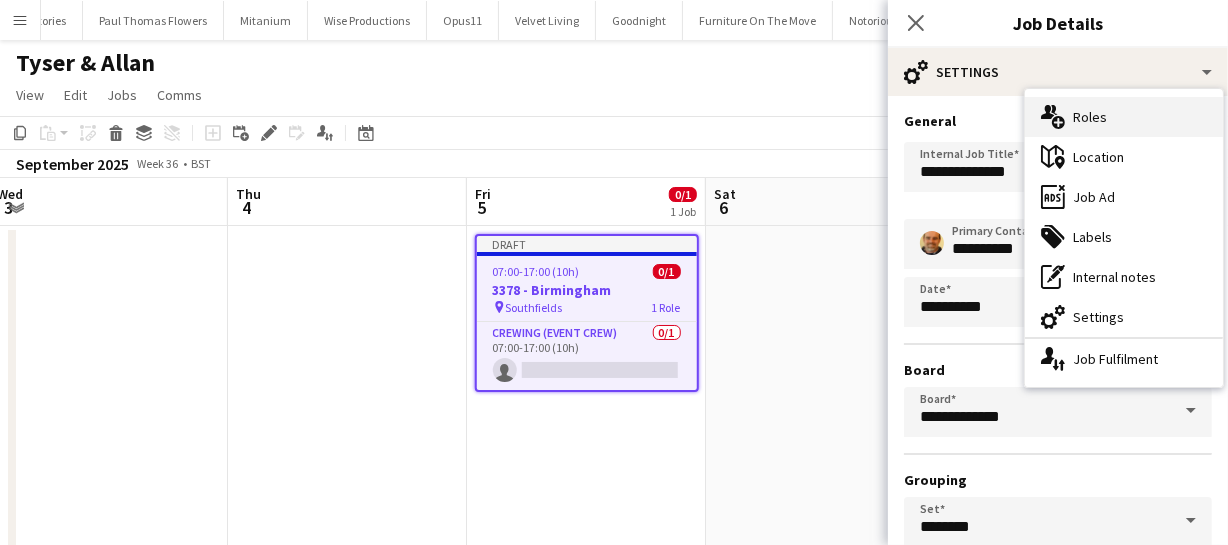click on "multiple-users-add
Roles" at bounding box center [1124, 117] 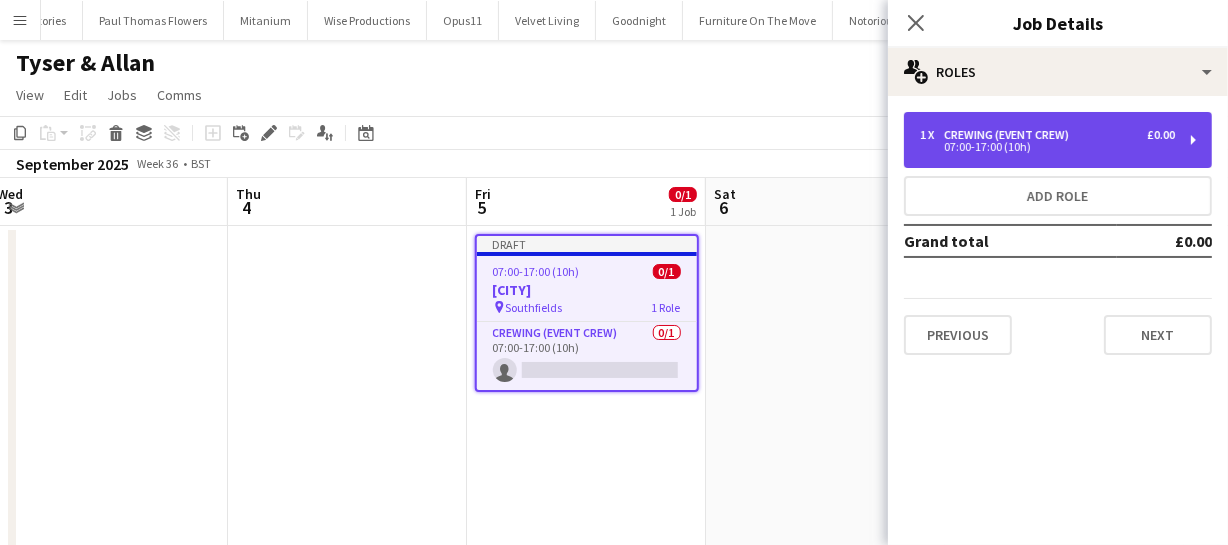 click on "07:00-17:00 (10h)" at bounding box center (1047, 147) 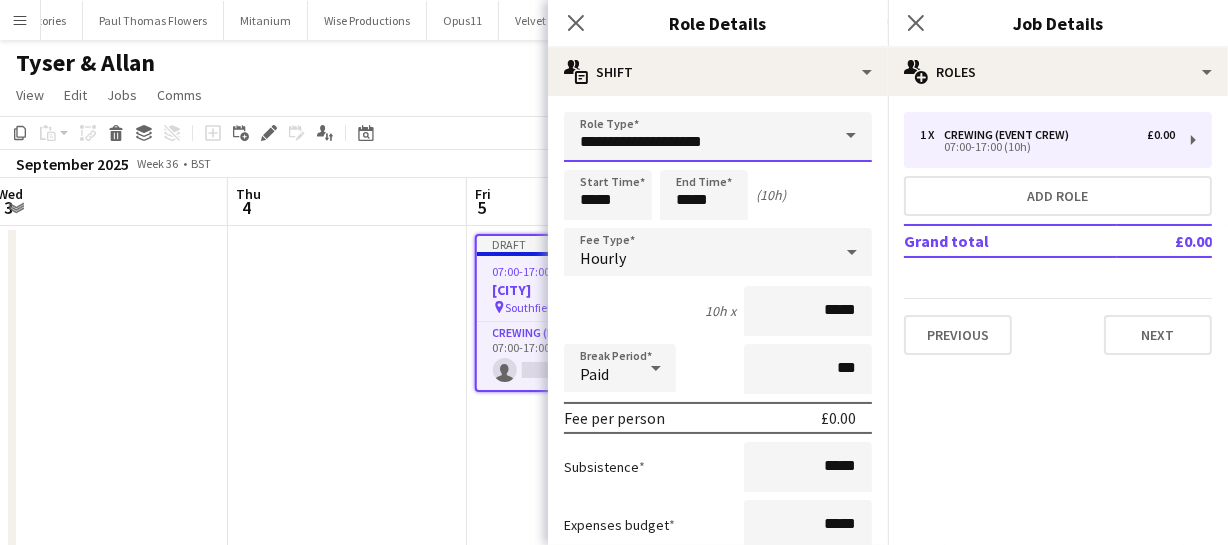 click on "**********" at bounding box center (718, 137) 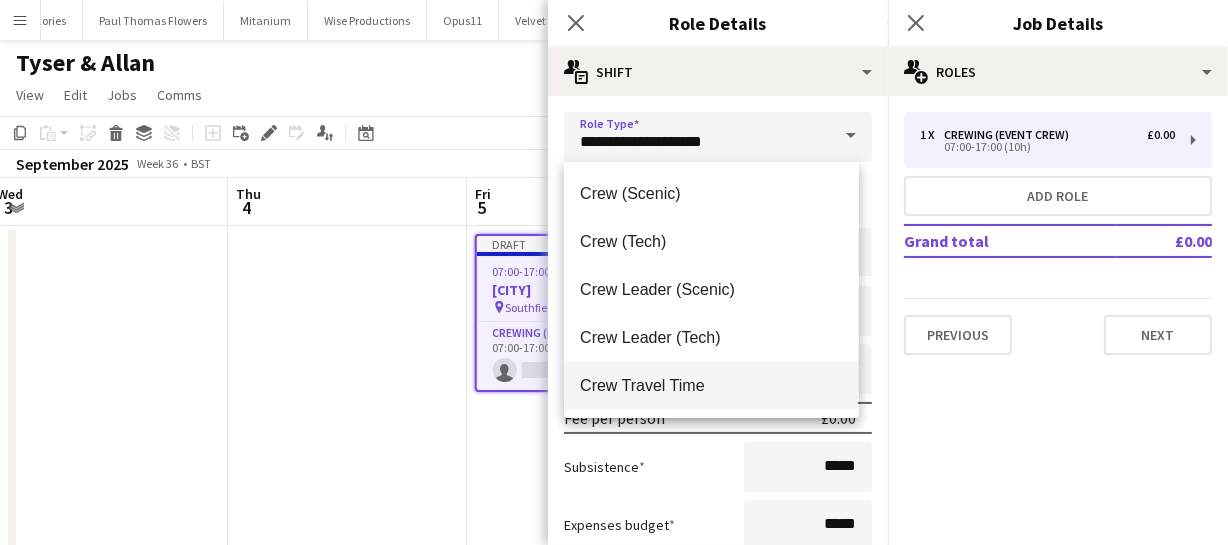 click on "Crew Travel Time" at bounding box center [711, 385] 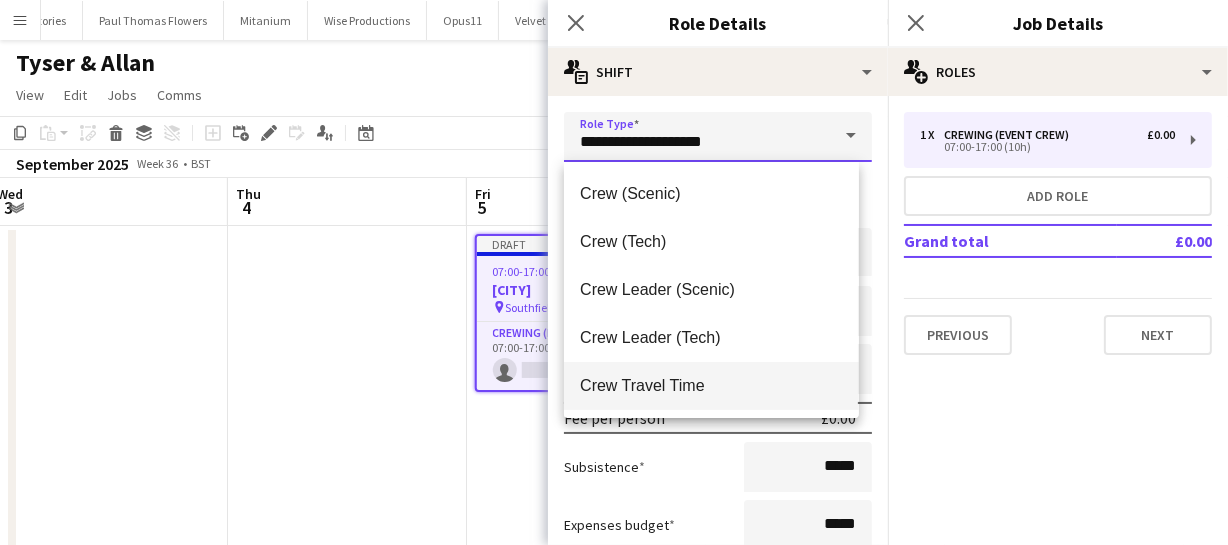 type on "**********" 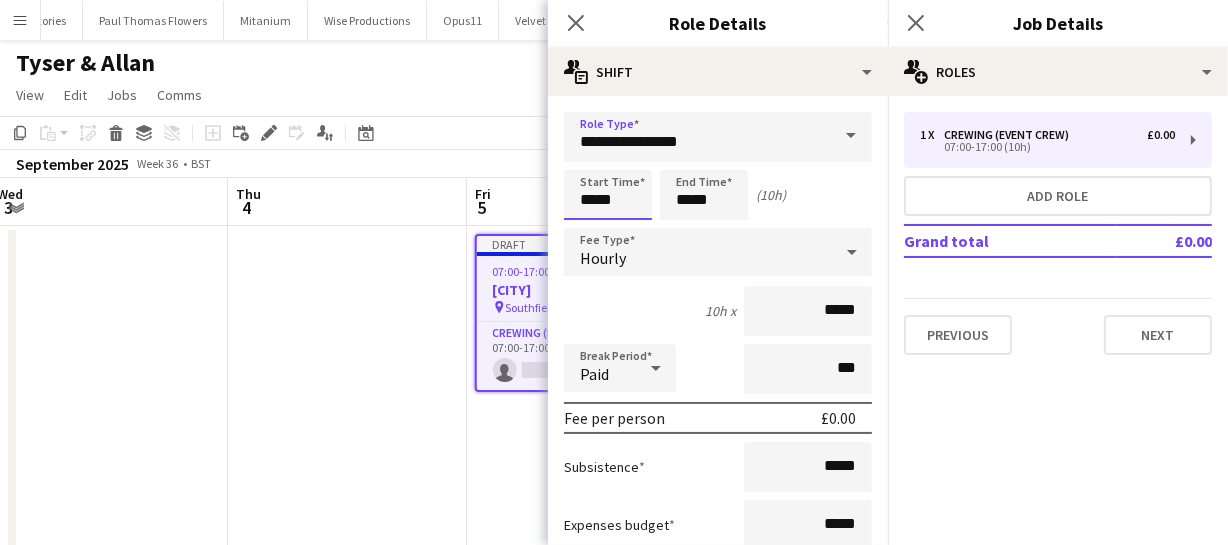 drag, startPoint x: 632, startPoint y: 197, endPoint x: 518, endPoint y: 200, distance: 114.03947 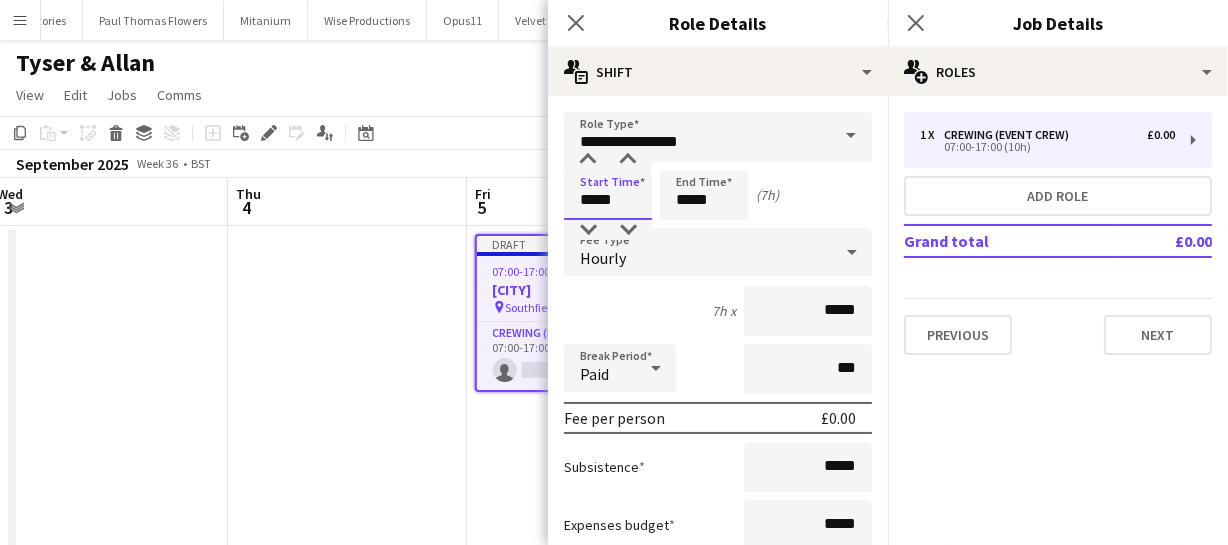 type on "*****" 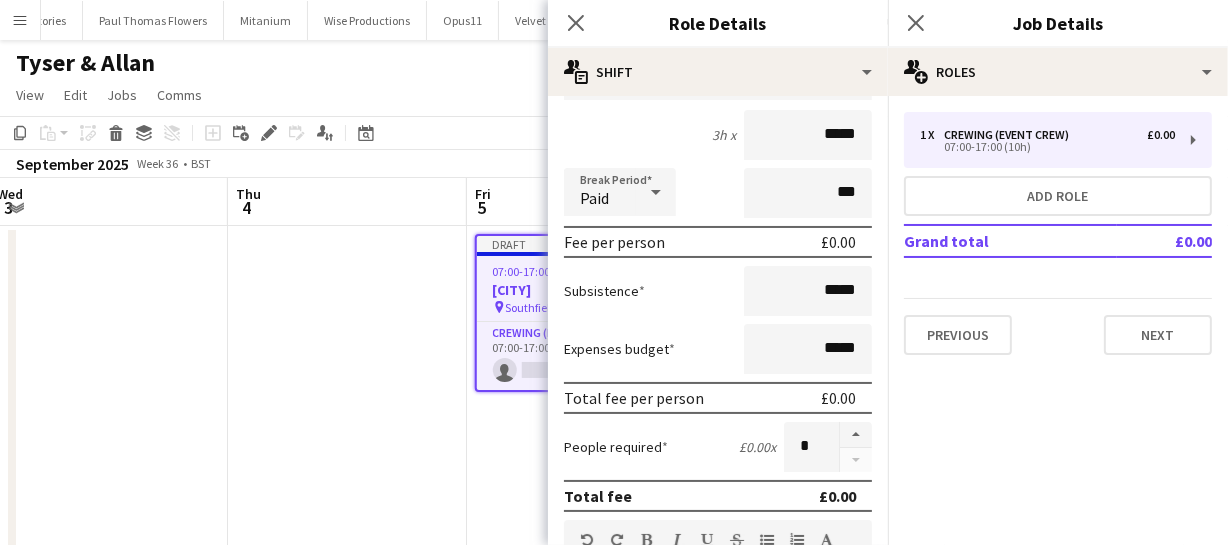 scroll, scrollTop: 181, scrollLeft: 0, axis: vertical 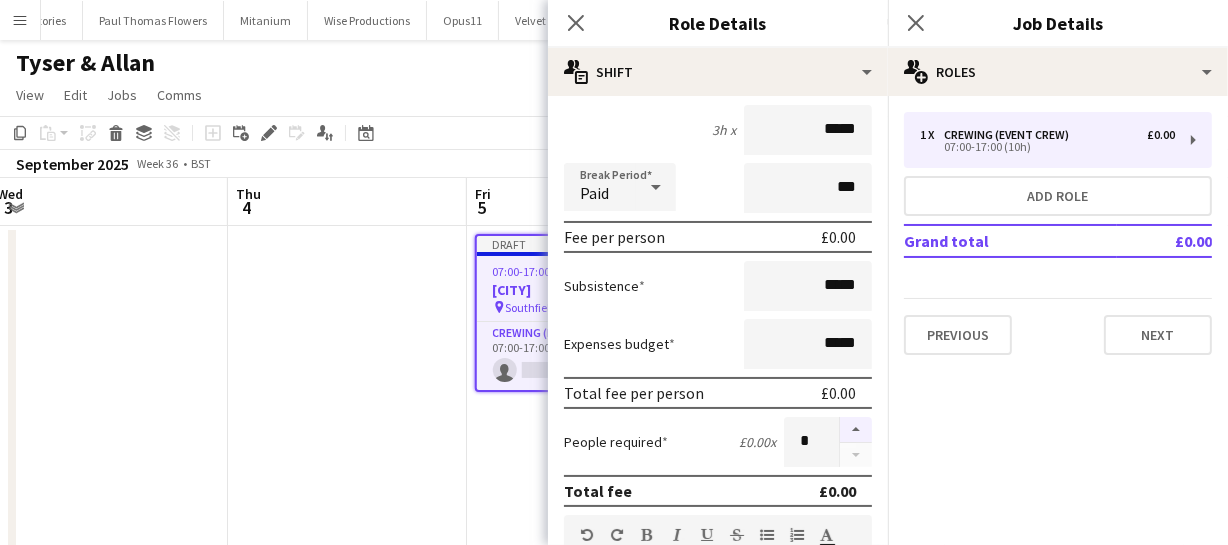 type on "*****" 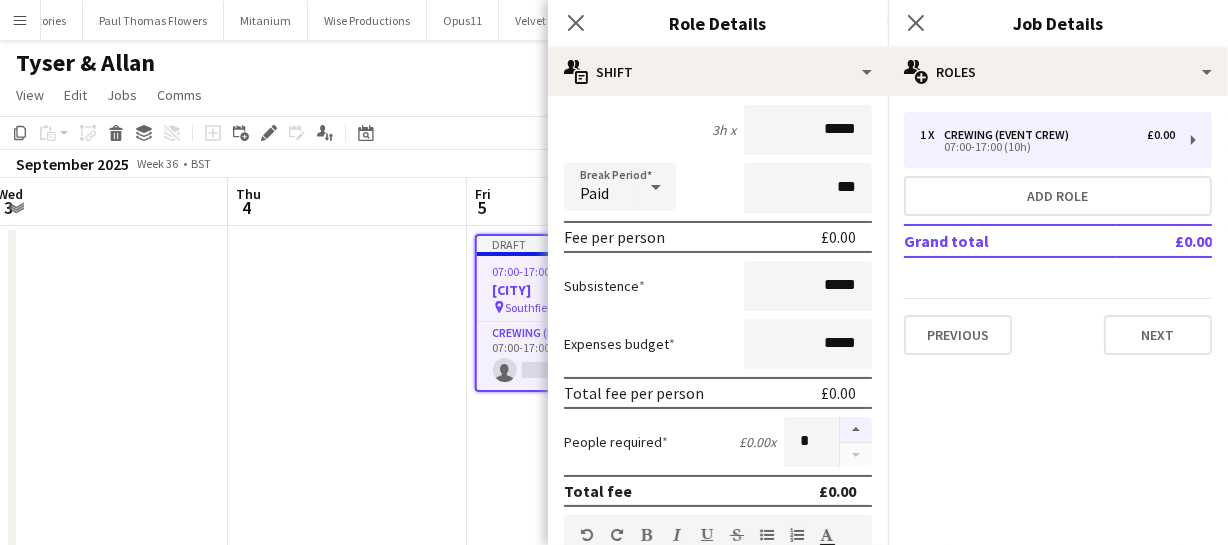 click at bounding box center (856, 430) 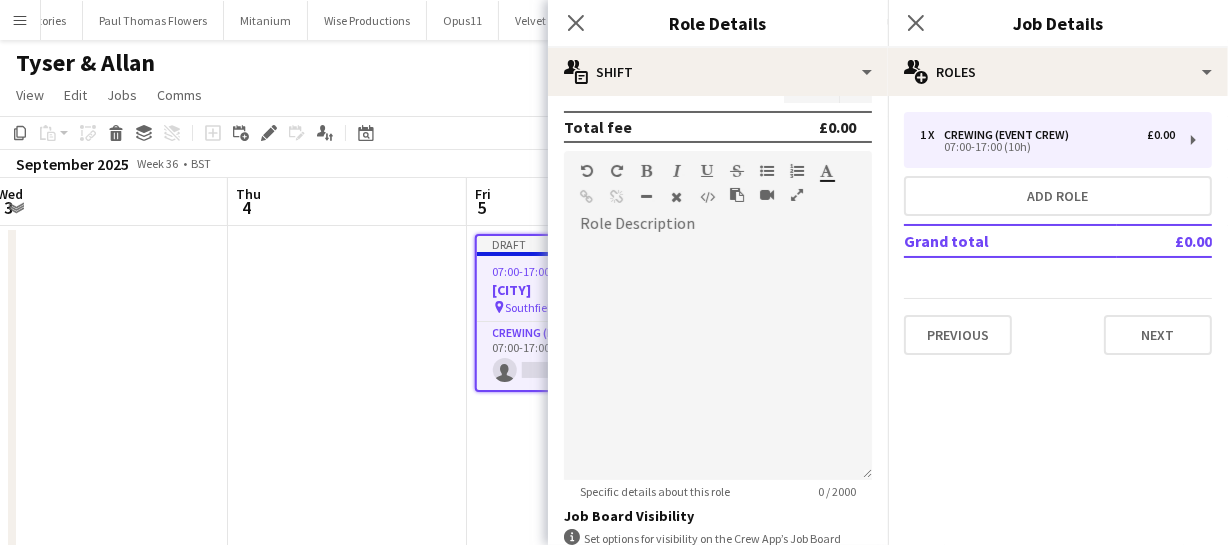 scroll, scrollTop: 706, scrollLeft: 0, axis: vertical 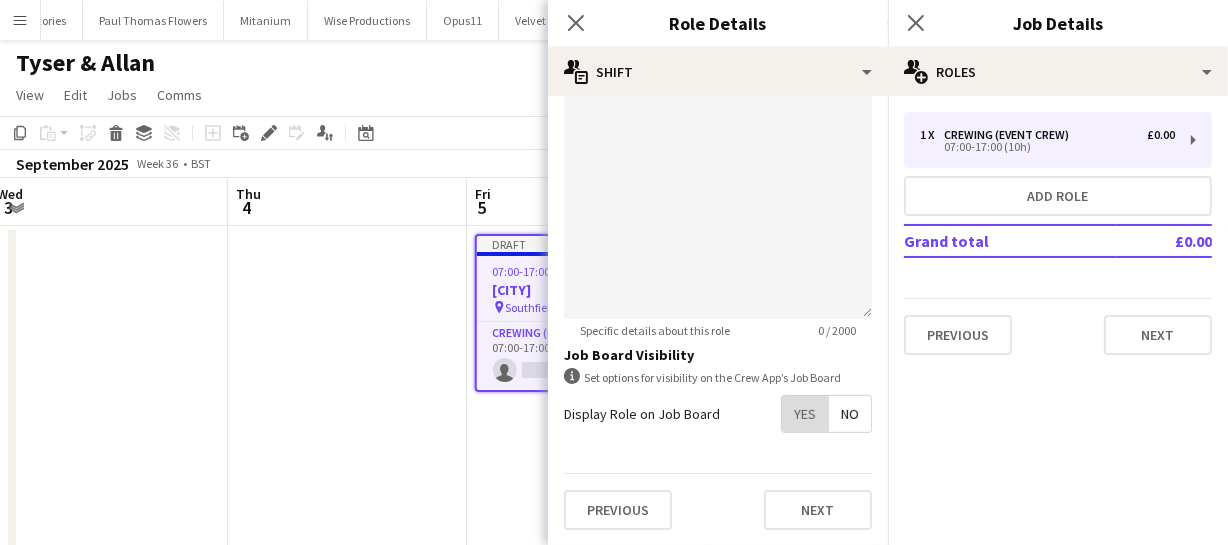 click on "Yes" at bounding box center (805, 414) 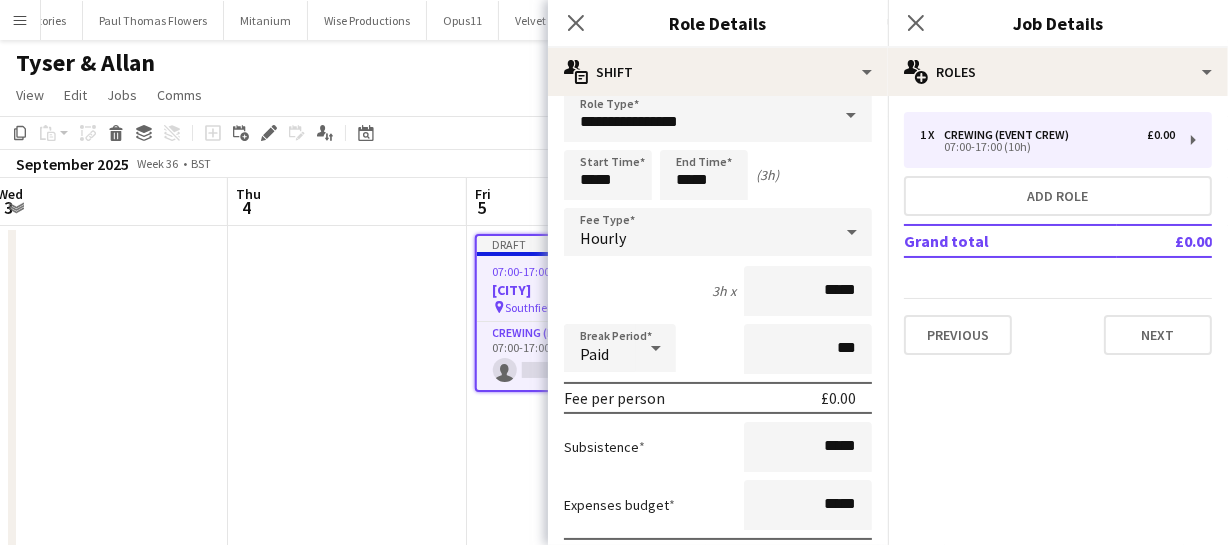 scroll, scrollTop: 0, scrollLeft: 0, axis: both 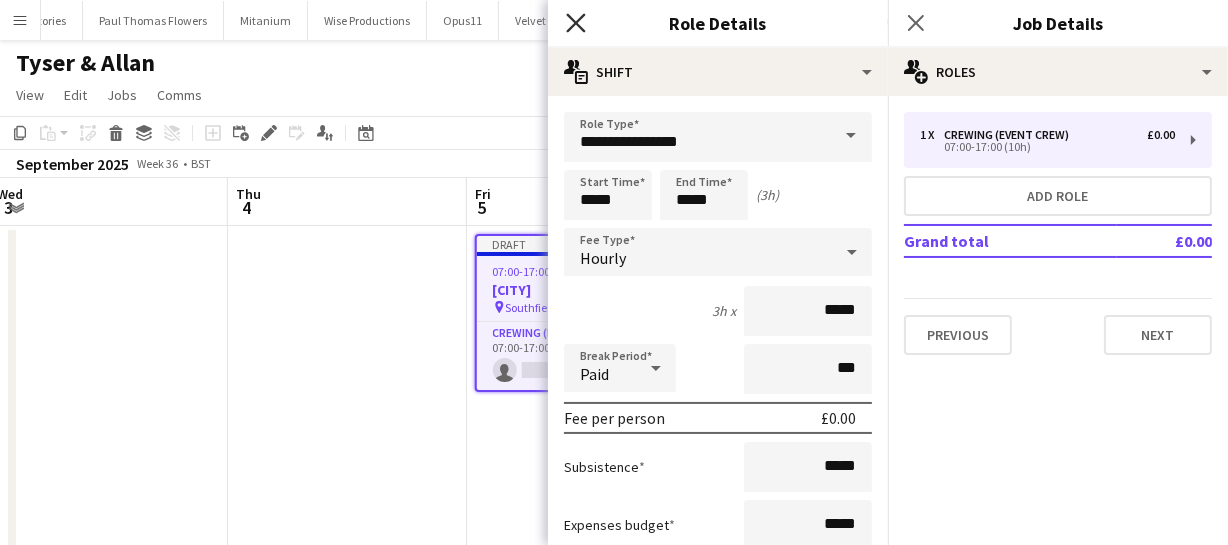 click on "Close pop-in" 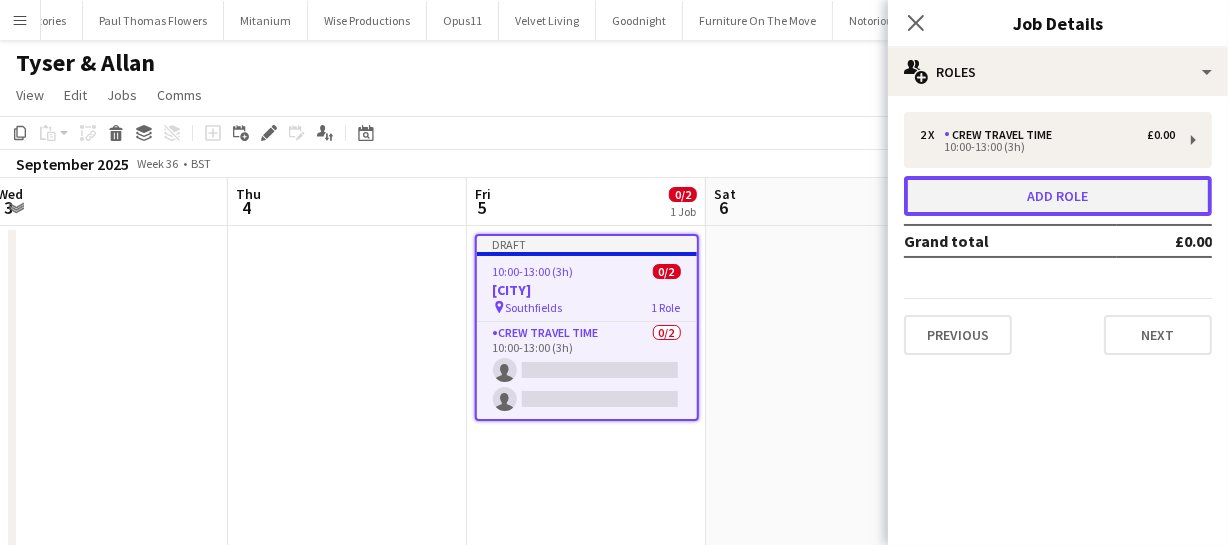 click on "Add role" at bounding box center [1058, 196] 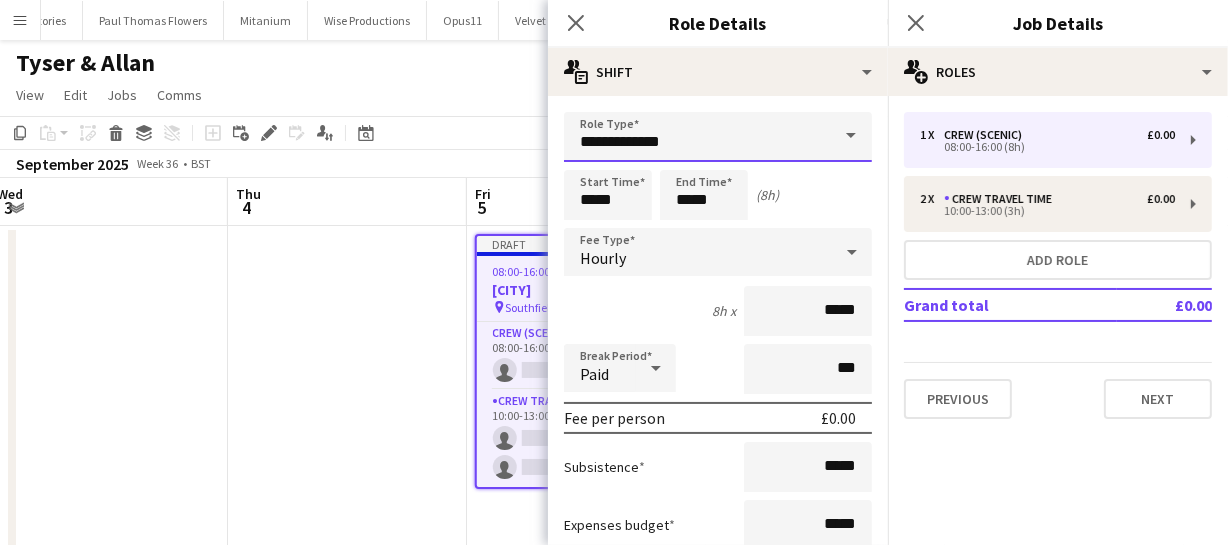 click on "**********" at bounding box center [718, 137] 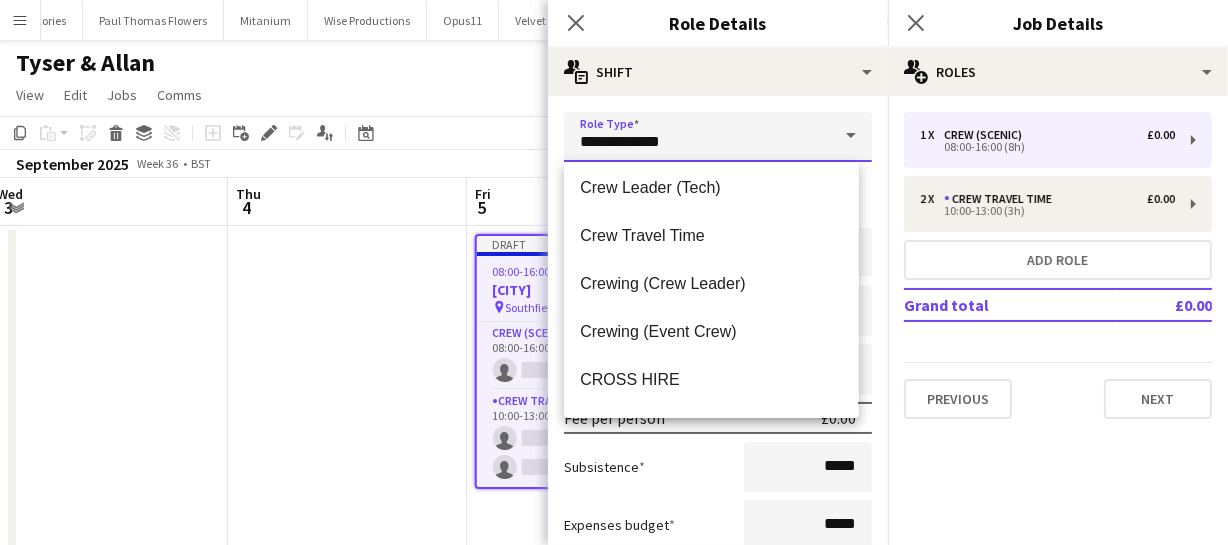 scroll, scrollTop: 181, scrollLeft: 0, axis: vertical 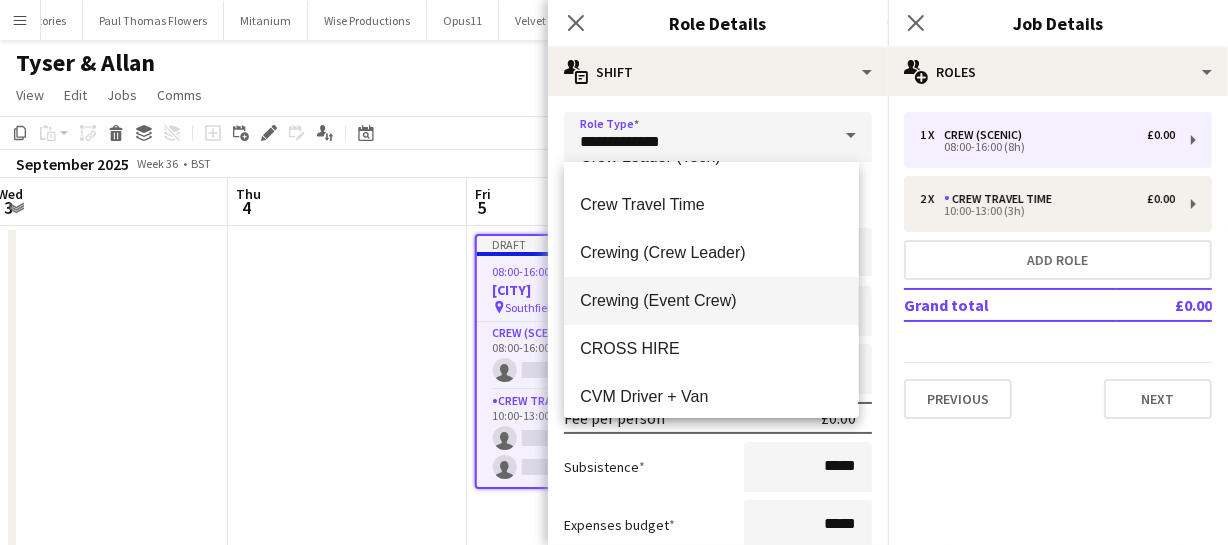 click on "Crewing (Event Crew)" at bounding box center [711, 300] 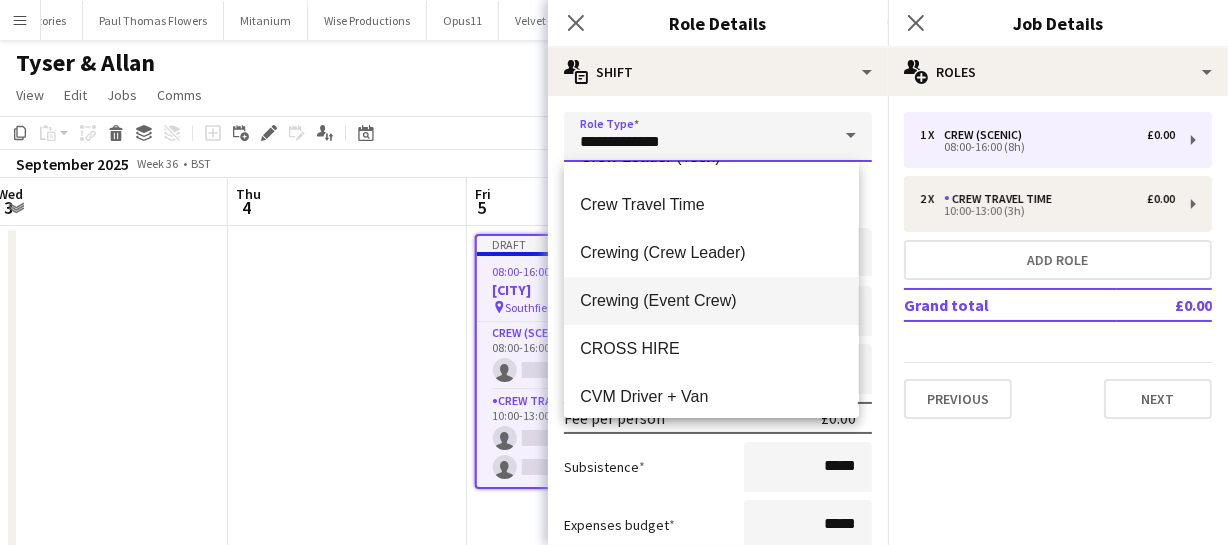 type on "**********" 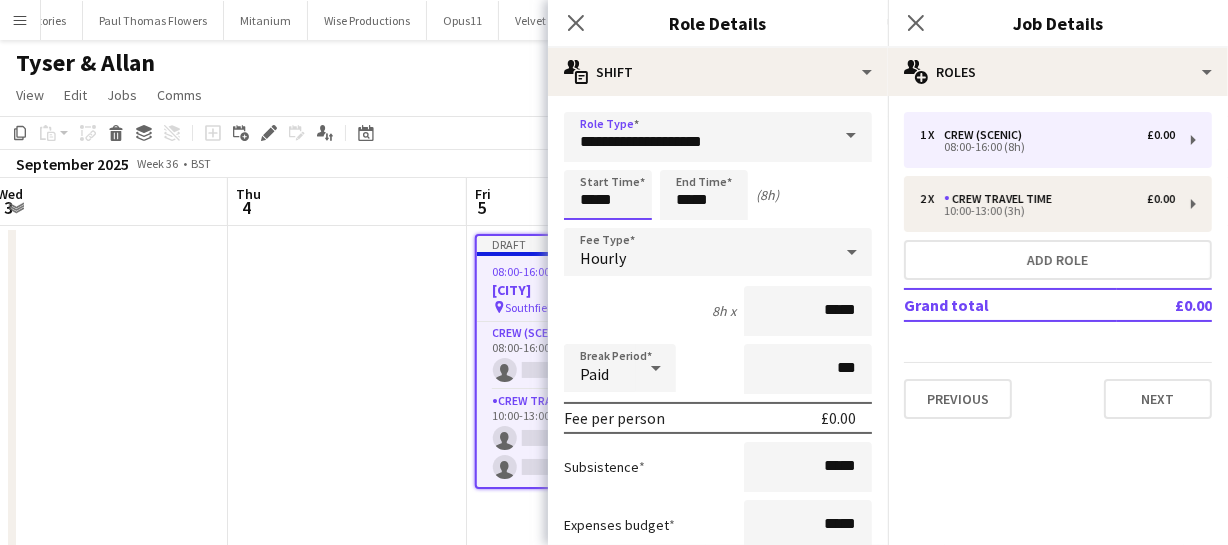 drag, startPoint x: 630, startPoint y: 201, endPoint x: 445, endPoint y: 170, distance: 187.57932 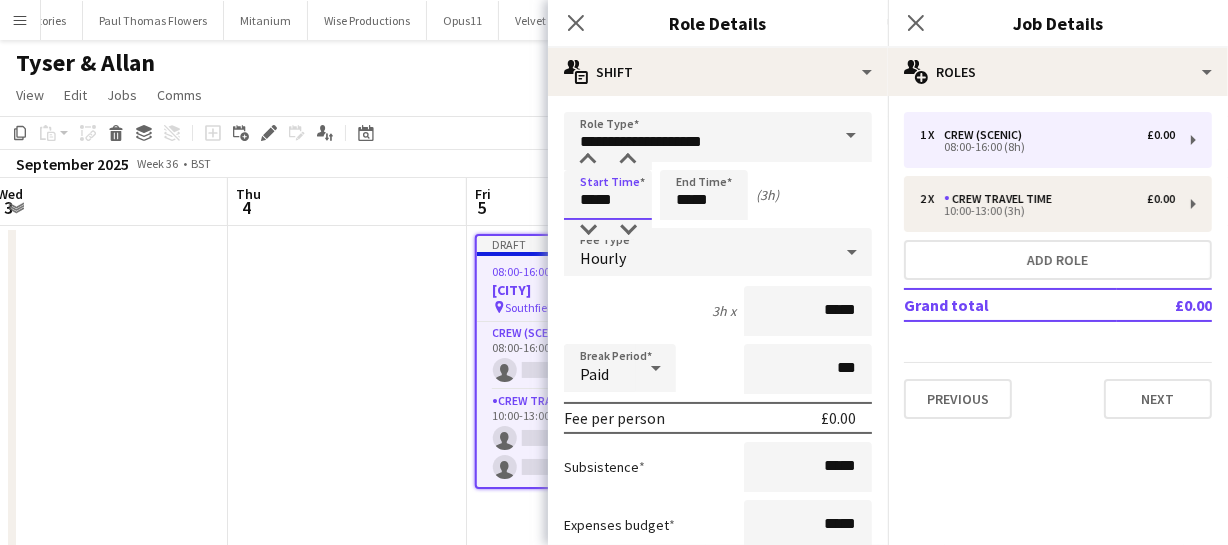 type on "*****" 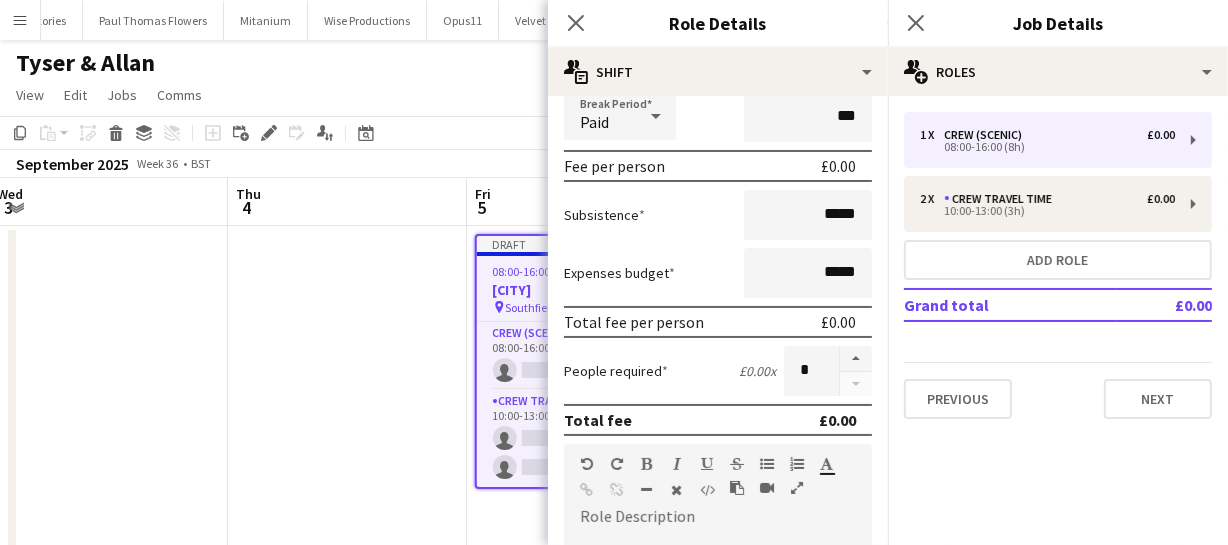 scroll, scrollTop: 272, scrollLeft: 0, axis: vertical 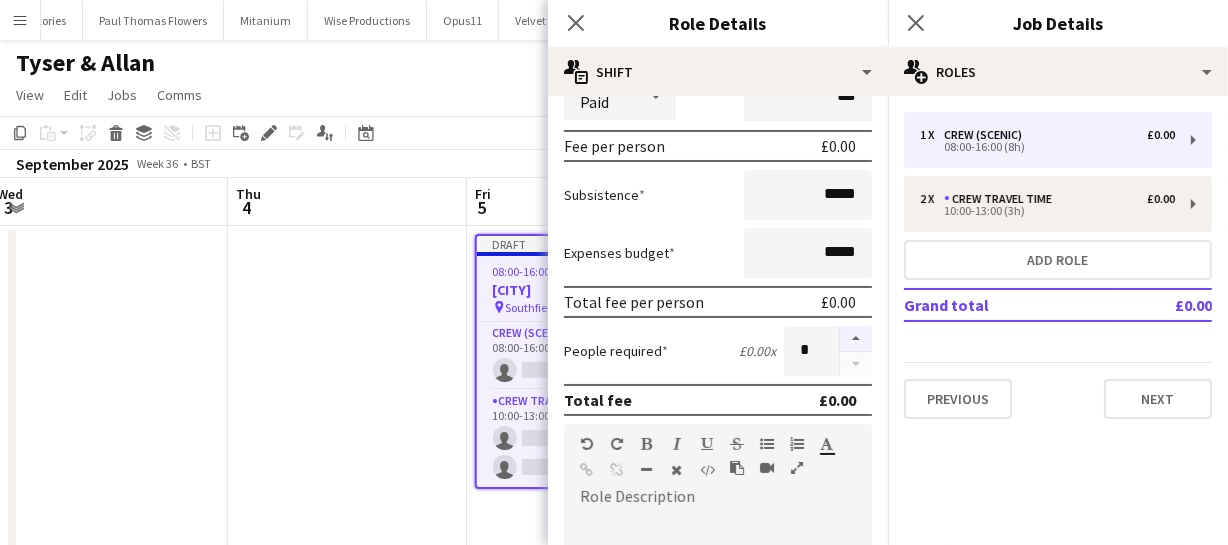 type on "*****" 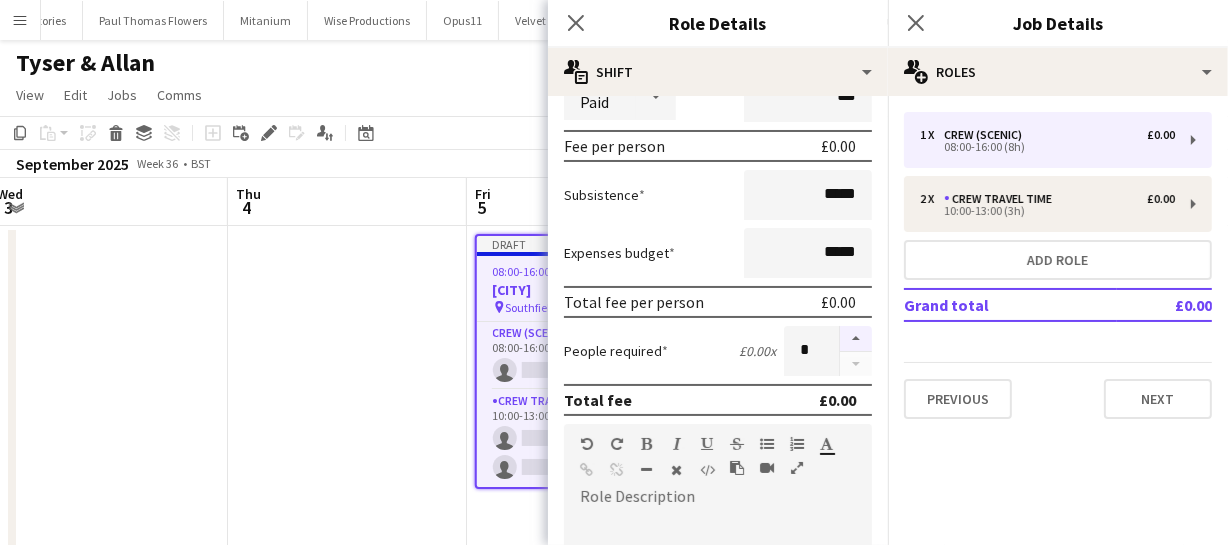 click at bounding box center (856, 339) 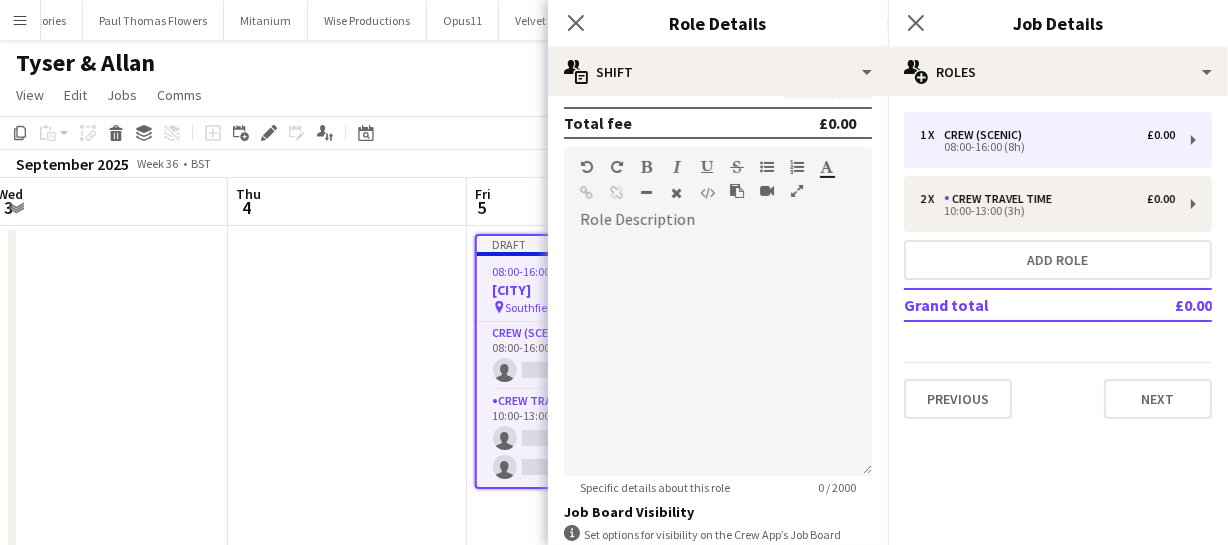 scroll, scrollTop: 636, scrollLeft: 0, axis: vertical 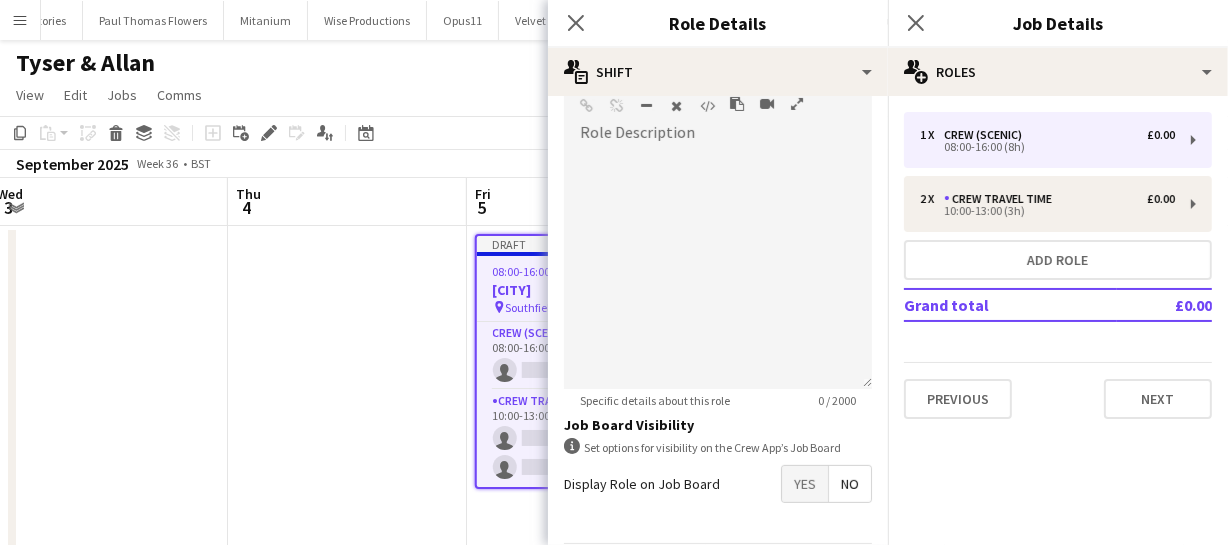click on "Yes" at bounding box center [805, 484] 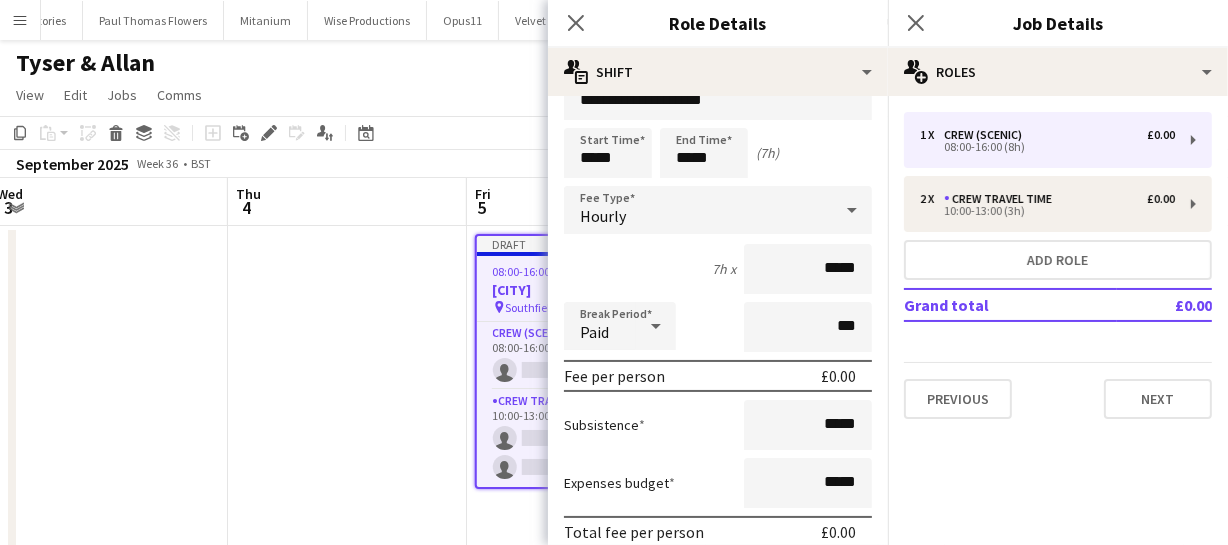 scroll, scrollTop: 0, scrollLeft: 0, axis: both 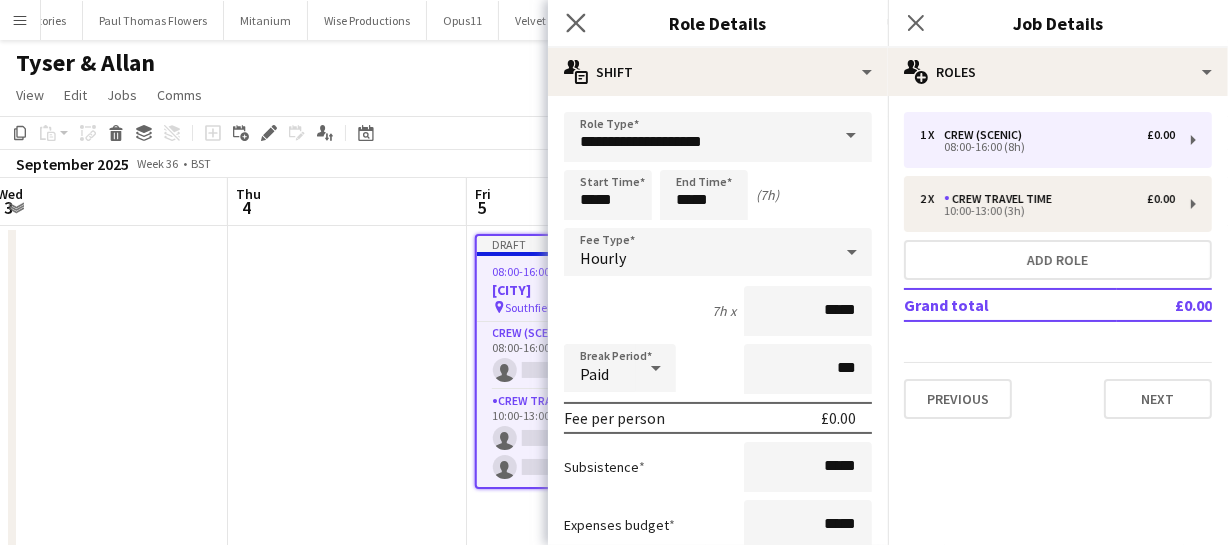 click on "Close pop-in" 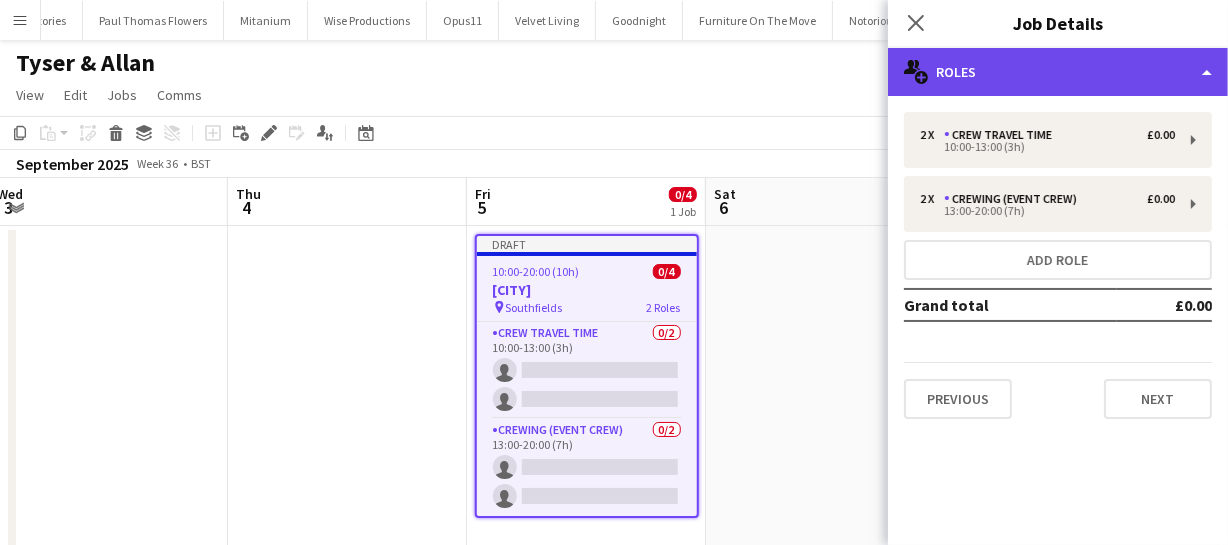 click on "multiple-users-add
Roles" 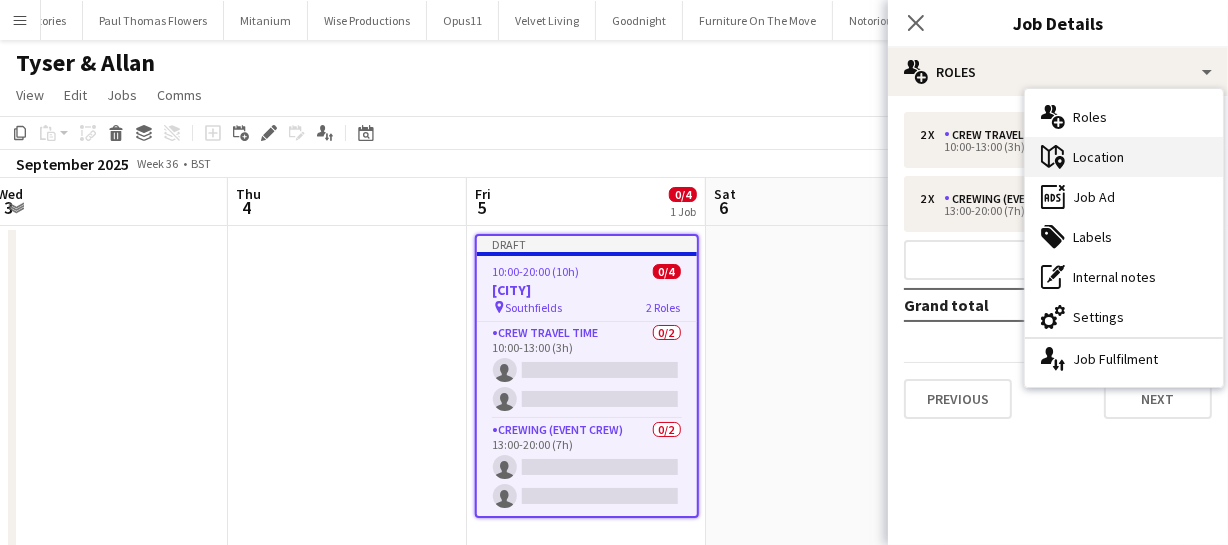 click on "maps-pin-1
Location" at bounding box center [1124, 157] 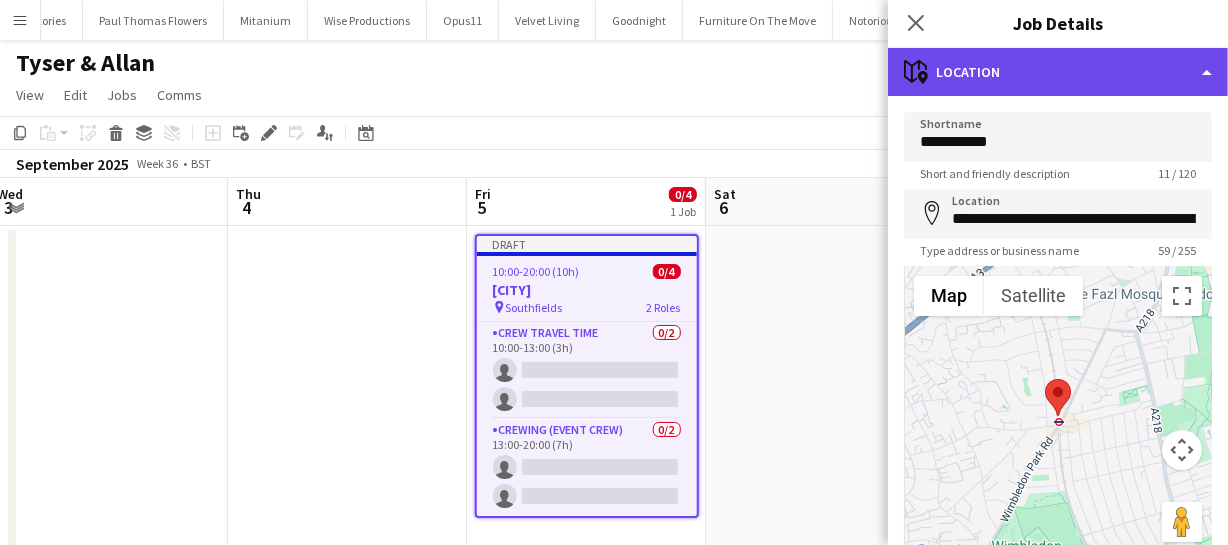 click on "maps-pin-1
Location" 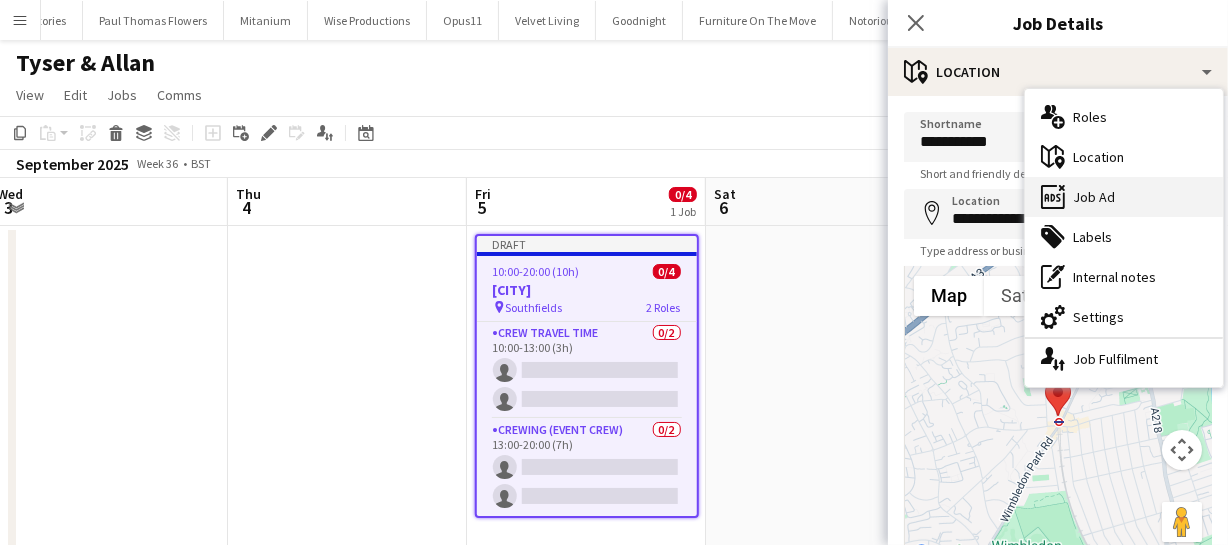 click on "ads-window
Job Ad" at bounding box center (1124, 197) 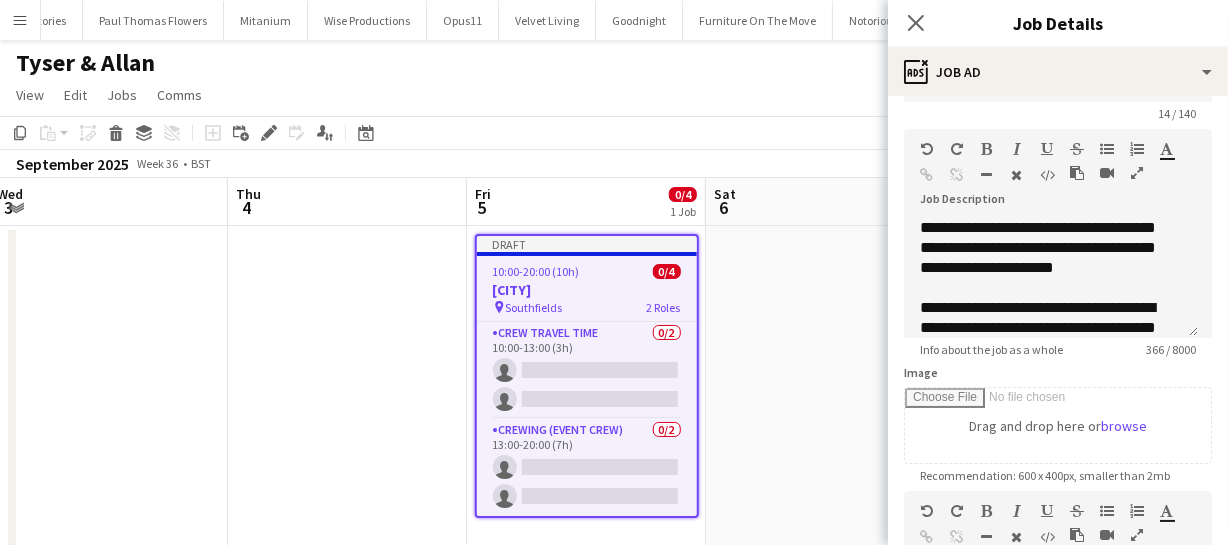 scroll, scrollTop: 90, scrollLeft: 0, axis: vertical 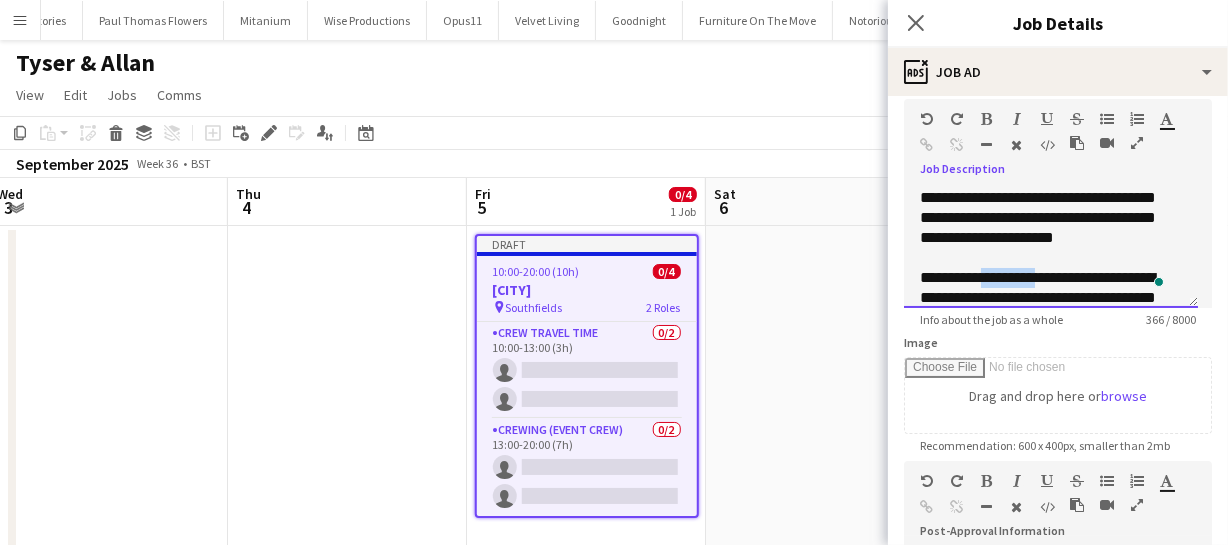 drag, startPoint x: 985, startPoint y: 277, endPoint x: 1053, endPoint y: 280, distance: 68.06615 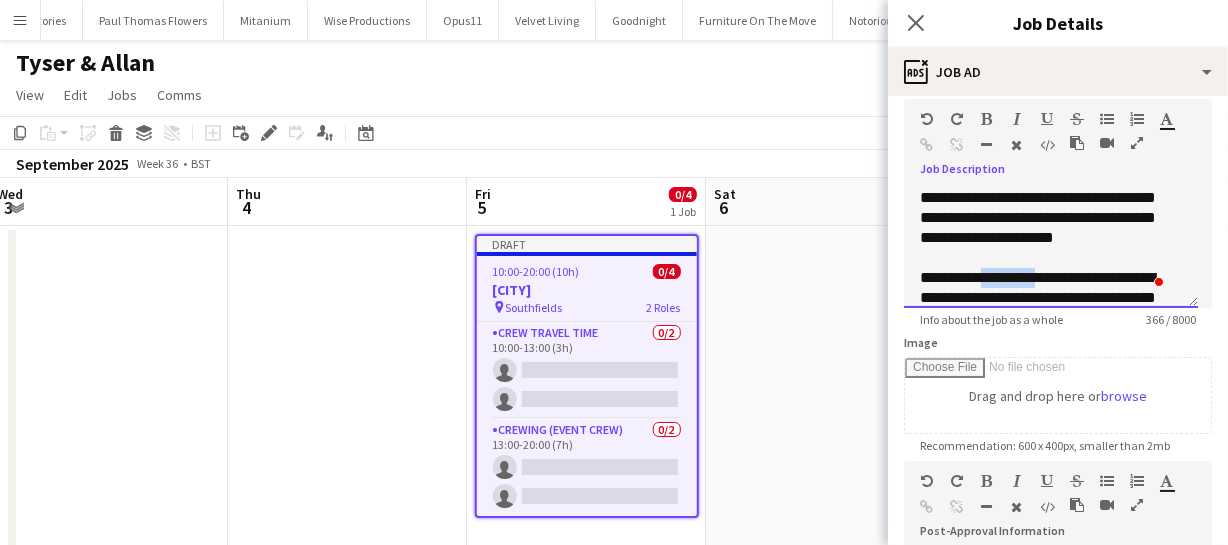 type 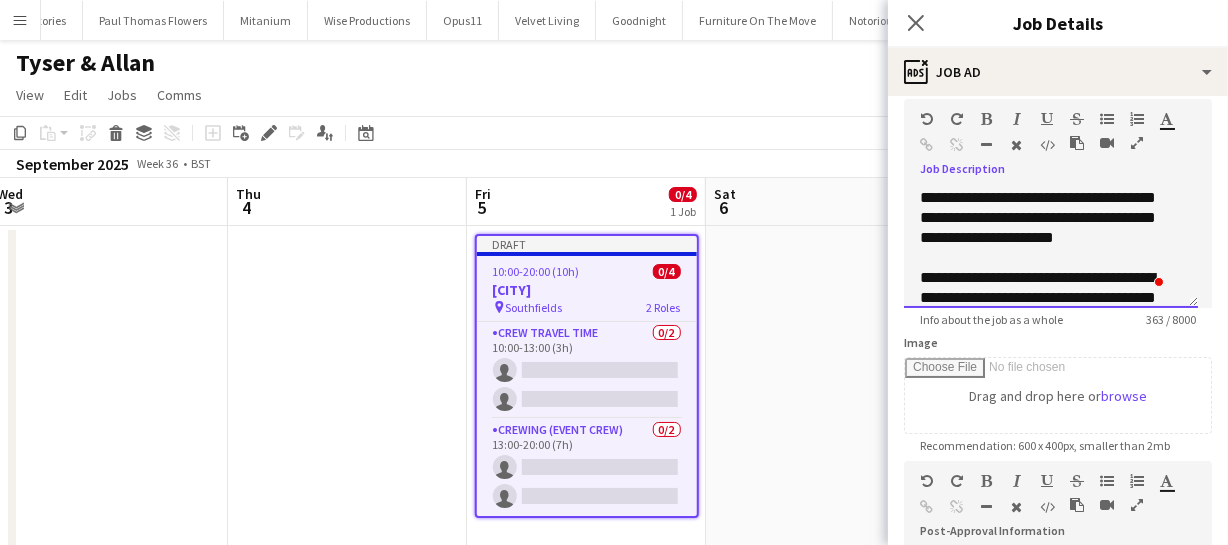 scroll, scrollTop: 62, scrollLeft: 0, axis: vertical 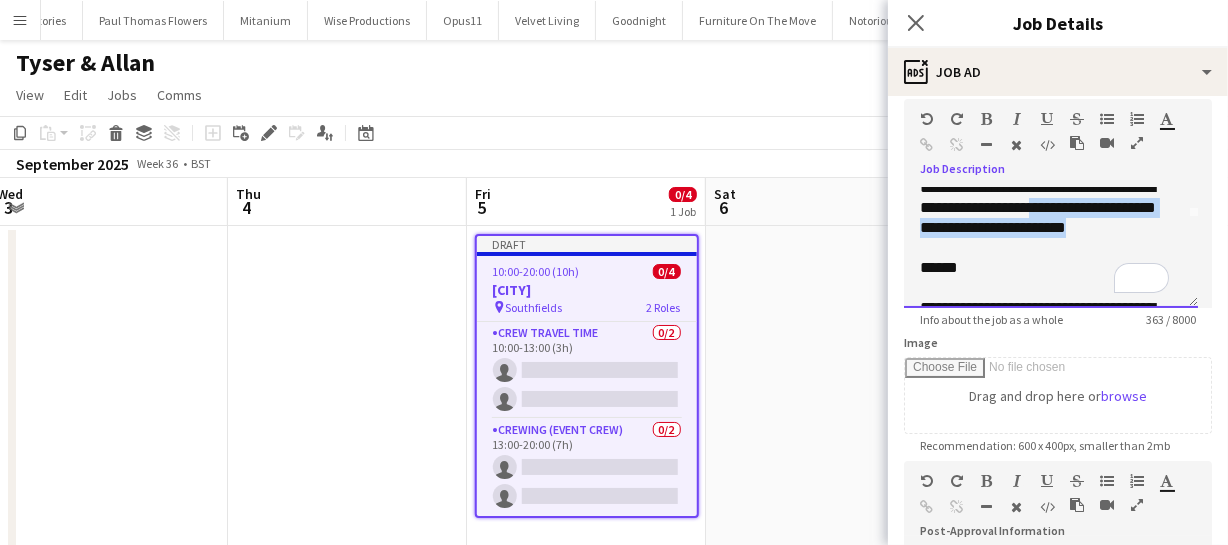 drag, startPoint x: 1052, startPoint y: 199, endPoint x: 1131, endPoint y: 229, distance: 84.50444 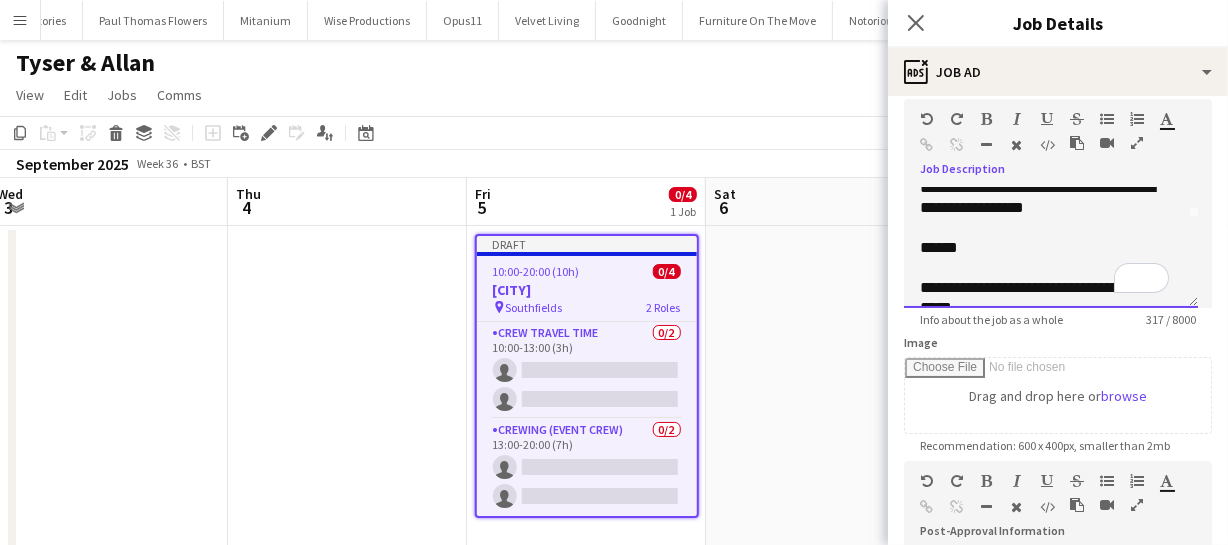 scroll, scrollTop: 30, scrollLeft: 0, axis: vertical 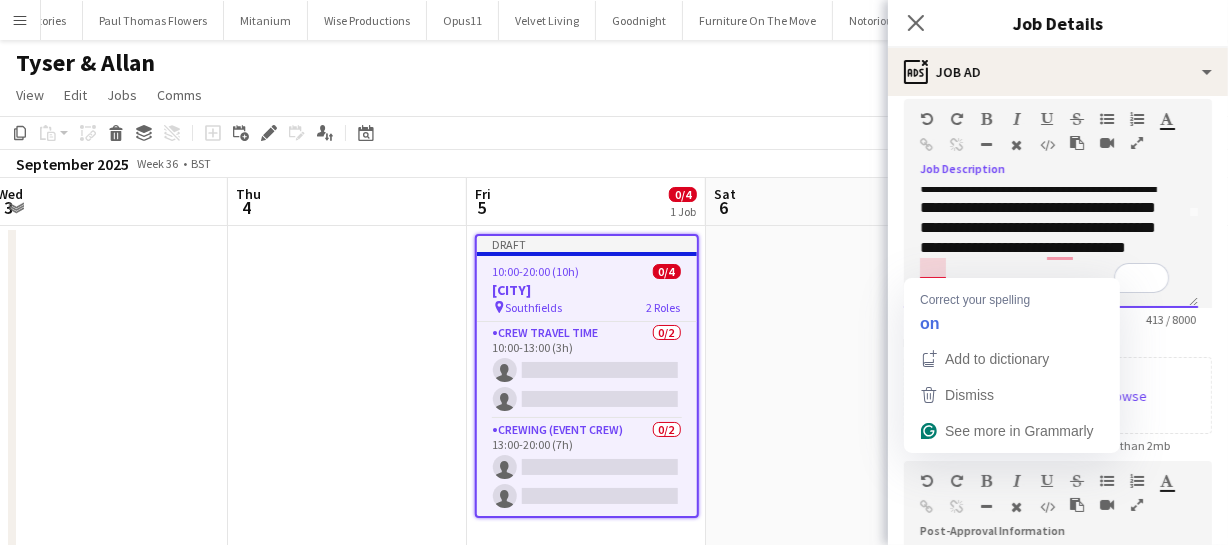 click on "**********" at bounding box center [1044, 318] 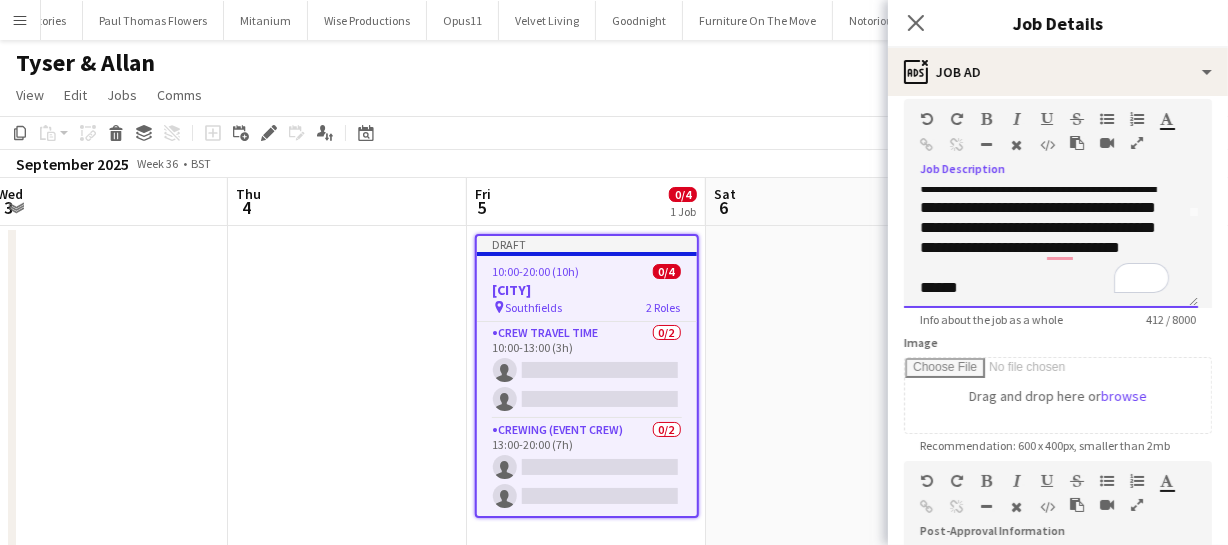 click on "**********" at bounding box center (1044, 318) 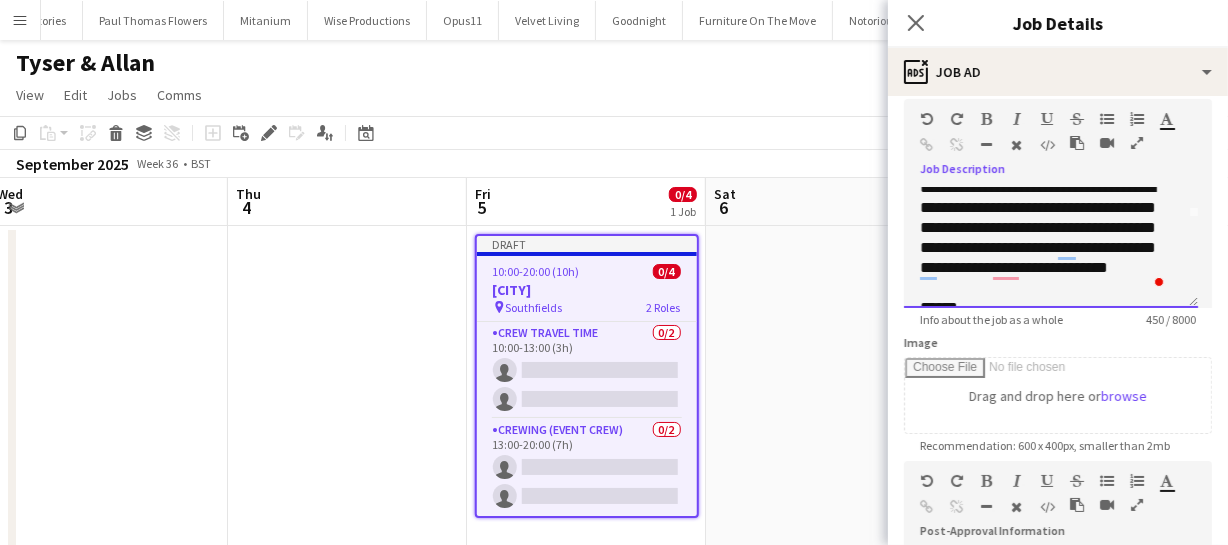scroll, scrollTop: 26, scrollLeft: 0, axis: vertical 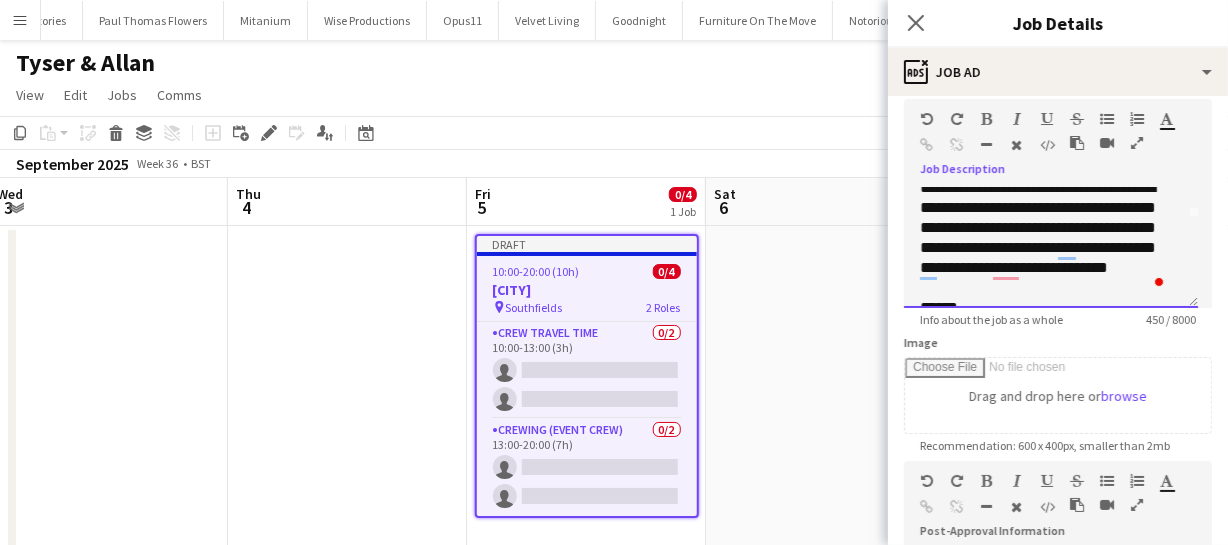 click on "**********" at bounding box center [1044, 328] 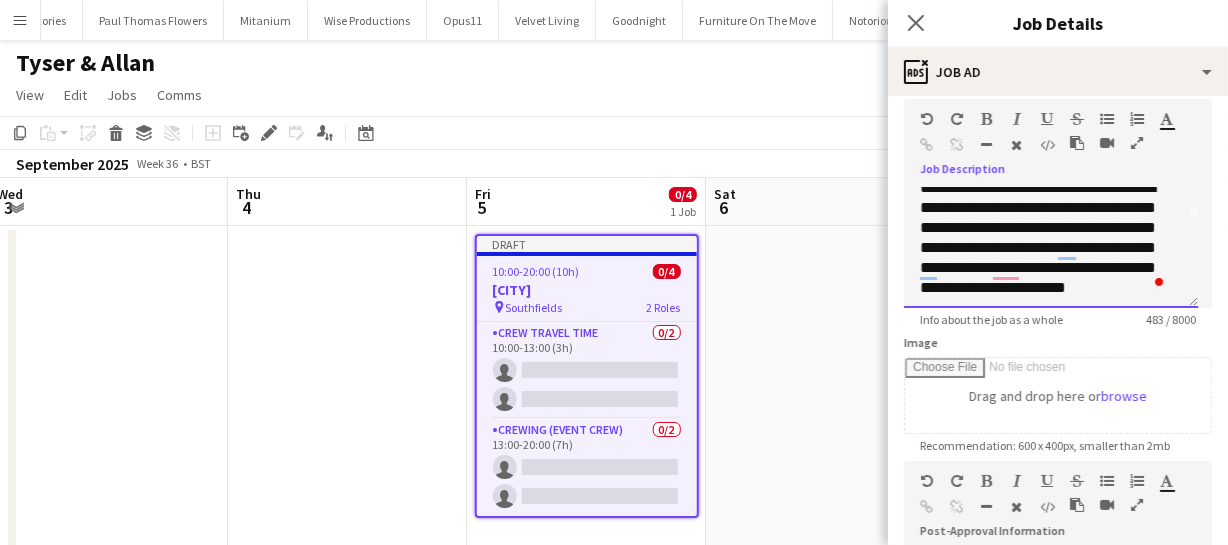 scroll, scrollTop: 150, scrollLeft: 0, axis: vertical 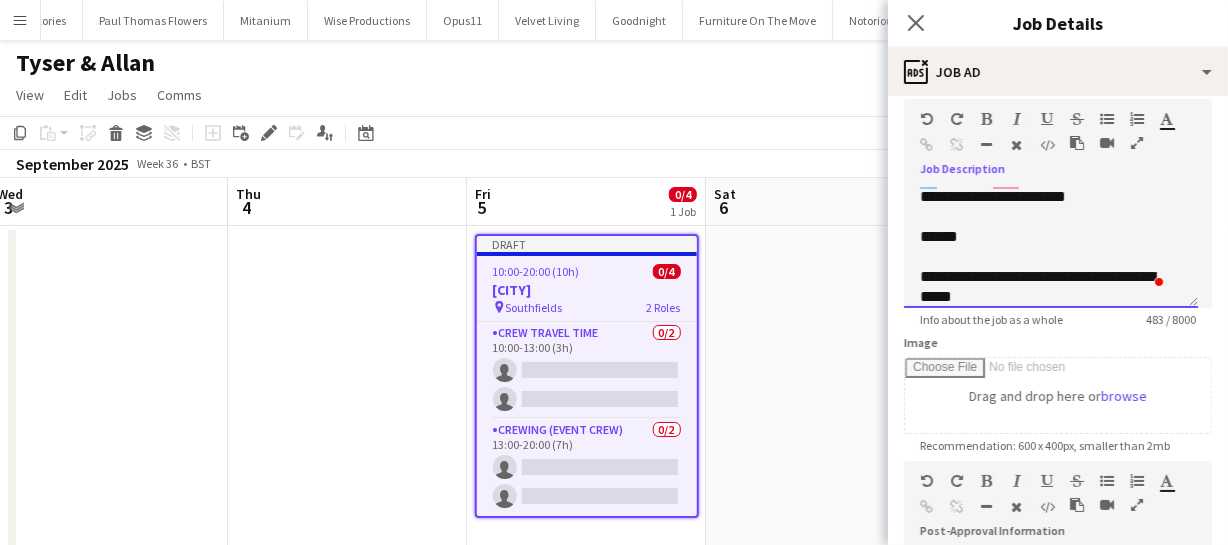 click on "******" at bounding box center (939, 236) 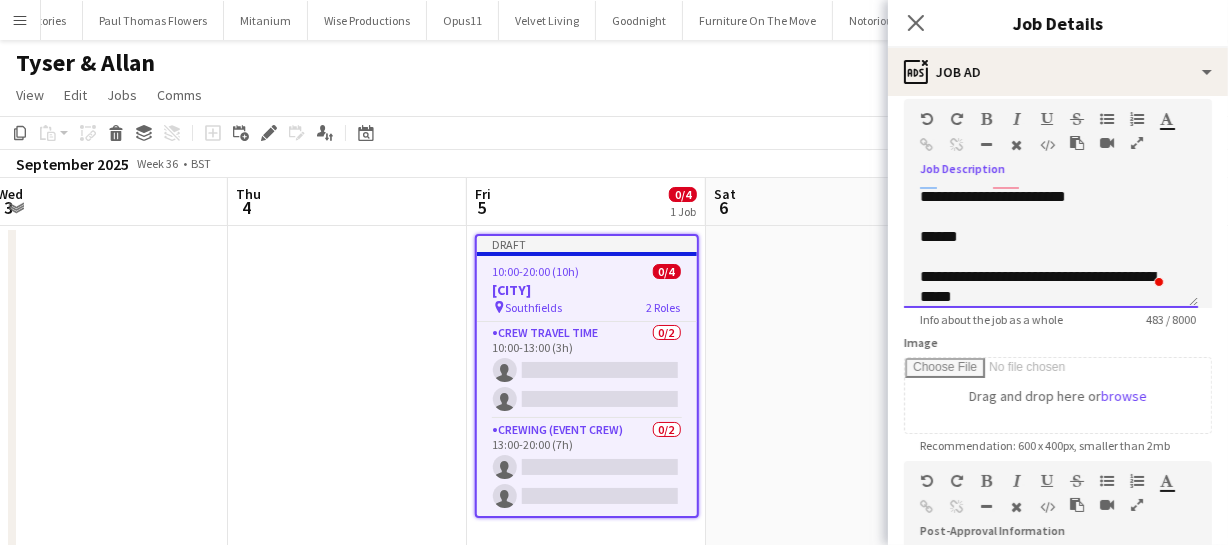 scroll, scrollTop: 122, scrollLeft: 0, axis: vertical 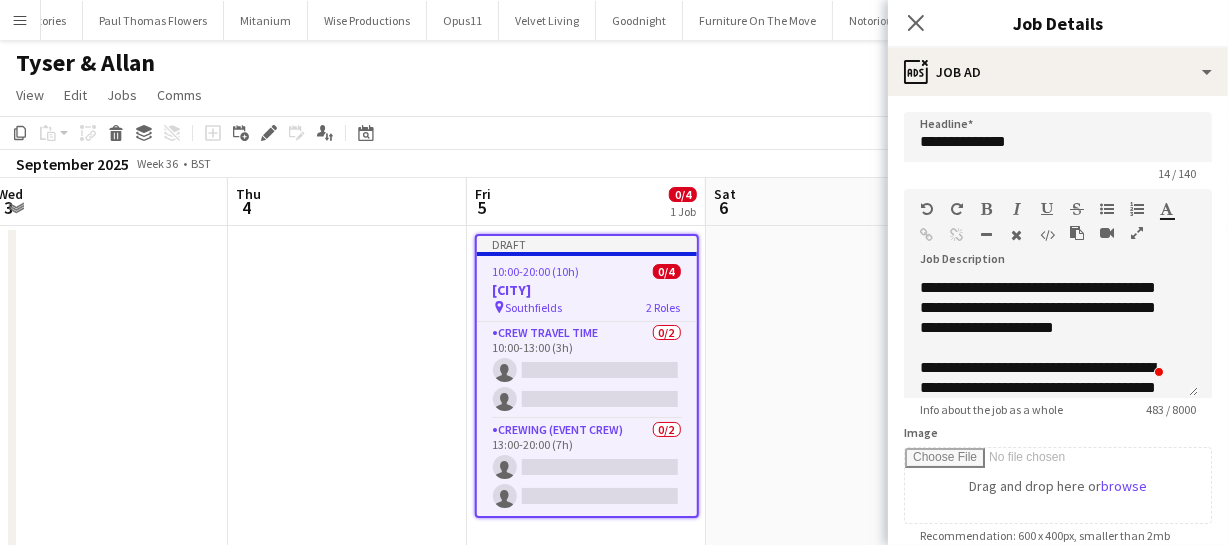 click on "Draft   10:00-20:00 (10h)    0/4   3390 - Bristol
pin
Southfields   2 Roles   Crew Travel Time   0/2   10:00-13:00 (3h)
single-neutral-actions
single-neutral-actions
Crewing (Event Crew)   0/2   13:00-20:00 (7h)
single-neutral-actions
single-neutral-actions" at bounding box center (587, 376) 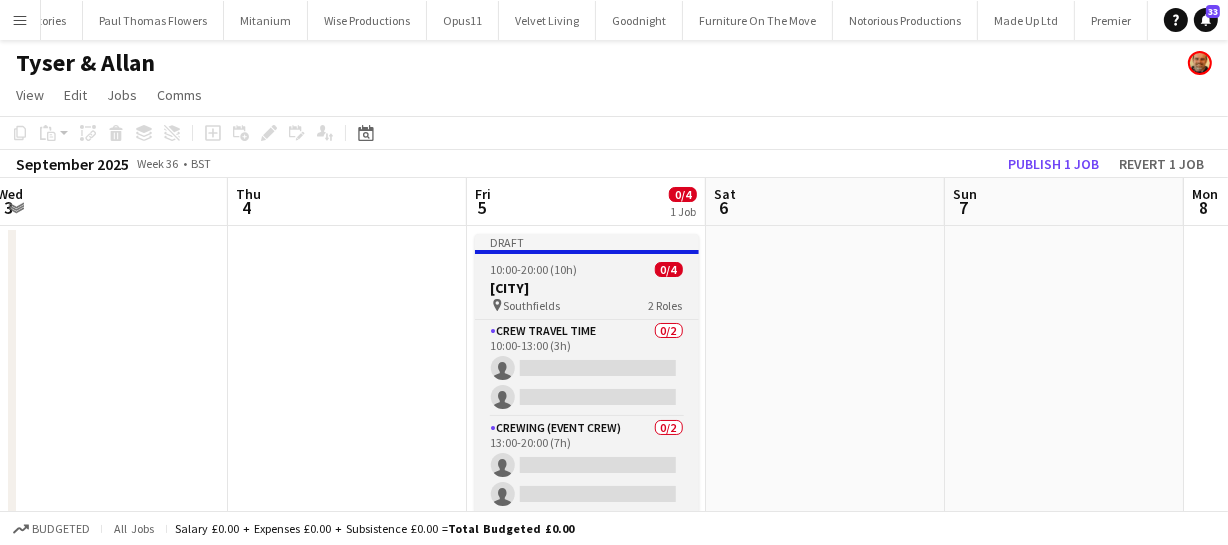 click on "3390 - Bristol" at bounding box center [587, 288] 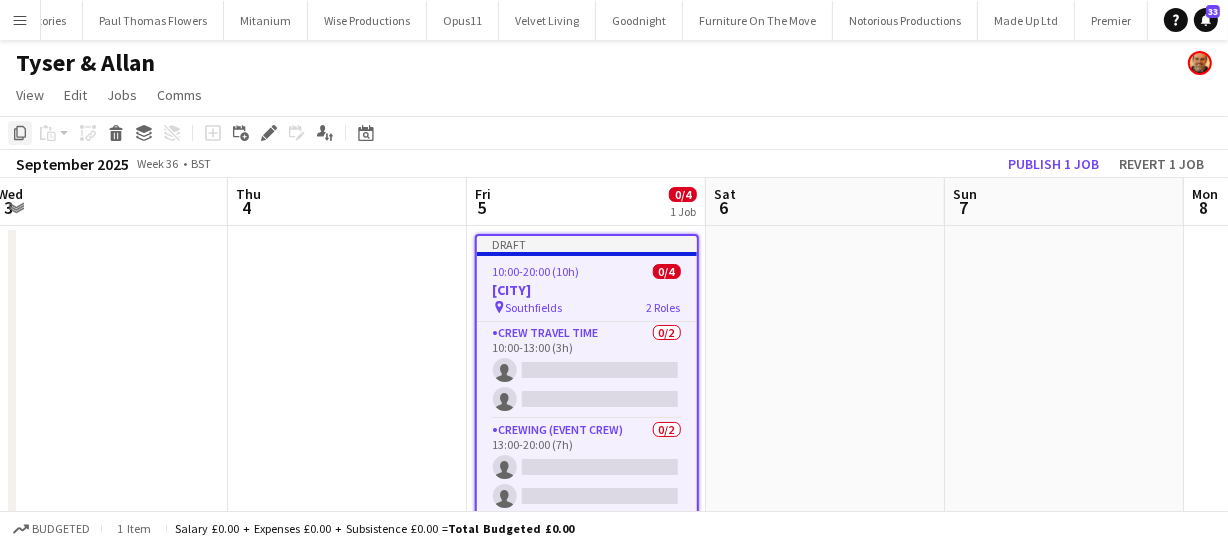 click on "Copy" 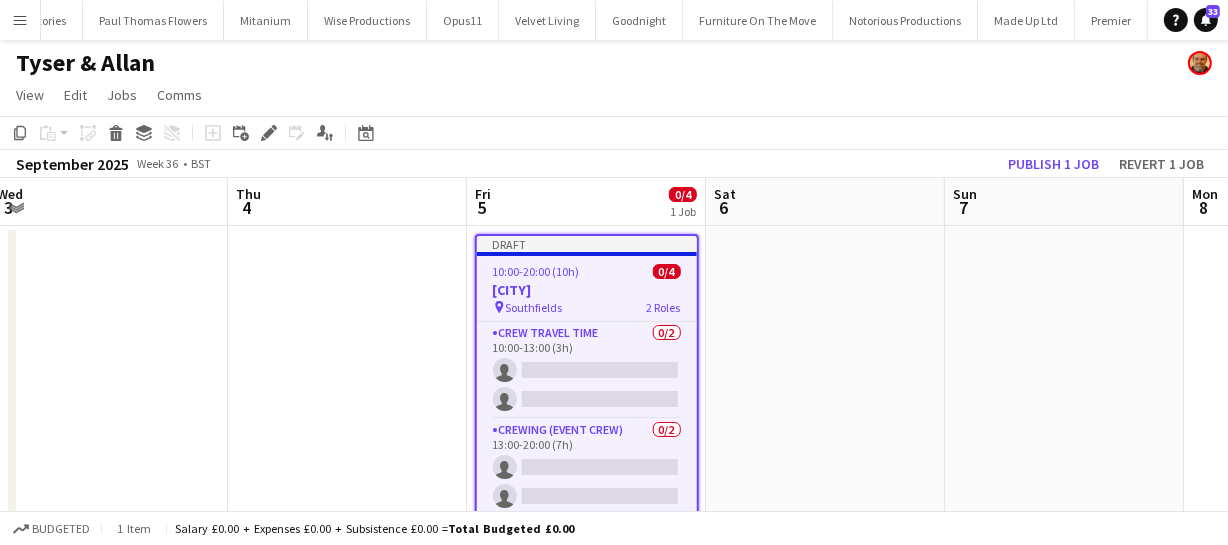 click at bounding box center [825, 417] 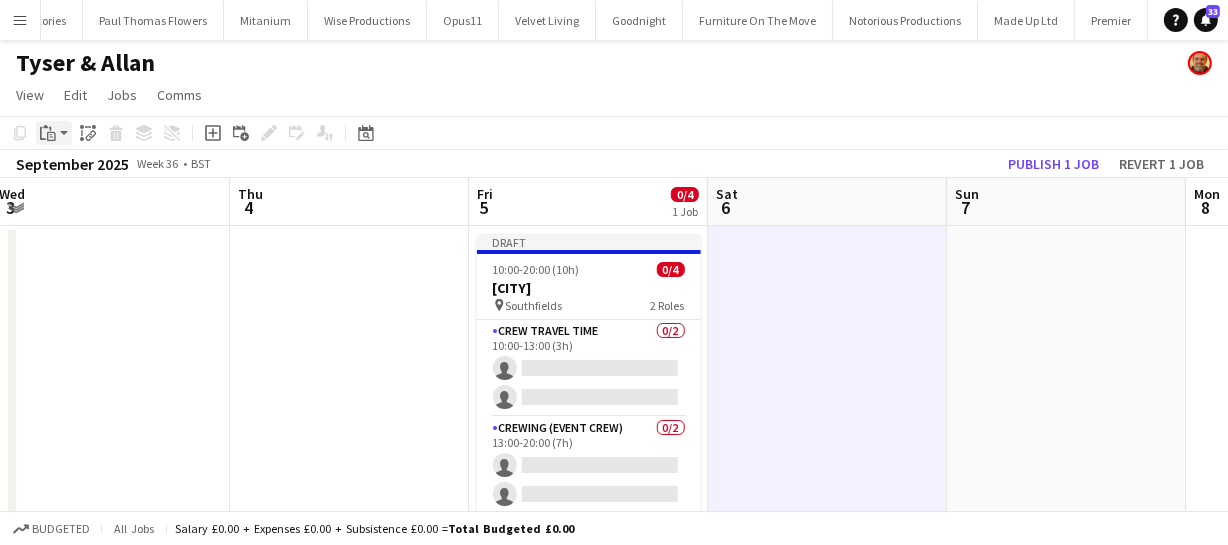 click 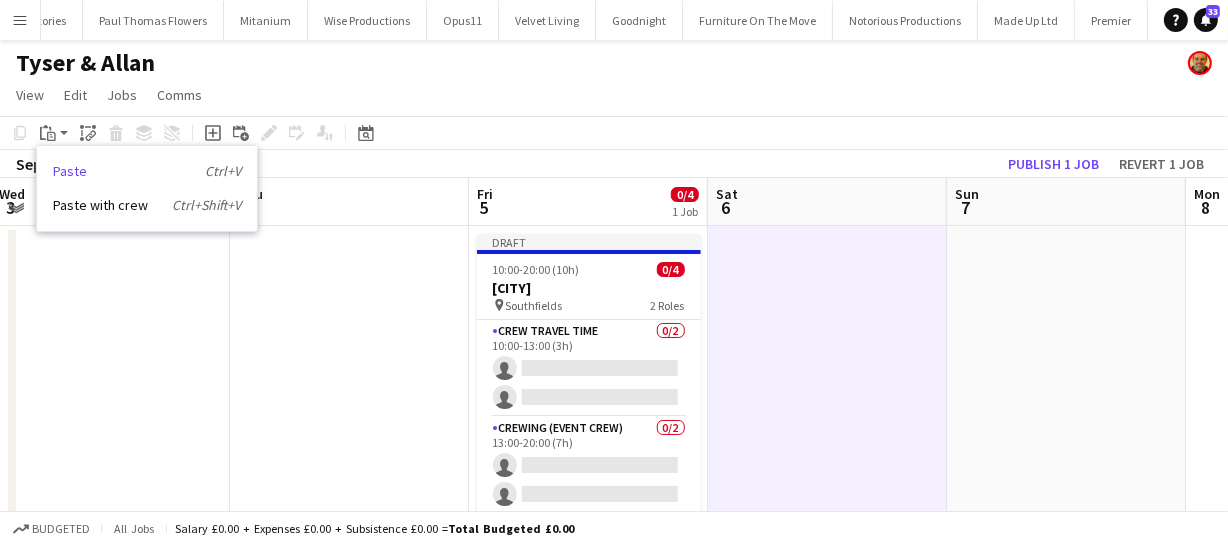 click on "Paste   Ctrl+V" at bounding box center [147, 171] 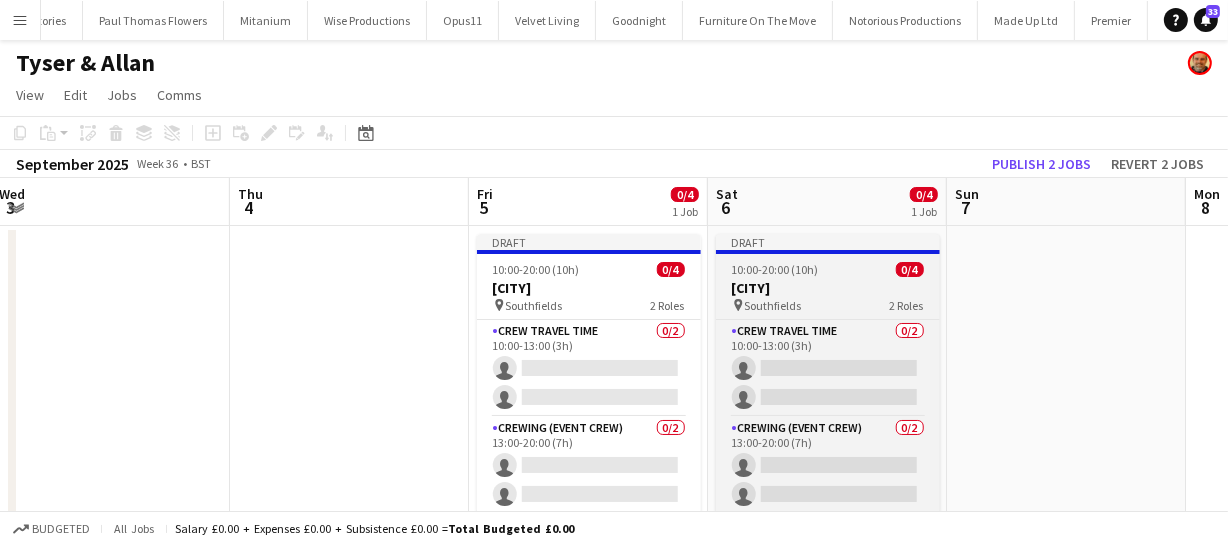 click on "3390 - Bristol" at bounding box center [828, 288] 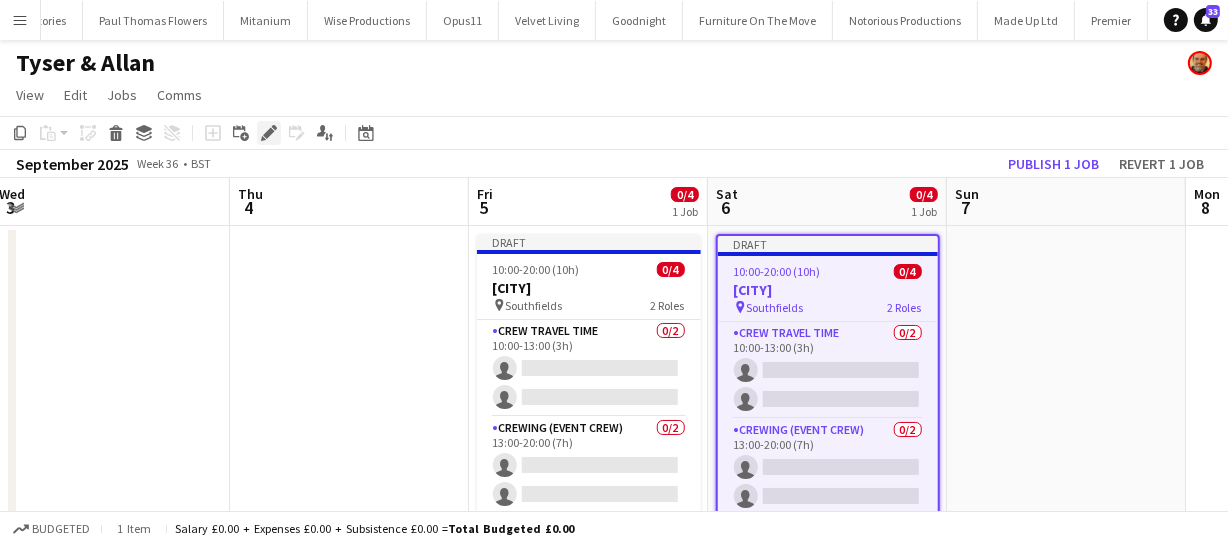 click on "Edit" 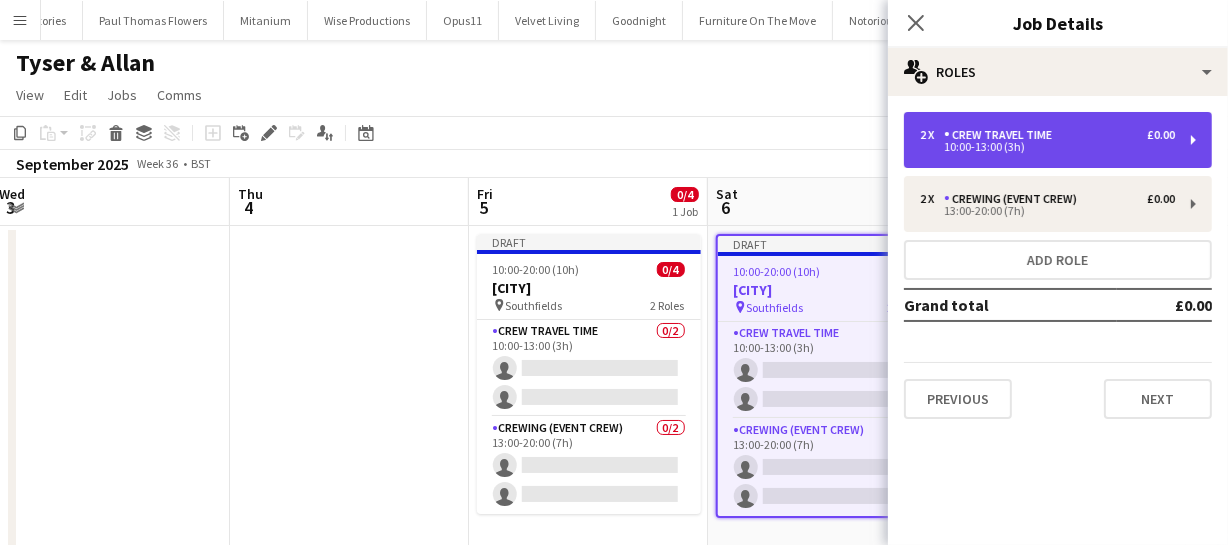 click on "10:00-13:00 (3h)" at bounding box center (1047, 147) 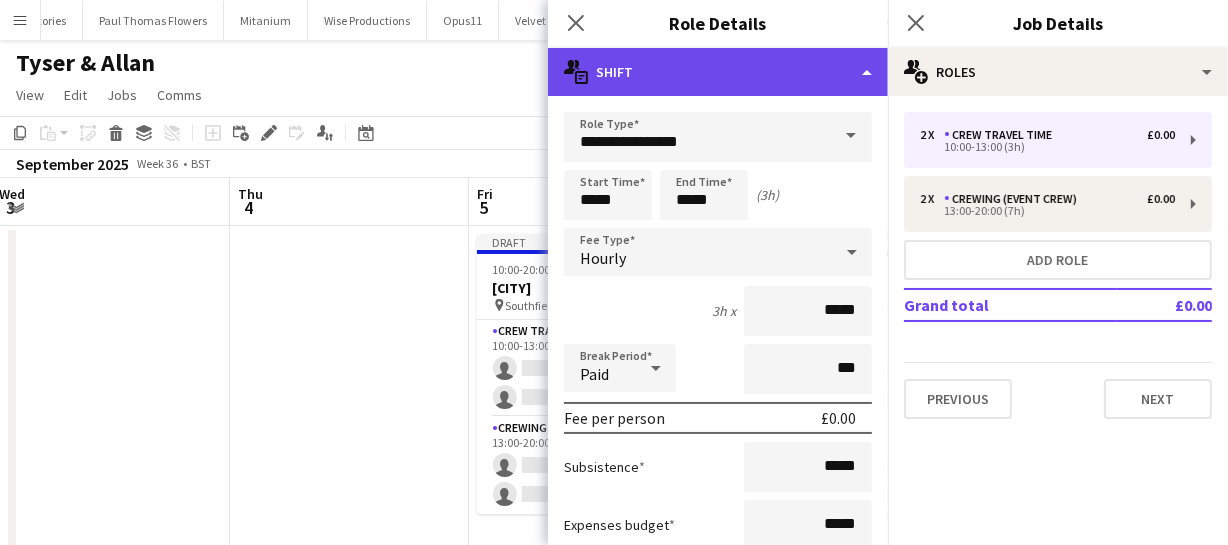 click on "multiple-actions-text
Shift" 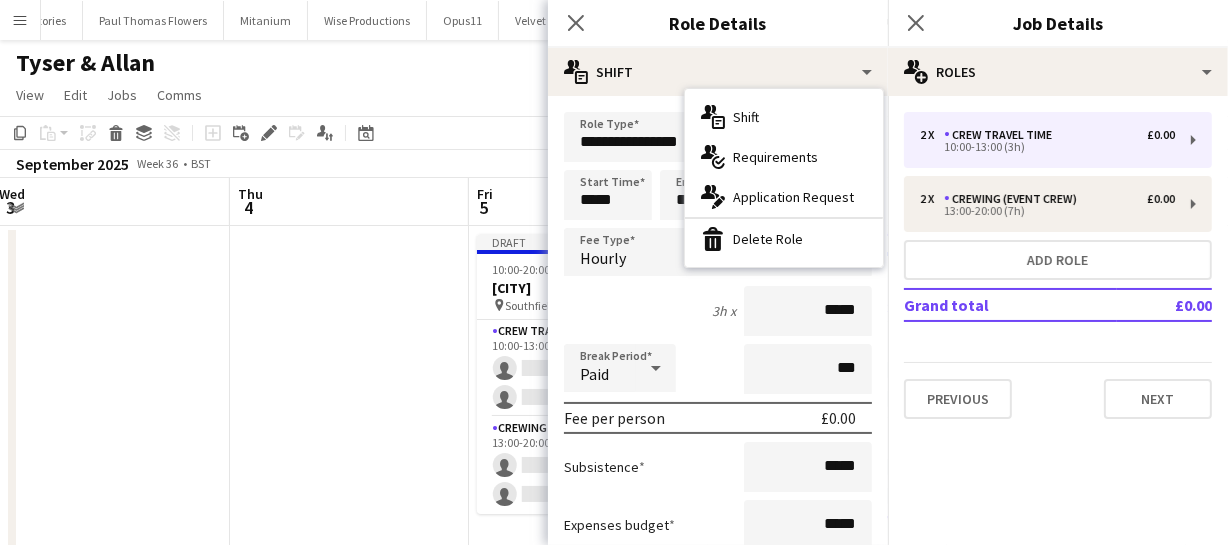 click on "bin-2
Delete Role" at bounding box center (784, 239) 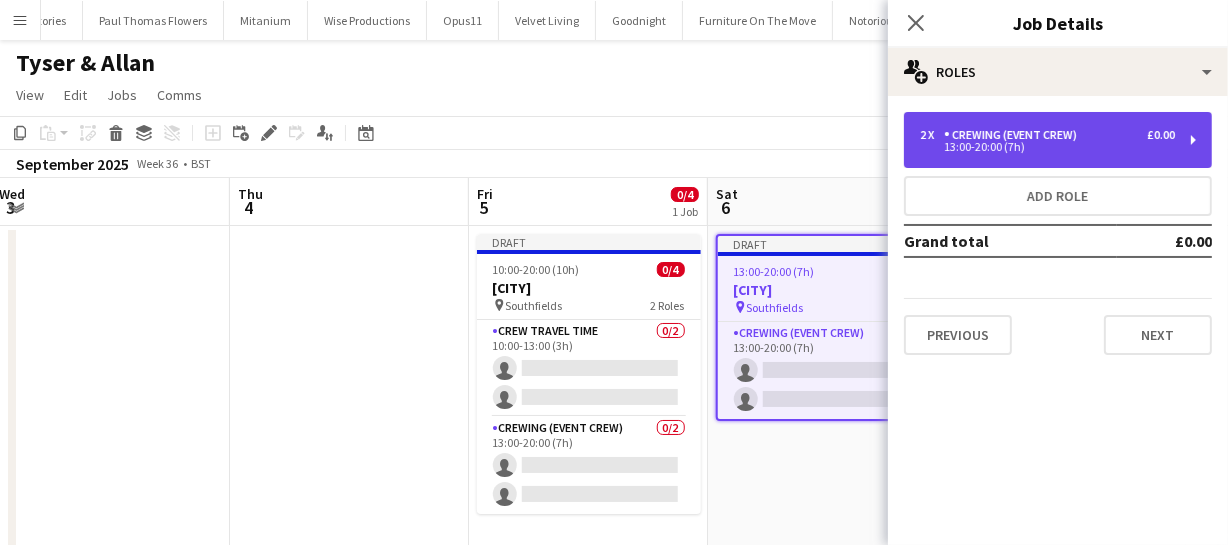 click on "Crewing (Event Crew)" at bounding box center [1014, 135] 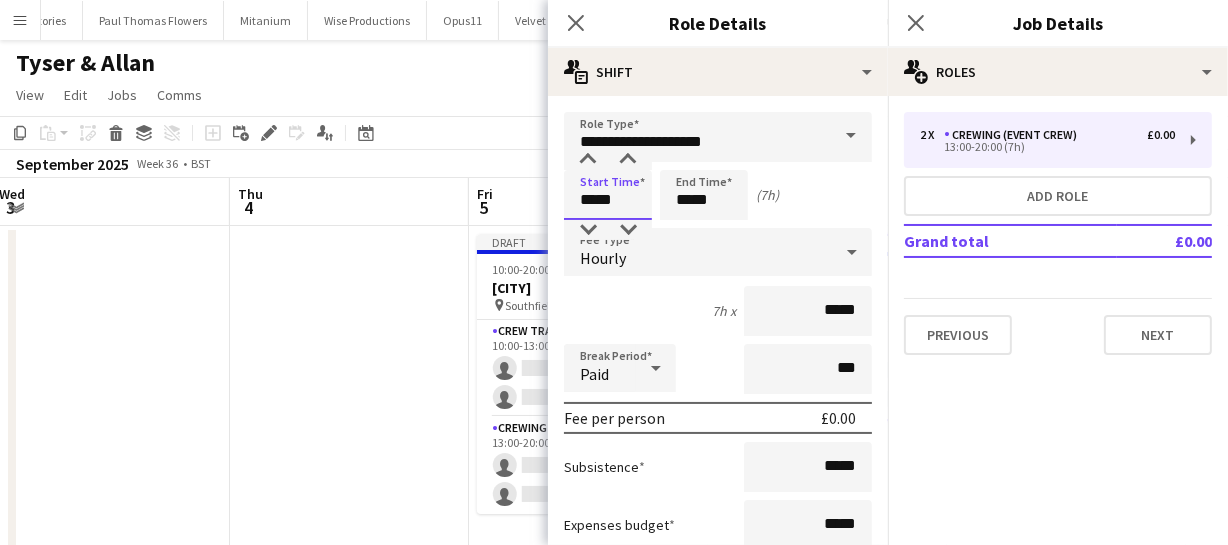 drag, startPoint x: 624, startPoint y: 200, endPoint x: 425, endPoint y: 184, distance: 199.64218 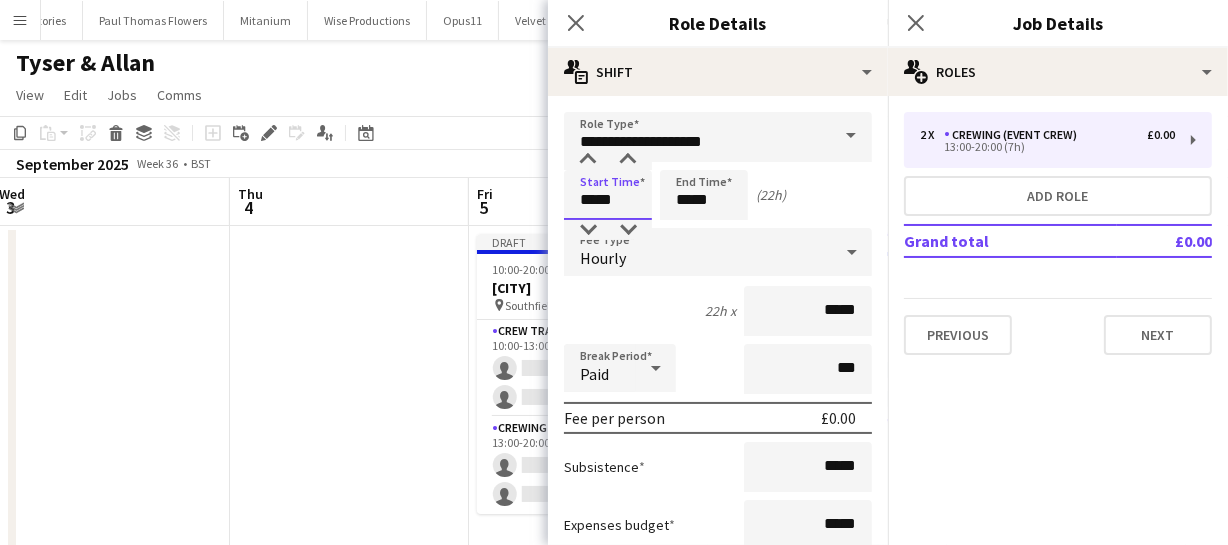 type on "*****" 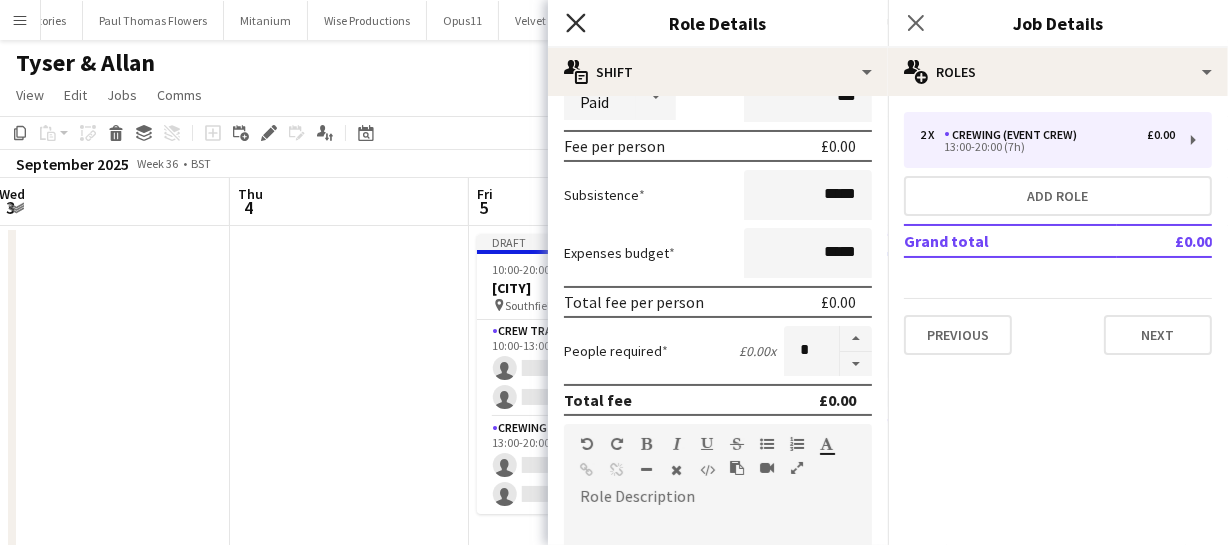 type on "*****" 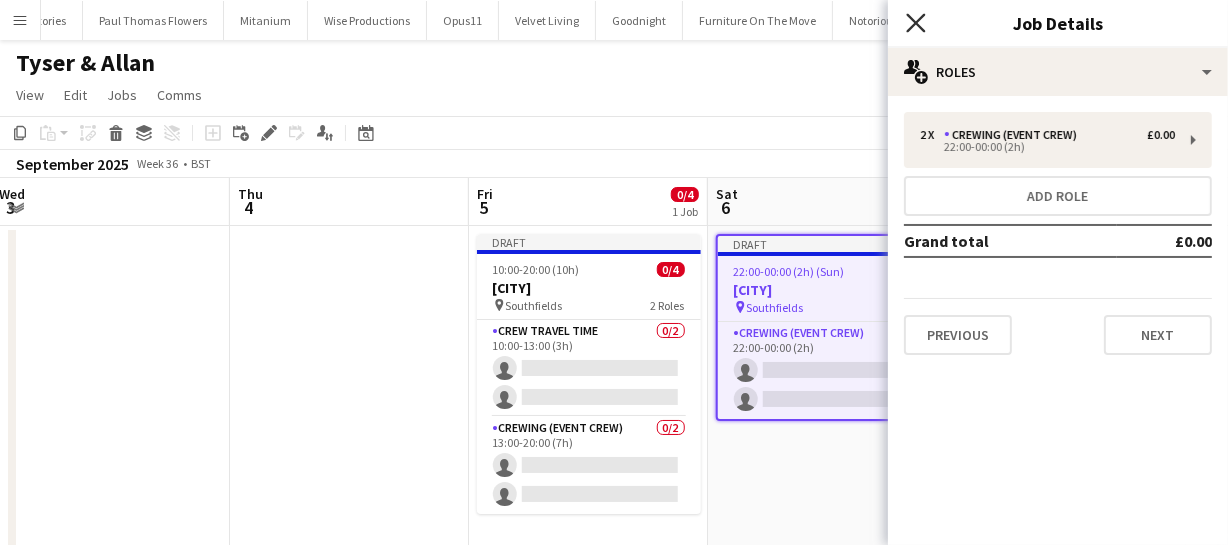 click 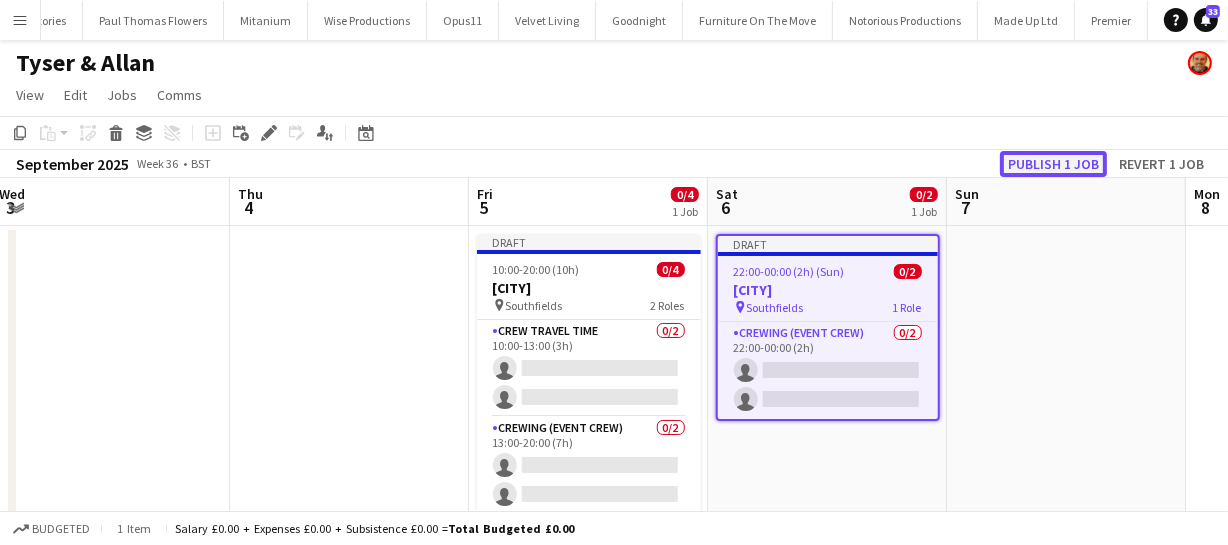 click on "Publish 1 job" 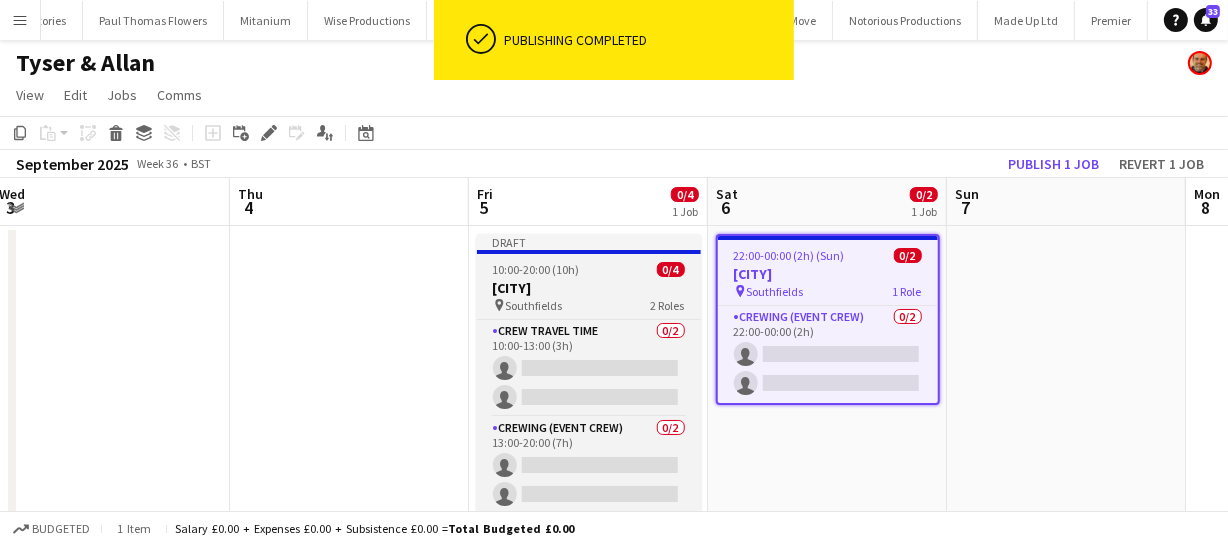 click on "3390 - Bristol" at bounding box center (589, 288) 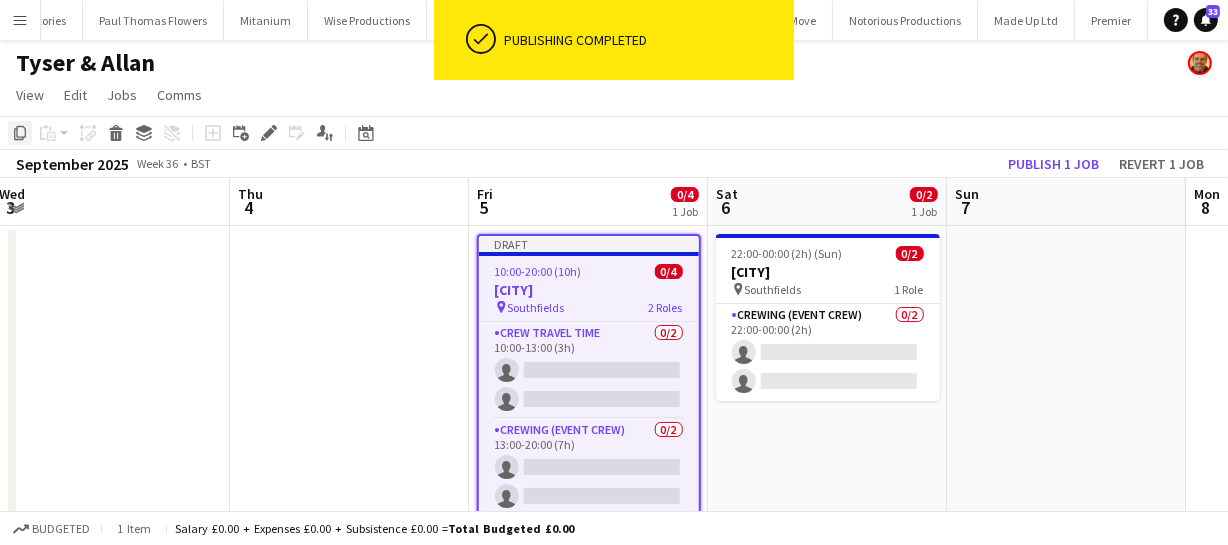 click on "Copy" 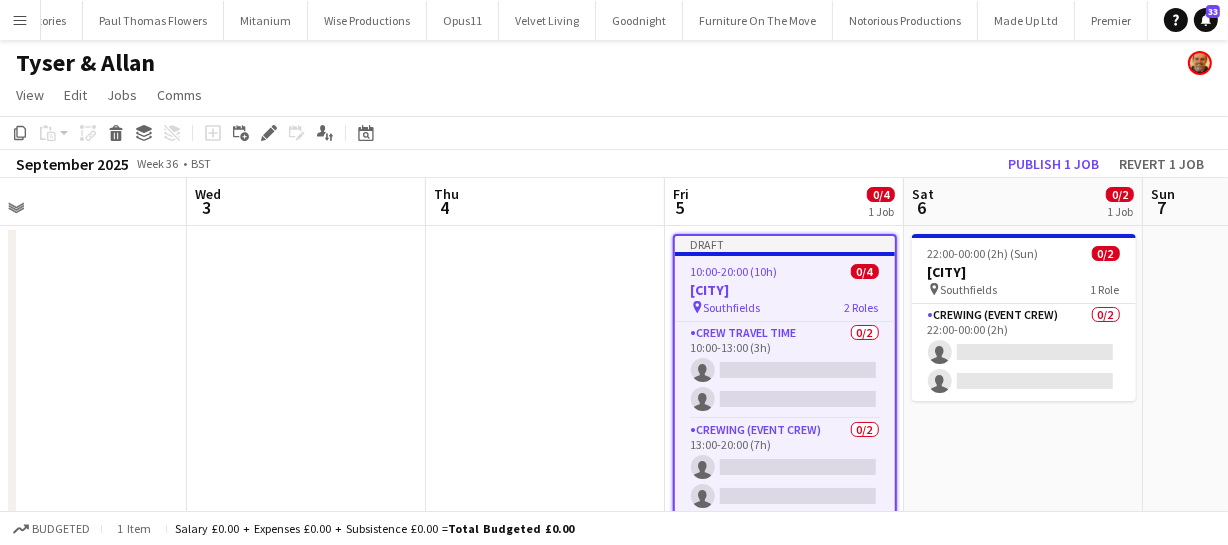 drag, startPoint x: 1025, startPoint y: 377, endPoint x: 743, endPoint y: 334, distance: 285.25952 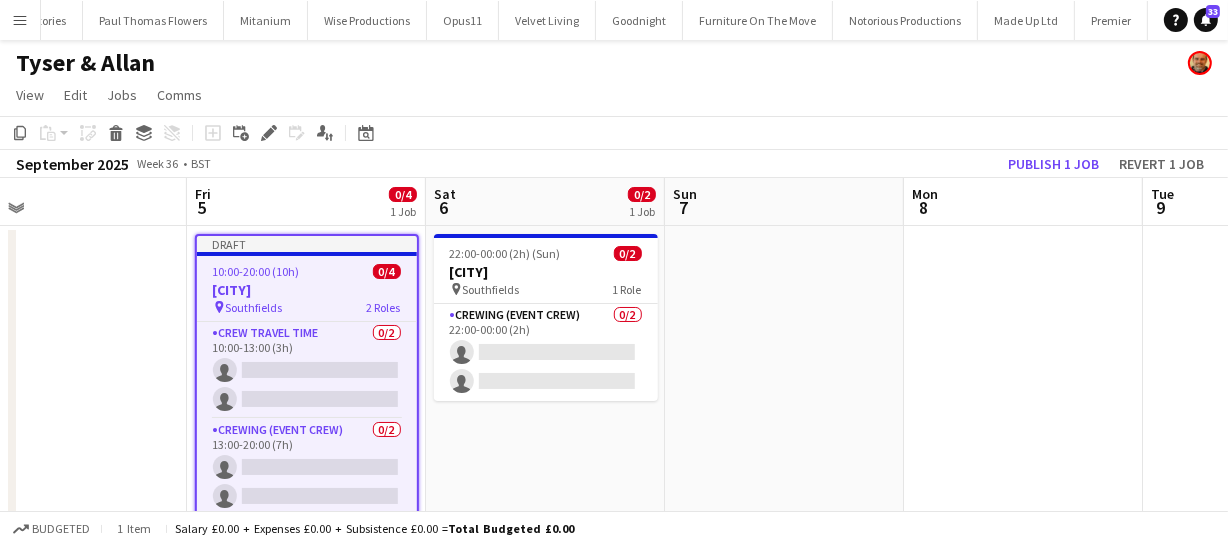 click at bounding box center (784, 417) 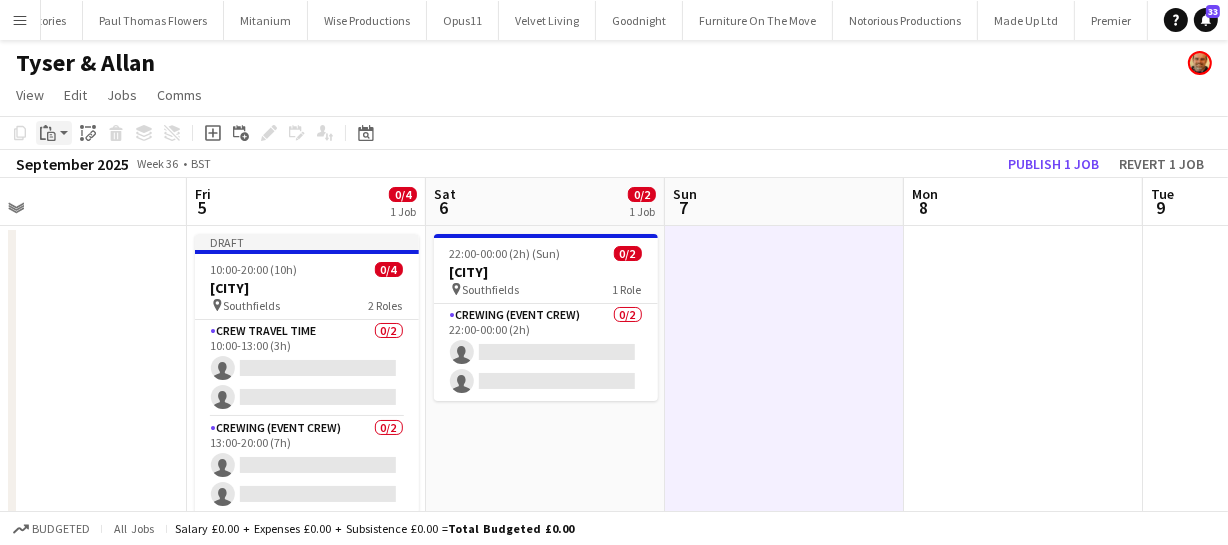 click on "Paste" 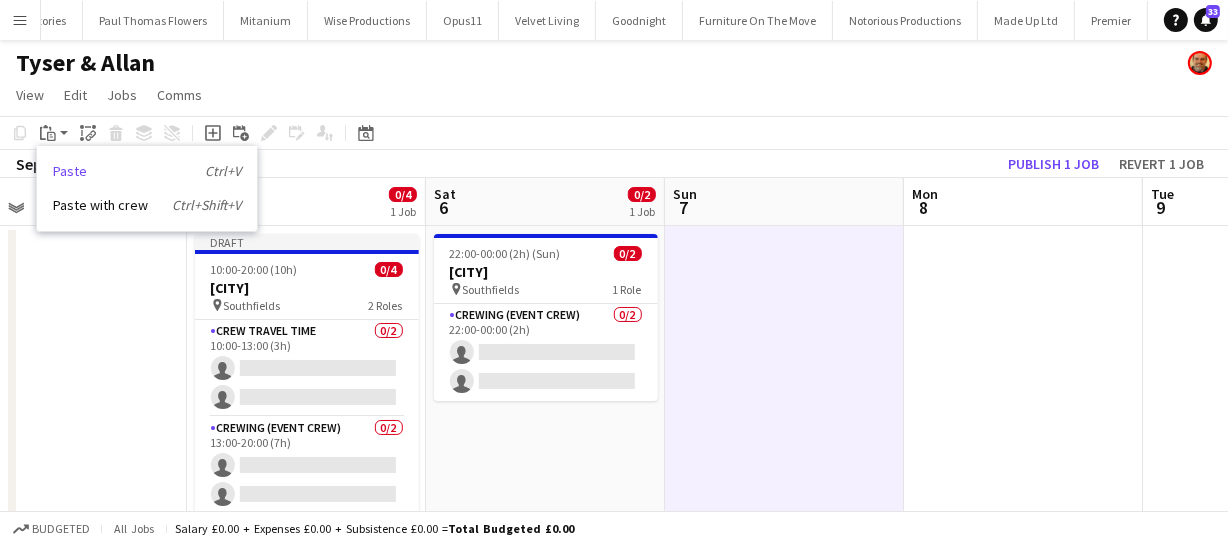 click on "Paste   Ctrl+V" at bounding box center [147, 171] 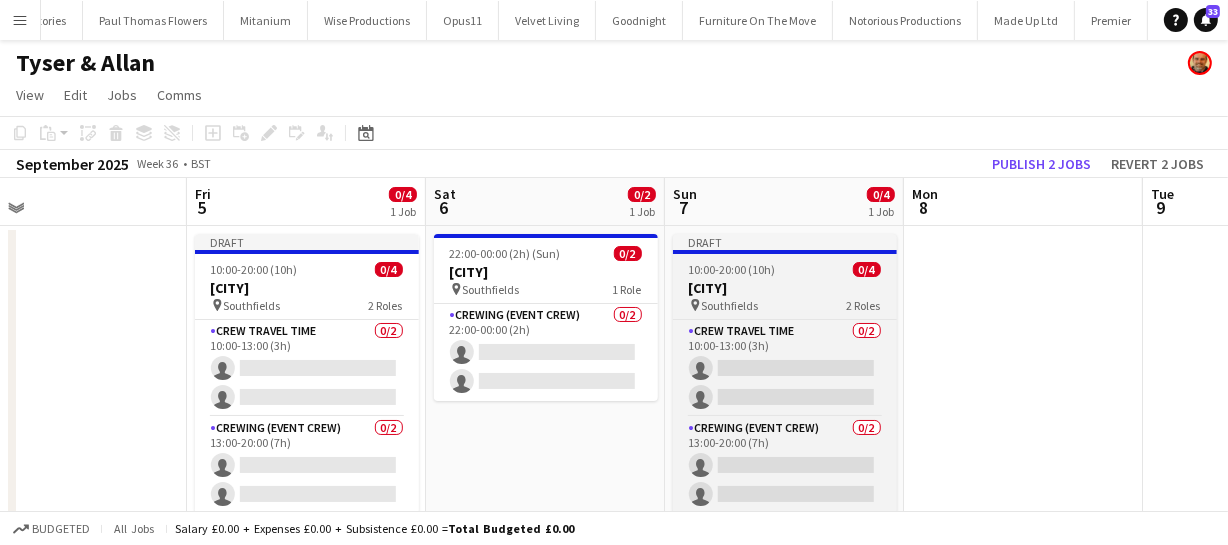 click on "10:00-20:00 (10h)" at bounding box center [732, 269] 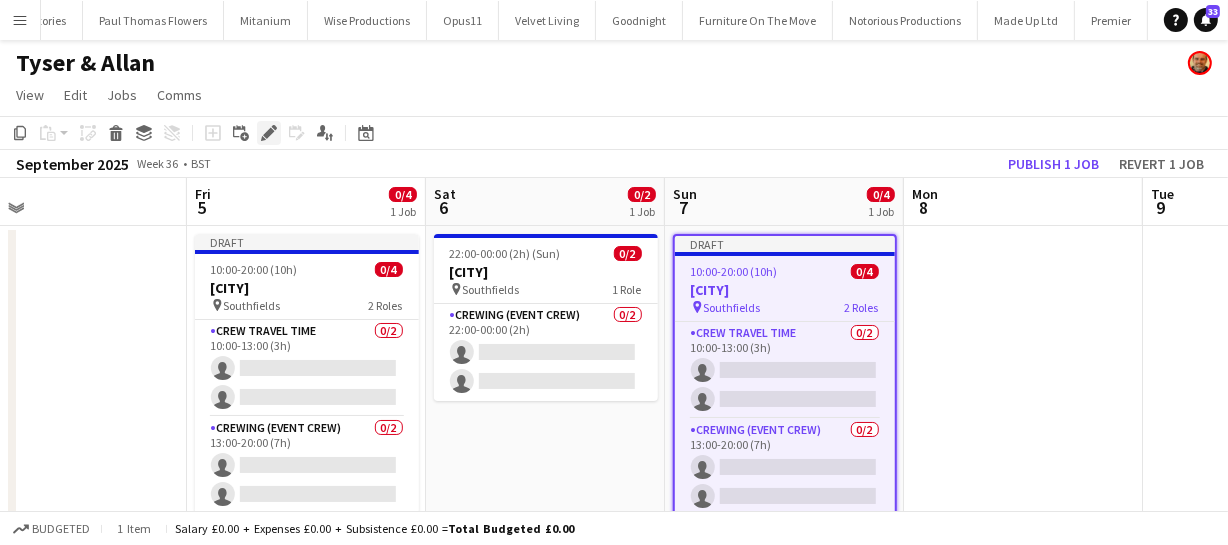 click on "Edit" 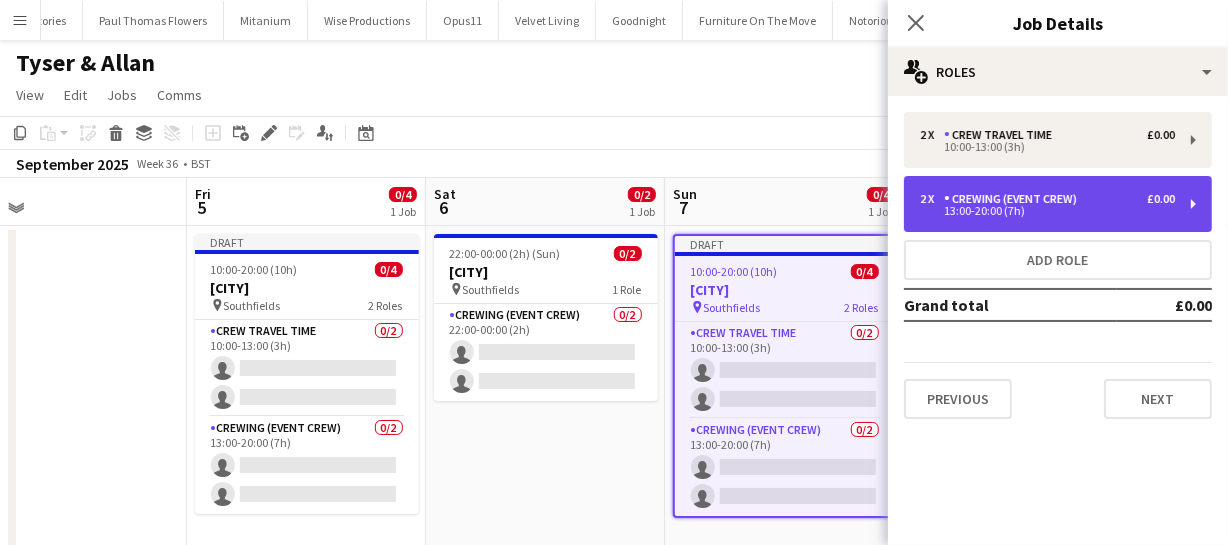 click on "Crewing (Event Crew)" at bounding box center [1014, 199] 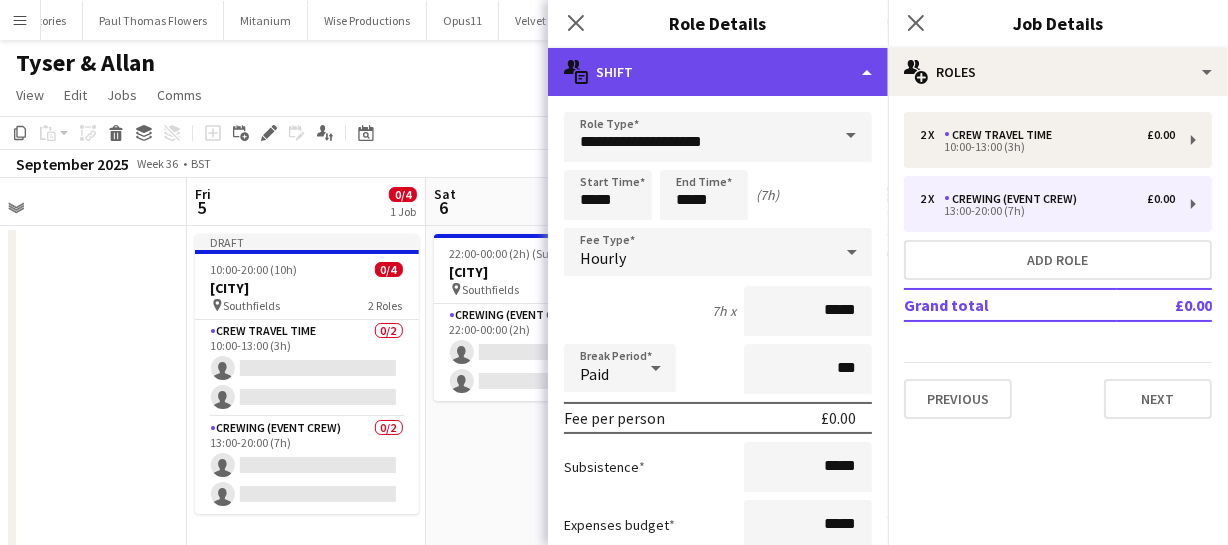 click on "multiple-actions-text
Shift" 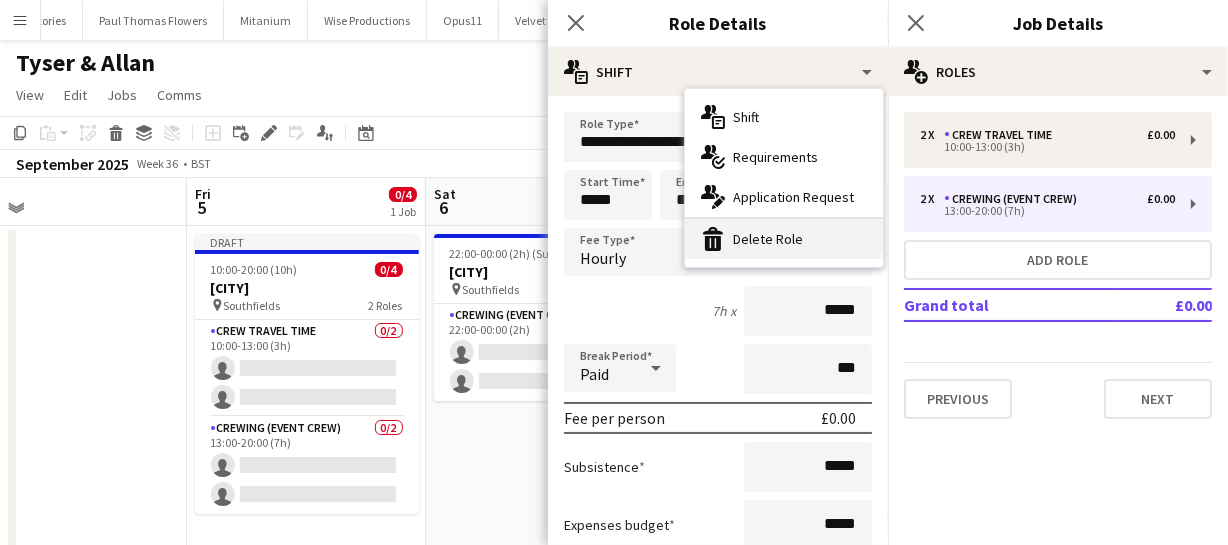 click on "bin-2
Delete Role" at bounding box center (784, 239) 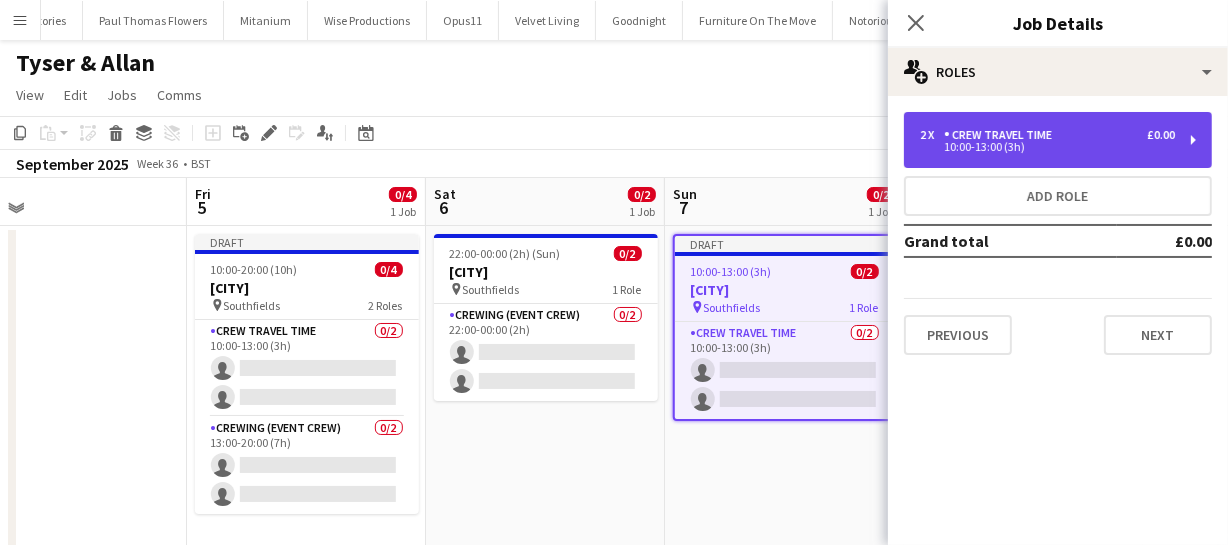 click on "Crew Travel Time" at bounding box center (1002, 135) 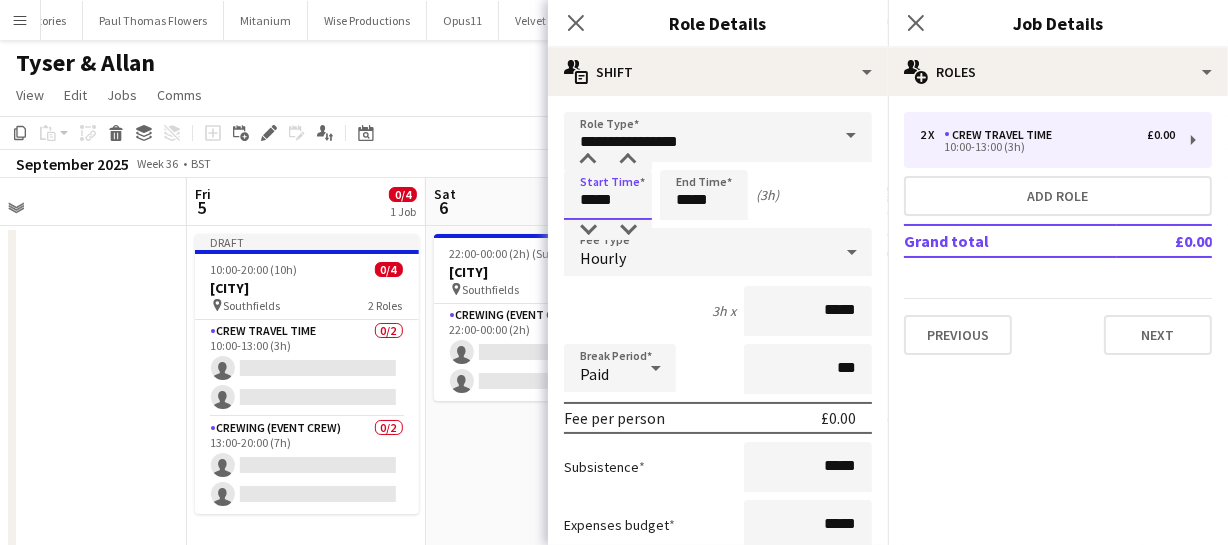 drag, startPoint x: 620, startPoint y: 198, endPoint x: 512, endPoint y: 197, distance: 108.00463 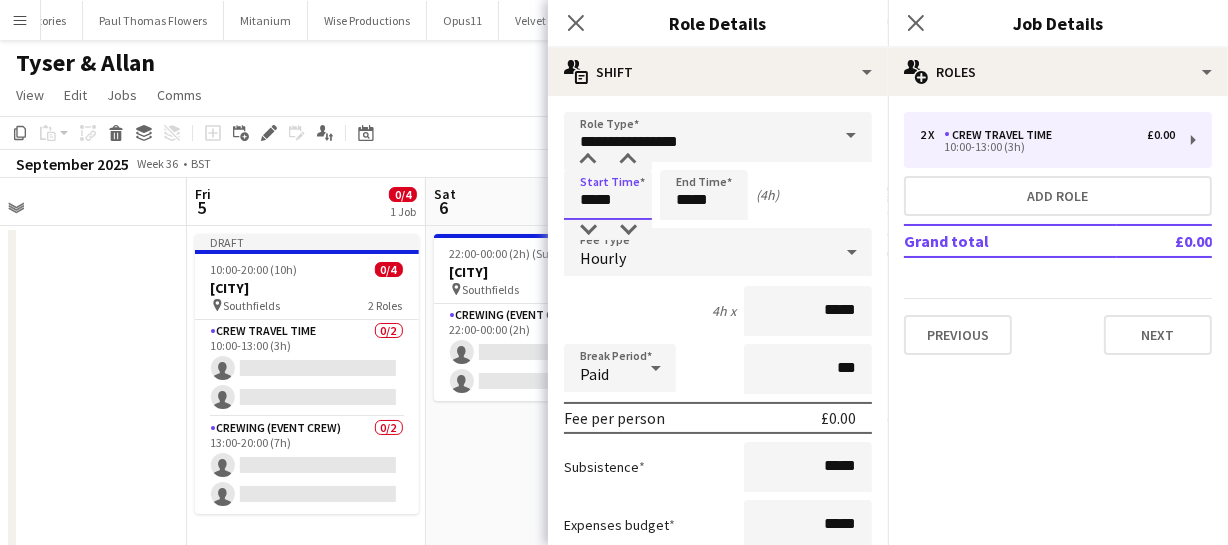 type on "*****" 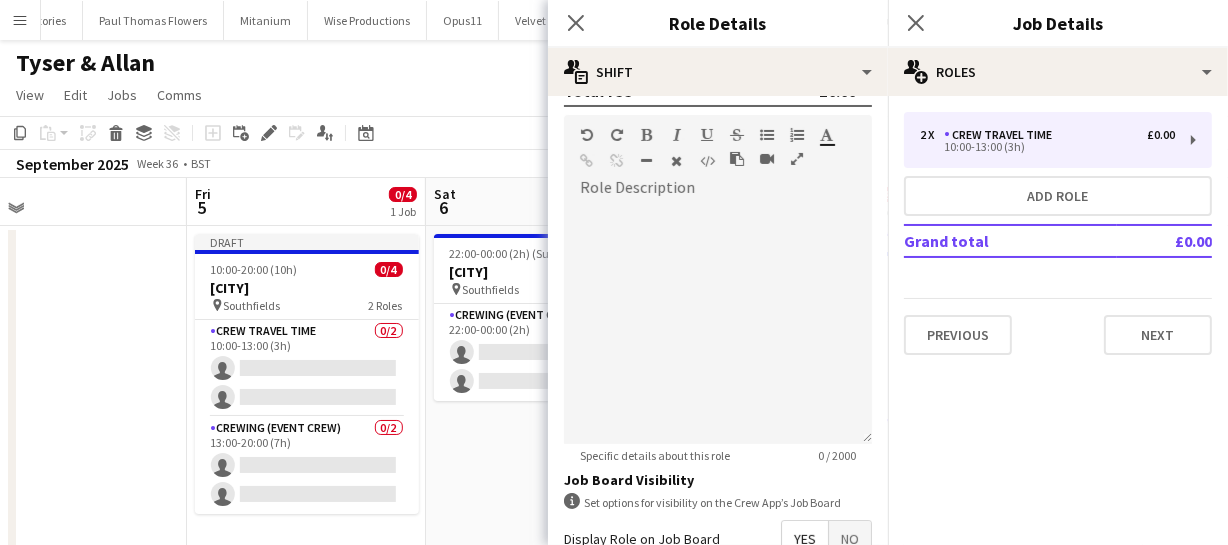 scroll, scrollTop: 636, scrollLeft: 0, axis: vertical 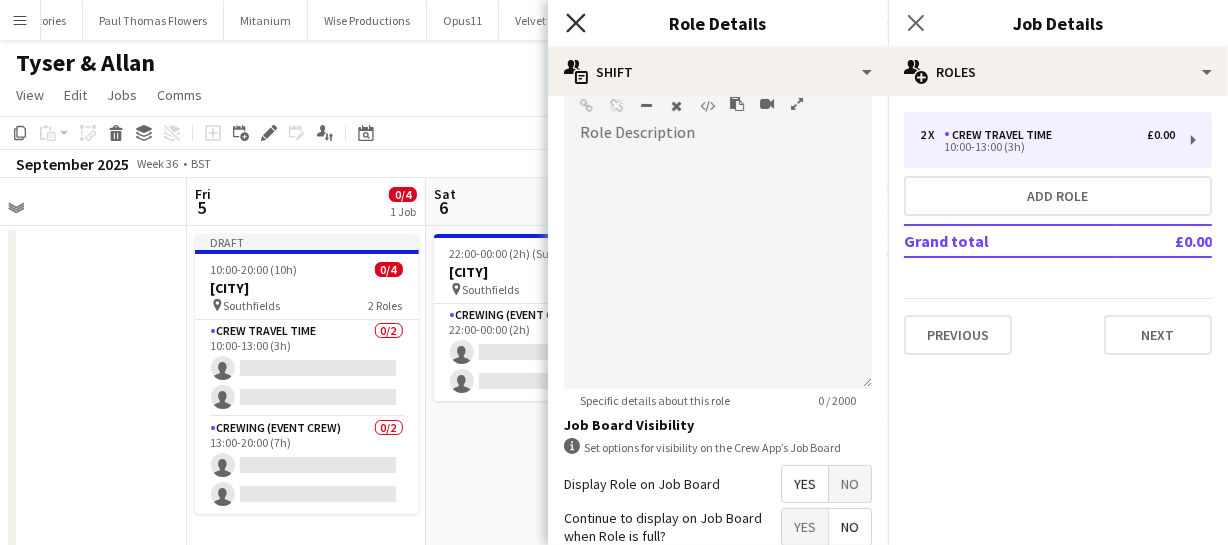 type on "*****" 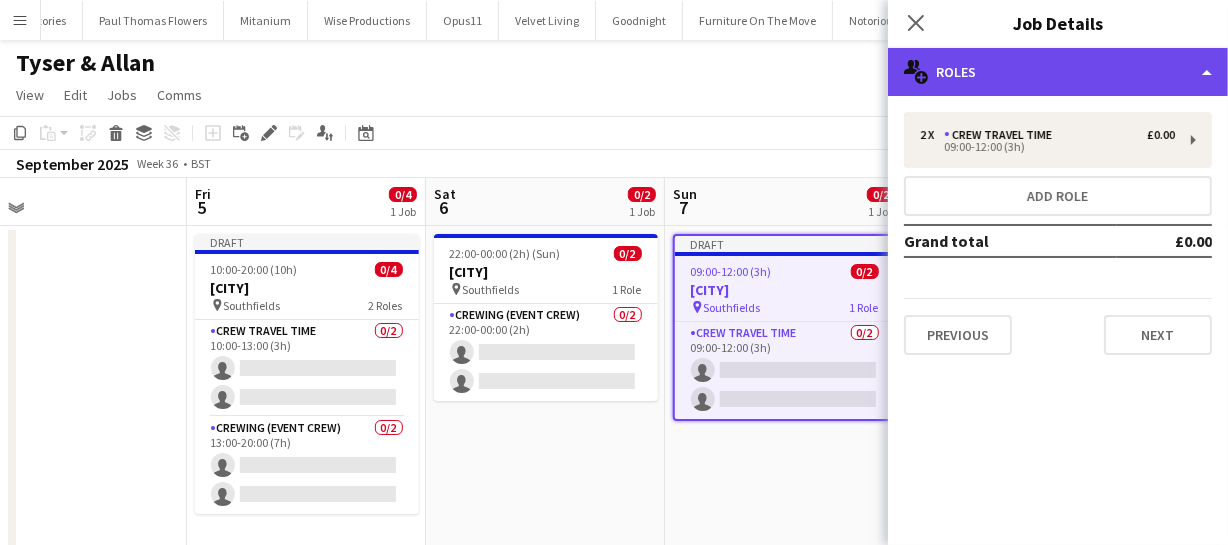 click on "multiple-users-add
Roles" 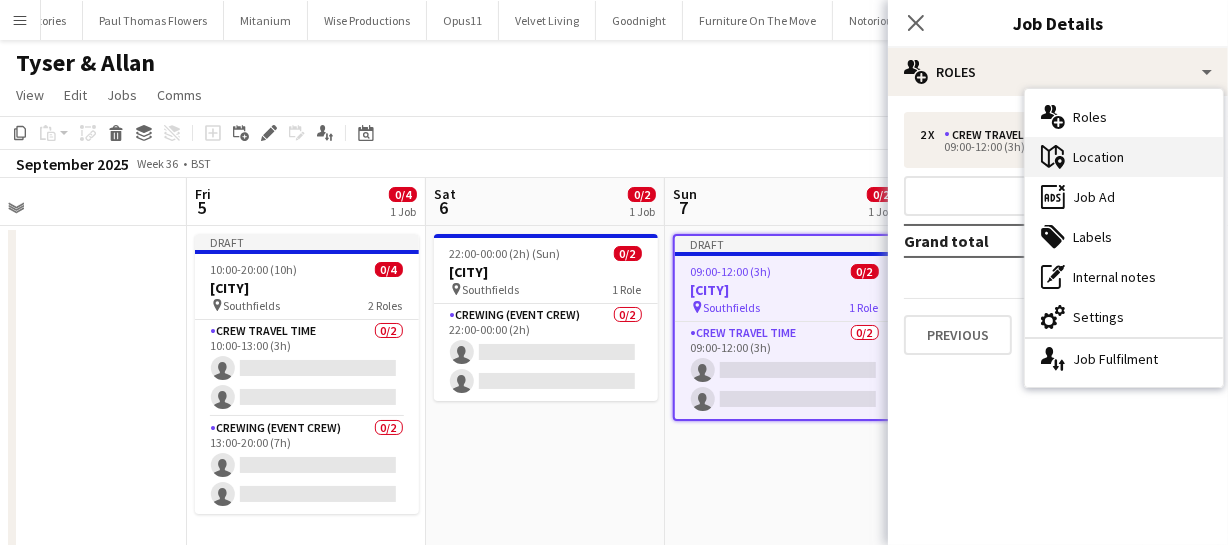 click on "maps-pin-1
Location" at bounding box center (1124, 157) 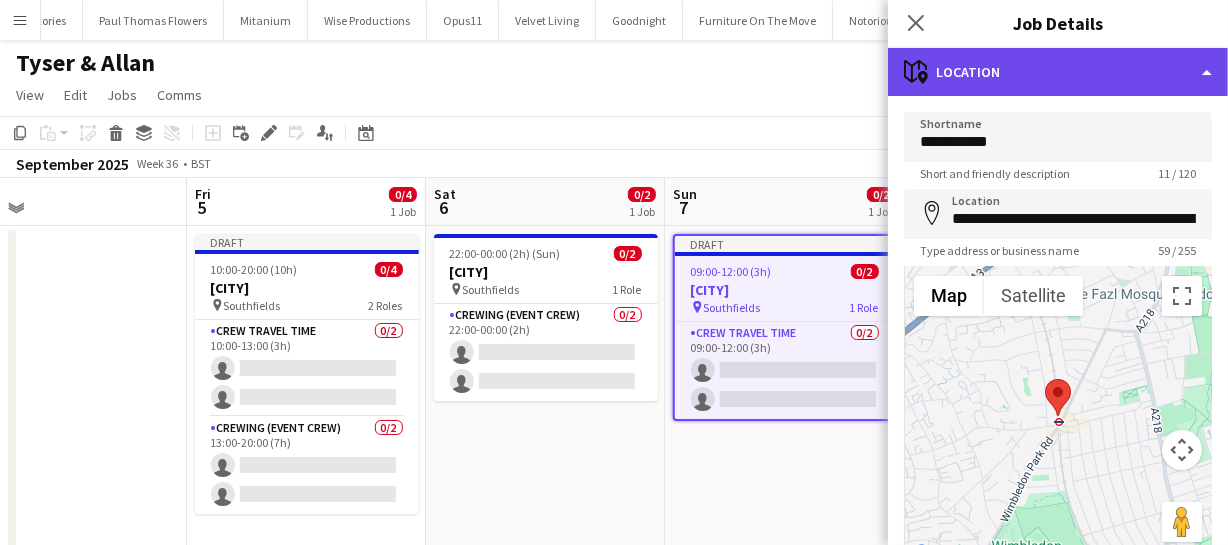 click on "maps-pin-1
Location" 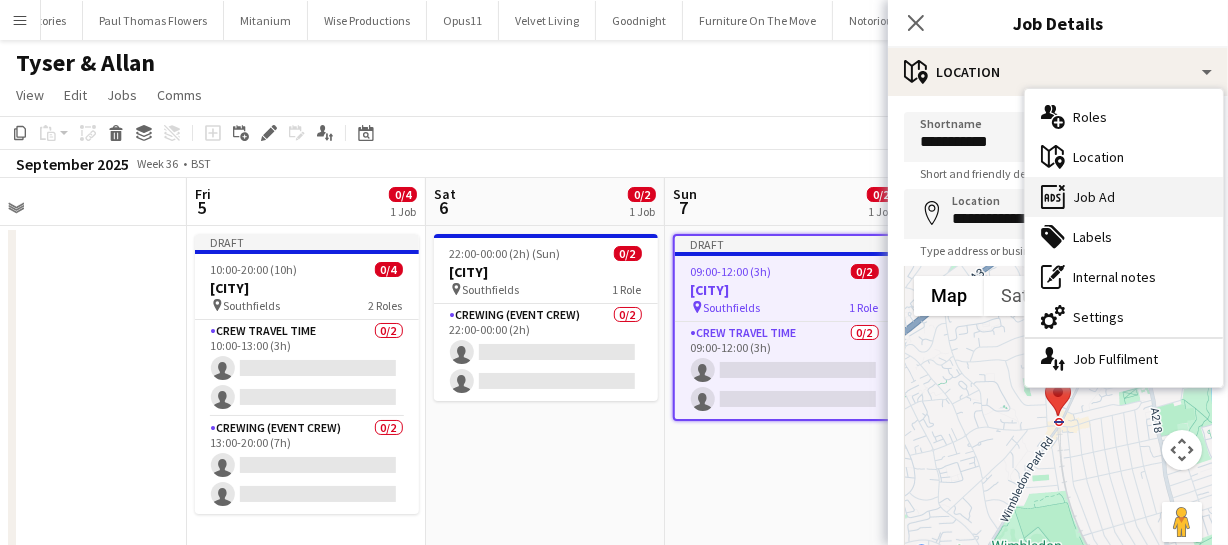 click on "ads-window
Job Ad" at bounding box center (1124, 197) 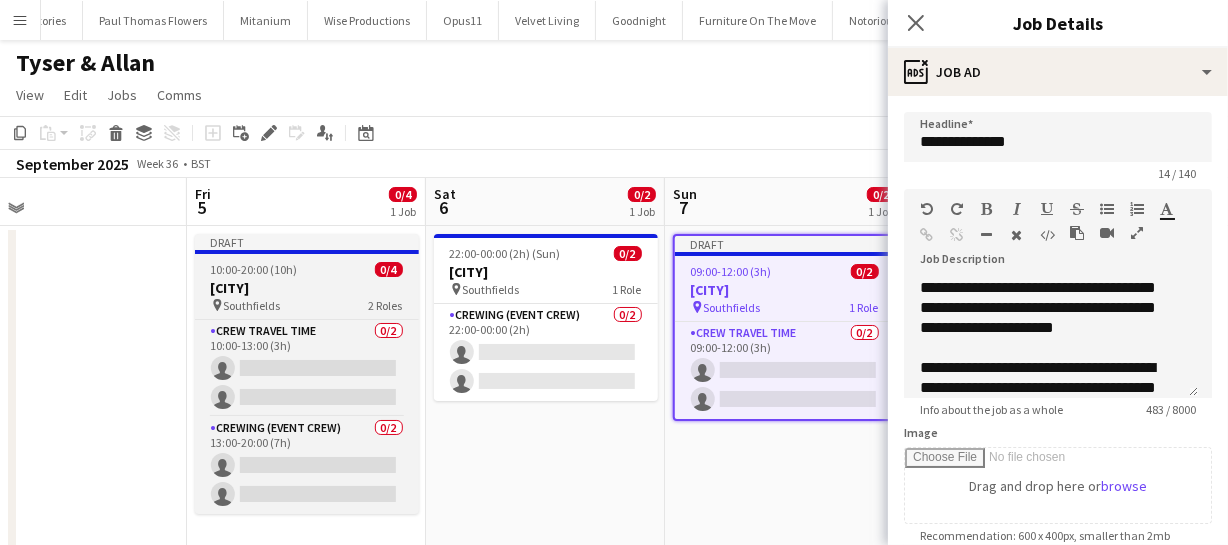 click on "3390 - Bristol" at bounding box center (307, 288) 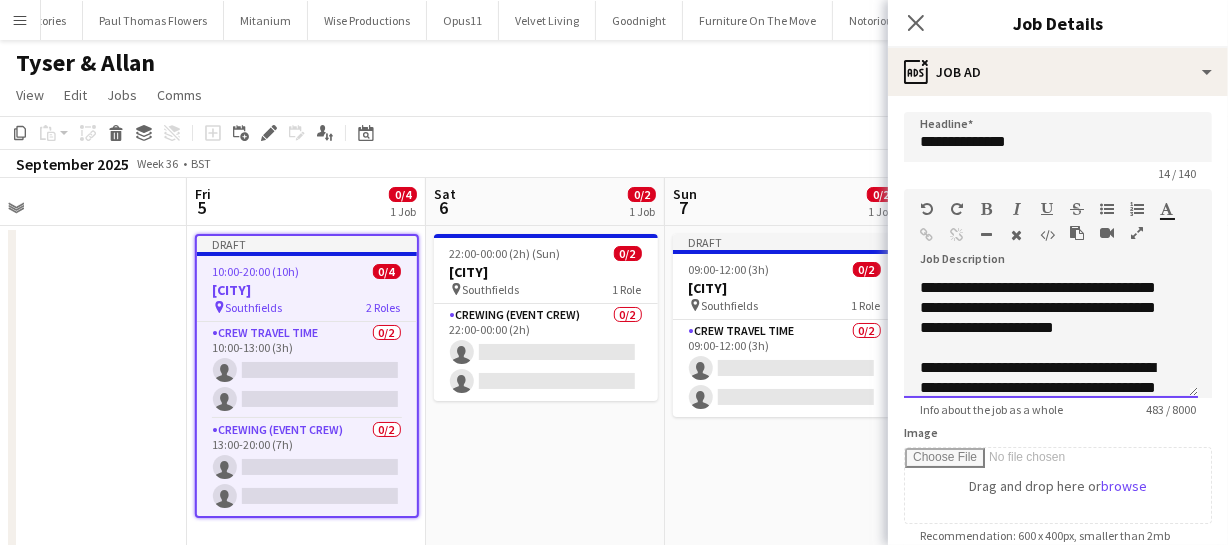 click on "**********" at bounding box center (1051, 338) 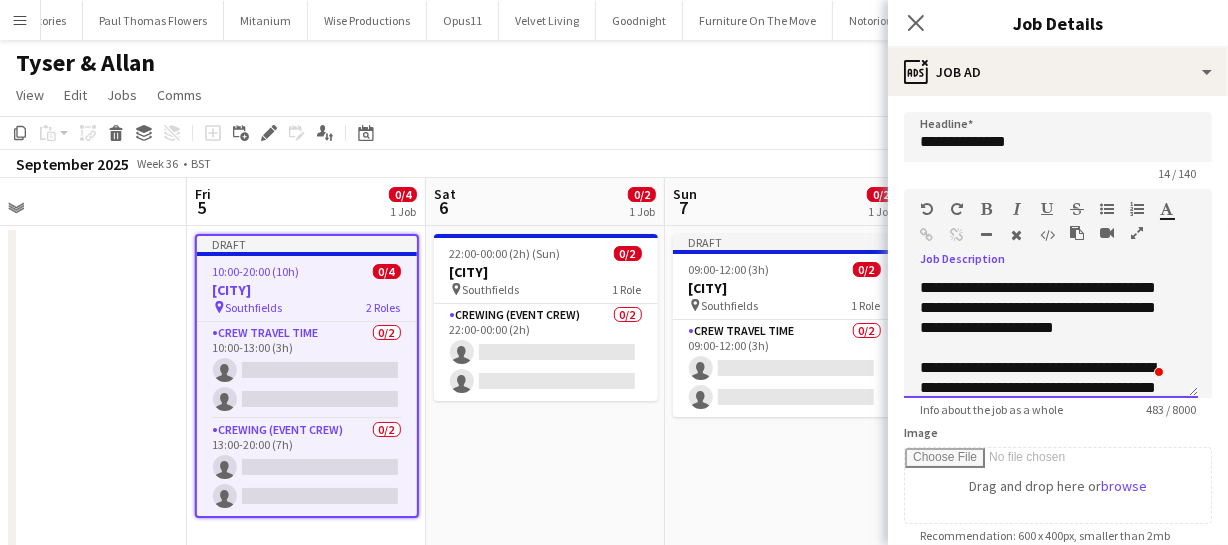 type 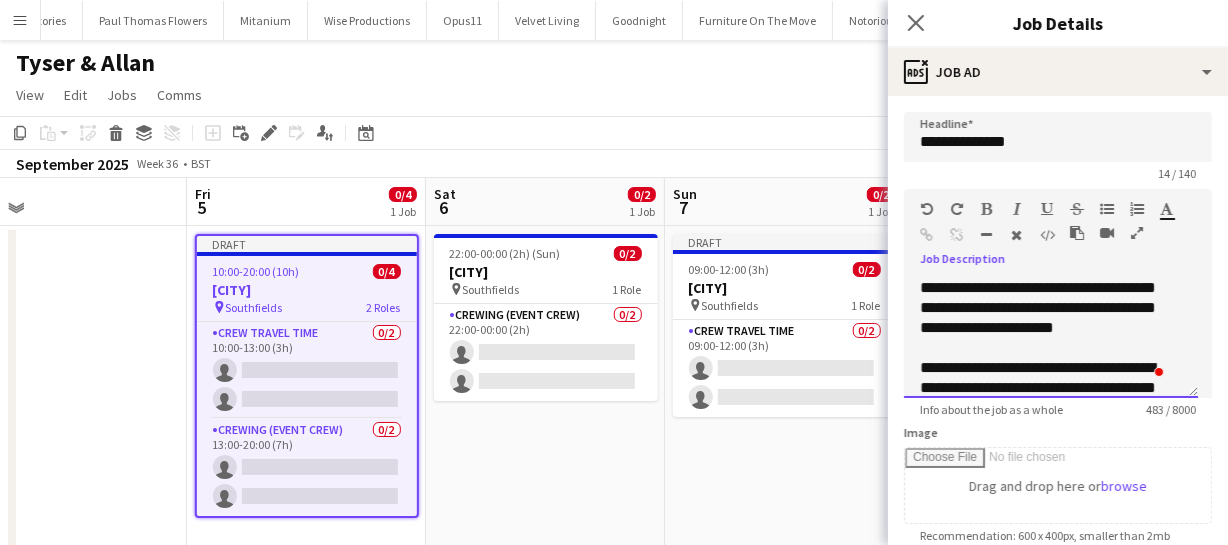 scroll, scrollTop: 60, scrollLeft: 0, axis: vertical 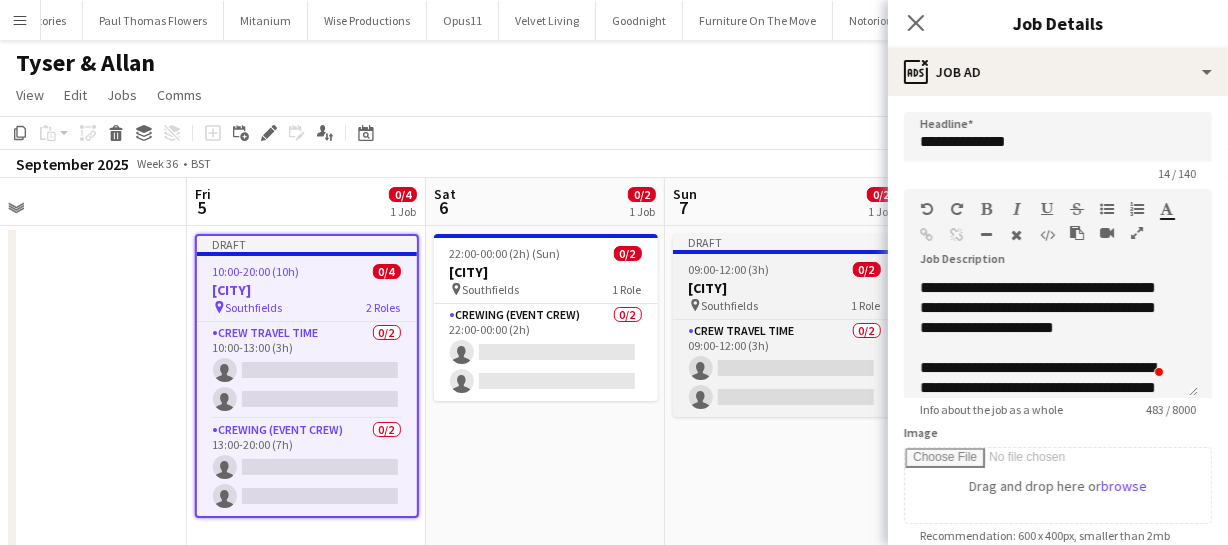 click on "3390 - Bristol" at bounding box center (785, 288) 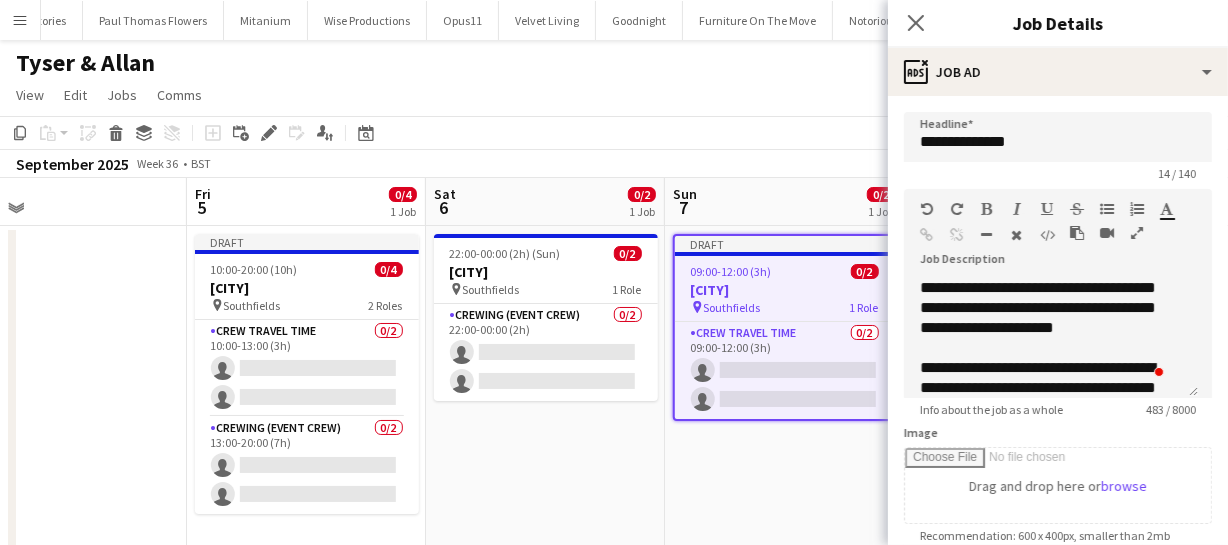 scroll, scrollTop: 90, scrollLeft: 0, axis: vertical 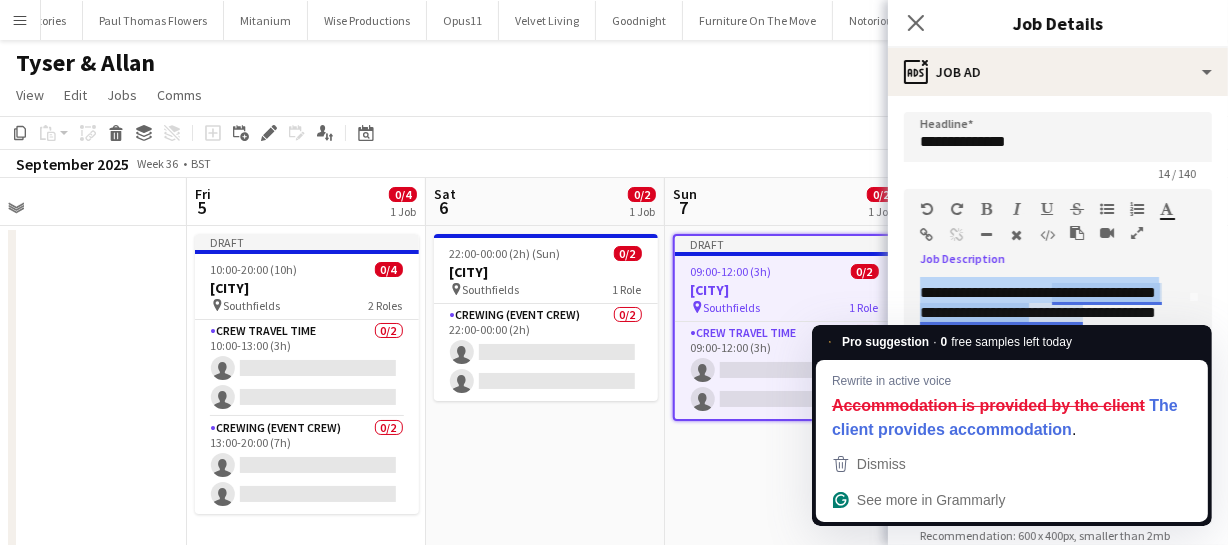 drag, startPoint x: 919, startPoint y: 285, endPoint x: 1083, endPoint y: 314, distance: 166.54428 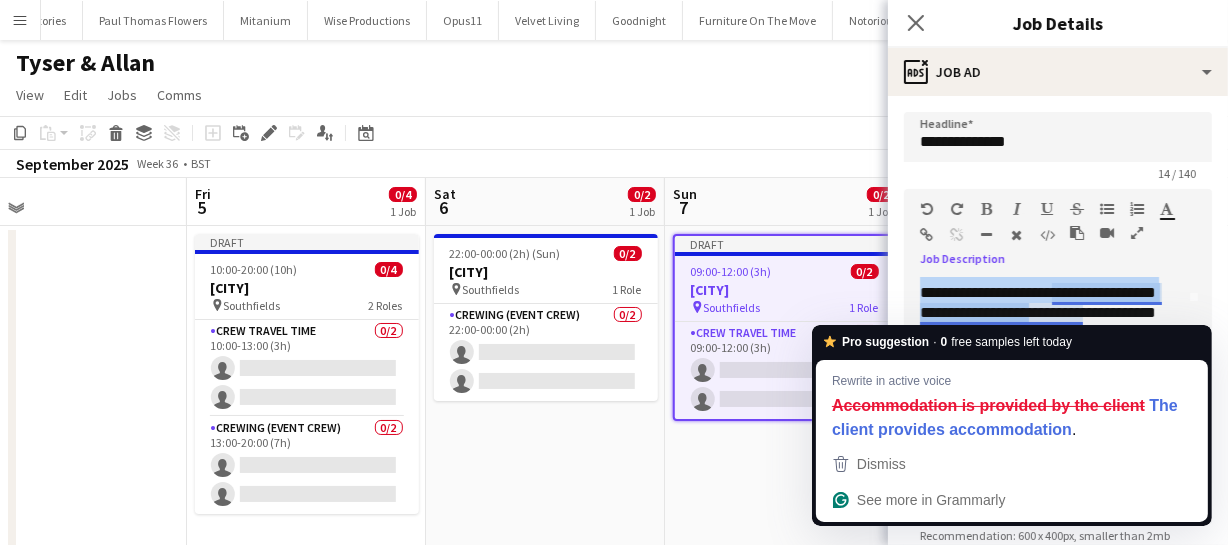 click on "**********" at bounding box center (1051, 338) 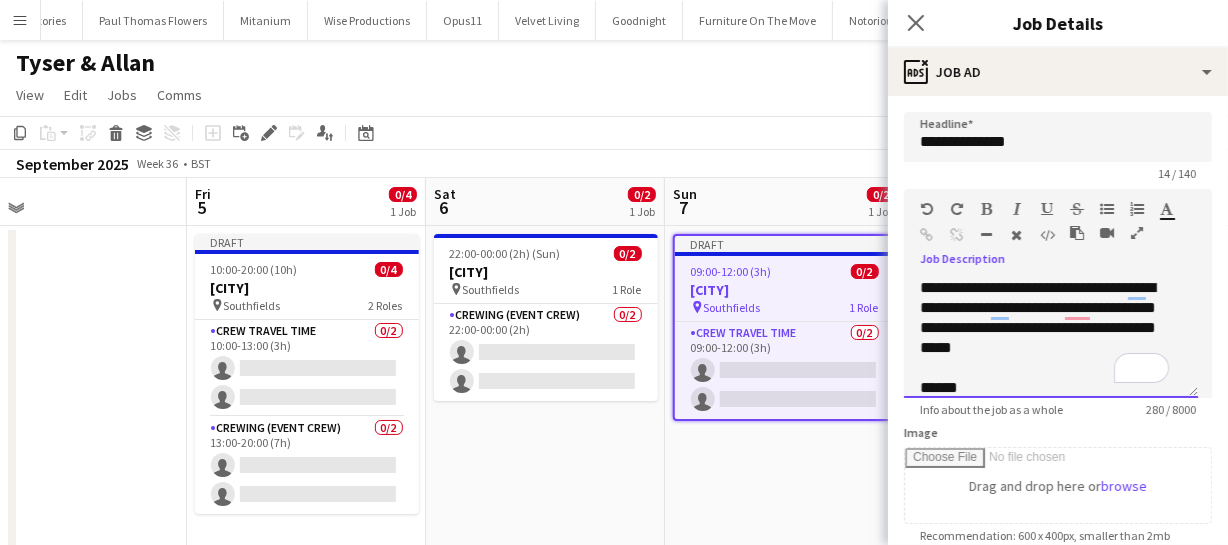 click on "**********" at bounding box center (1044, 408) 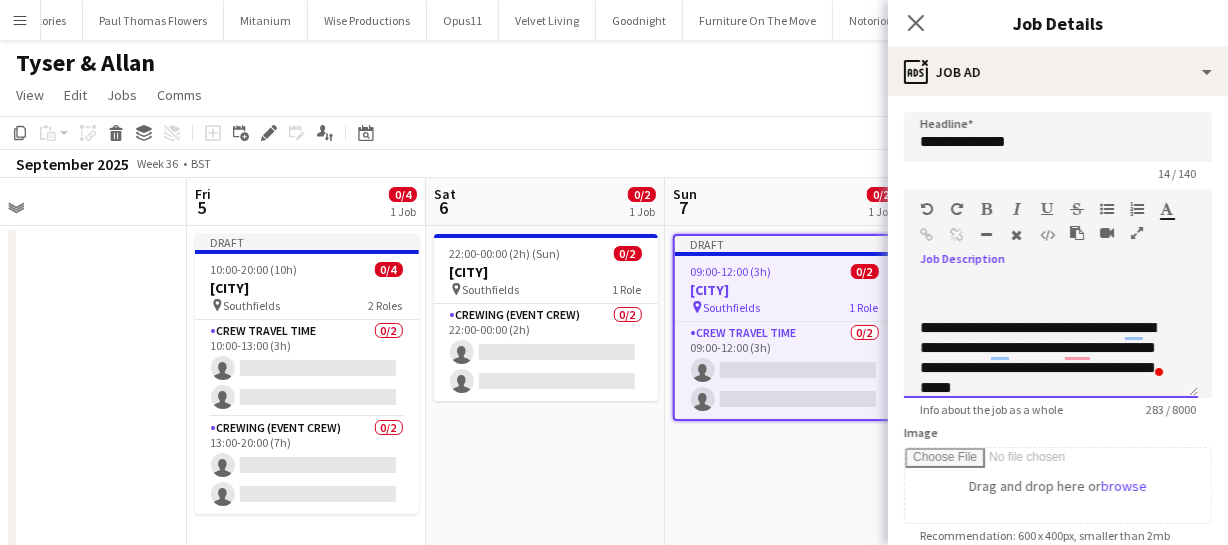 click at bounding box center [1051, 288] 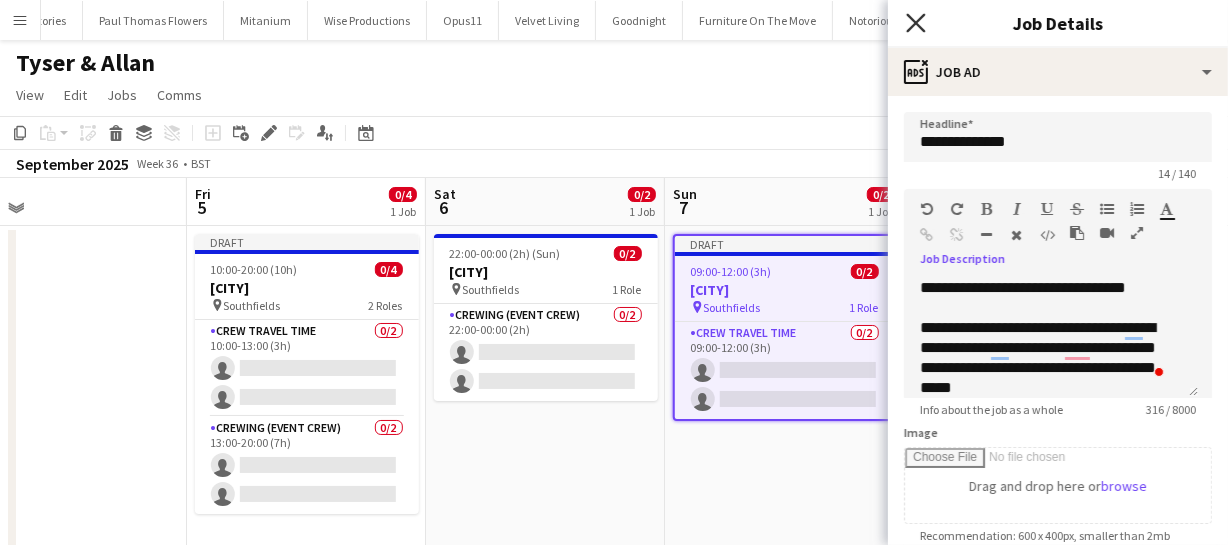 click on "Close pop-in" 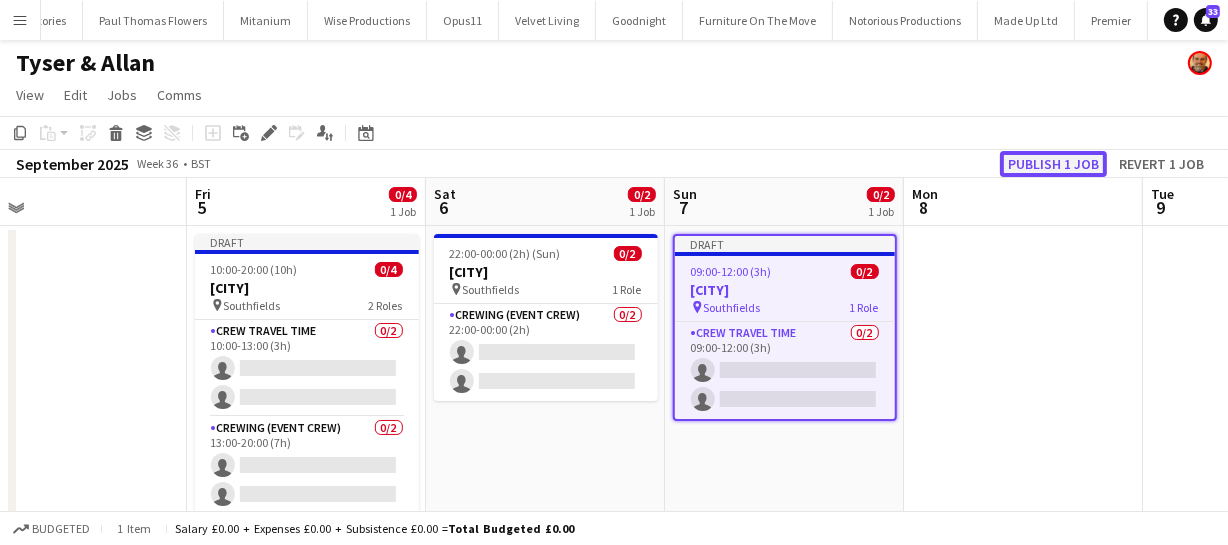 click on "Publish 1 job" 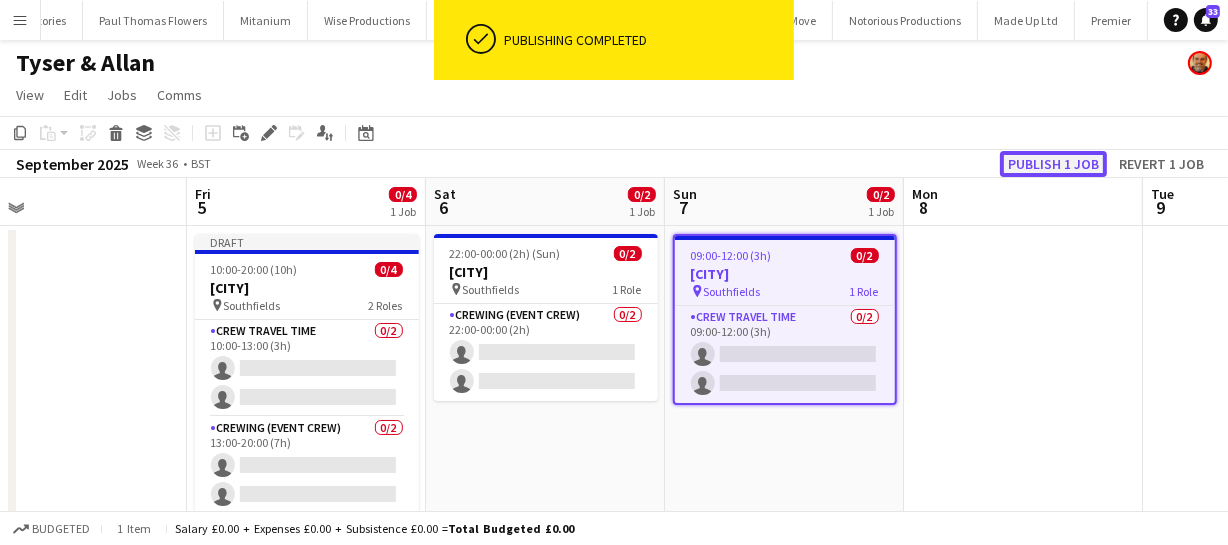 click on "Publish 1 job" 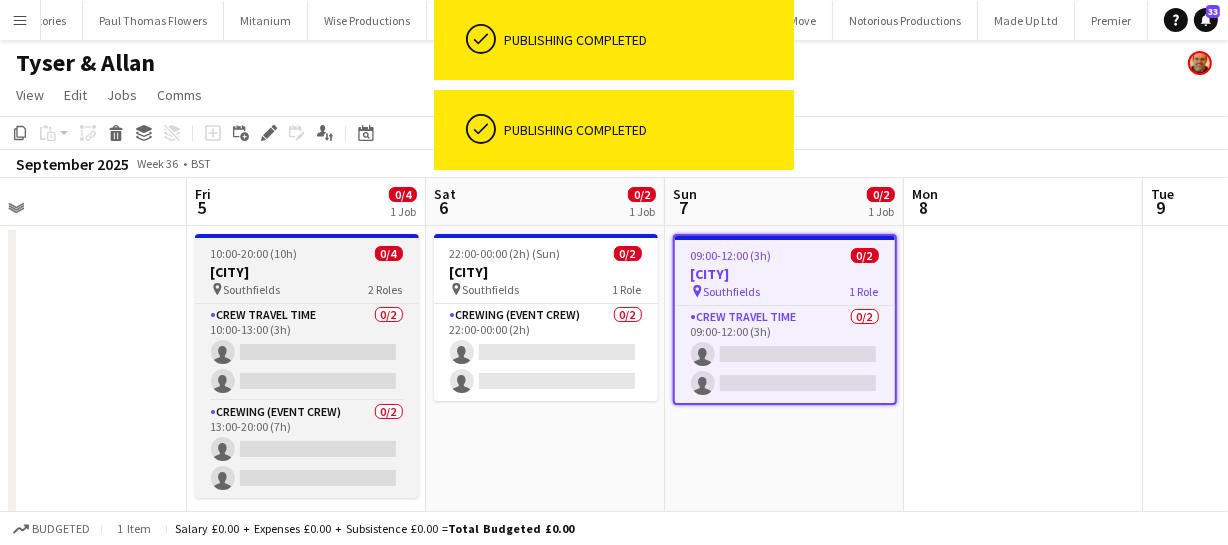 click on "10:00-20:00 (10h)" at bounding box center [254, 253] 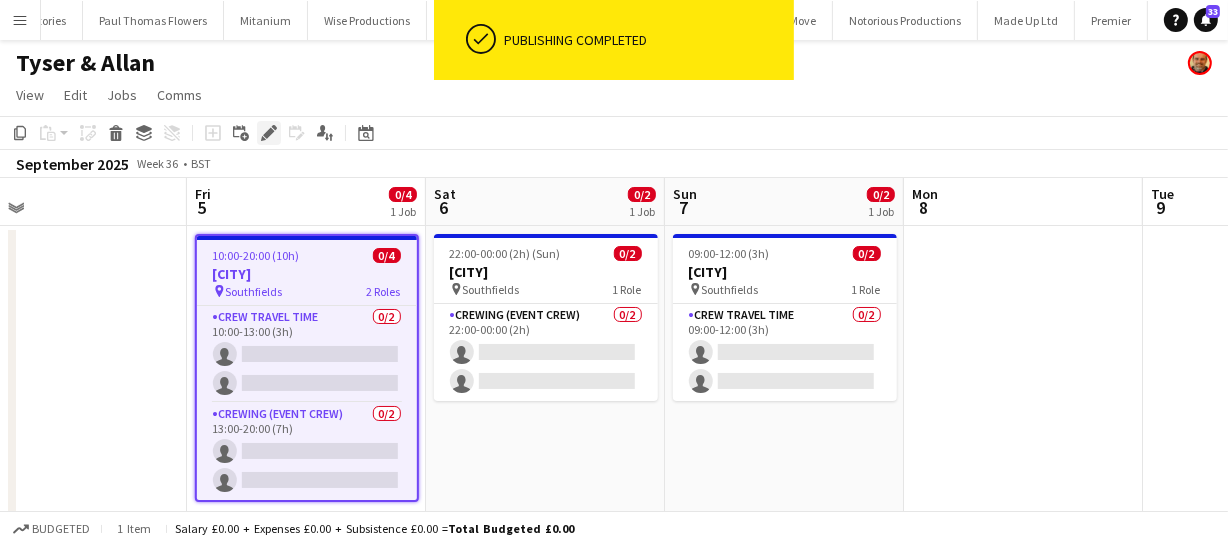 click on "Edit" 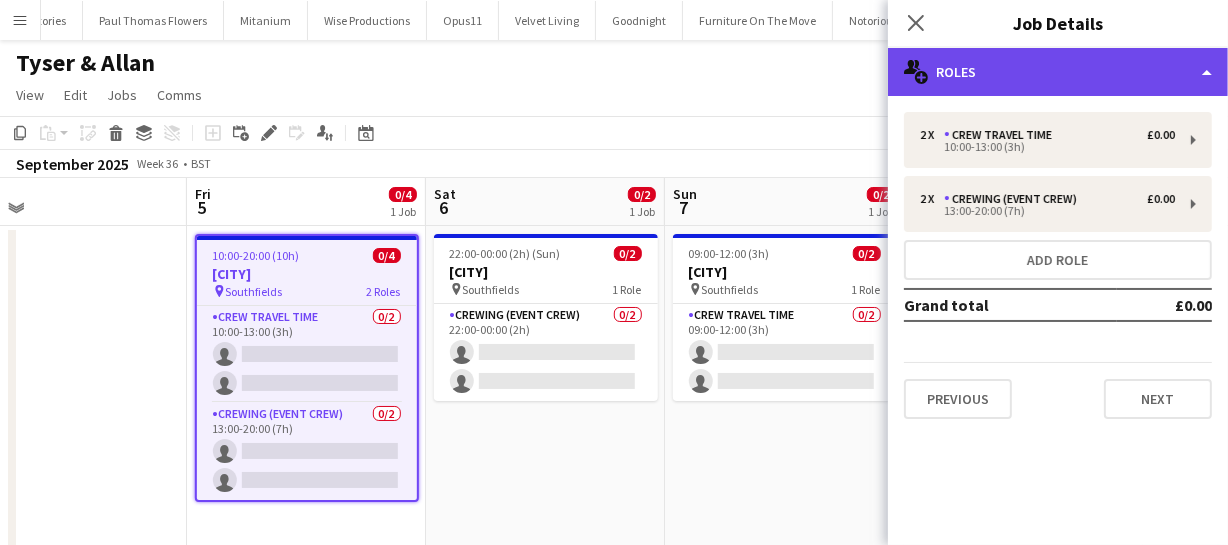 click on "multiple-users-add
Roles" 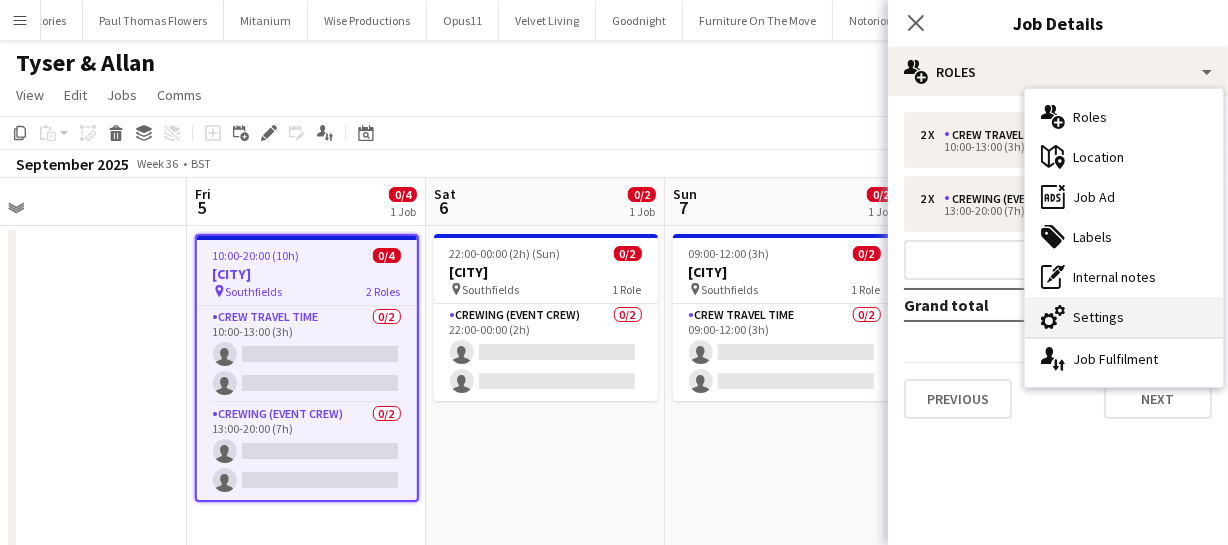 click on "cog-double-3
Settings" at bounding box center (1124, 317) 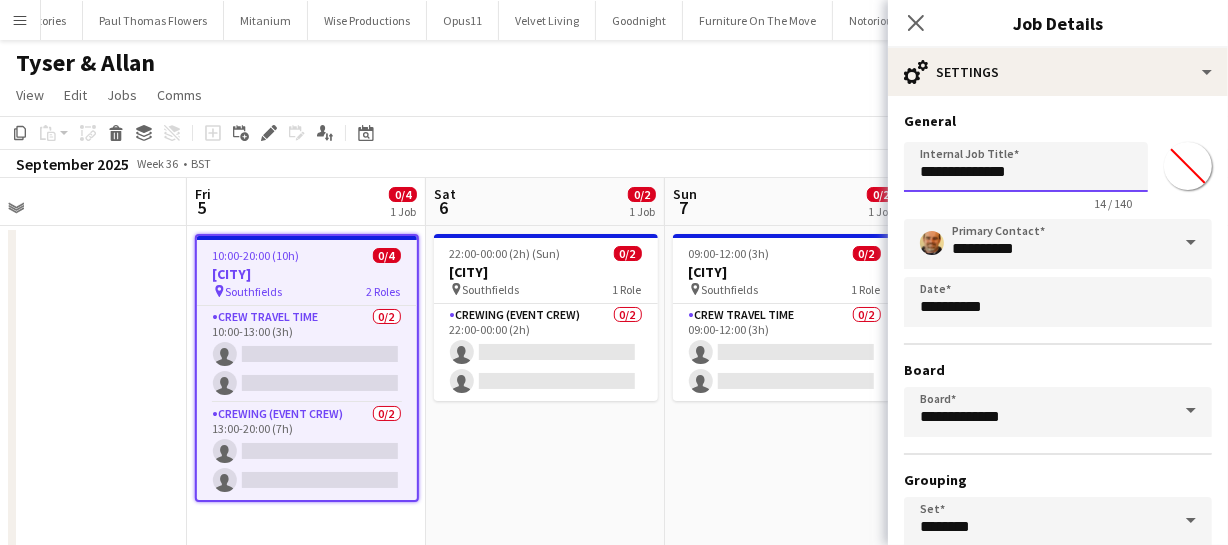 click on "**********" at bounding box center [1026, 167] 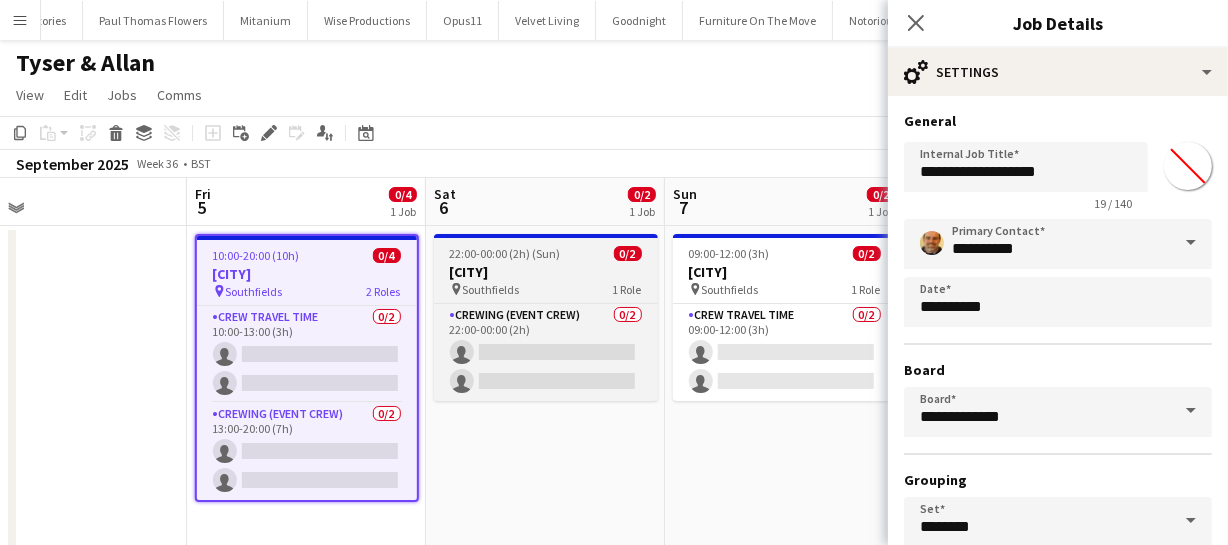 click on "3390 - Bristol" at bounding box center (546, 272) 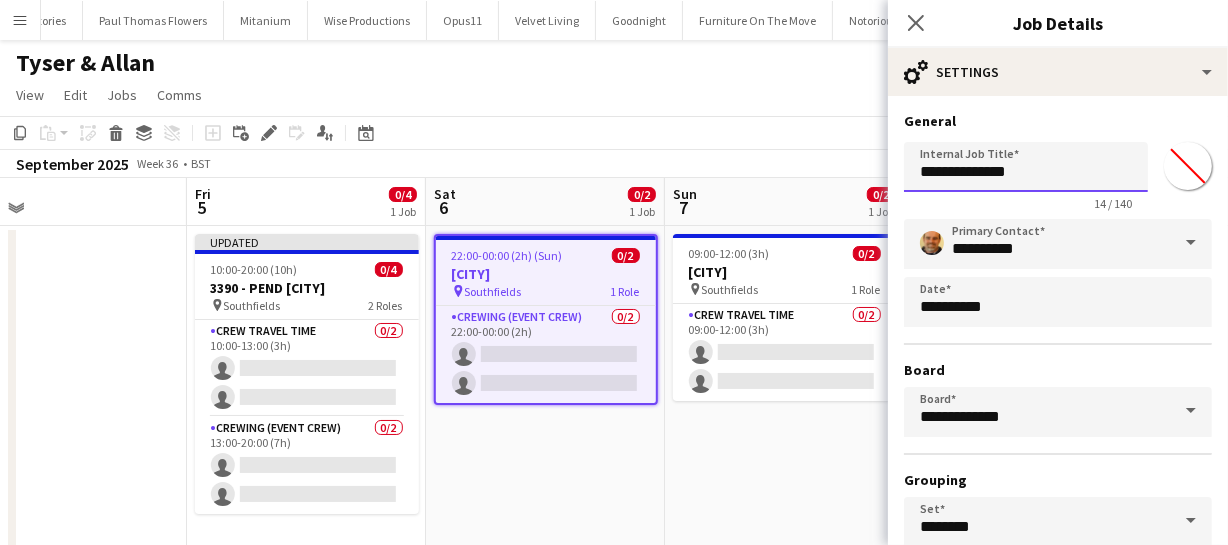 drag, startPoint x: 961, startPoint y: 166, endPoint x: 1040, endPoint y: 214, distance: 92.43917 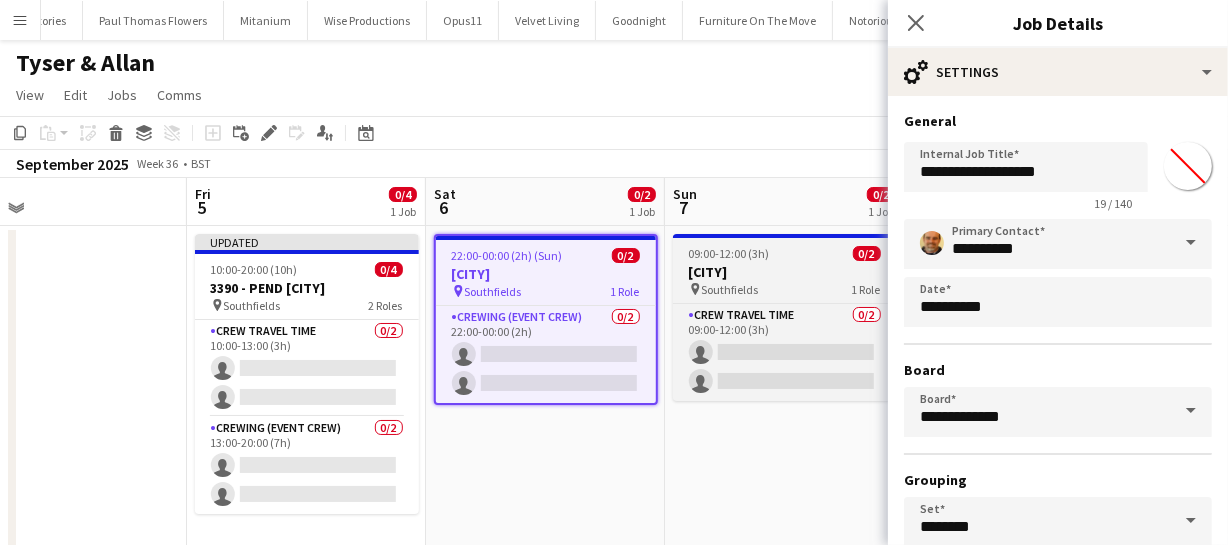 click on "09:00-12:00 (3h)" at bounding box center (729, 253) 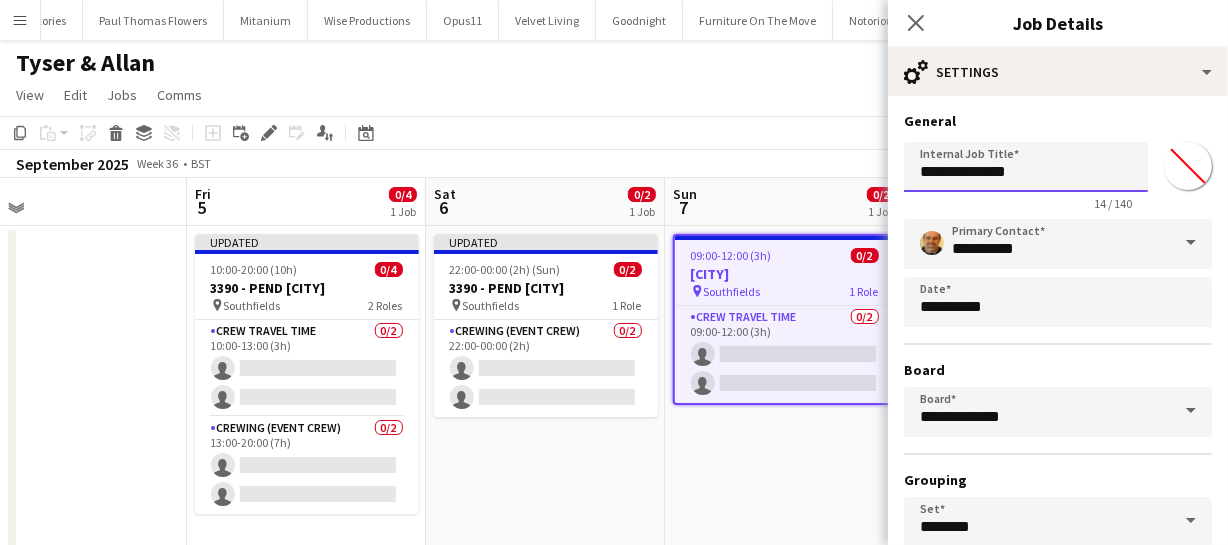 click on "**********" at bounding box center (1026, 167) 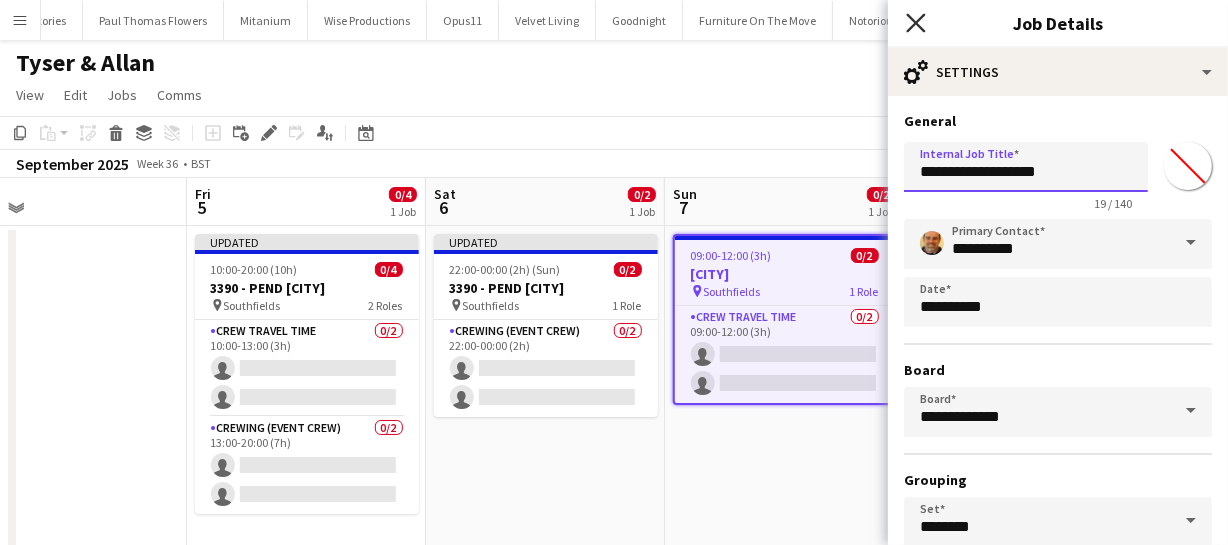type on "**********" 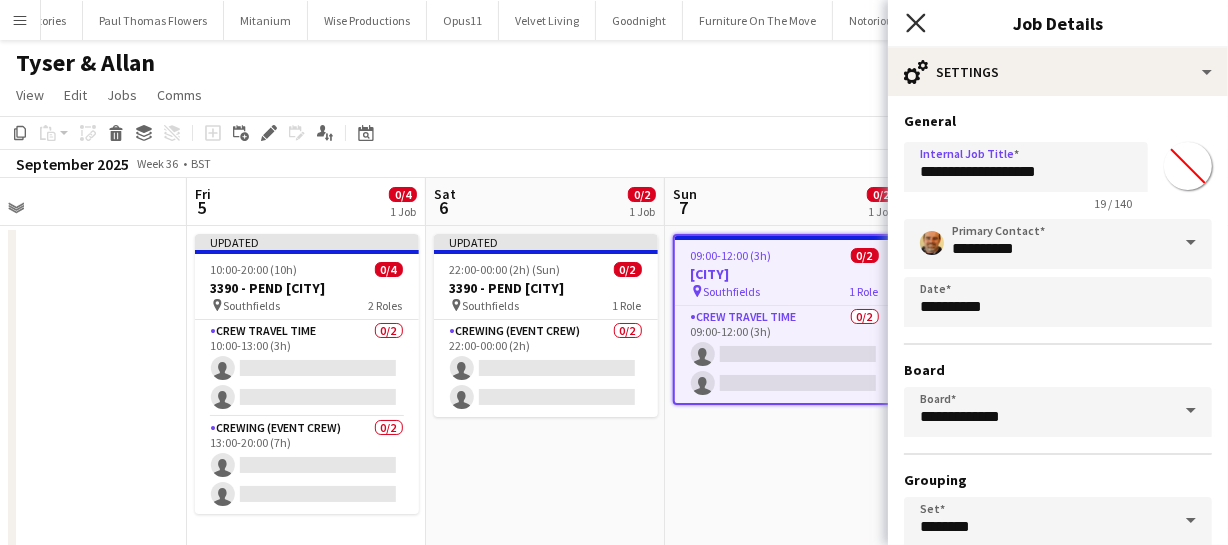 click 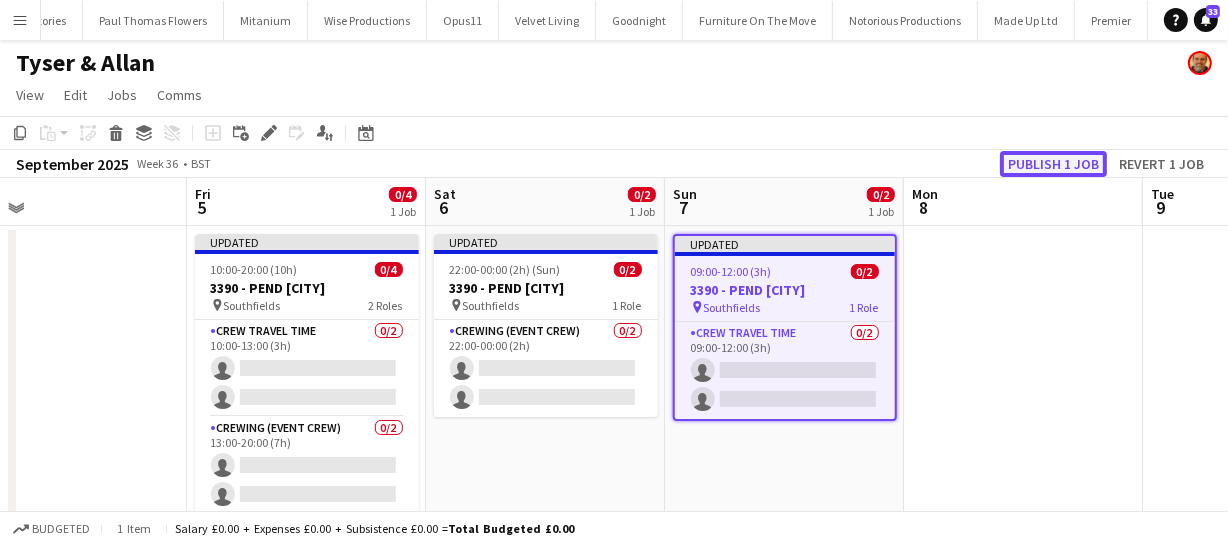 click on "Publish 1 job" 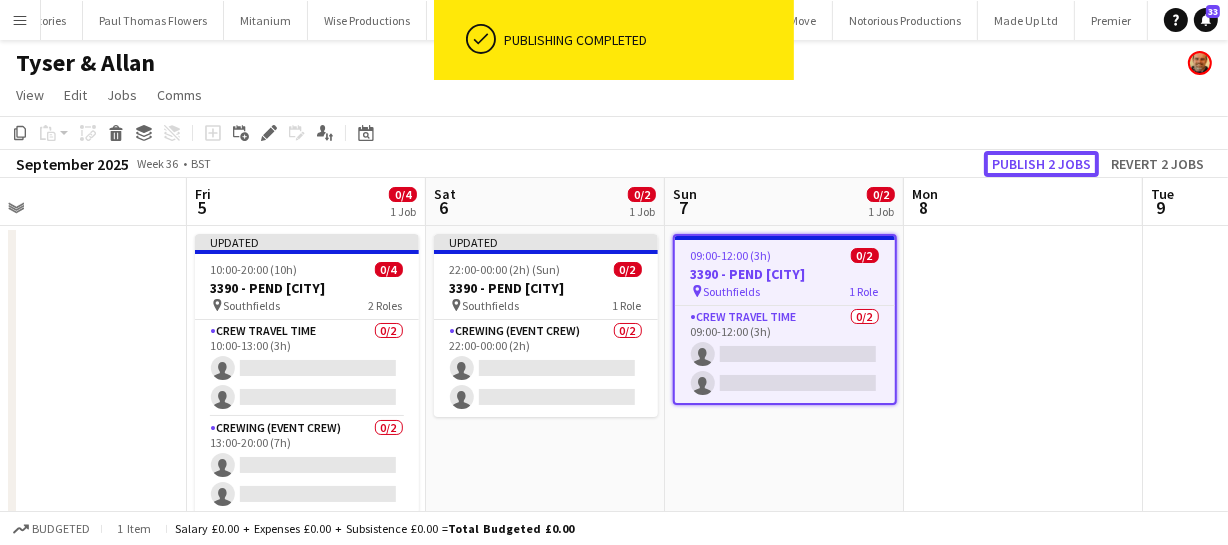 click on "Publish 2 jobs" 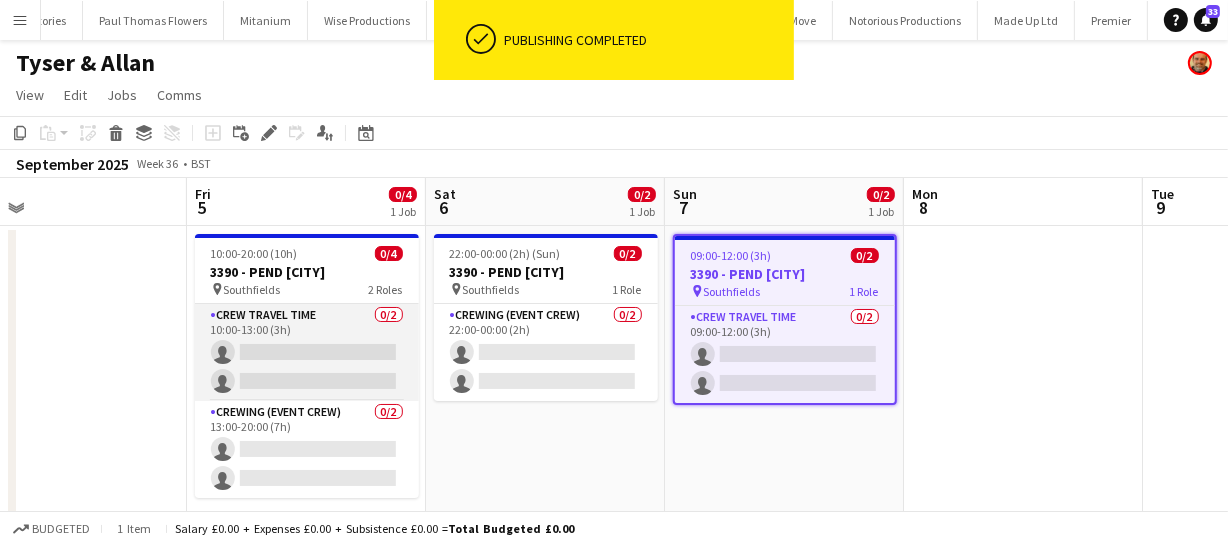 scroll, scrollTop: 0, scrollLeft: 0, axis: both 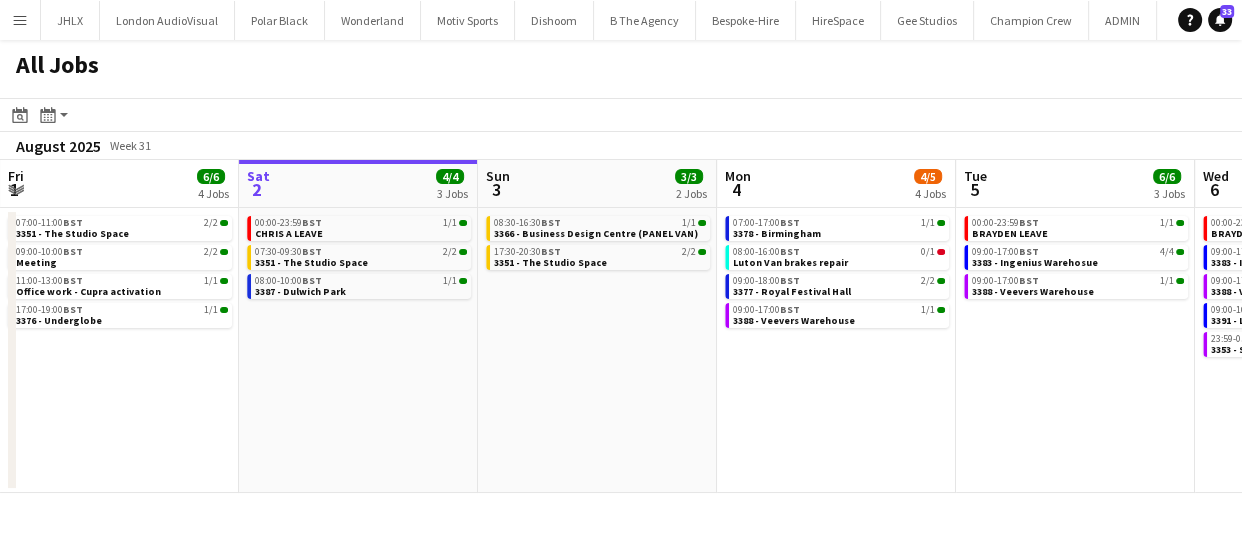 drag, startPoint x: 969, startPoint y: 386, endPoint x: 730, endPoint y: 375, distance: 239.253 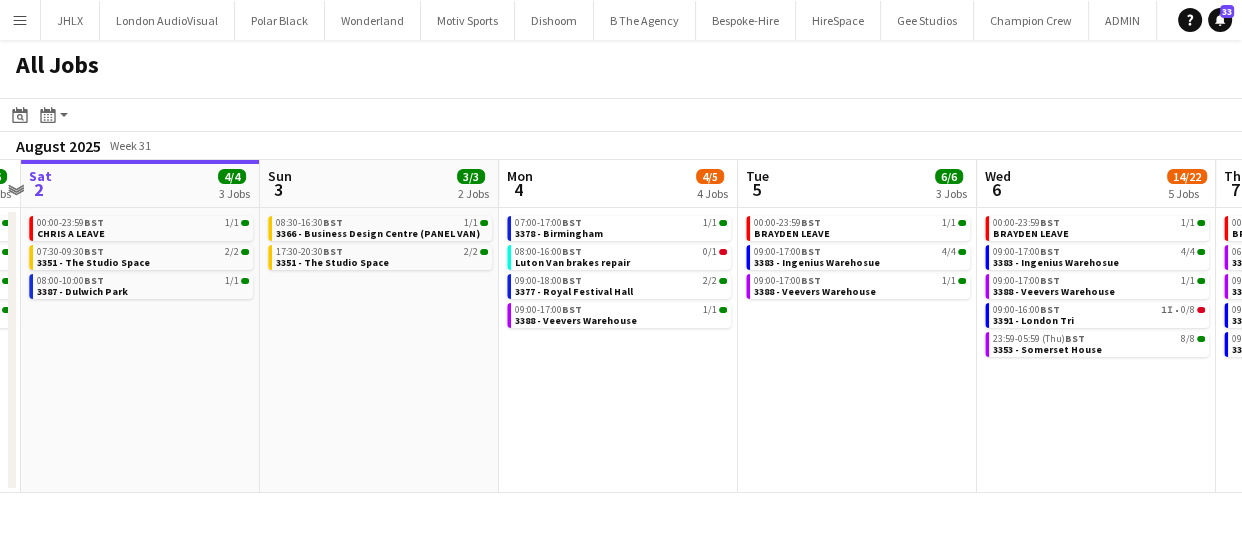 drag, startPoint x: 845, startPoint y: 380, endPoint x: 589, endPoint y: 358, distance: 256.94357 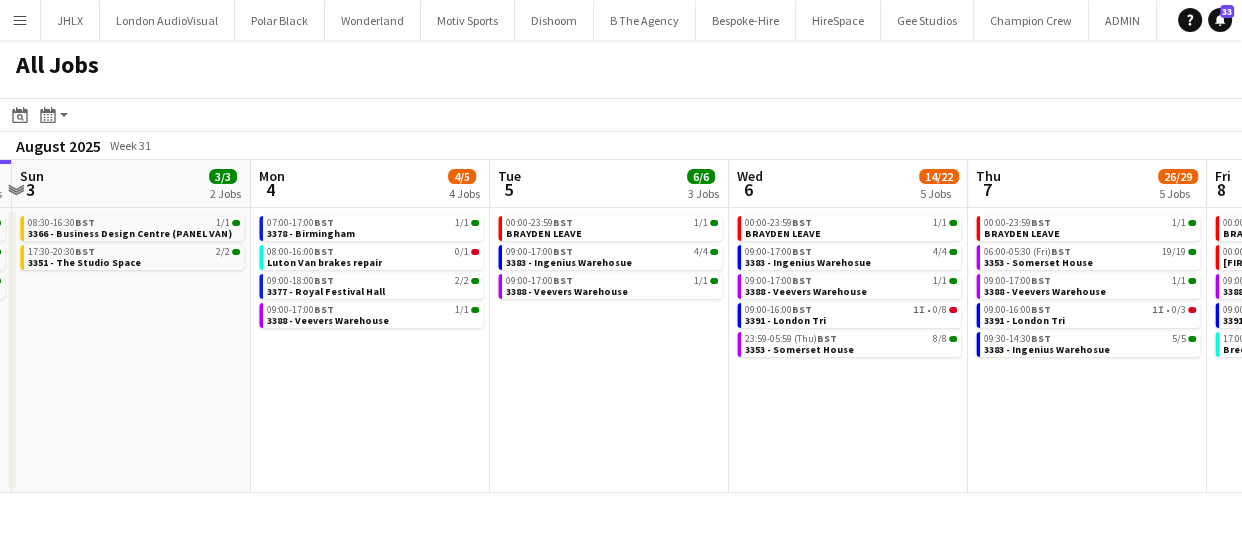 drag, startPoint x: 919, startPoint y: 406, endPoint x: 811, endPoint y: 397, distance: 108.37435 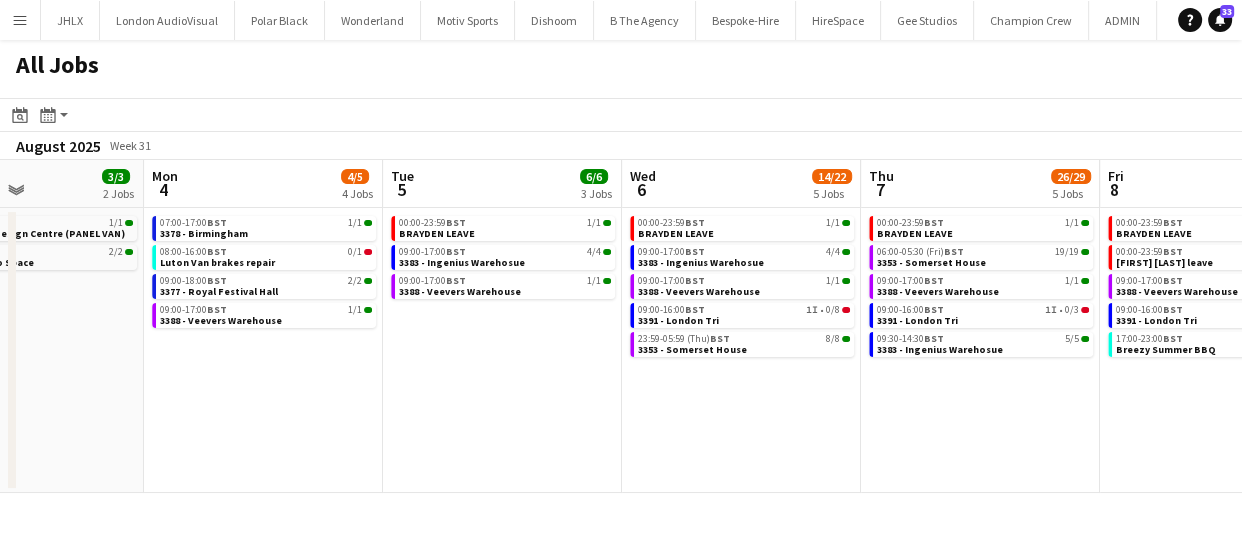 drag, startPoint x: 872, startPoint y: 396, endPoint x: 790, endPoint y: 389, distance: 82.29824 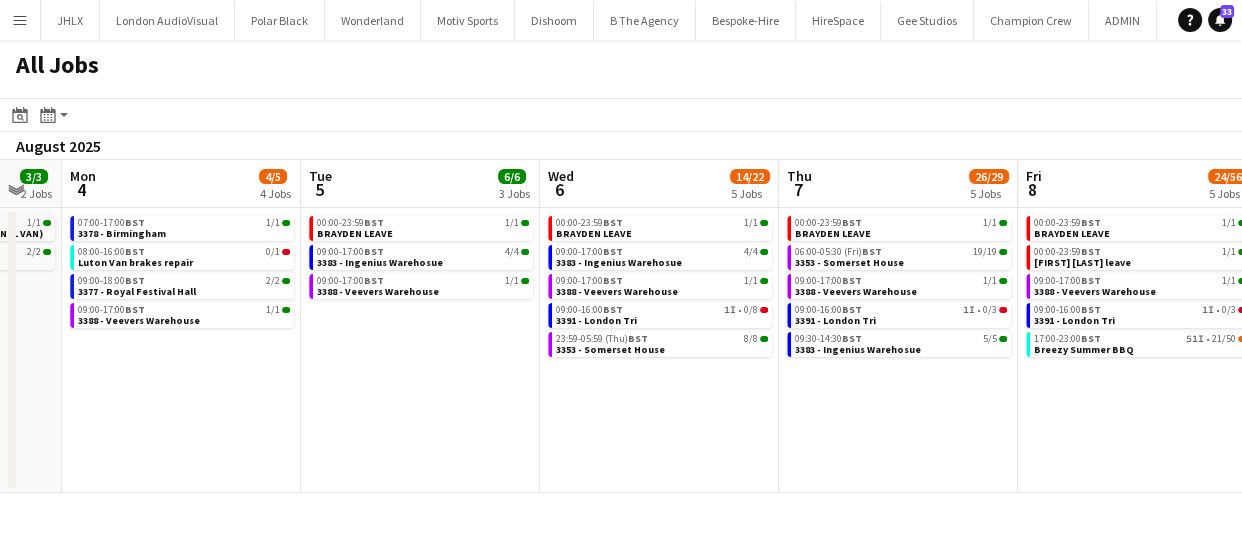 drag, startPoint x: 804, startPoint y: 388, endPoint x: 720, endPoint y: 375, distance: 85 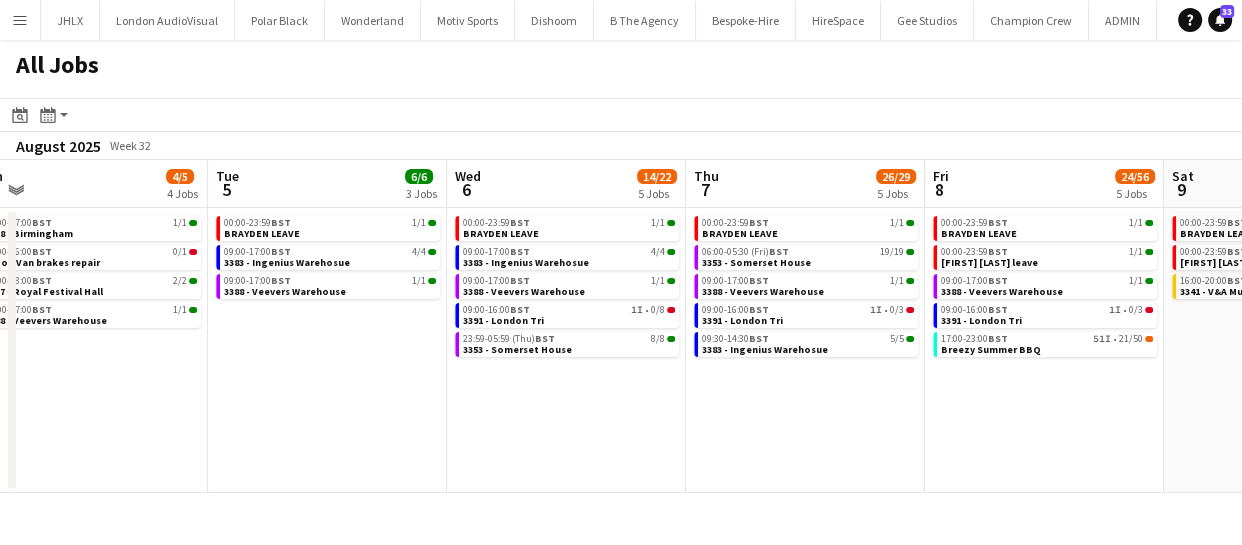 drag, startPoint x: 889, startPoint y: 390, endPoint x: 840, endPoint y: 391, distance: 49.010204 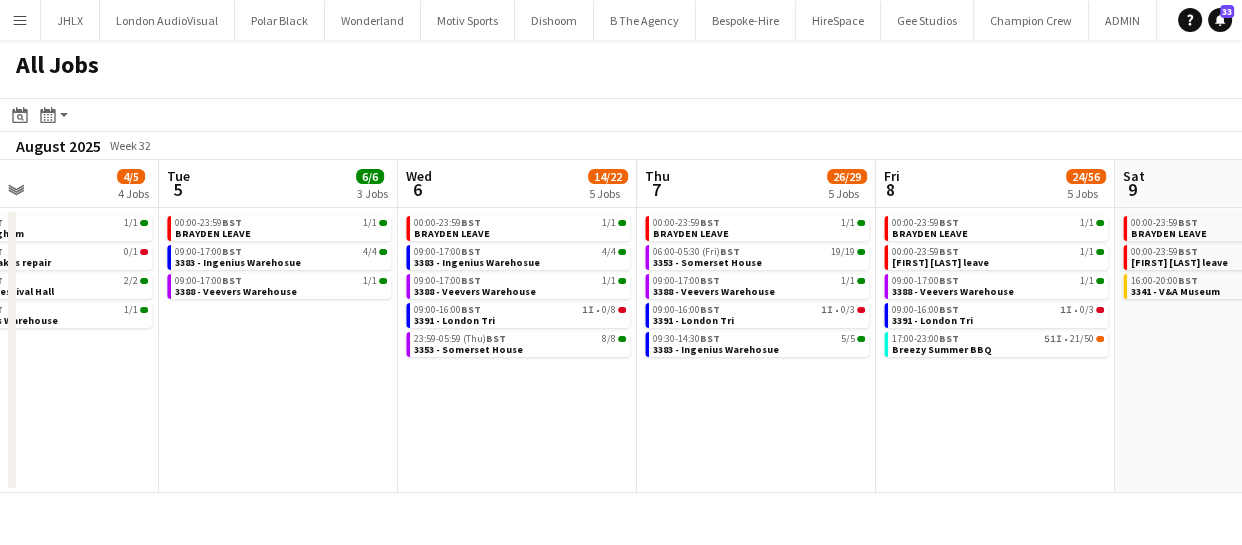 click on "Fri   1   6/6   4 Jobs   Sat   2   4/4   3 Jobs   Sun   3   3/3   2 Jobs   Mon   4   4/5   4 Jobs   Tue   5   6/6   3 Jobs   Wed   6   14/22   5 Jobs   Thu   7   26/29   5 Jobs   Fri   8   24/56   5 Jobs   Sat   9   6/6   3 Jobs   Sun   10   10/20   4 Jobs   Mon   11   6/12   5 Jobs   07:00-11:00    BST   2/2   3351 - The Studio Space   09:00-10:00    BST   2/2   Meeting   11:00-13:00    BST   1/1   Office work - Cupra activation    17:00-19:00    BST   1/1   3376 - Underglobe   00:00-23:59    BST   1/1   [FIRST] [LAST] LEAVE   07:30-09:30    BST   2/2   3351 - The Studio Space   08:00-10:00    BST   1/1   3387 - Dulwich Park   08:30-16:30    BST   1/1   3366 - Business Design Centre (PANEL VAN)   17:30-20:30    BST   2/2   3351 - The Studio Space   07:00-17:00    BST   1/1   3378 - Birmingham   08:00-16:00    BST   0/1   Luton Van brakes repair    09:00-18:00    BST   2/2   3377 - Royal Festival Hall   09:00-17:00    BST   1/1   3388 - Veevers Warehouse   00:00-23:59    BST   1/1   [FIRST] LEAVE   09:00-17:00" at bounding box center (621, 326) 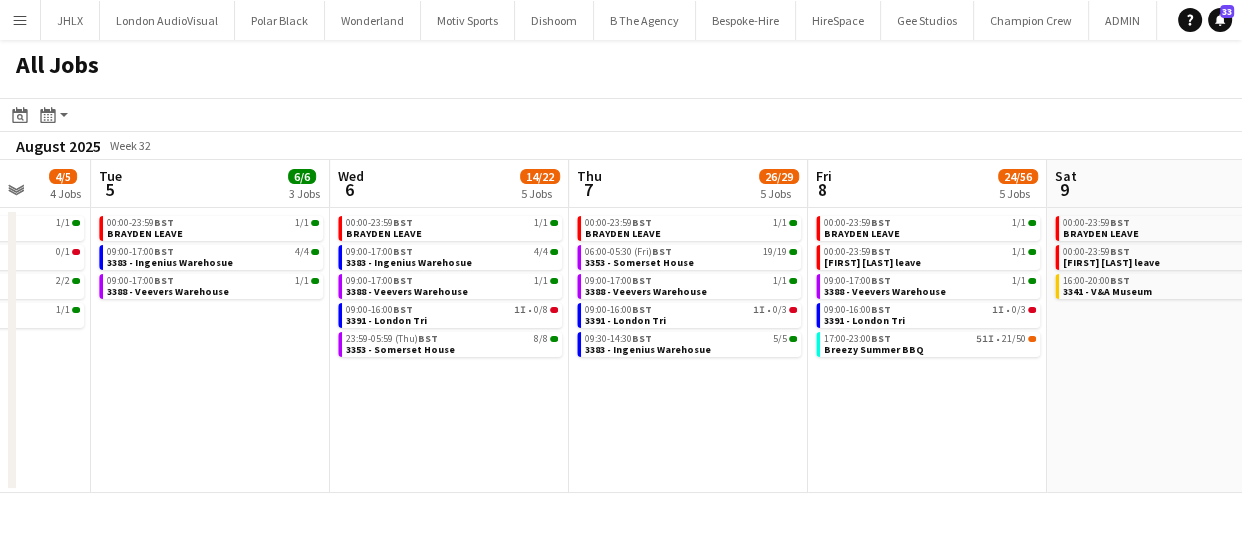 click on "Fri   1   6/6   4 Jobs   Sat   2   4/4   3 Jobs   Sun   3   3/3   2 Jobs   Mon   4   4/5   4 Jobs   Tue   5   6/6   3 Jobs   Wed   6   14/22   5 Jobs   Thu   7   26/29   5 Jobs   Fri   8   24/56   5 Jobs   Sat   9   6/6   3 Jobs   Sun   10   10/20   4 Jobs   Mon   11   6/12   5 Jobs   07:00-11:00    BST   2/2   3351 - The Studio Space   09:00-10:00    BST   2/2   Meeting   11:00-13:00    BST   1/1   Office work - Cupra activation    17:00-19:00    BST   1/1   3376 - Underglobe   00:00-23:59    BST   1/1   [FIRST] [LAST] LEAVE   07:30-09:30    BST   2/2   3351 - The Studio Space   08:00-10:00    BST   1/1   3387 - Dulwich Park   08:30-16:30    BST   1/1   3366 - Business Design Centre (PANEL VAN)   17:30-20:30    BST   2/2   3351 - The Studio Space   07:00-17:00    BST   1/1   3378 - Birmingham   08:00-16:00    BST   0/1   Luton Van brakes repair    09:00-18:00    BST   2/2   3377 - Royal Festival Hall   09:00-17:00    BST   1/1   3388 - Veevers Warehouse   00:00-23:59    BST   1/1   [FIRST] LEAVE   09:00-17:00" at bounding box center [621, 326] 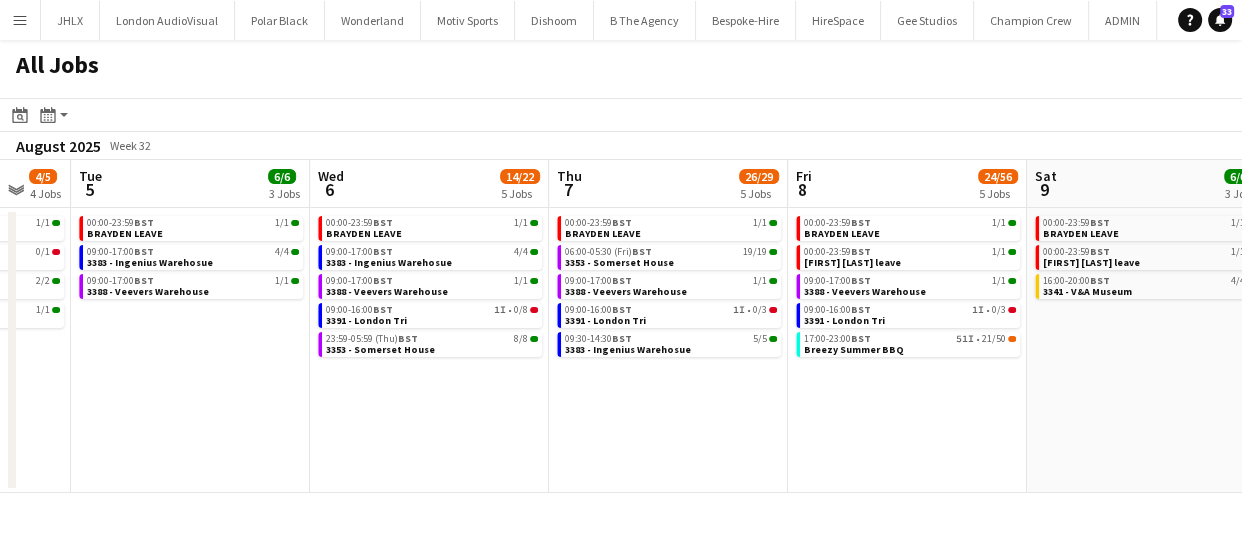 click on "Fri   1   6/6   4 Jobs   Sat   2   4/4   3 Jobs   Sun   3   3/3   2 Jobs   Mon   4   4/5   4 Jobs   Tue   5   6/6   3 Jobs   Wed   6   14/22   5 Jobs   Thu   7   26/29   5 Jobs   Fri   8   24/56   5 Jobs   Sat   9   6/6   3 Jobs   Sun   10   10/20   4 Jobs   Mon   11   6/12   5 Jobs   07:00-11:00    BST   2/2   3351 - The Studio Space   09:00-10:00    BST   2/2   Meeting   11:00-13:00    BST   1/1   Office work - Cupra activation    17:00-19:00    BST   1/1   3376 - Underglobe   00:00-23:59    BST   1/1   [FIRST] [LAST] LEAVE   07:30-09:30    BST   2/2   3351 - The Studio Space   08:00-10:00    BST   1/1   3387 - Dulwich Park   08:30-16:30    BST   1/1   3366 - Business Design Centre (PANEL VAN)   17:30-20:30    BST   2/2   3351 - The Studio Space   07:00-17:00    BST   1/1   3378 - Birmingham   08:00-16:00    BST   0/1   Luton Van brakes repair    09:00-18:00    BST   2/2   3377 - Royal Festival Hall   09:00-17:00    BST   1/1   3388 - Veevers Warehouse   00:00-23:59    BST   1/1   [FIRST] LEAVE   09:00-17:00" at bounding box center [621, 326] 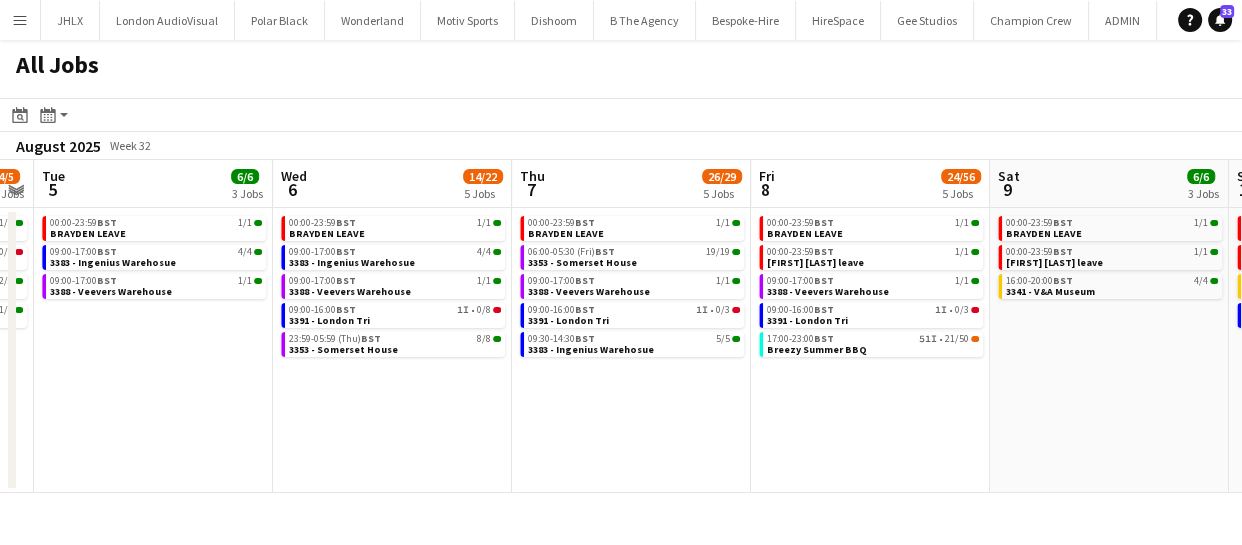 click on "00:00-23:59    BST   1/1   [FIRST] LEAVE   00:00-23:59    BST   1/1   [FIRST] [LAST] leave   09:00-17:00    BST   1/1   3388 - Veevers Warehouse   09:00-16:00    BST   1I   •   0/3   3391 - London Tri   17:00-23:00    BST   51I   •   21/50   Breezy Summer BBQ" at bounding box center [870, 350] 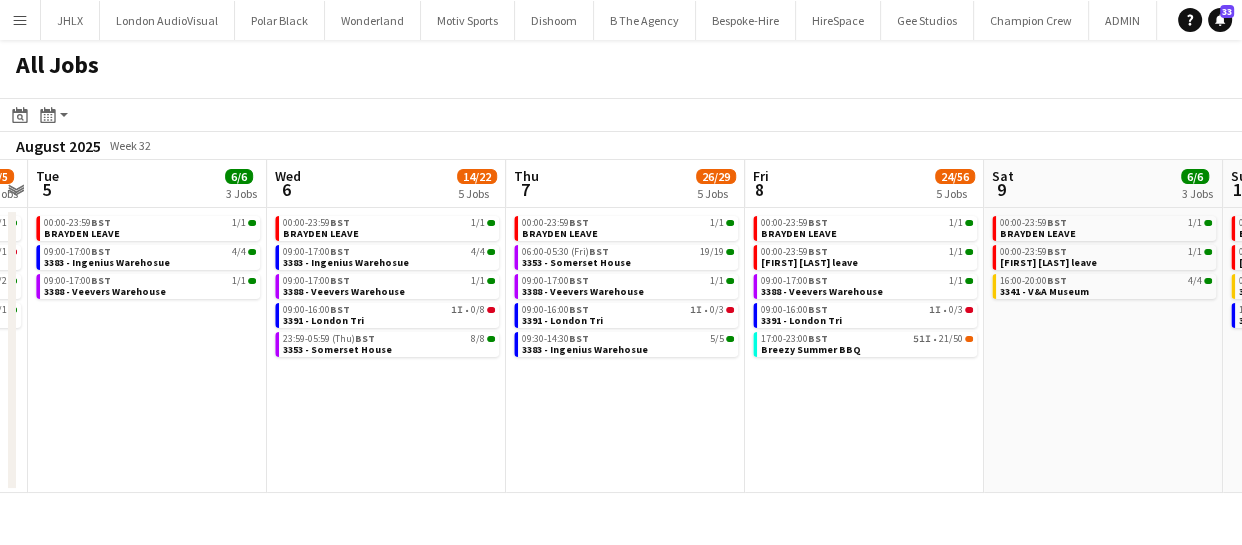 drag, startPoint x: 847, startPoint y: 389, endPoint x: 809, endPoint y: 386, distance: 38.118237 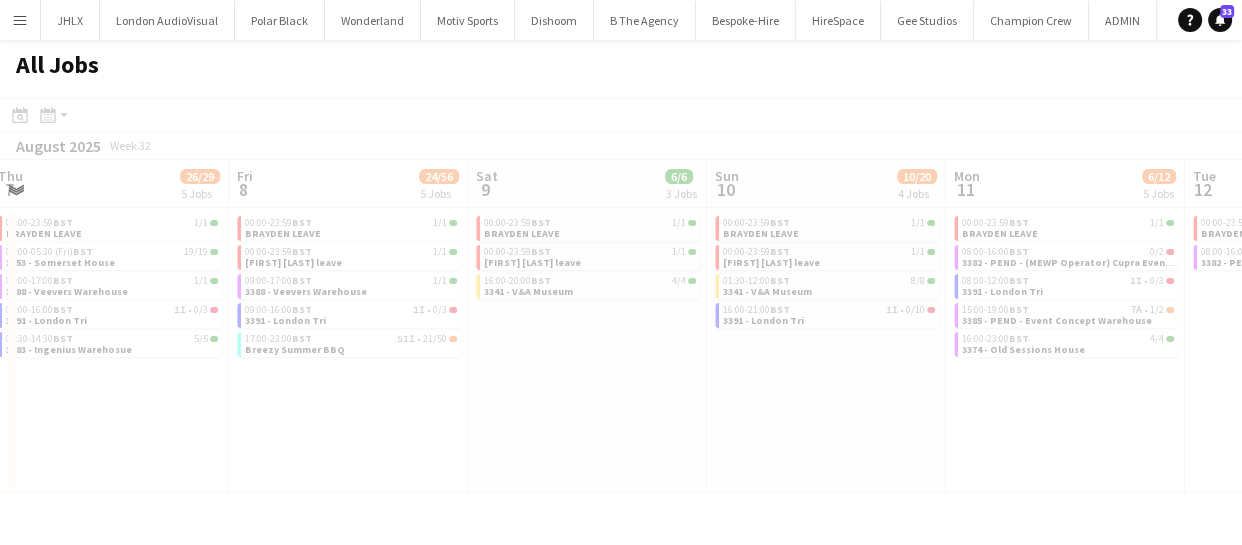 drag, startPoint x: 866, startPoint y: 391, endPoint x: 847, endPoint y: 389, distance: 19.104973 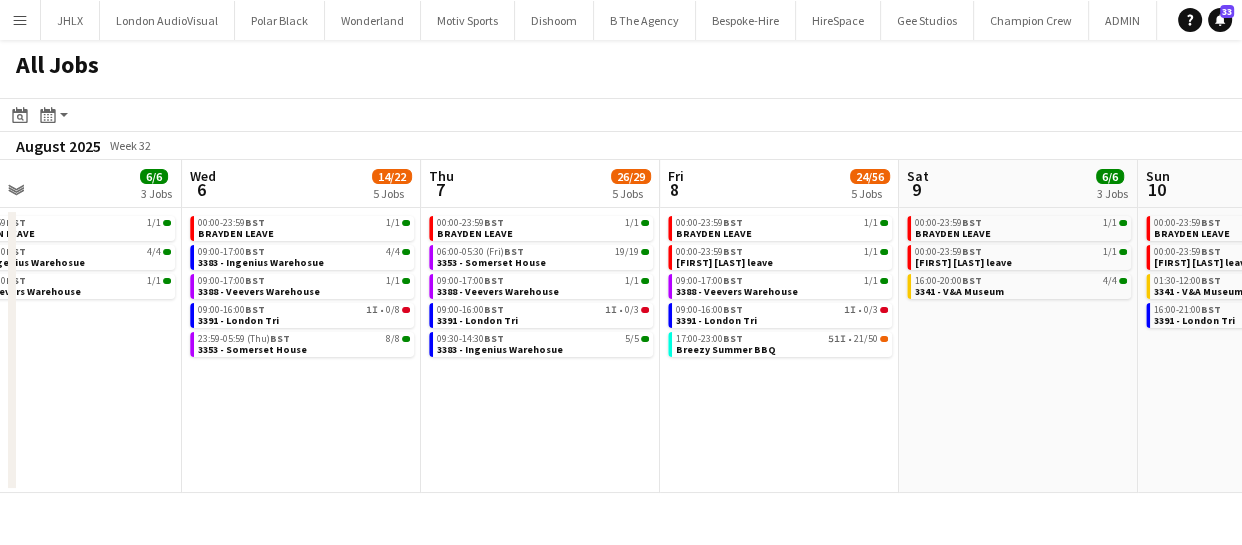 click on "Sun   3   3/3   2 Jobs   Mon   4   4/5   4 Jobs   Tue   5   6/6   3 Jobs   Wed   6   14/22   5 Jobs   Thu   7   26/29   5 Jobs   Fri   8   24/56   5 Jobs   Sat   9   6/6   3 Jobs   Sun   10   10/20   4 Jobs   Mon   11   6/12   5 Jobs   Tue   12   1/3   2 Jobs   Wed   13   2/7   4 Jobs   08:30-16:30    BST   1/1   3366 - Business Design Centre (PANEL VAN)   17:30-20:30    BST   2/2   3351 - The Studio Space   07:00-17:00    BST   1/1   3378 - Birmingham   08:00-16:00    BST   0/1   Luton Van brakes repair    09:00-18:00    BST   2/2   3377 - Royal Festival Hall   09:00-17:00    BST   1/1   3388 - Veevers Warehouse   00:00-23:59    BST   1/1   [FIRST] LEAVE   09:00-17:00    BST   4/4   3383 - Ingenius Warehosue   09:00-17:00    BST   1/1   3388 - Veevers Warehouse   00:00-23:59    BST   1/1   [FIRST] LEAVE   09:00-17:00    BST   4/4   3383 - Ingenius Warehosue   09:00-17:00    BST   1/1   3388 - Veevers Warehouse   09:00-16:00    BST   1I   •   0/8   3391 - London Tri   23:59-05:59 (Thu)   BST   8/8   BST" at bounding box center [621, 326] 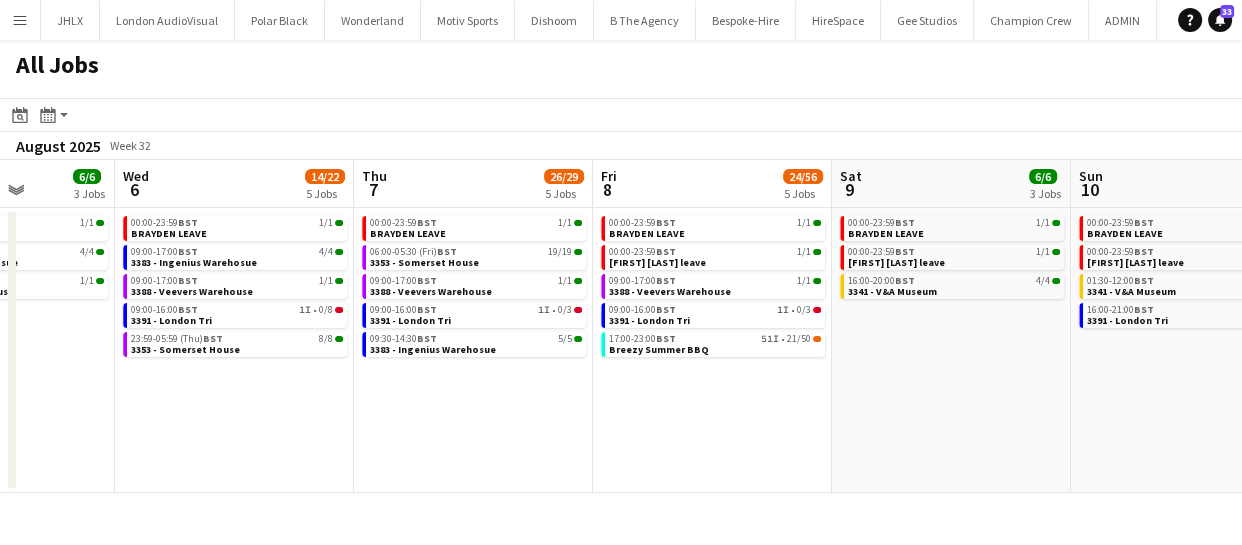 drag, startPoint x: 899, startPoint y: 394, endPoint x: 859, endPoint y: 393, distance: 40.012497 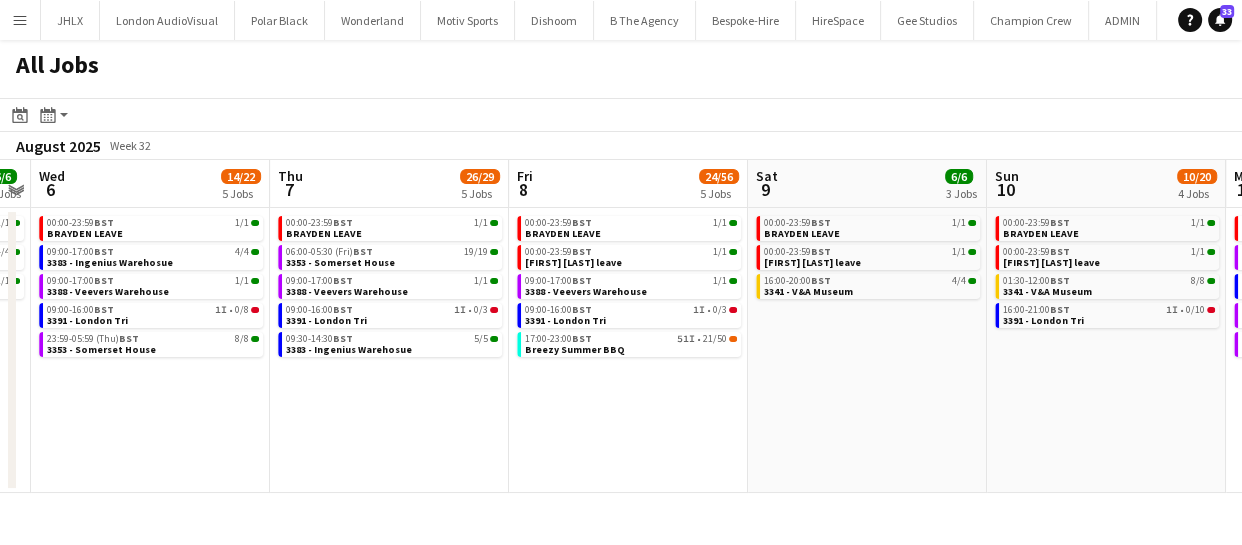 click on "Sun   3   3/3   2 Jobs   Mon   4   4/5   4 Jobs   Tue   5   6/6   3 Jobs   Wed   6   14/22   5 Jobs   Thu   7   26/29   5 Jobs   Fri   8   24/56   5 Jobs   Sat   9   6/6   3 Jobs   Sun   10   10/20   4 Jobs   Mon   11   6/12   5 Jobs   Tue   12   1/3   2 Jobs   Wed   13   2/7   4 Jobs   08:30-16:30    BST   1/1   3366 - Business Design Centre (PANEL VAN)   17:30-20:30    BST   2/2   3351 - The Studio Space   07:00-17:00    BST   1/1   3378 - Birmingham   08:00-16:00    BST   0/1   Luton Van brakes repair    09:00-18:00    BST   2/2   3377 - Royal Festival Hall   09:00-17:00    BST   1/1   3388 - Veevers Warehouse   00:00-23:59    BST   1/1   [FIRST] LEAVE   09:00-17:00    BST   4/4   3383 - Ingenius Warehosue   09:00-17:00    BST   1/1   3388 - Veevers Warehouse   00:00-23:59    BST   1/1   [FIRST] LEAVE   09:00-17:00    BST   4/4   3383 - Ingenius Warehosue   09:00-17:00    BST   1/1   3388 - Veevers Warehouse   09:00-16:00    BST   1I   •   0/8   3391 - London Tri   23:59-05:59 (Thu)   BST   8/8   BST" at bounding box center [621, 326] 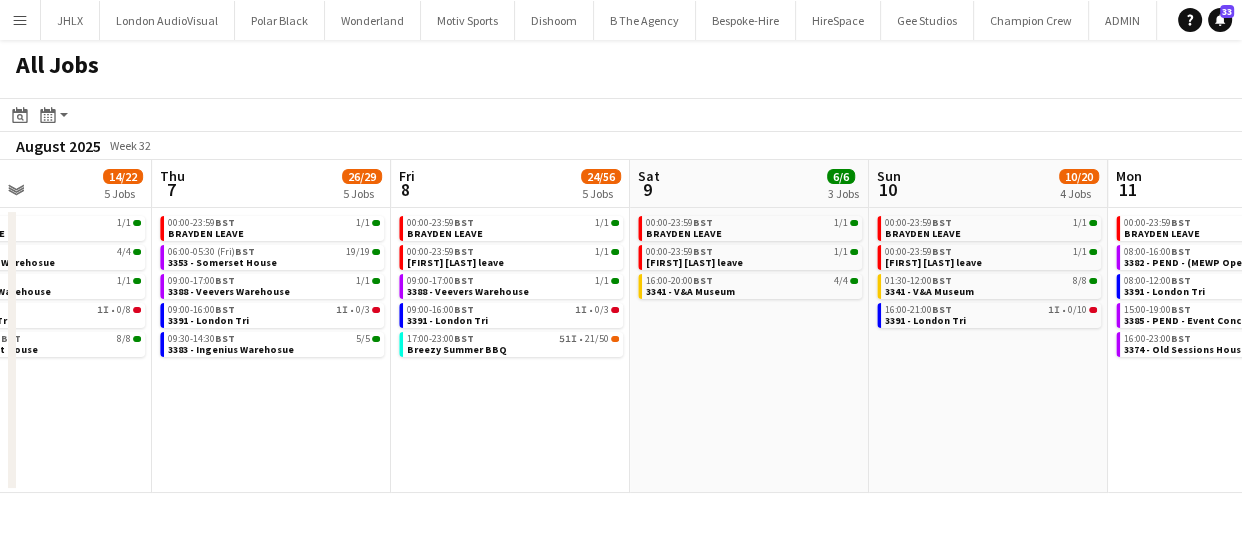drag, startPoint x: 911, startPoint y: 391, endPoint x: 744, endPoint y: 370, distance: 168.31519 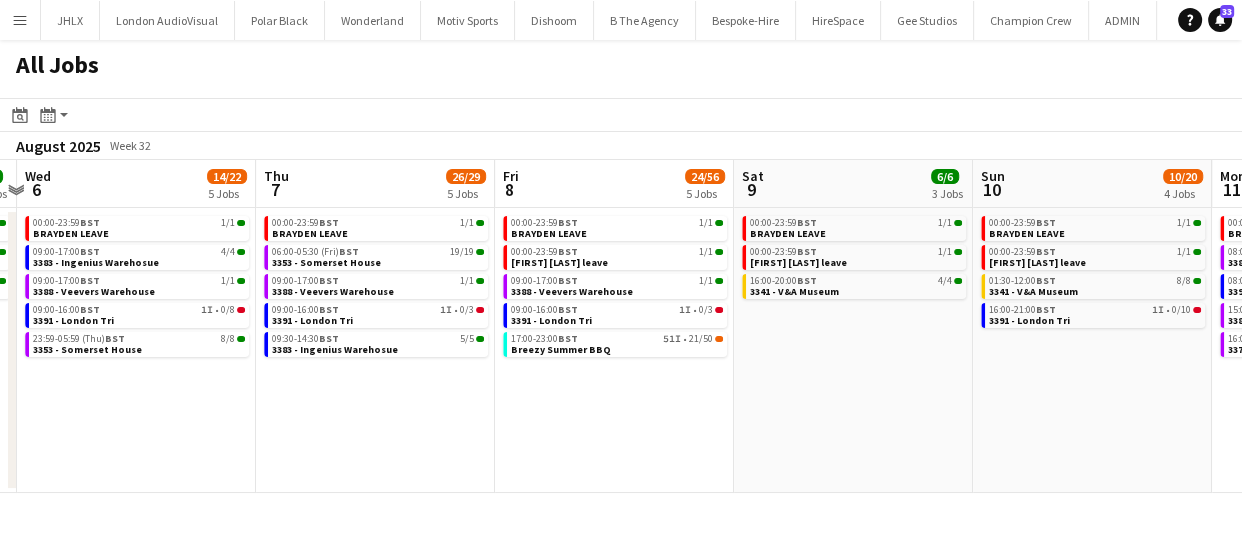 drag, startPoint x: 710, startPoint y: 373, endPoint x: 982, endPoint y: 391, distance: 272.59494 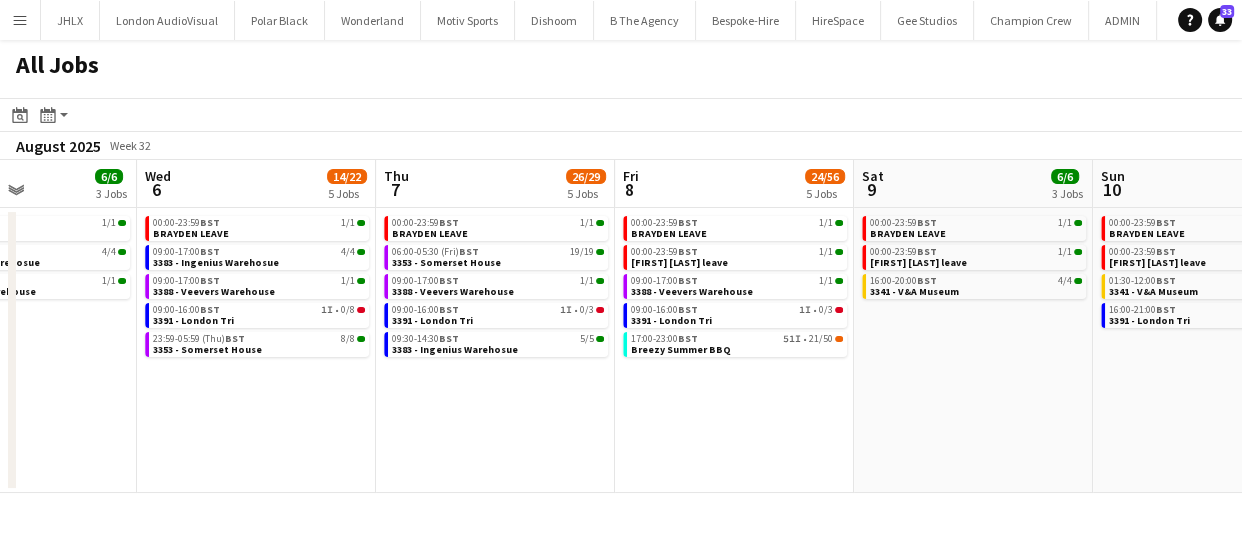 click on "Sun   3   3/3   2 Jobs   Mon   4   4/5   4 Jobs   Tue   5   6/6   3 Jobs   Wed   6   14/22   5 Jobs   Thu   7   26/29   5 Jobs   Fri   8   24/56   5 Jobs   Sat   9   6/6   3 Jobs   Sun   10   10/20   4 Jobs   Mon   11   6/12   5 Jobs   Tue   12   1/3   2 Jobs   Wed   13   2/7   4 Jobs   08:30-16:30    BST   1/1   3366 - Business Design Centre (PANEL VAN)   17:30-20:30    BST   2/2   3351 - The Studio Space   07:00-17:00    BST   1/1   3378 - Birmingham   08:00-16:00    BST   0/1   Luton Van brakes repair    09:00-18:00    BST   2/2   3377 - Royal Festival Hall   09:00-17:00    BST   1/1   3388 - Veevers Warehouse   00:00-23:59    BST   1/1   [FIRST] LEAVE   09:00-17:00    BST   4/4   3383 - Ingenius Warehosue   09:00-17:00    BST   1/1   3388 - Veevers Warehouse   00:00-23:59    BST   1/1   [FIRST] LEAVE   09:00-17:00    BST   4/4   3383 - Ingenius Warehosue   09:00-17:00    BST   1/1   3388 - Veevers Warehouse   09:00-16:00    BST   1I   •   0/8   3391 - London Tri   23:59-05:59 (Thu)   BST   8/8   BST" at bounding box center [621, 326] 